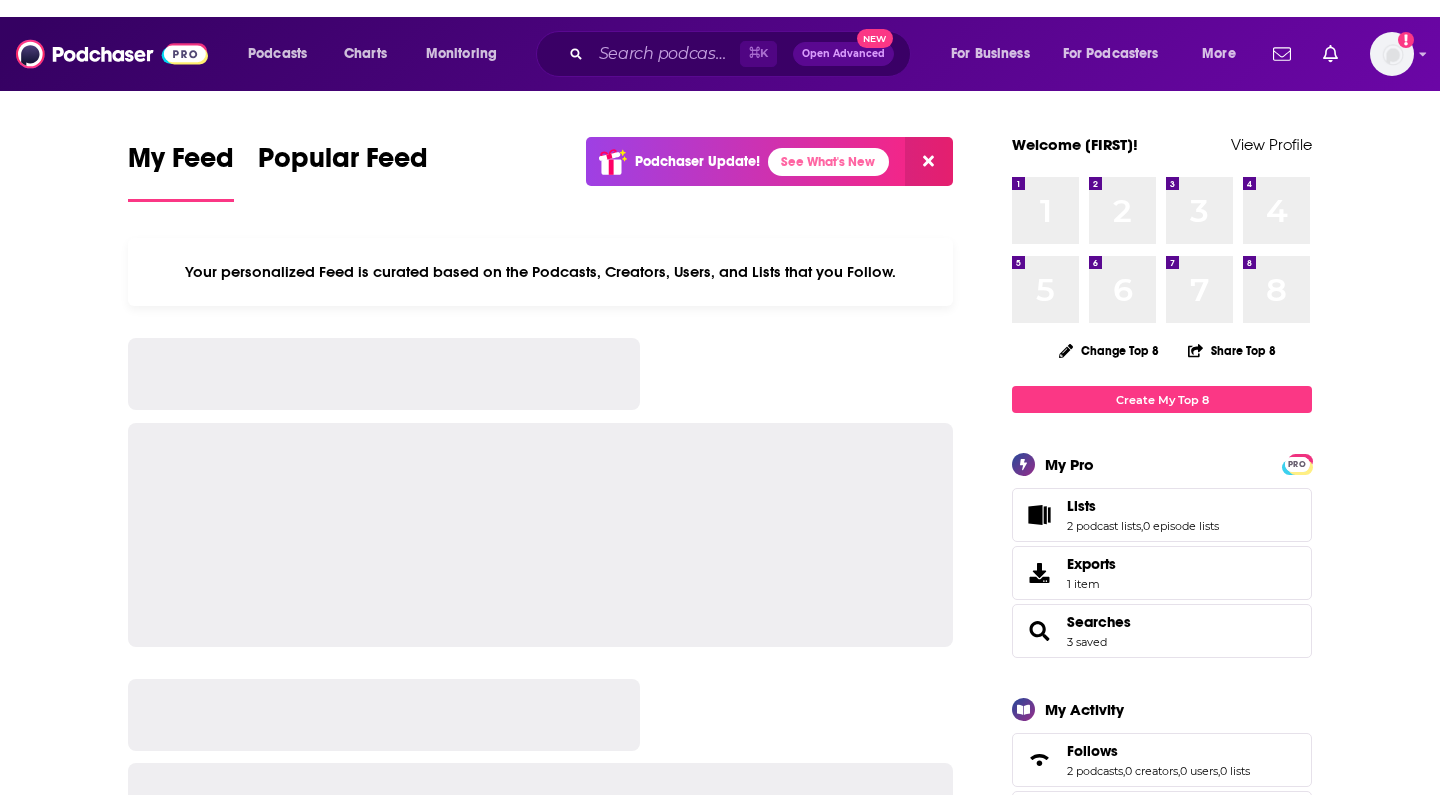 scroll, scrollTop: 0, scrollLeft: 0, axis: both 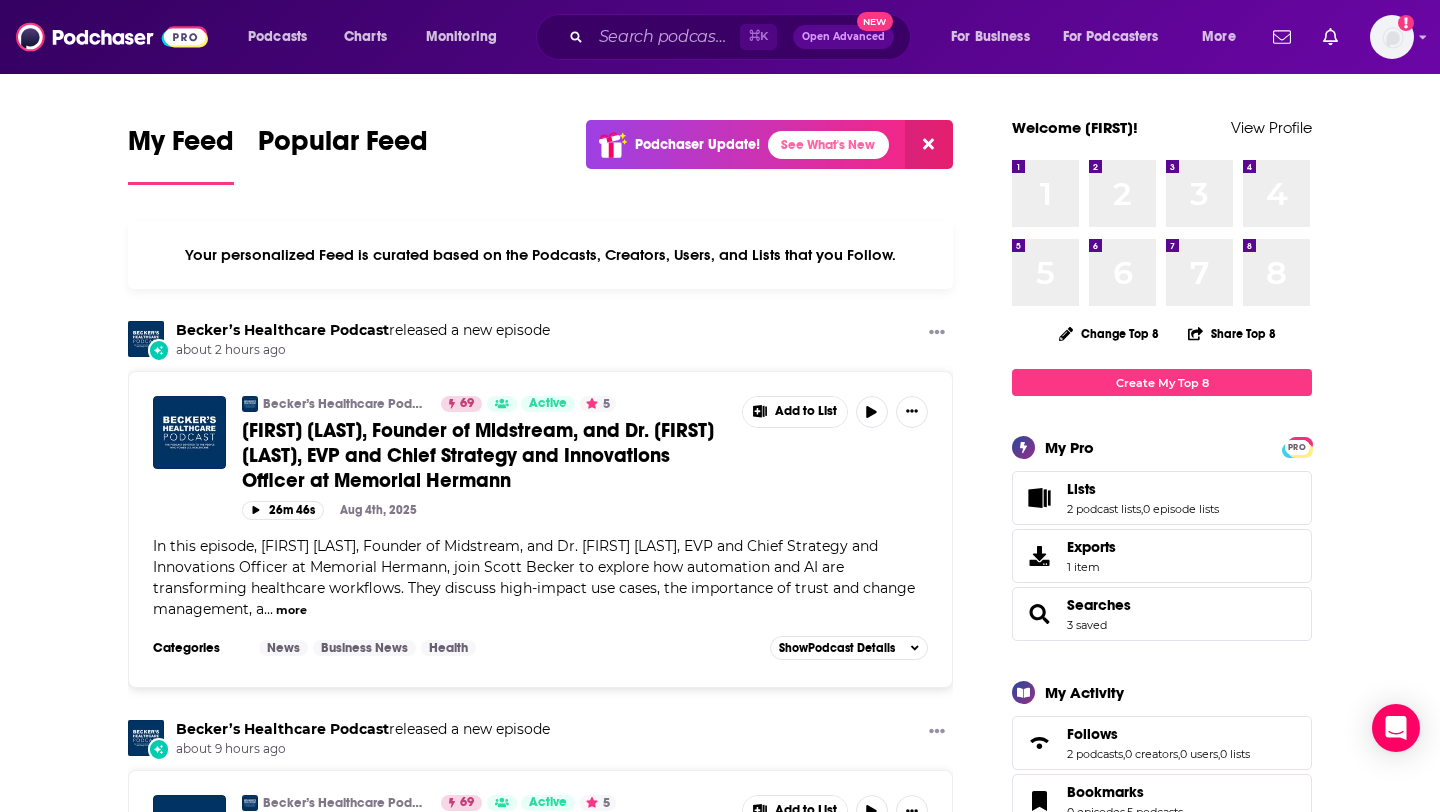click on "⌘  K Open Advanced New" at bounding box center [723, 37] 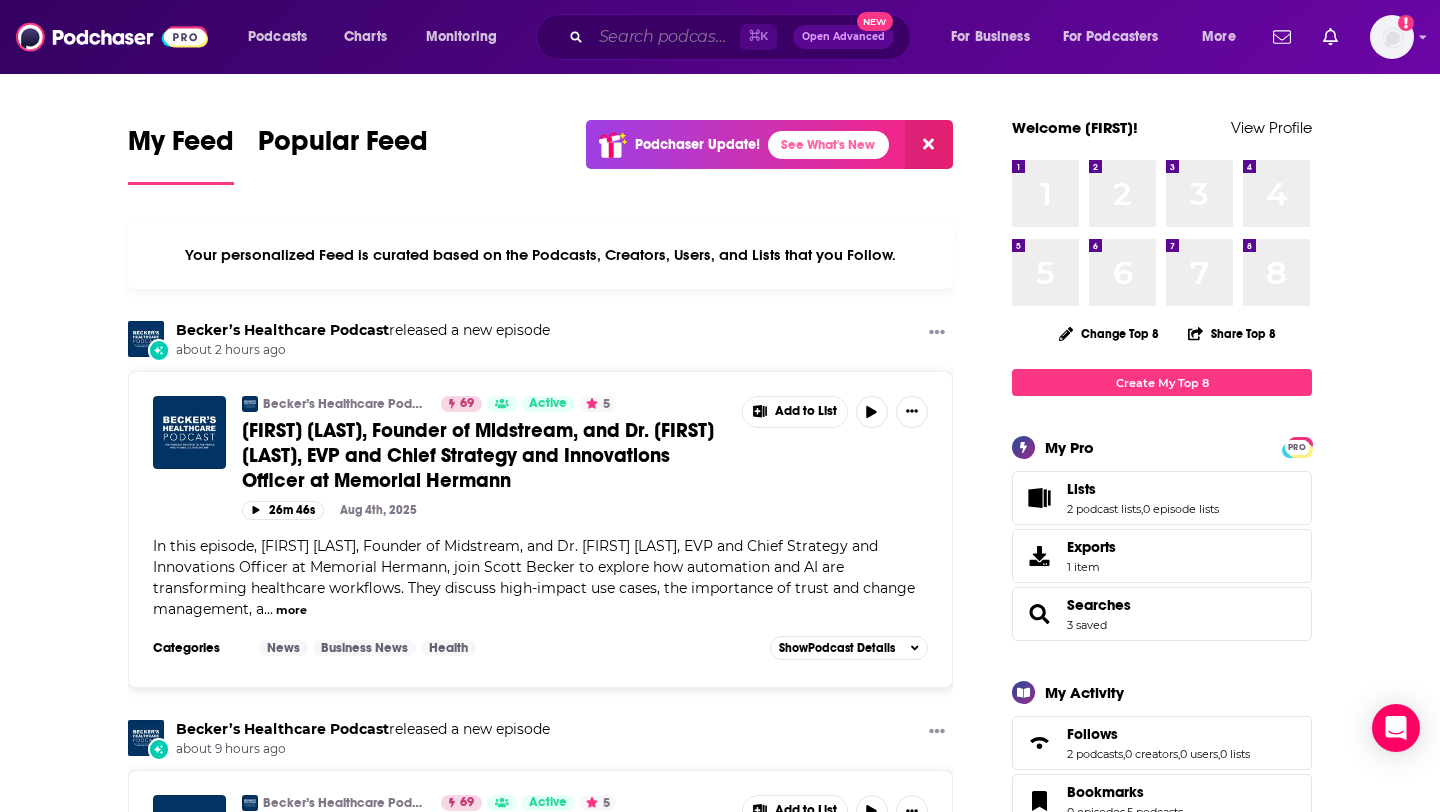 click at bounding box center (665, 37) 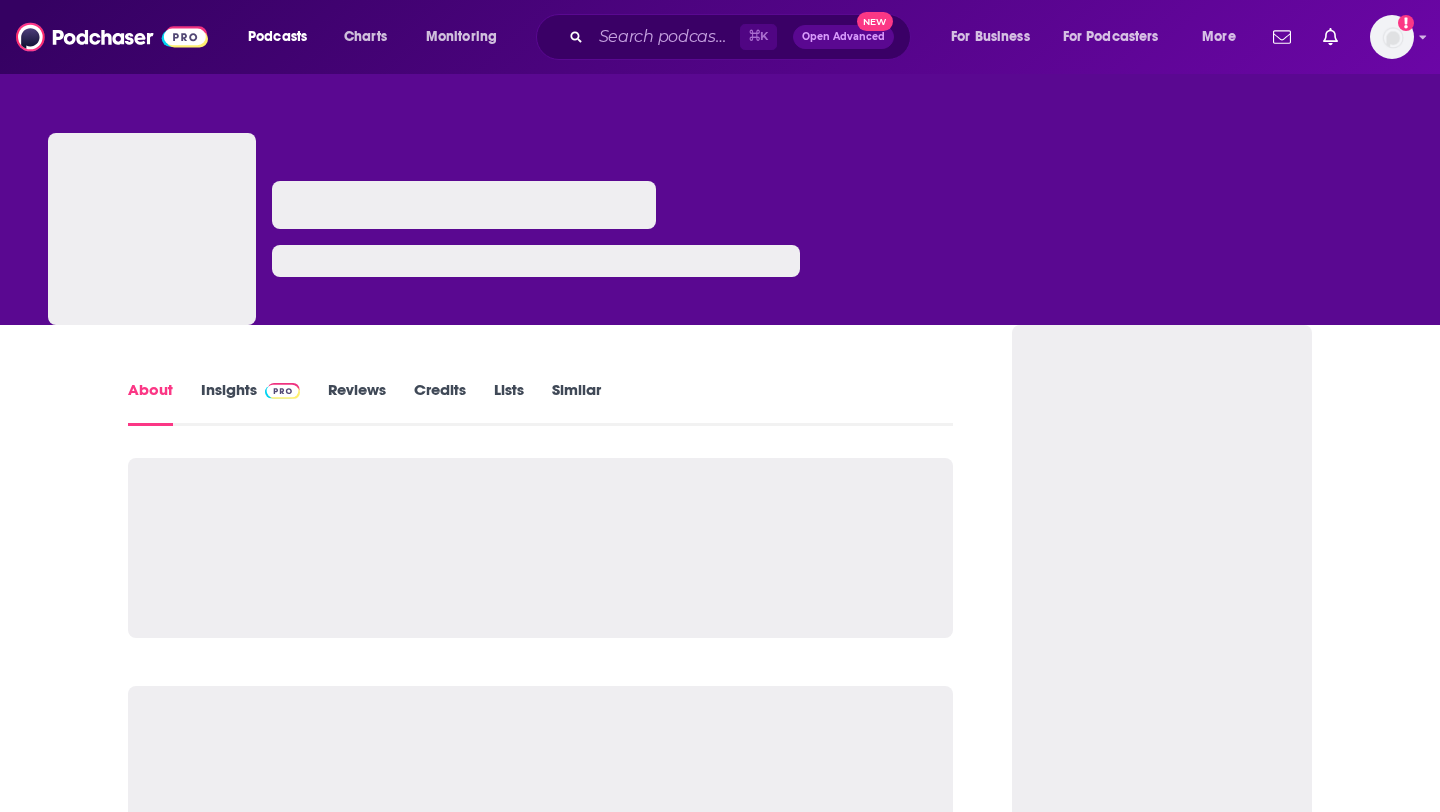 scroll, scrollTop: 0, scrollLeft: 0, axis: both 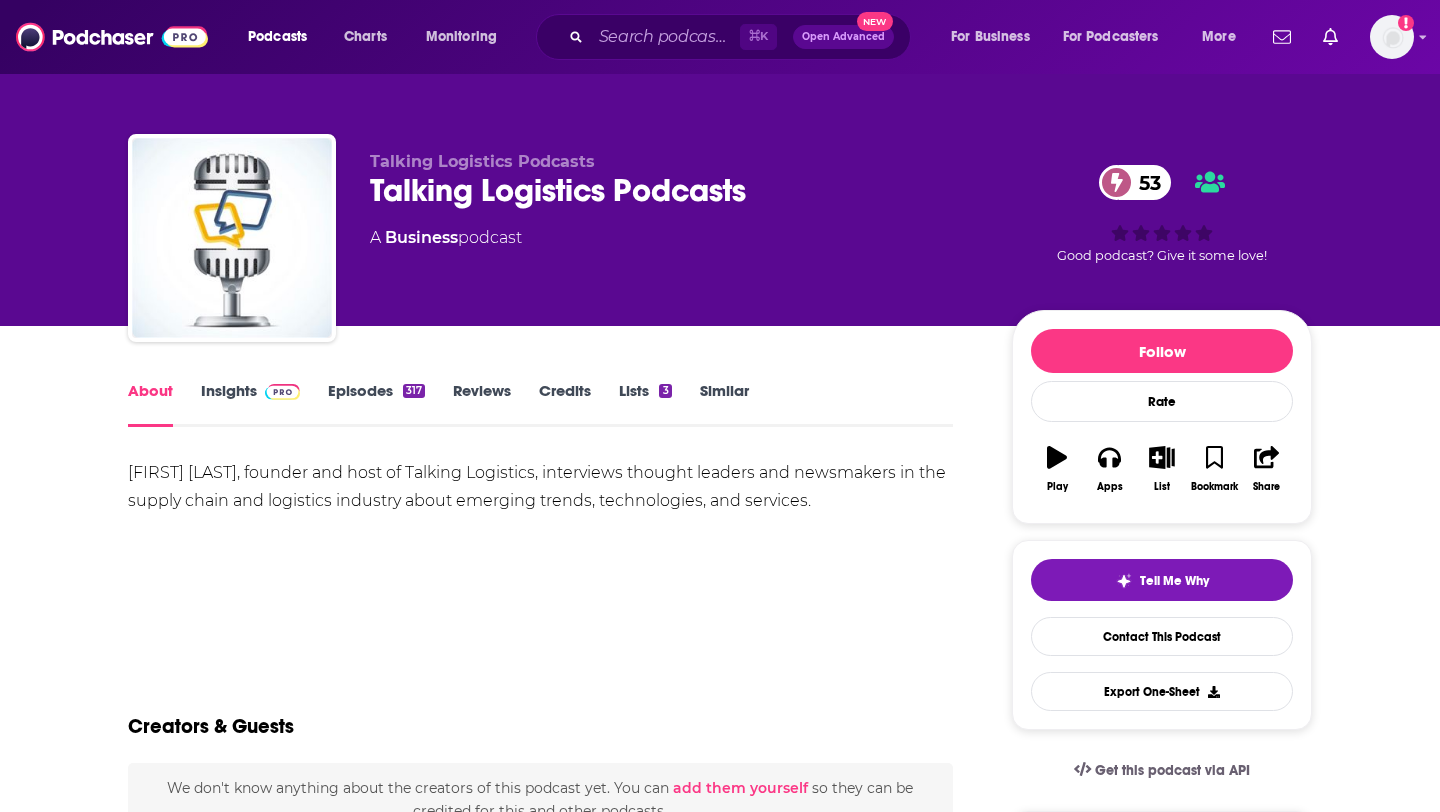 click on "Insights" at bounding box center [250, 404] 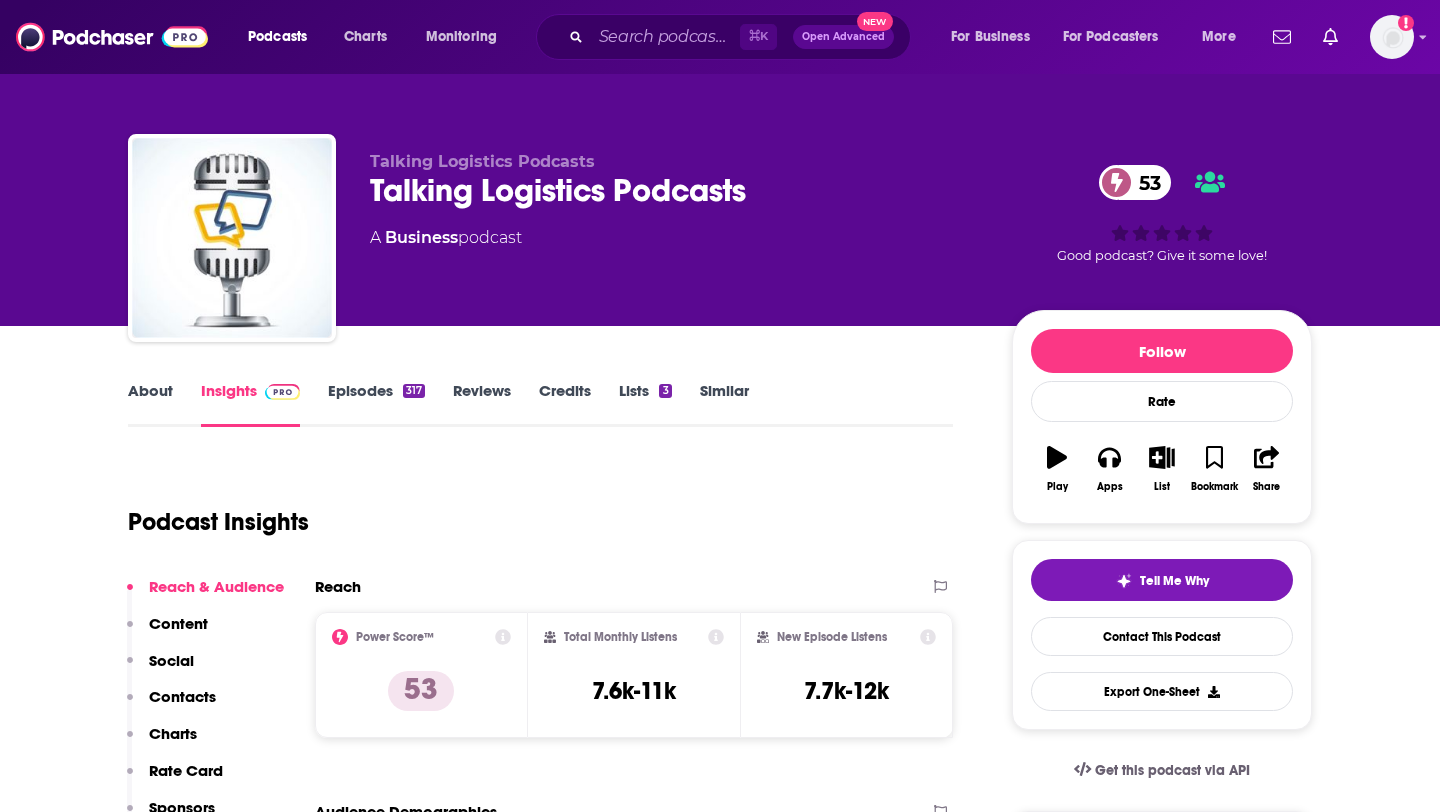 click on "Contacts" at bounding box center (182, 696) 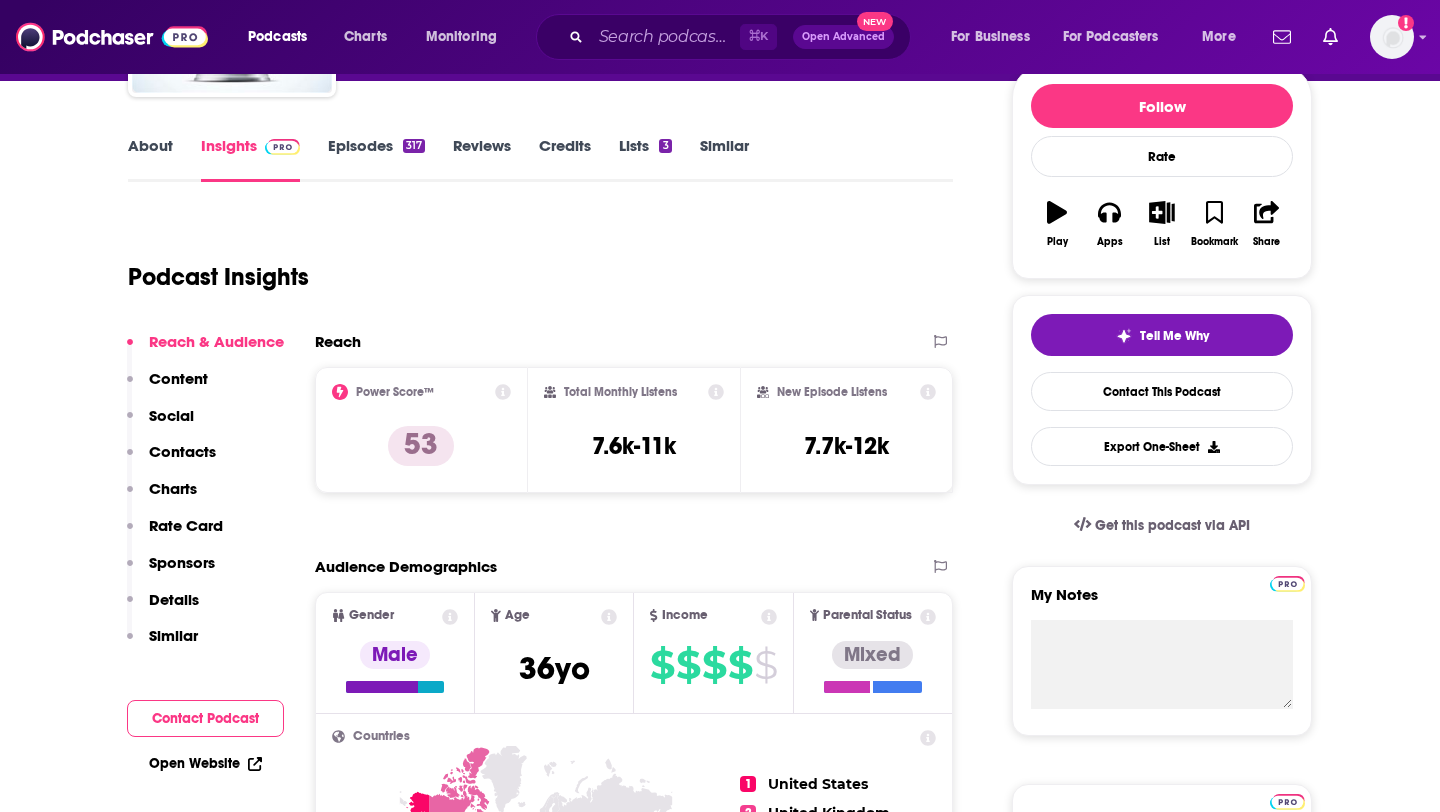 scroll, scrollTop: 70, scrollLeft: 0, axis: vertical 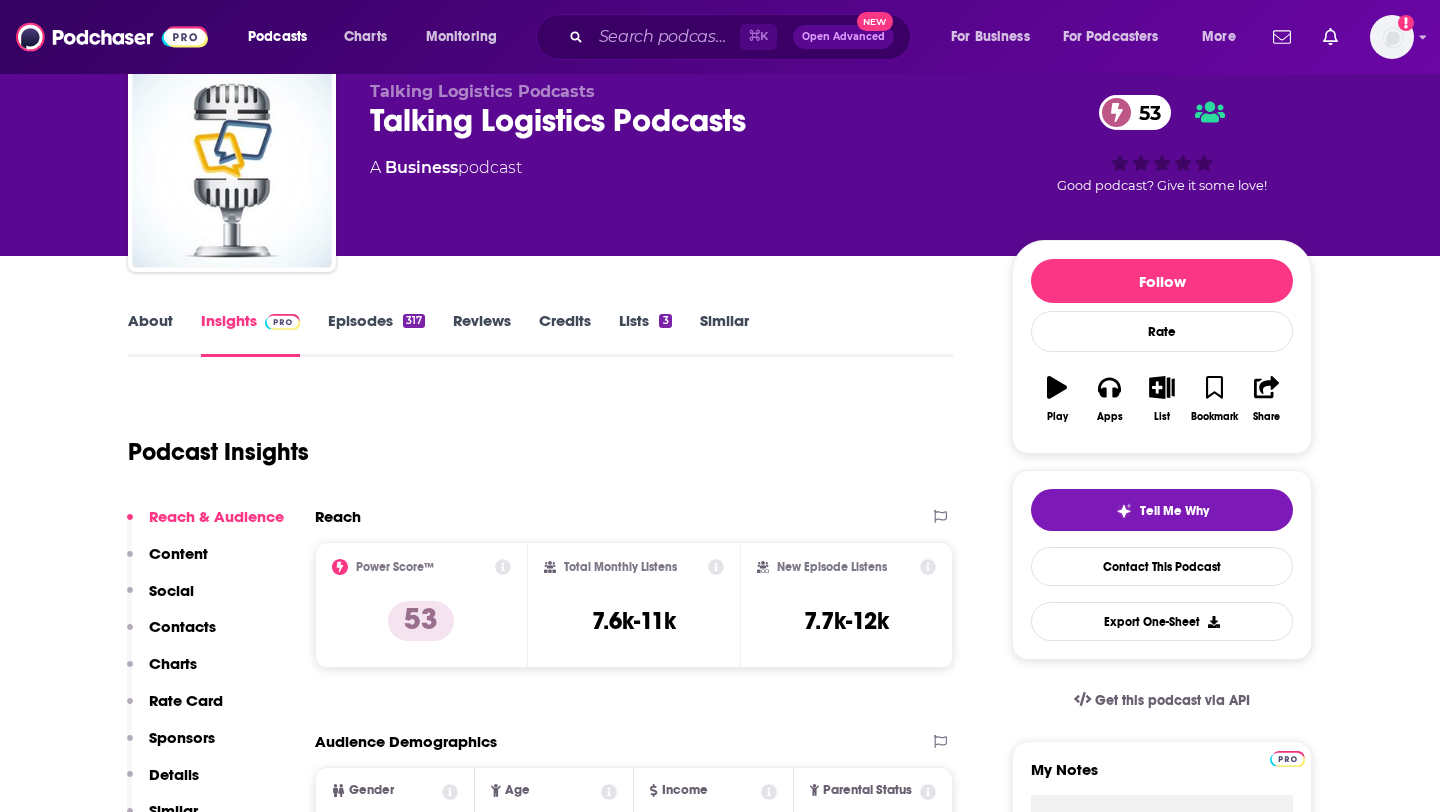 click on "About" at bounding box center [150, 334] 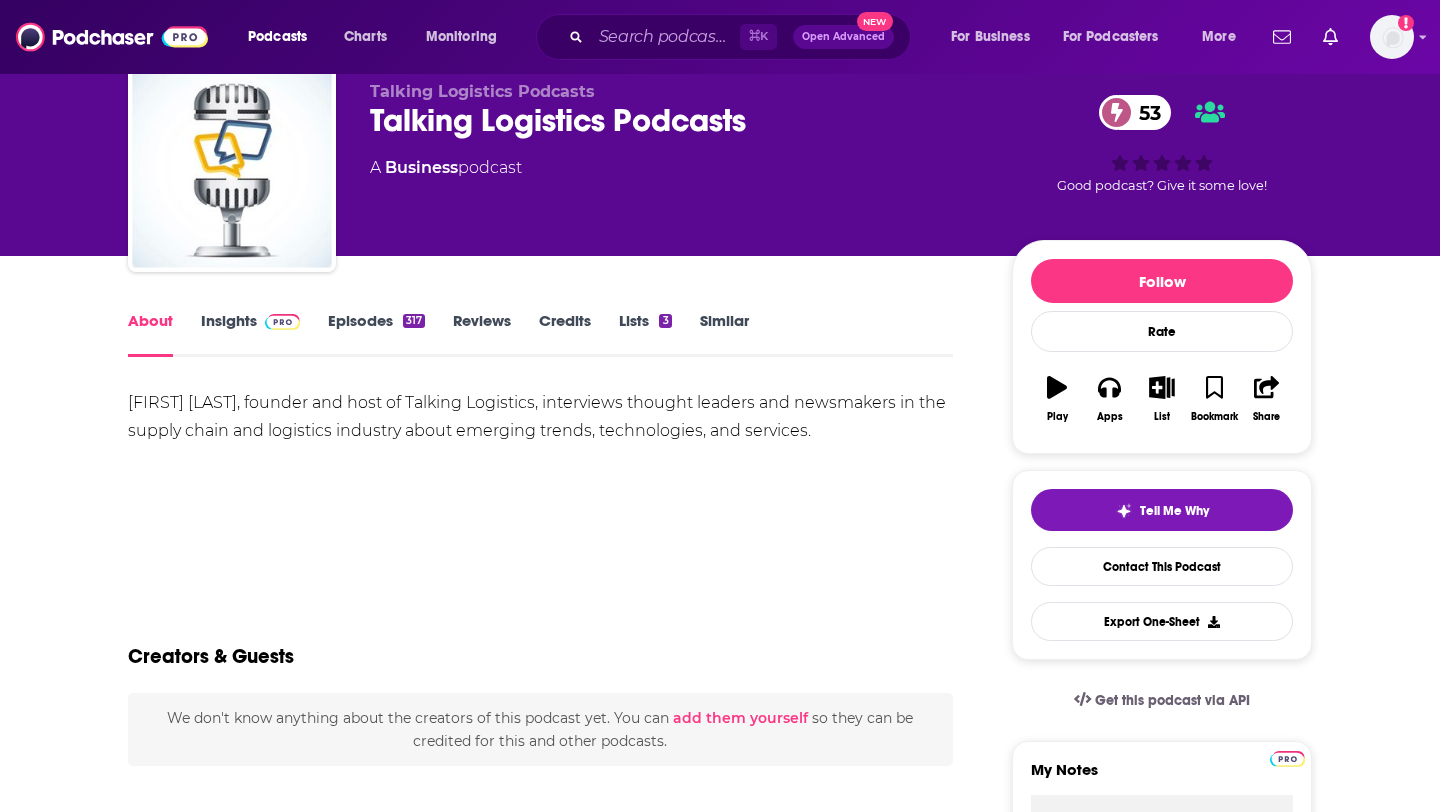 scroll, scrollTop: 0, scrollLeft: 0, axis: both 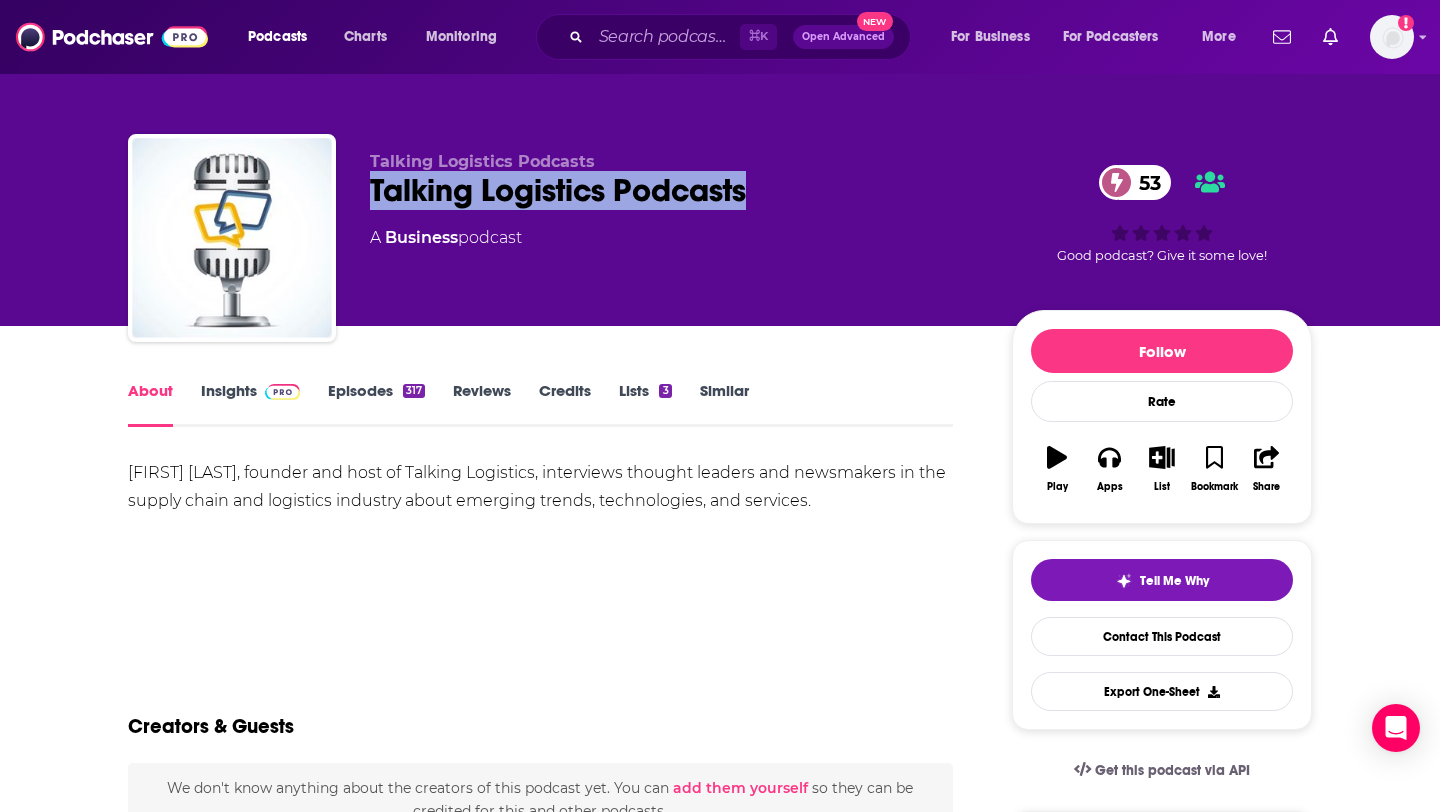 drag, startPoint x: 355, startPoint y: 196, endPoint x: 784, endPoint y: 202, distance: 429.04196 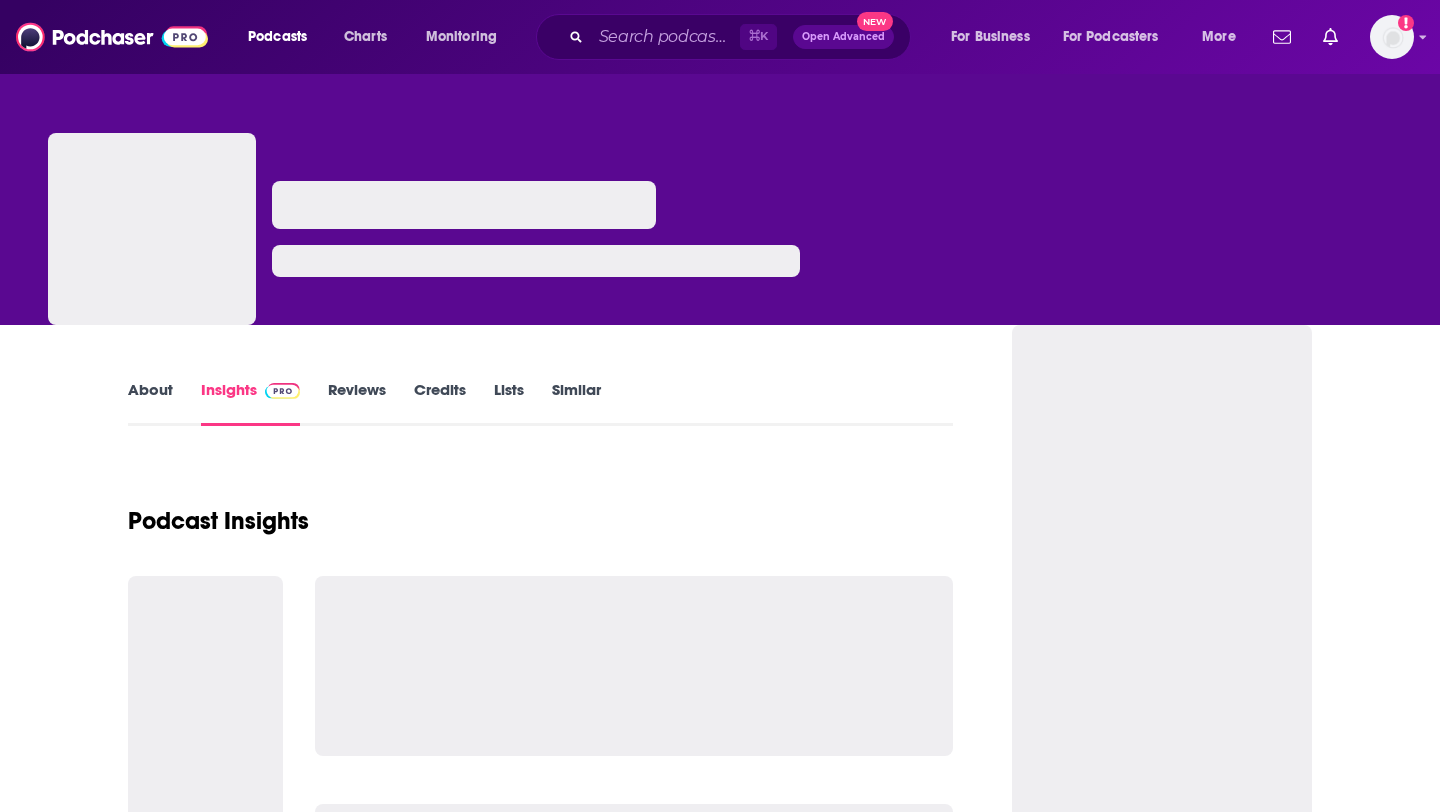 scroll, scrollTop: 0, scrollLeft: 0, axis: both 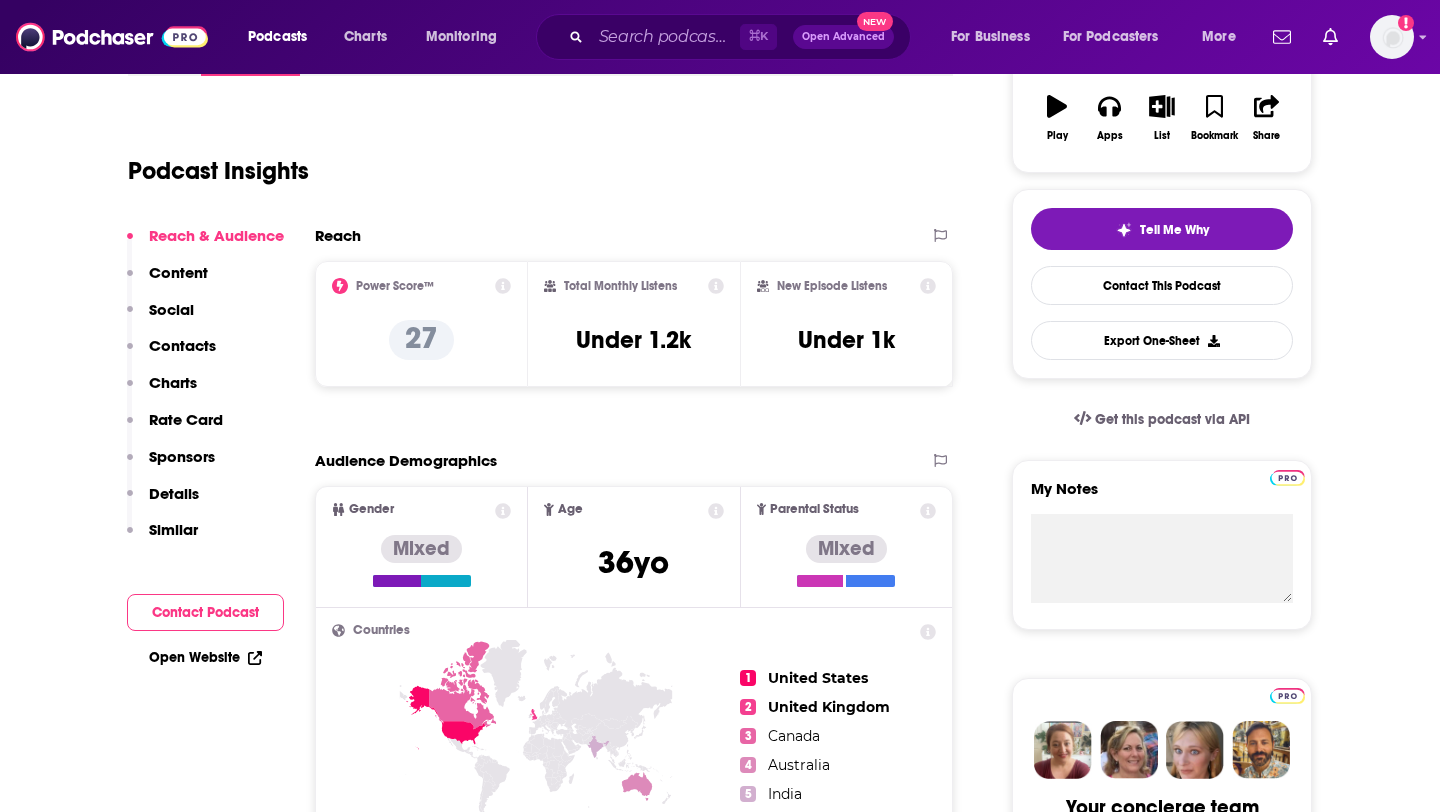 click on "Contacts" at bounding box center (182, 345) 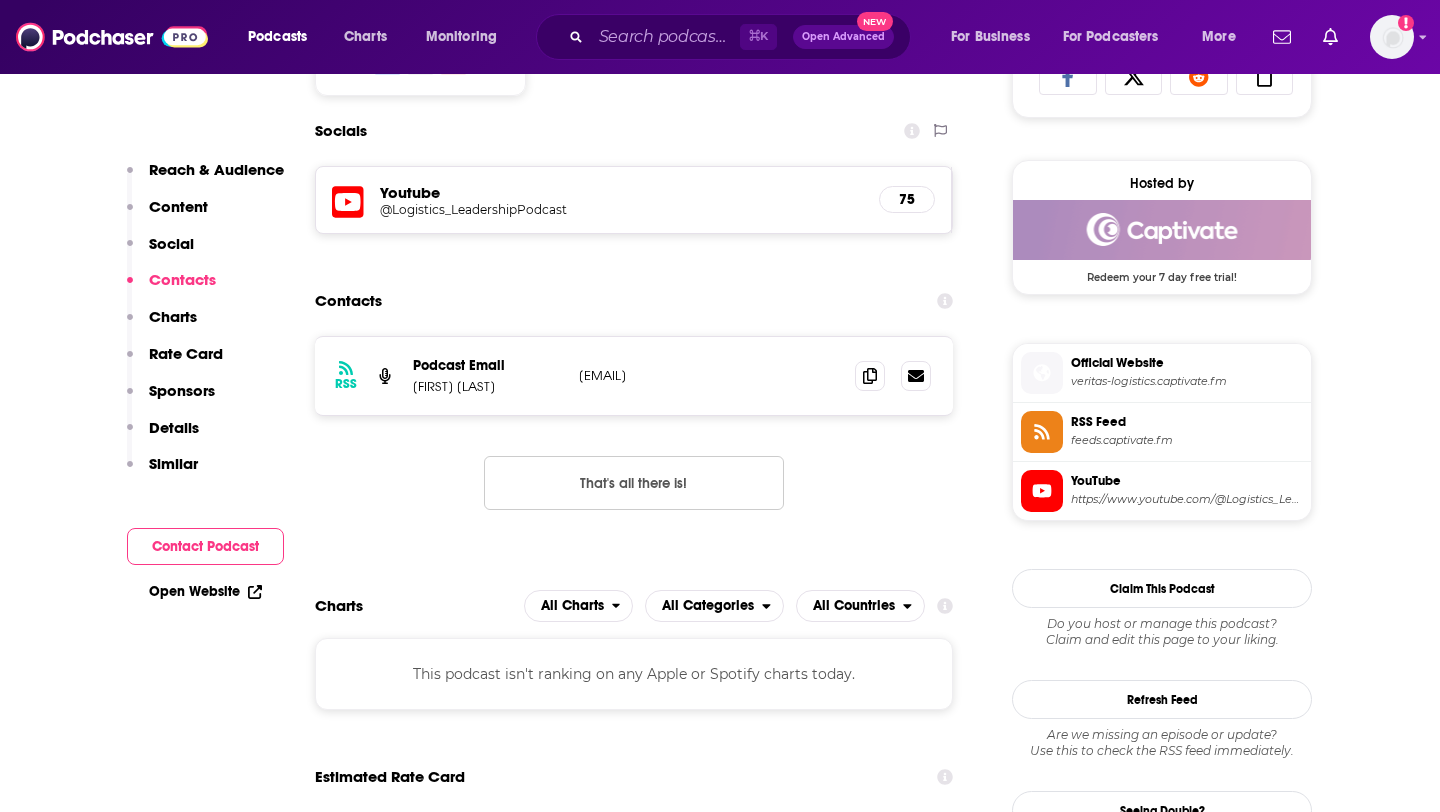 scroll, scrollTop: 1382, scrollLeft: 0, axis: vertical 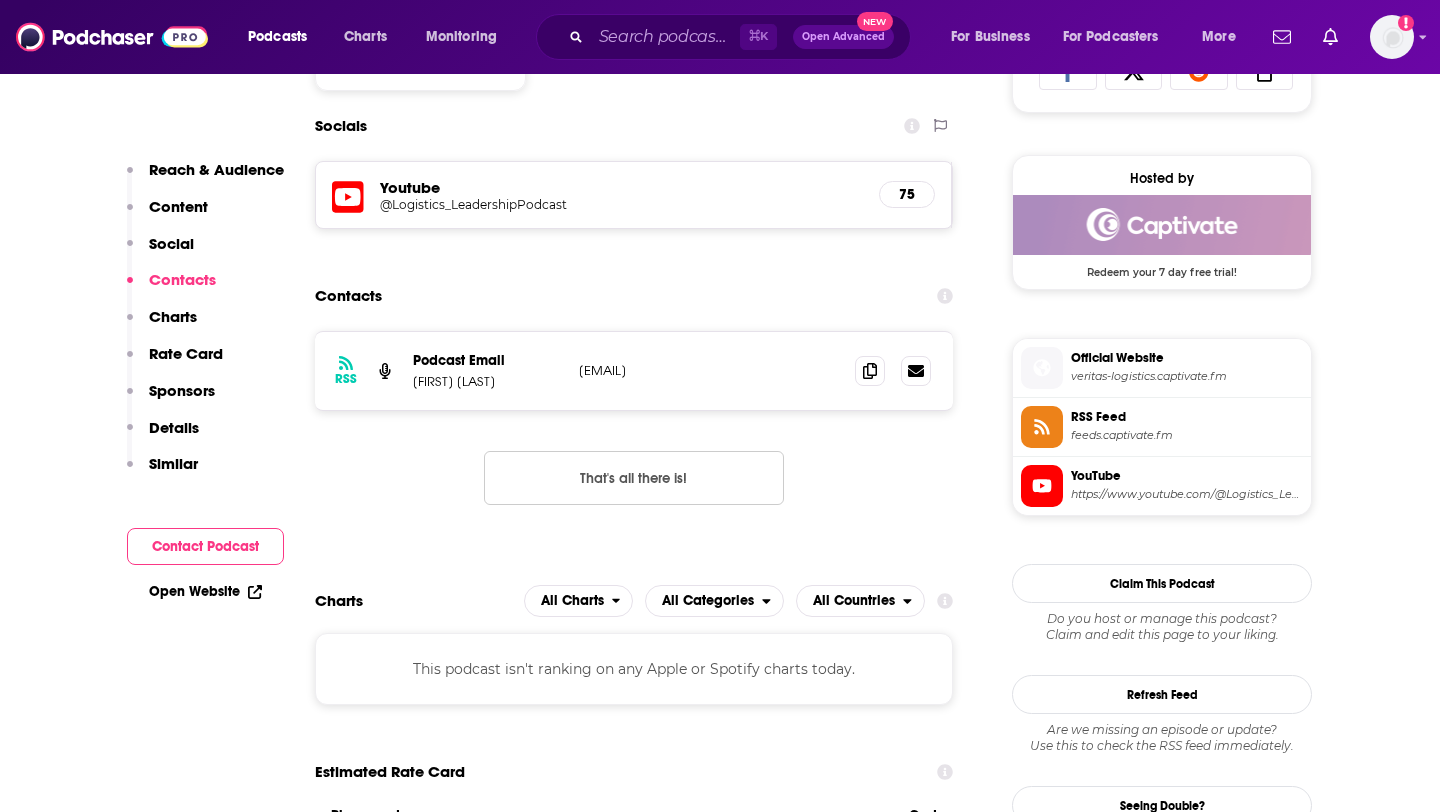 click on "Brian Hastings and Justin Maines" at bounding box center [488, 381] 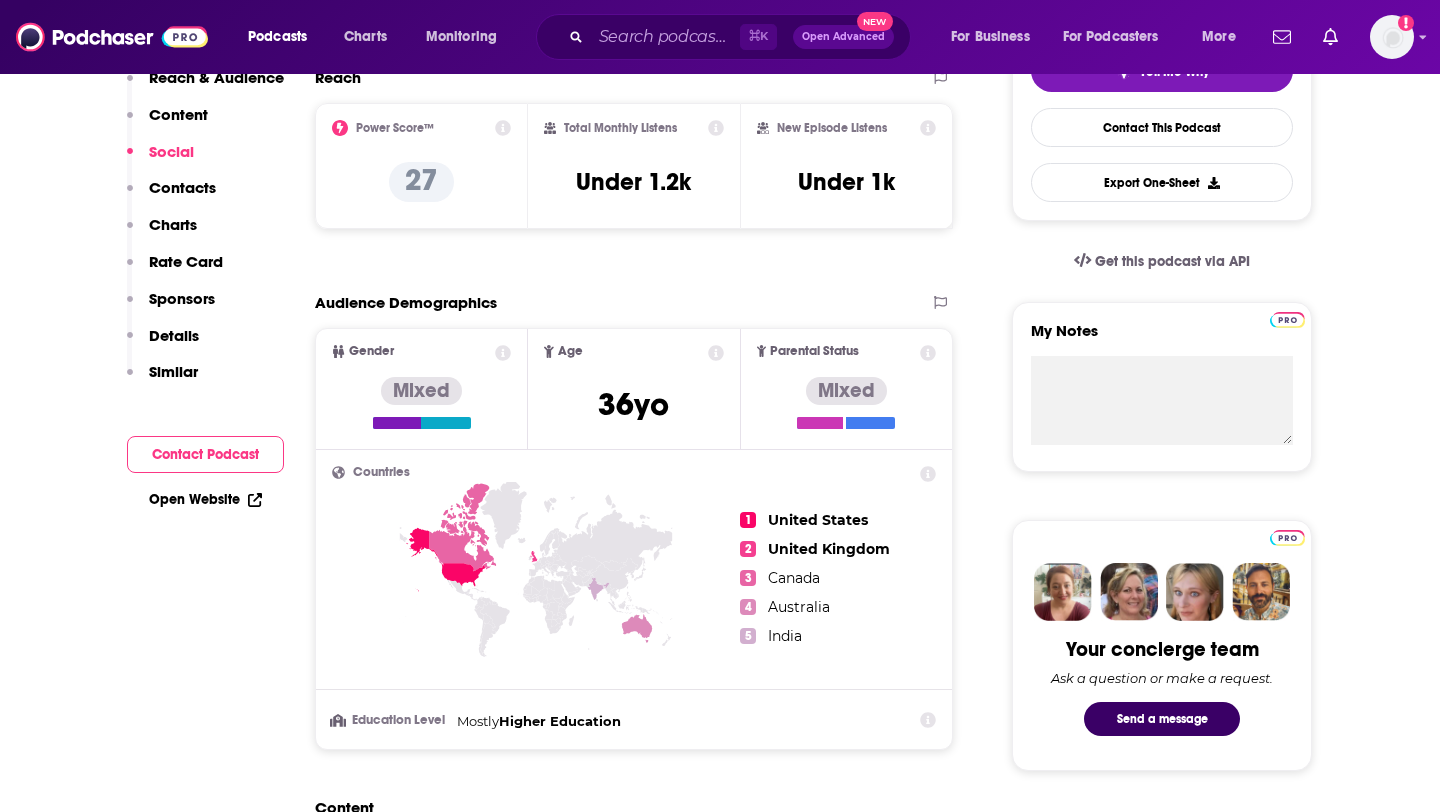 scroll, scrollTop: 0, scrollLeft: 0, axis: both 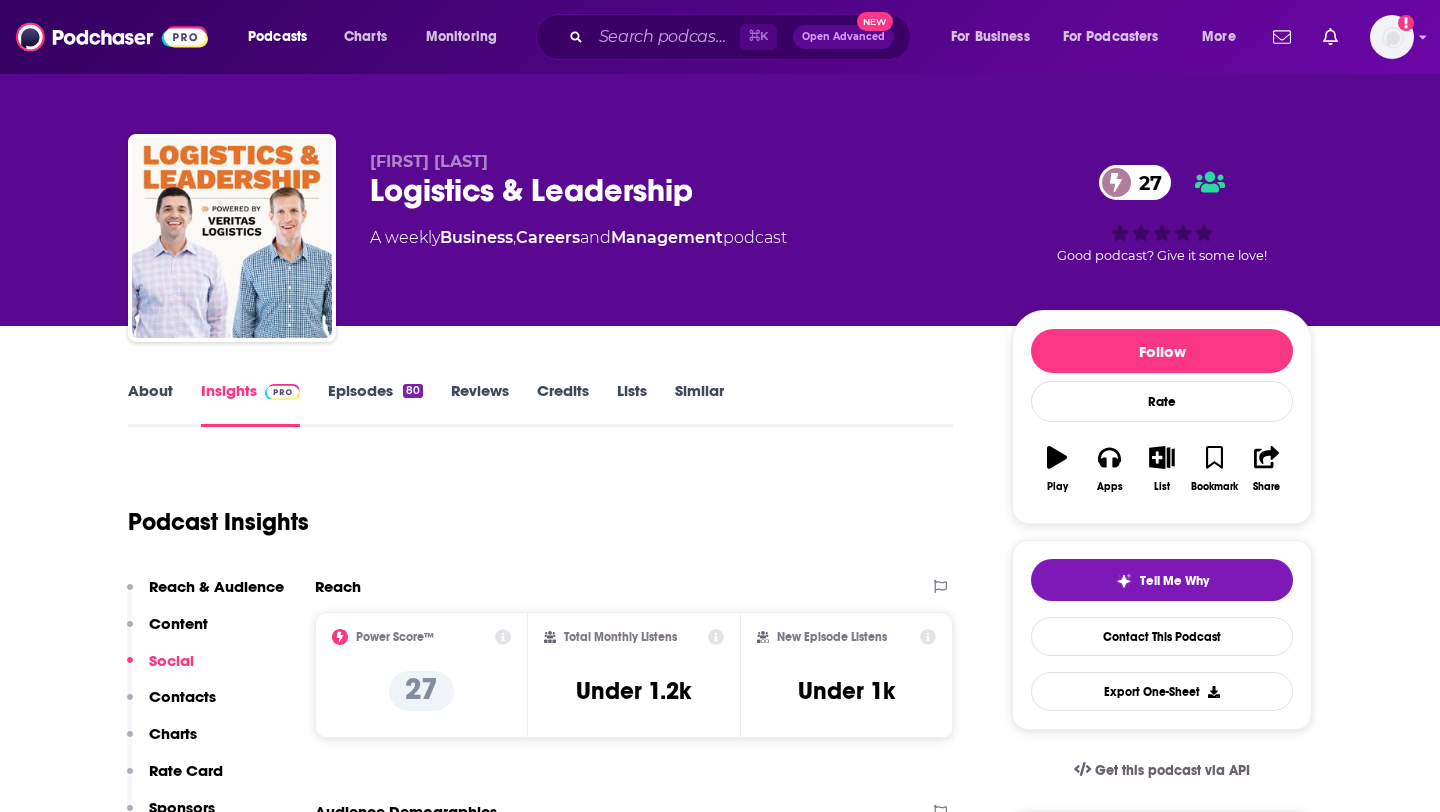 click on "About" at bounding box center [150, 404] 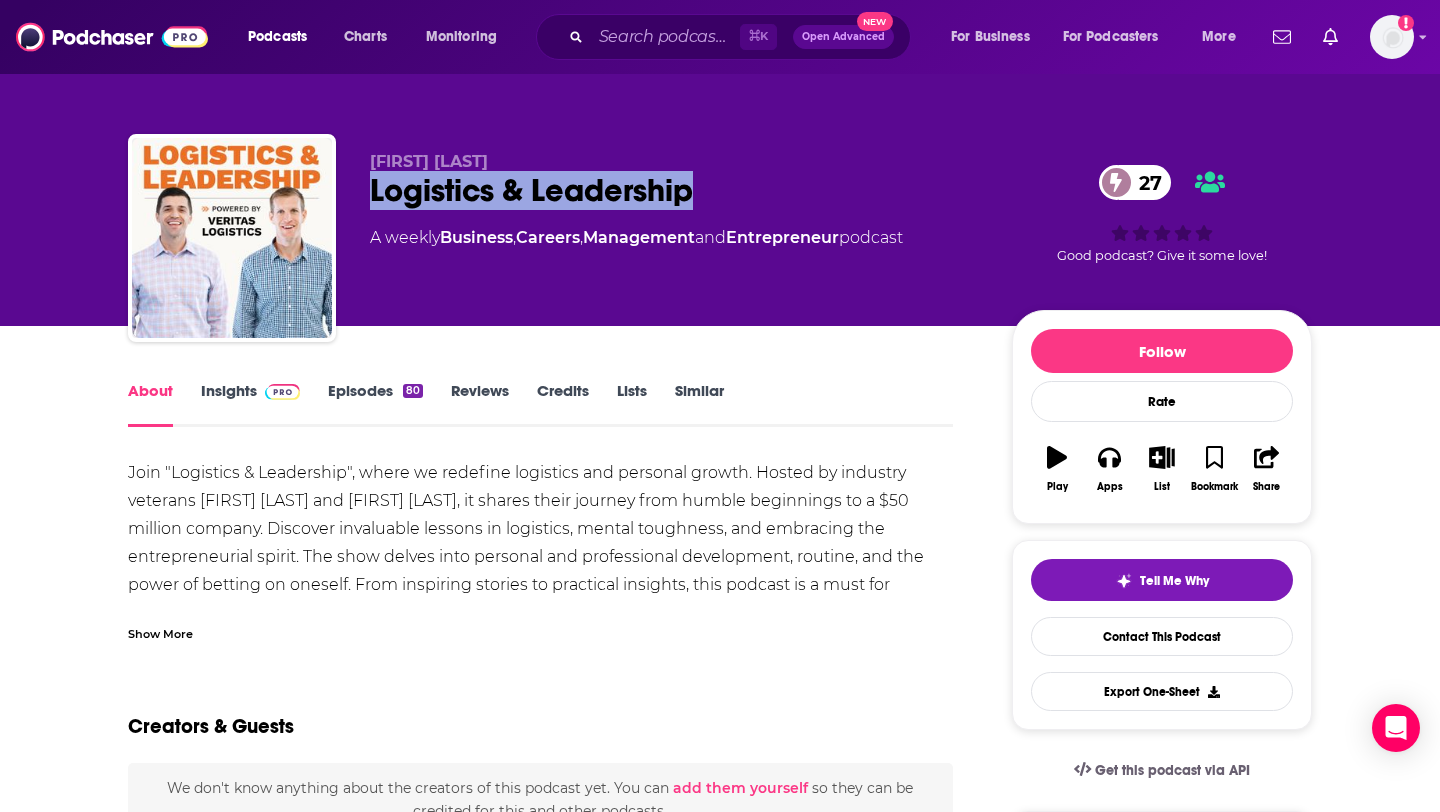 drag, startPoint x: 360, startPoint y: 188, endPoint x: 797, endPoint y: 209, distance: 437.50427 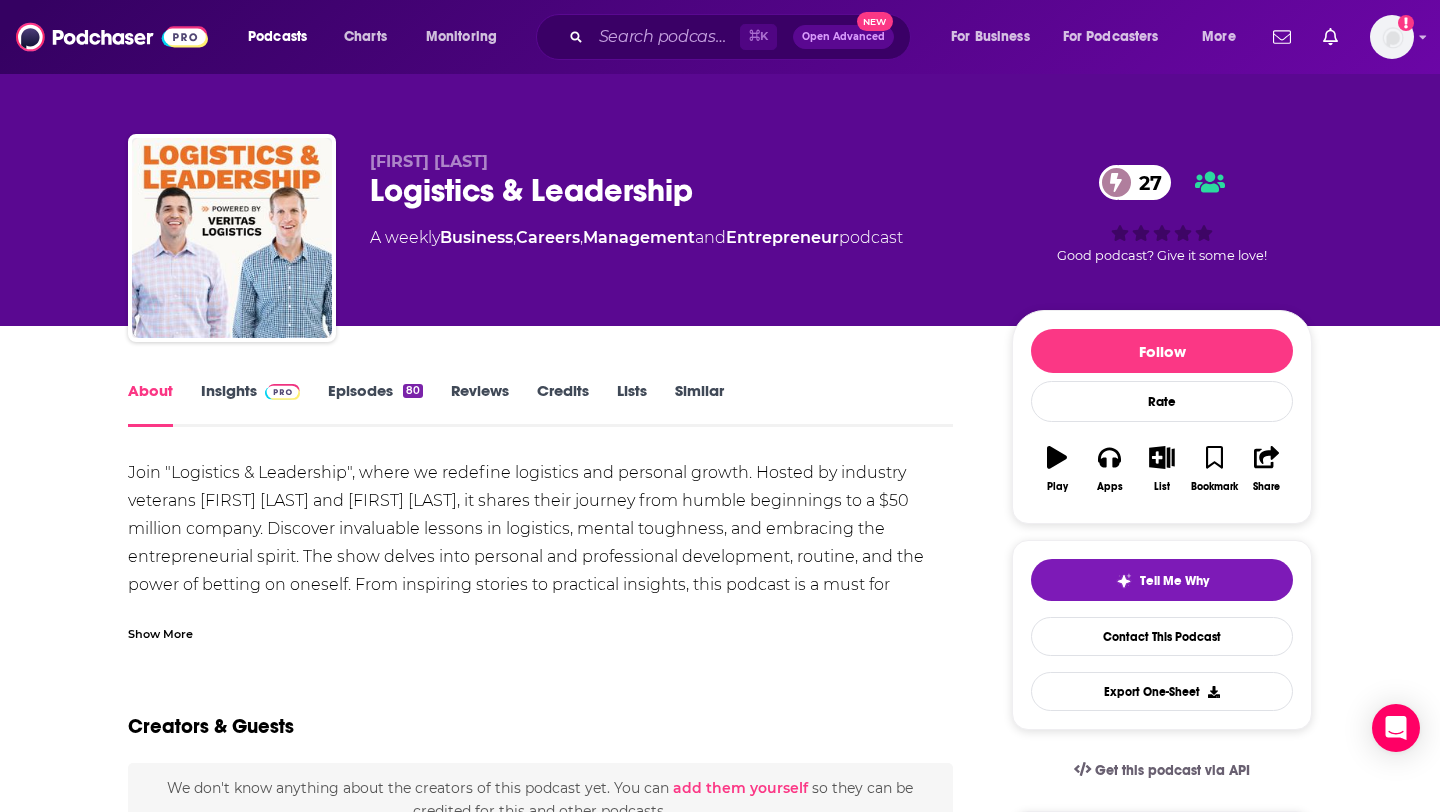 click on "About Insights Episodes 80 Reviews Credits Lists Similar Join "Logistics & Leadership", where we redefine logistics and personal growth. Hosted by industry veterans Brian Hastings and Justin Maines, it shares their journey from humble beginnings to a $50 million company. Discover invaluable lessons in logistics, mental toughness, and embracing the entrepreneurial spirit. The show delves into personal and professional development, routine, and the power of betting on oneself. From inspiring stories to practical insights, this podcast is a must for aspiring entrepreneurs, logistics professionals, and anyone seeking to push limits and achieve success. Show More Creators & Guests We don't know anything about the creators of this podcast yet . You can   add them yourself   so they can be credited for this and other podcasts. Recent Episodes View All From Freight Broker to Brand Builder: The Prime Hydration Playbook w/ David Hager | Ep 66 Jul 31st, 2025 From Heartbreak to Household Name – w/ Megan Reamer | Ep 65" at bounding box center [720, 1192] 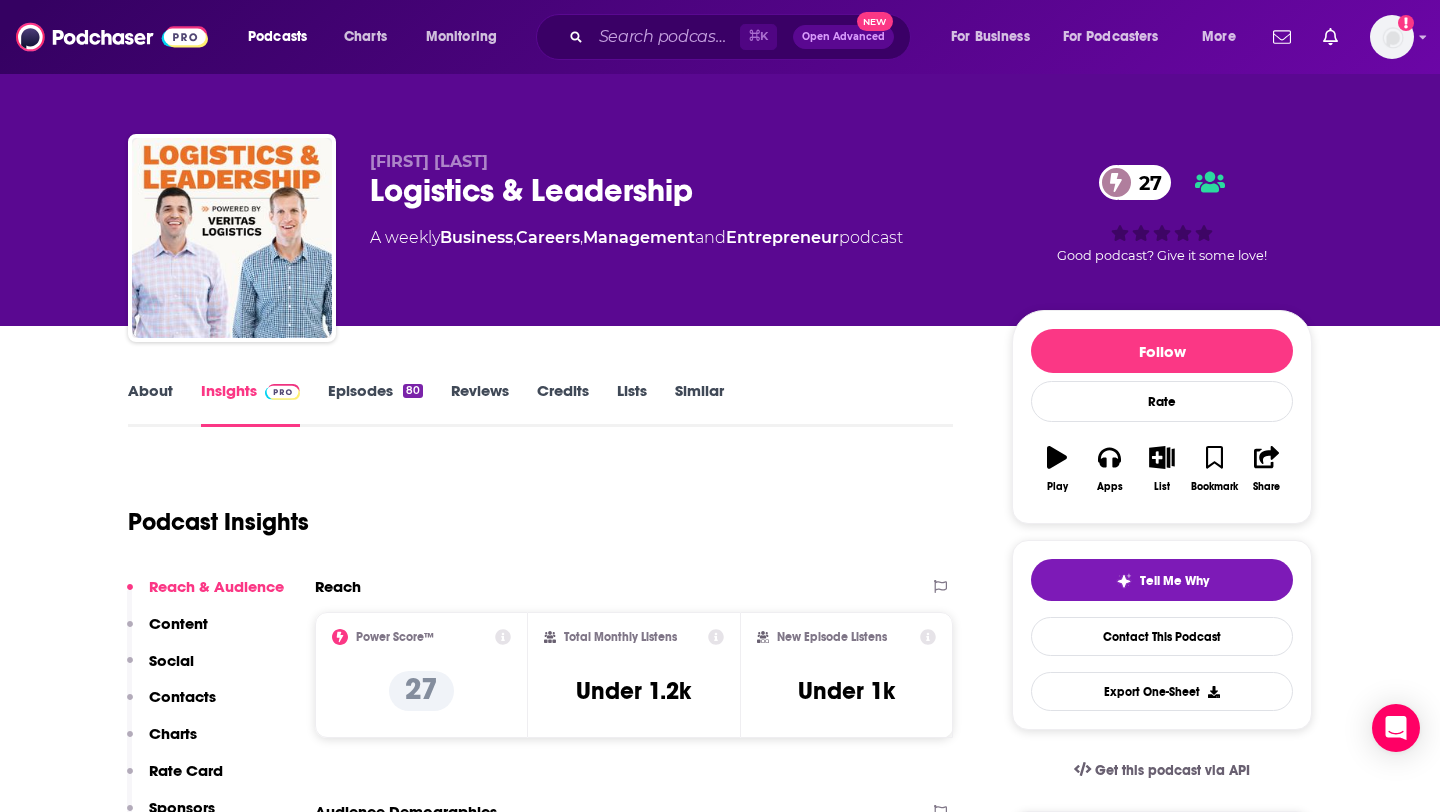 click on "Contacts" at bounding box center [182, 696] 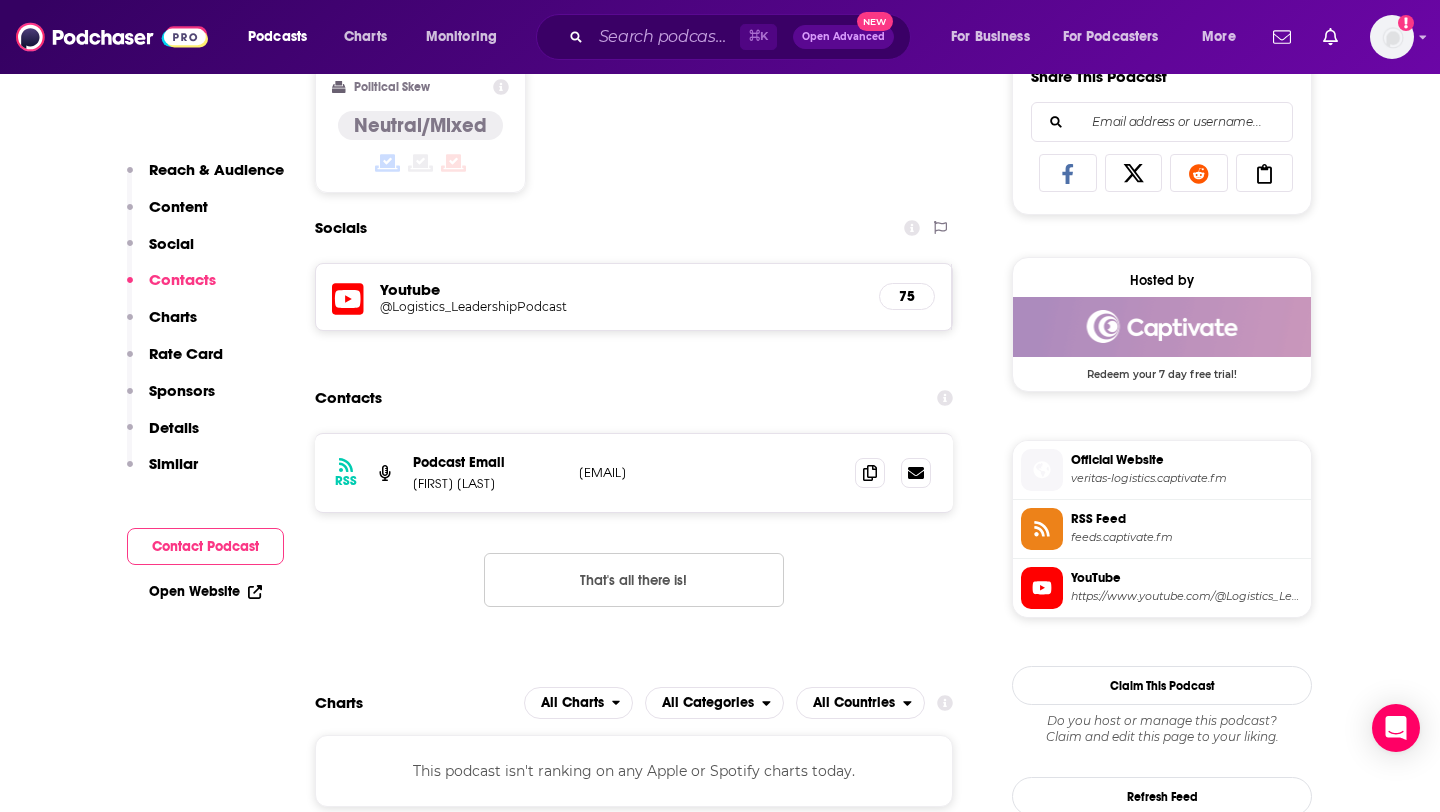 scroll, scrollTop: 1382, scrollLeft: 0, axis: vertical 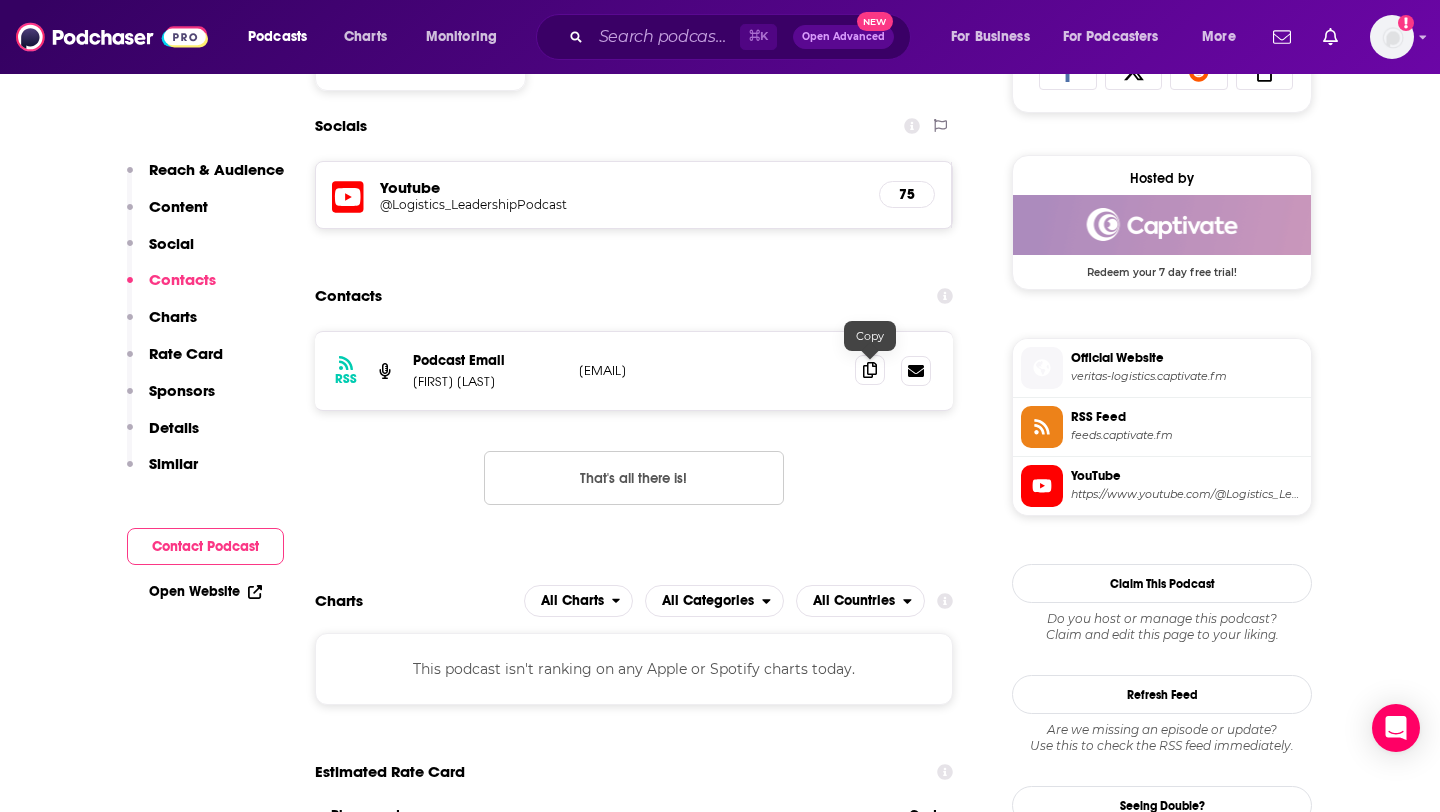 click at bounding box center [870, 370] 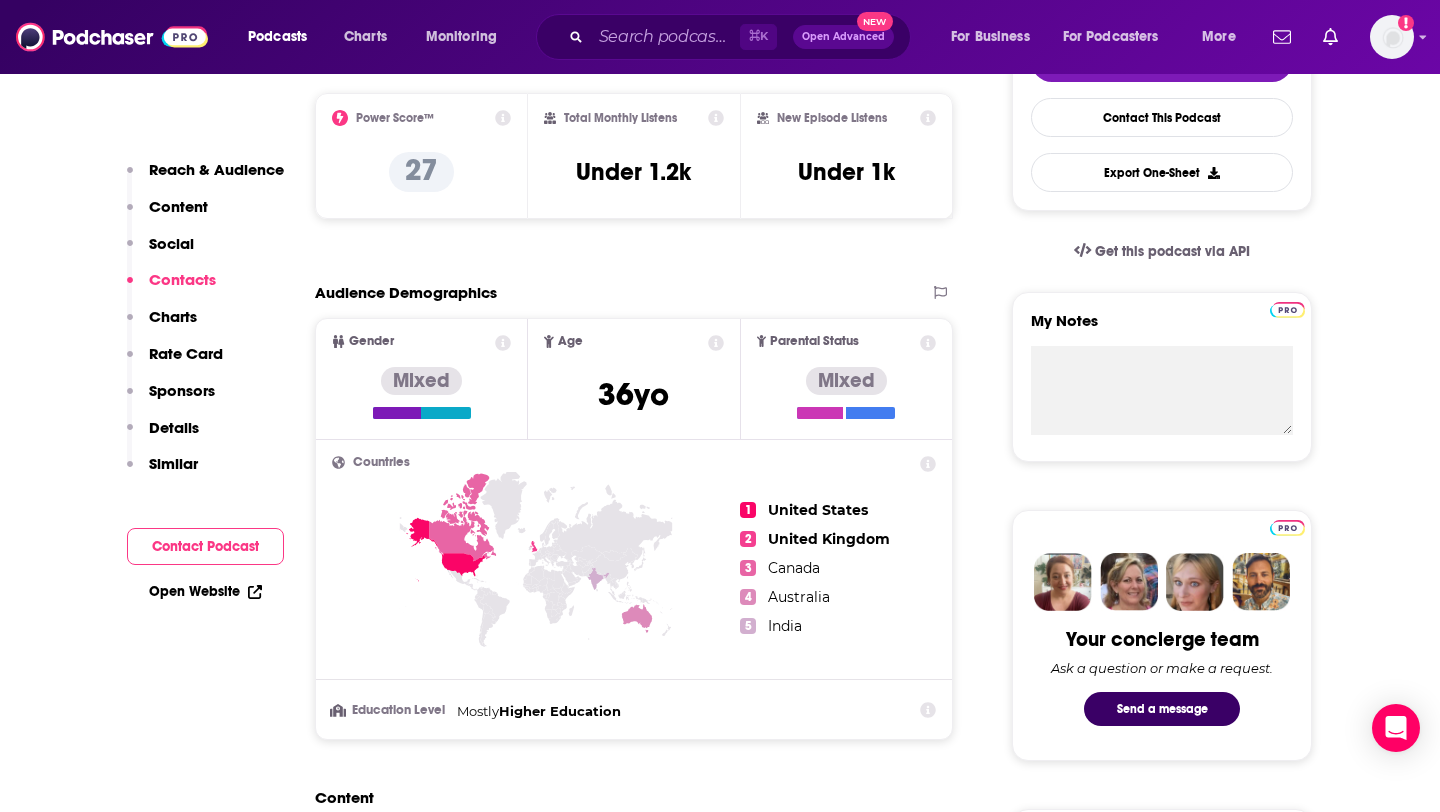 scroll, scrollTop: 0, scrollLeft: 0, axis: both 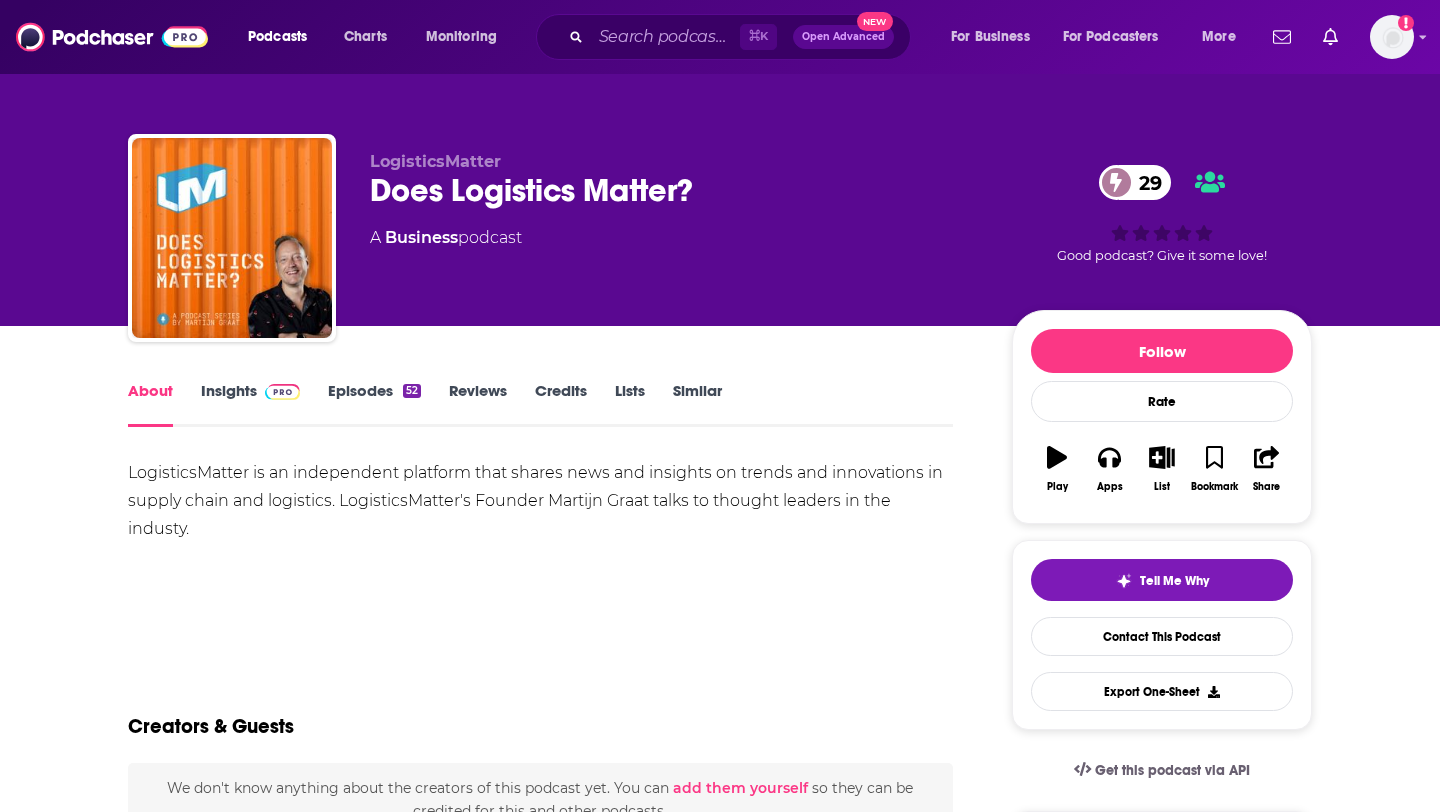 click on "Insights" at bounding box center (250, 404) 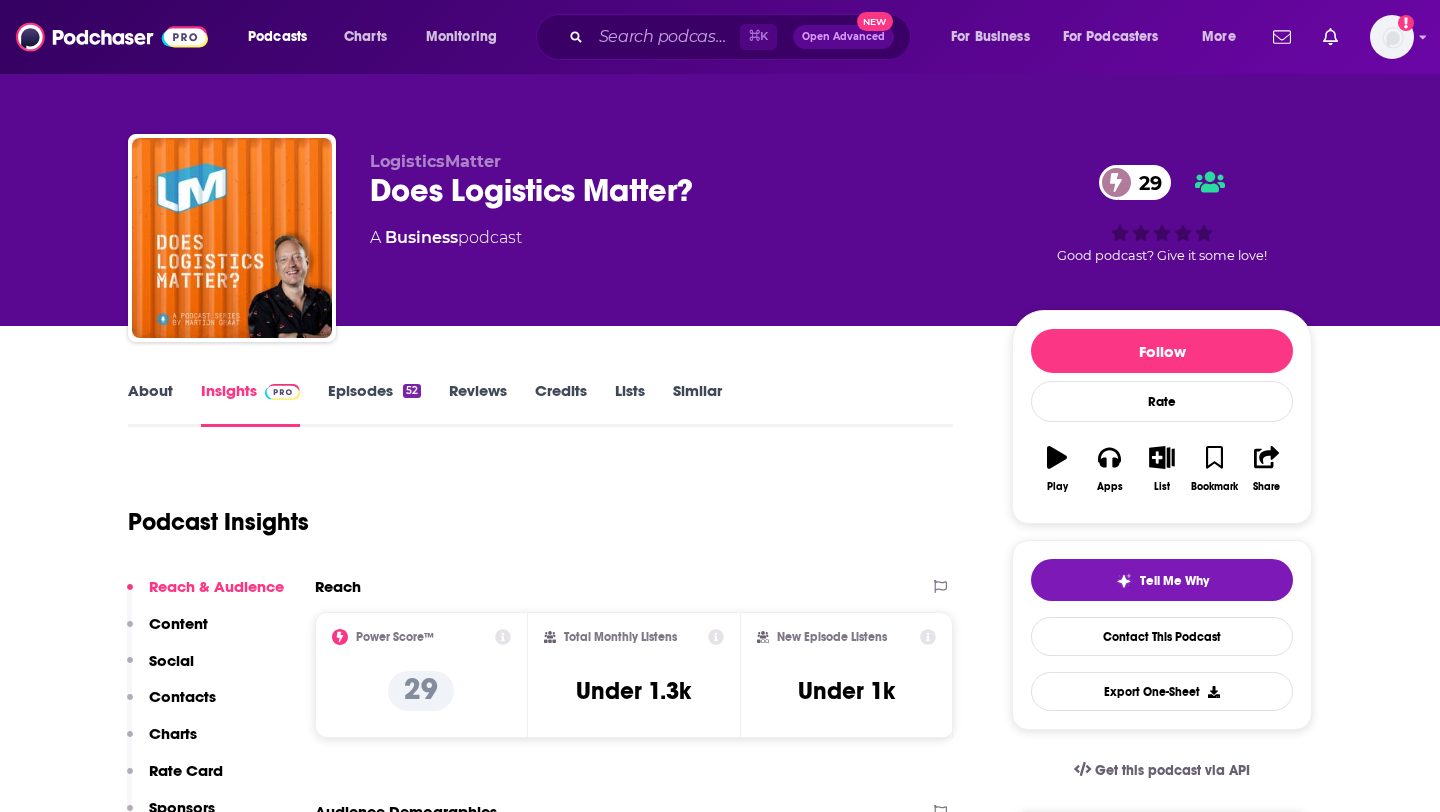click on "Reach & Audience Content Social Contacts Charts Rate Card Sponsors Details Similar" at bounding box center [205, 742] 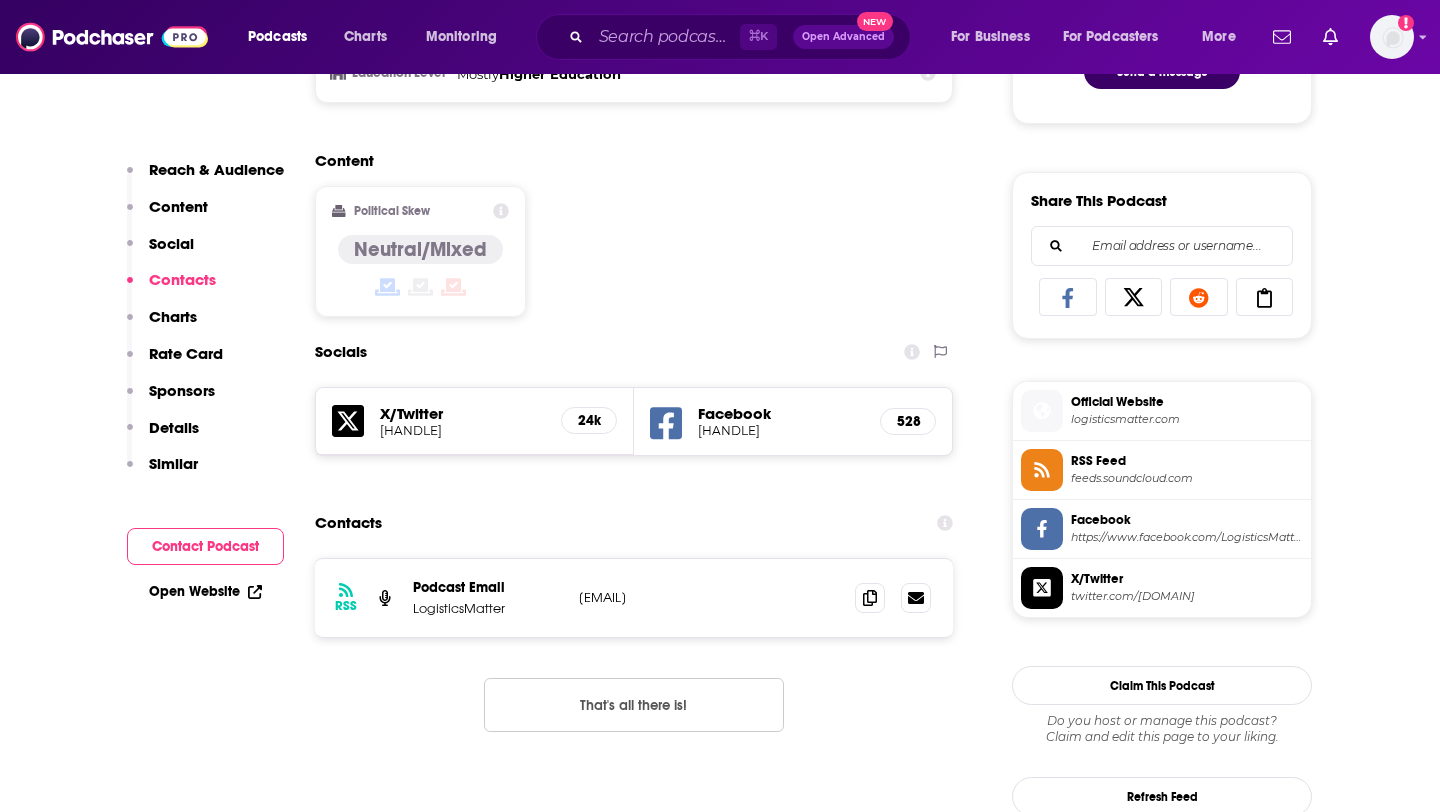 scroll, scrollTop: 0, scrollLeft: 0, axis: both 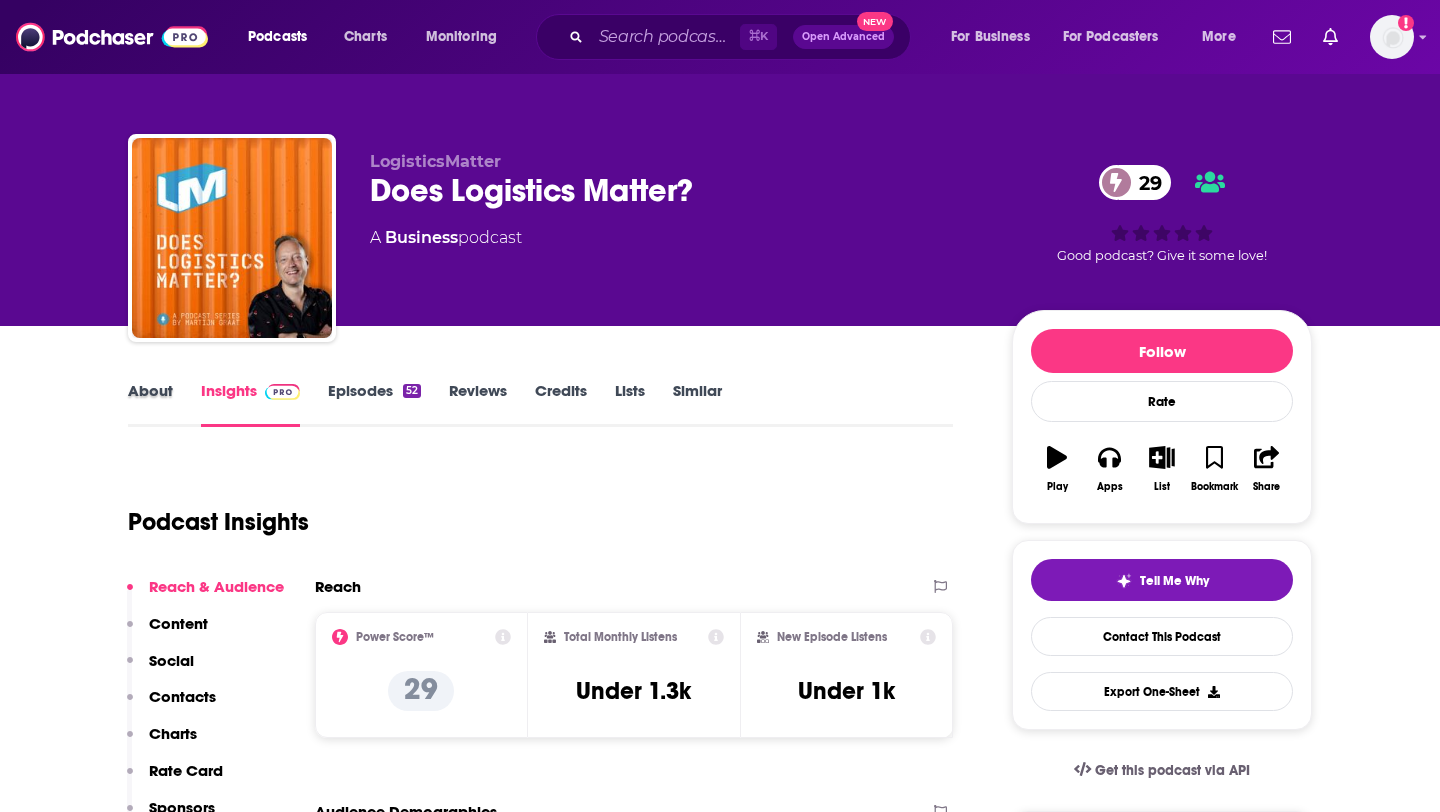 click on "About" at bounding box center [164, 404] 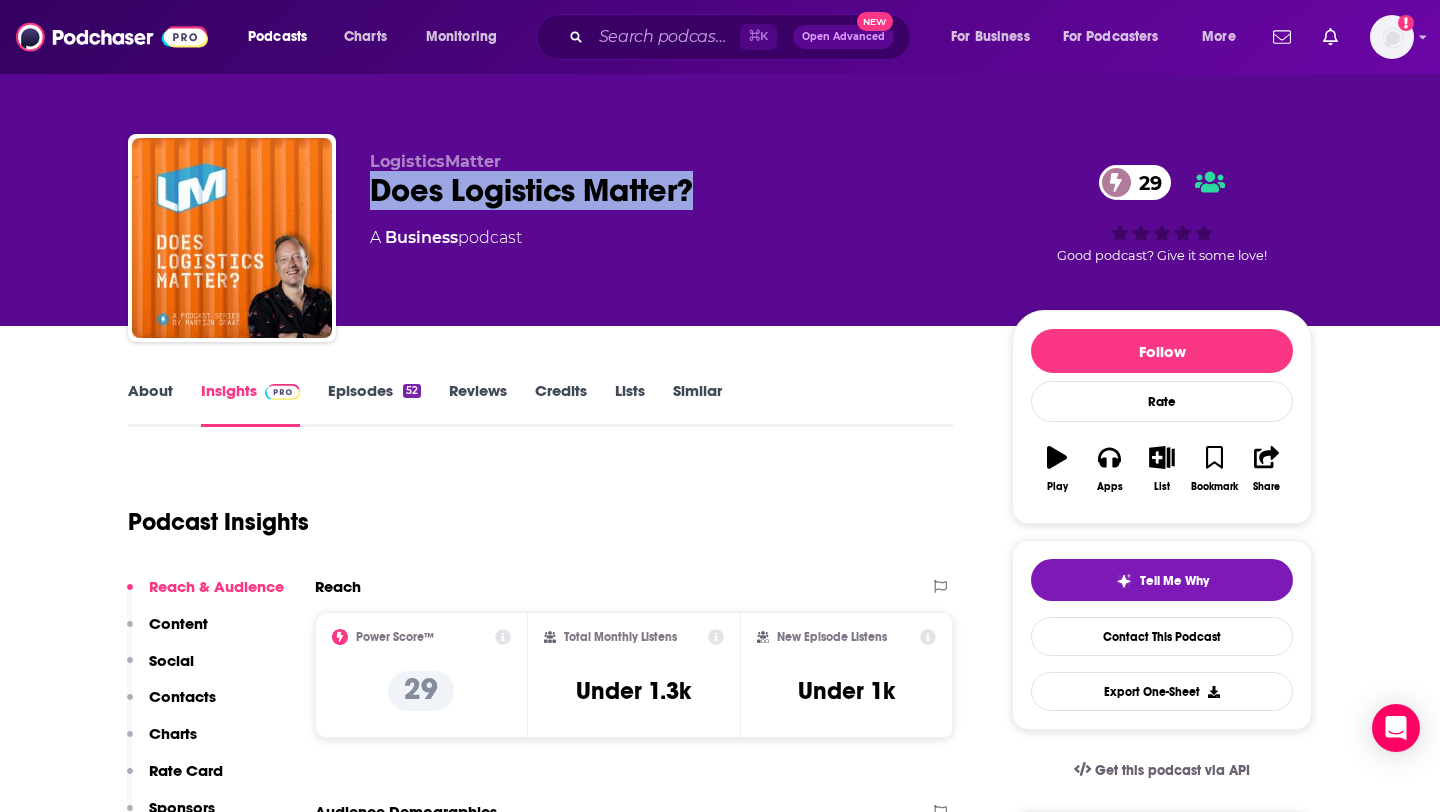 drag, startPoint x: 725, startPoint y: 192, endPoint x: 362, endPoint y: 197, distance: 363.03442 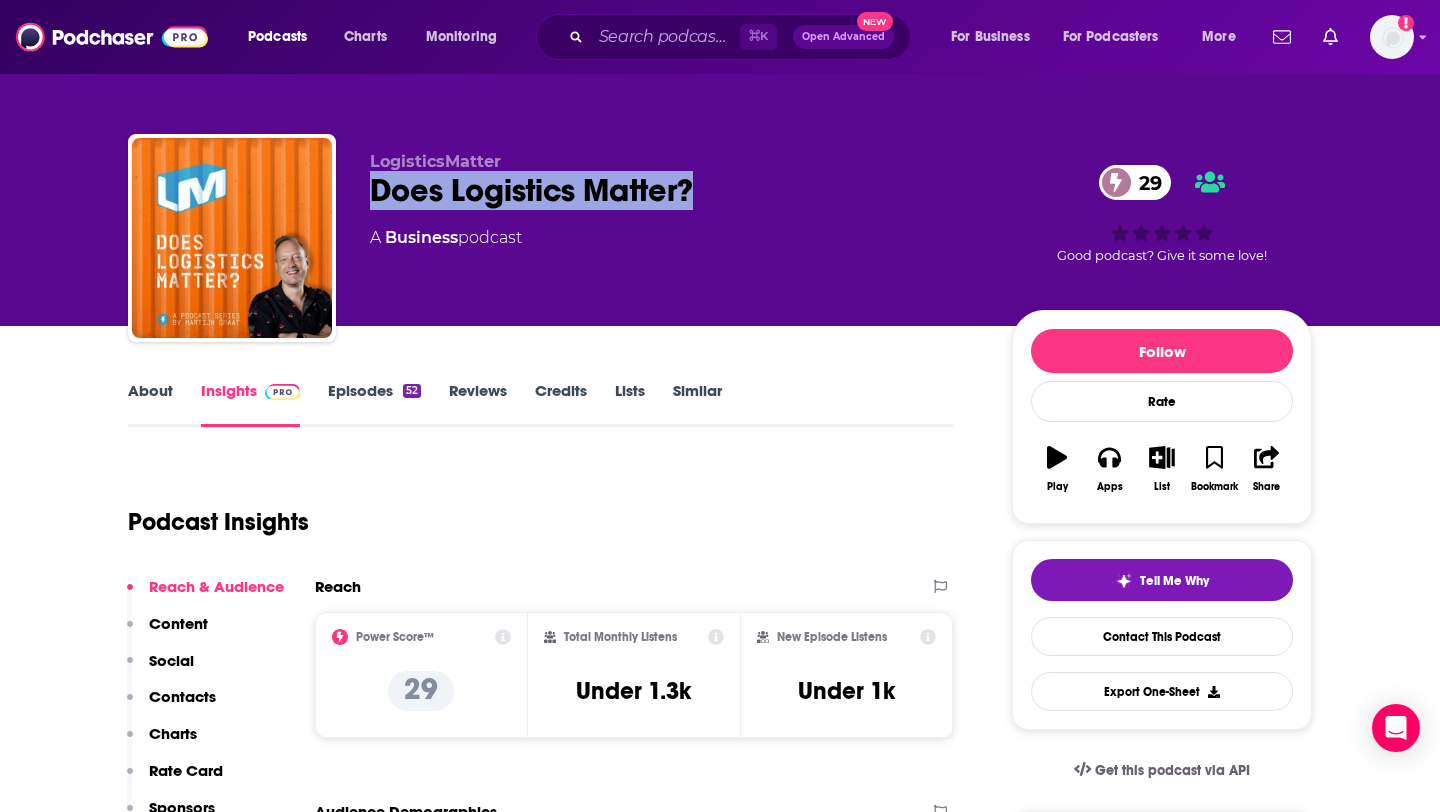 click on "Contacts" at bounding box center (182, 696) 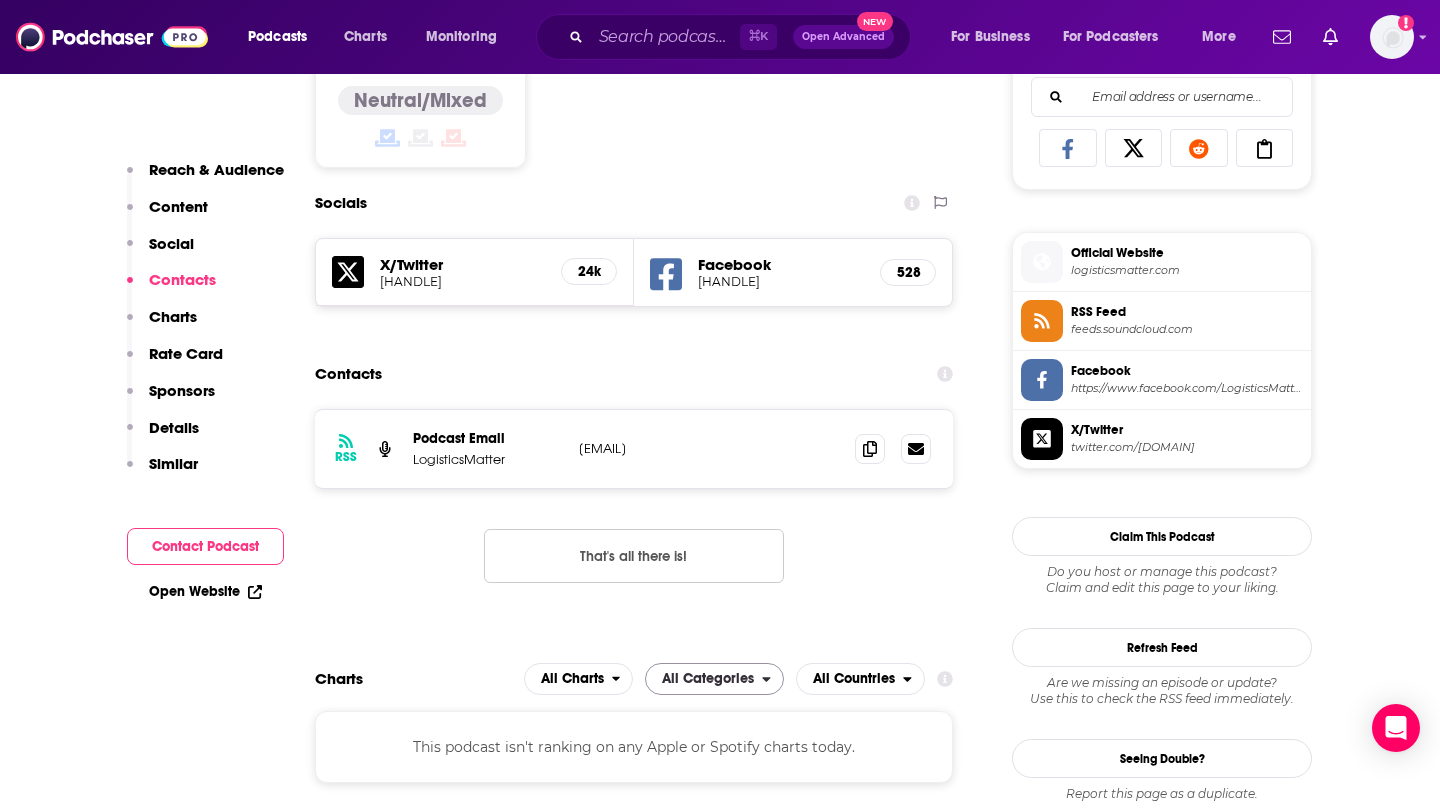 scroll, scrollTop: 1383, scrollLeft: 0, axis: vertical 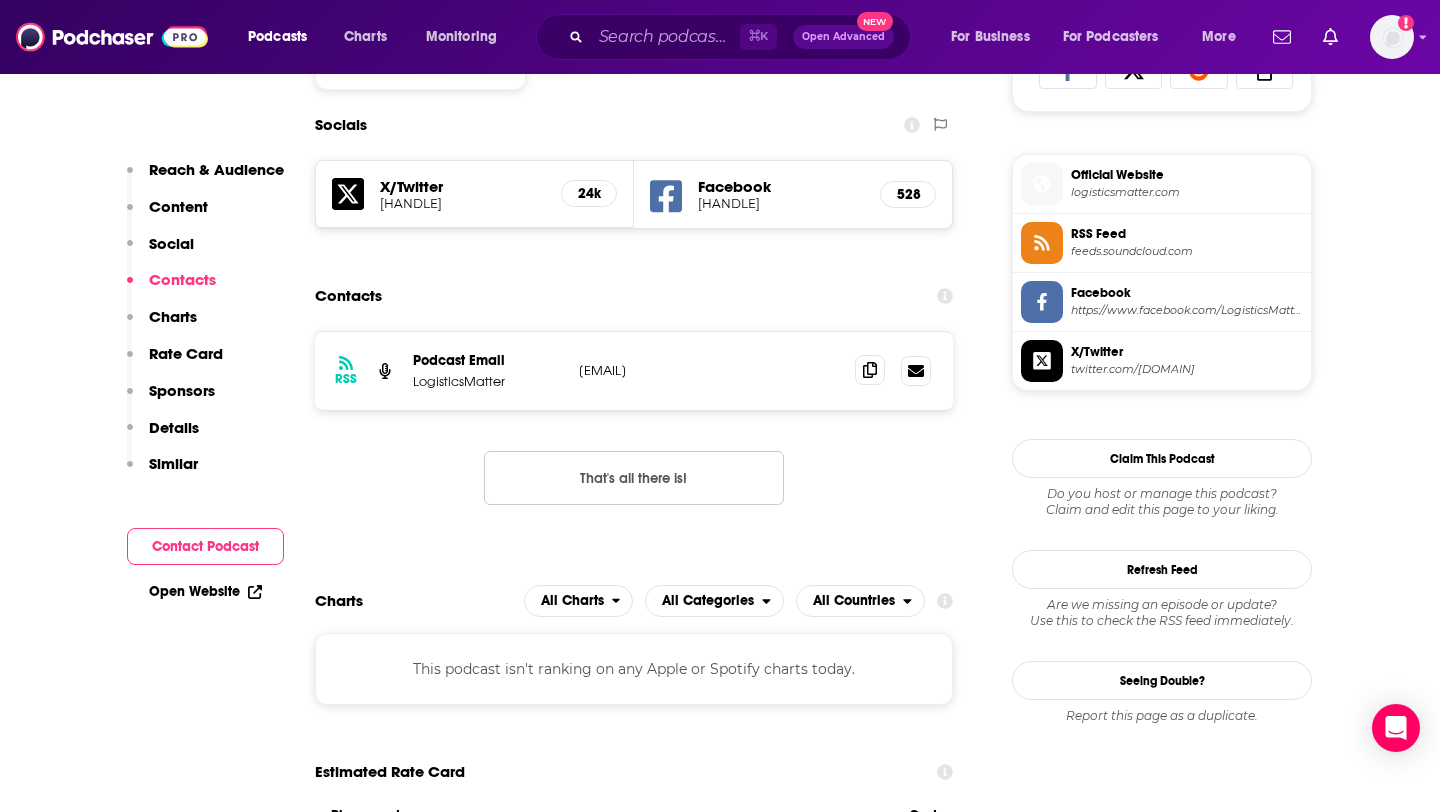 click 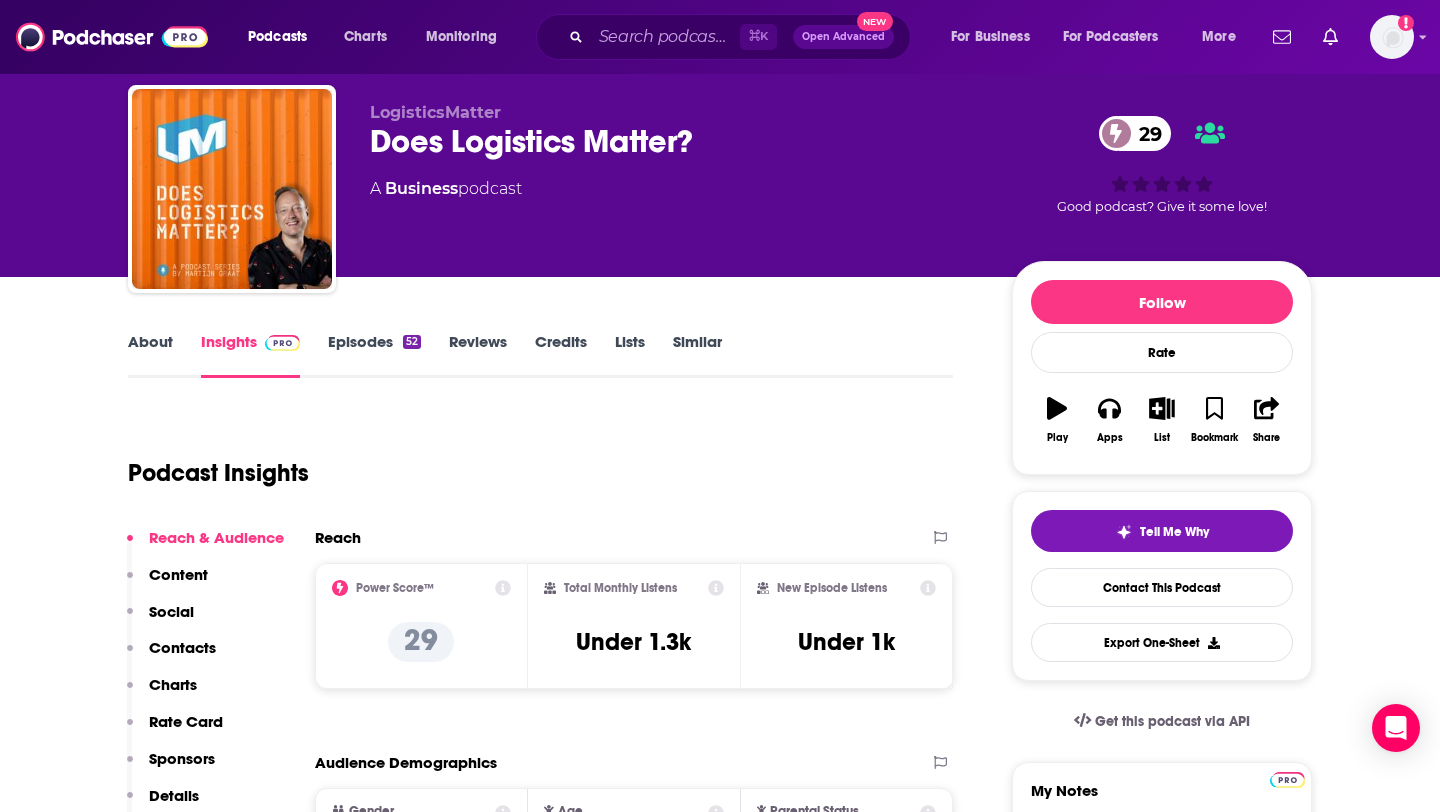 scroll, scrollTop: 0, scrollLeft: 0, axis: both 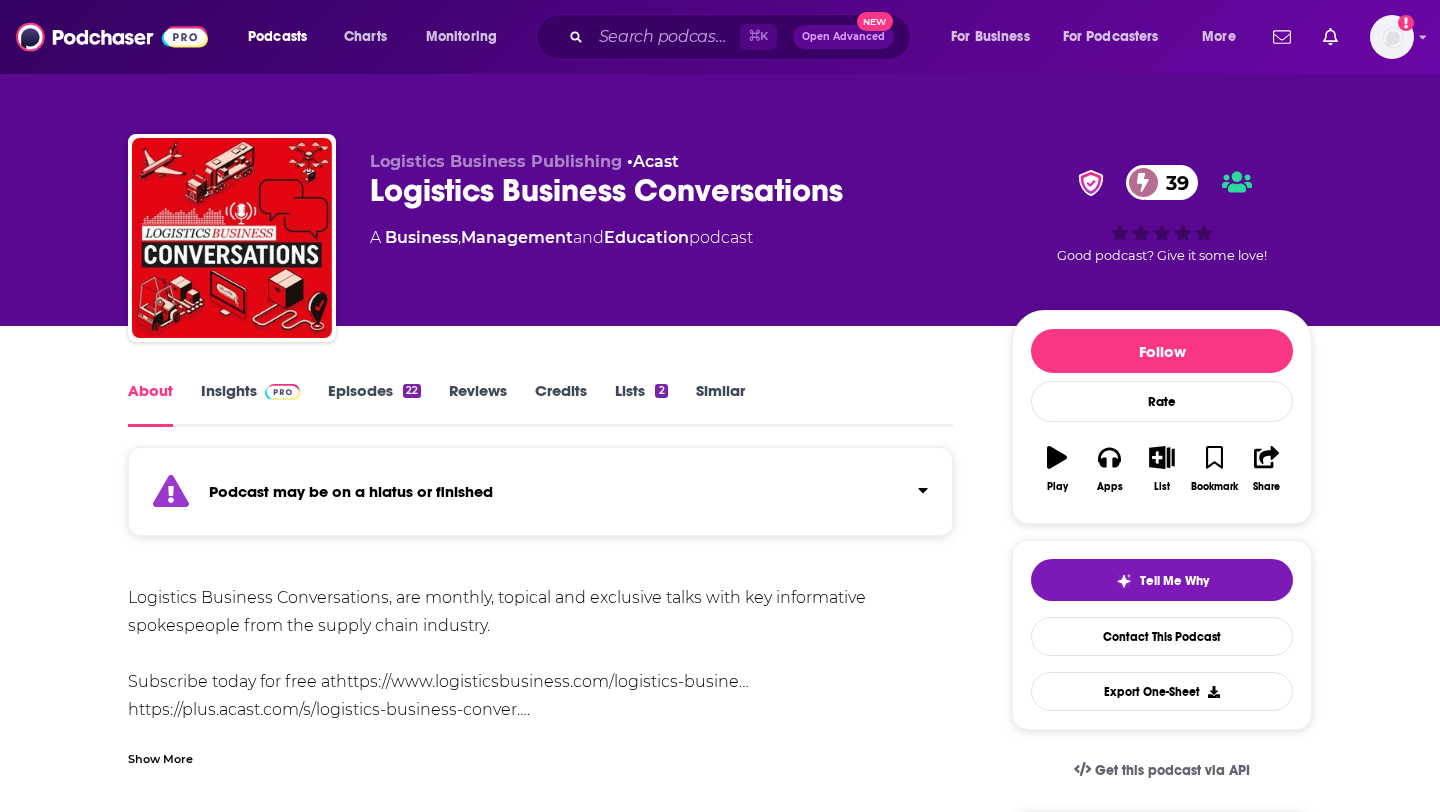 click on "Insights" at bounding box center [250, 404] 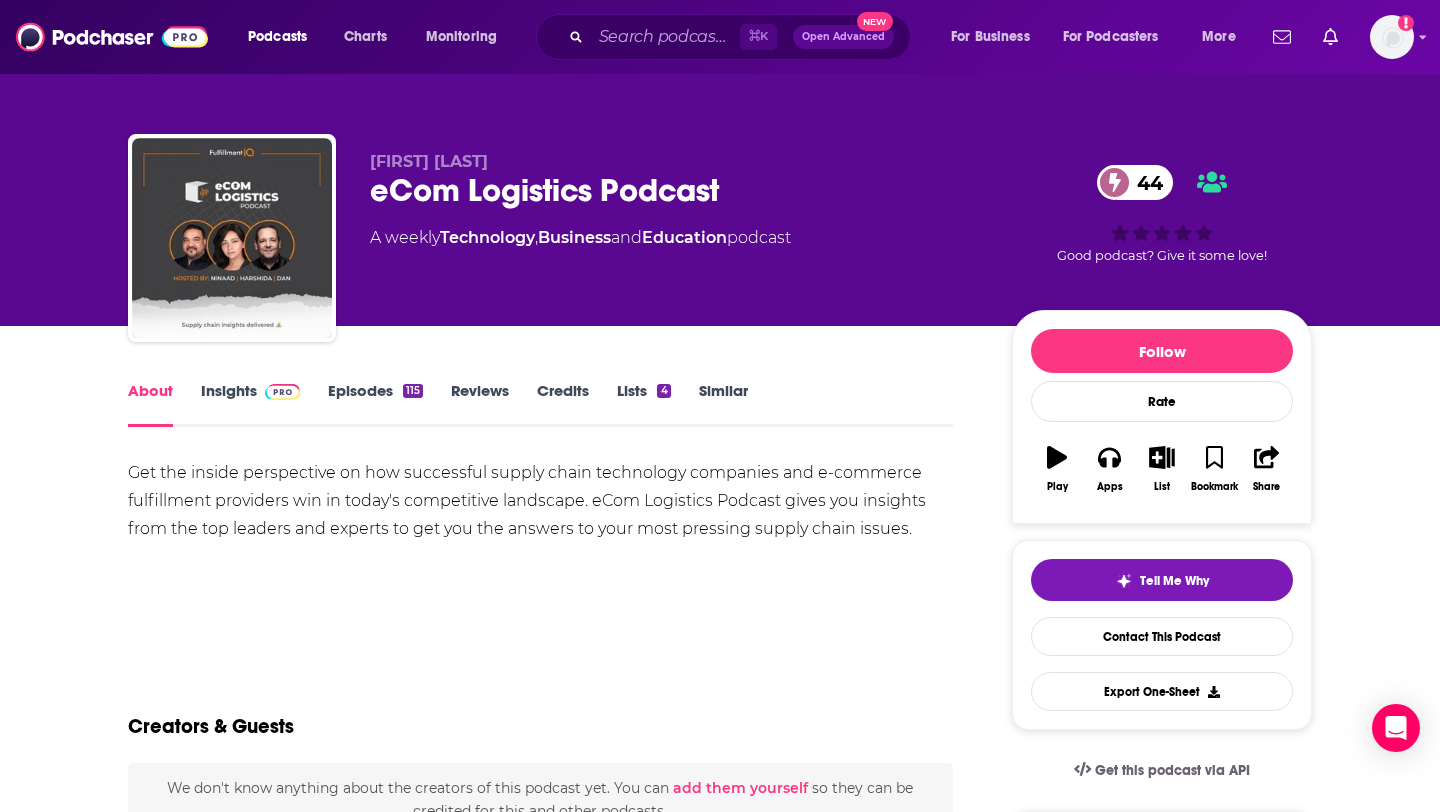 scroll, scrollTop: 0, scrollLeft: 0, axis: both 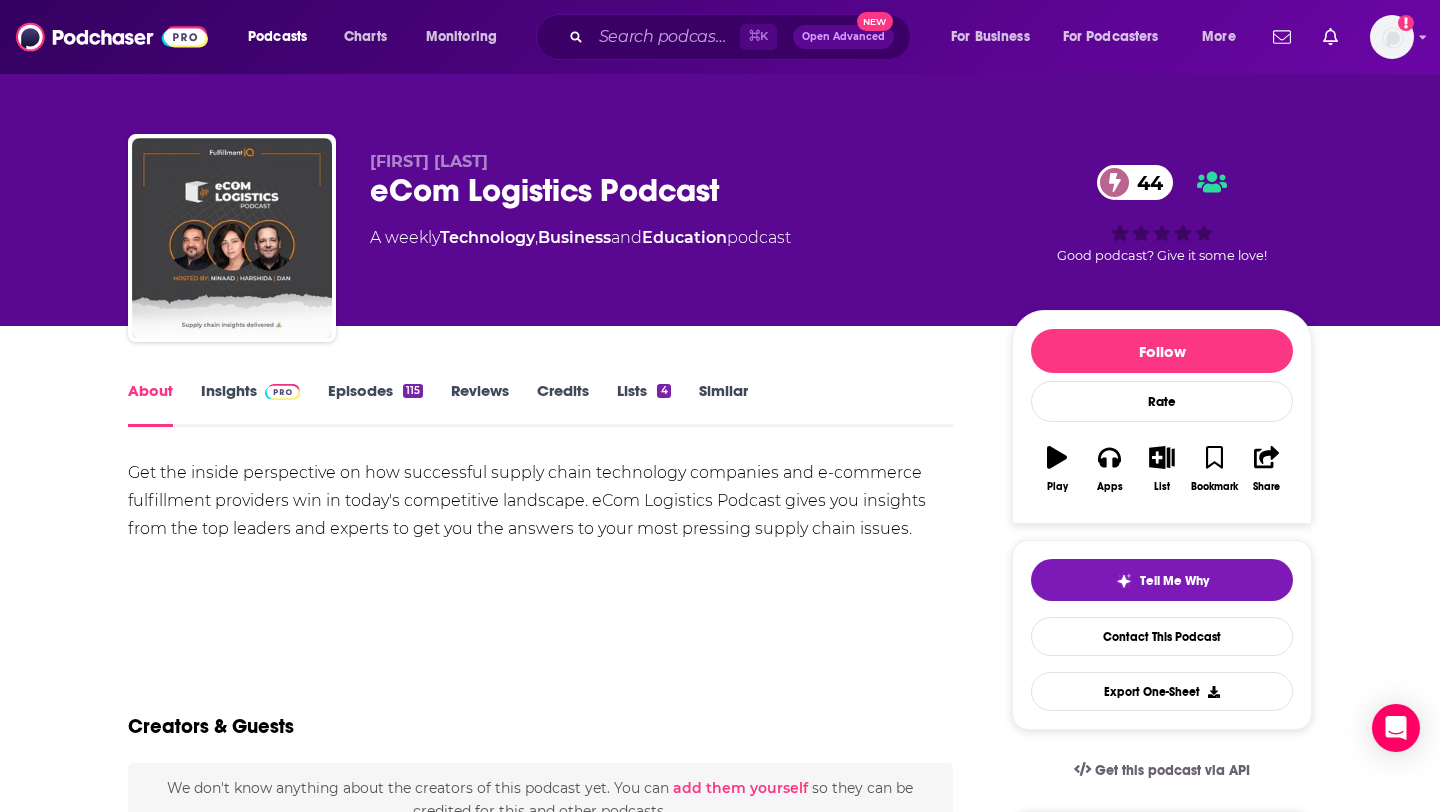 click on "We don't know anything about the creators of this podcast yet . You can add them yourself so they can be credited for this and other podcasts. Recent Episodes View All Rethinking Supply Chain & Ops at Scale: Lessons from [FIRST] [LAST], Topgolf COO Jul 28th, 2025 Parcel Tech & Carrier Diversification Demystified: Inside Sendflex’s Innovation Jul 21st, 2025 [FIRST] [LAST] on How Supply Chain Becomes a CEO’s Growth Engine Jun 30th, 2025 View All Episodes Podcast Reviews This podcast hasn't been reviewed yet. You can add a review to show others what you thought. Host or manage this podcast? Claim This Podcast Refresh Feed Active" at bounding box center [720, 1270] 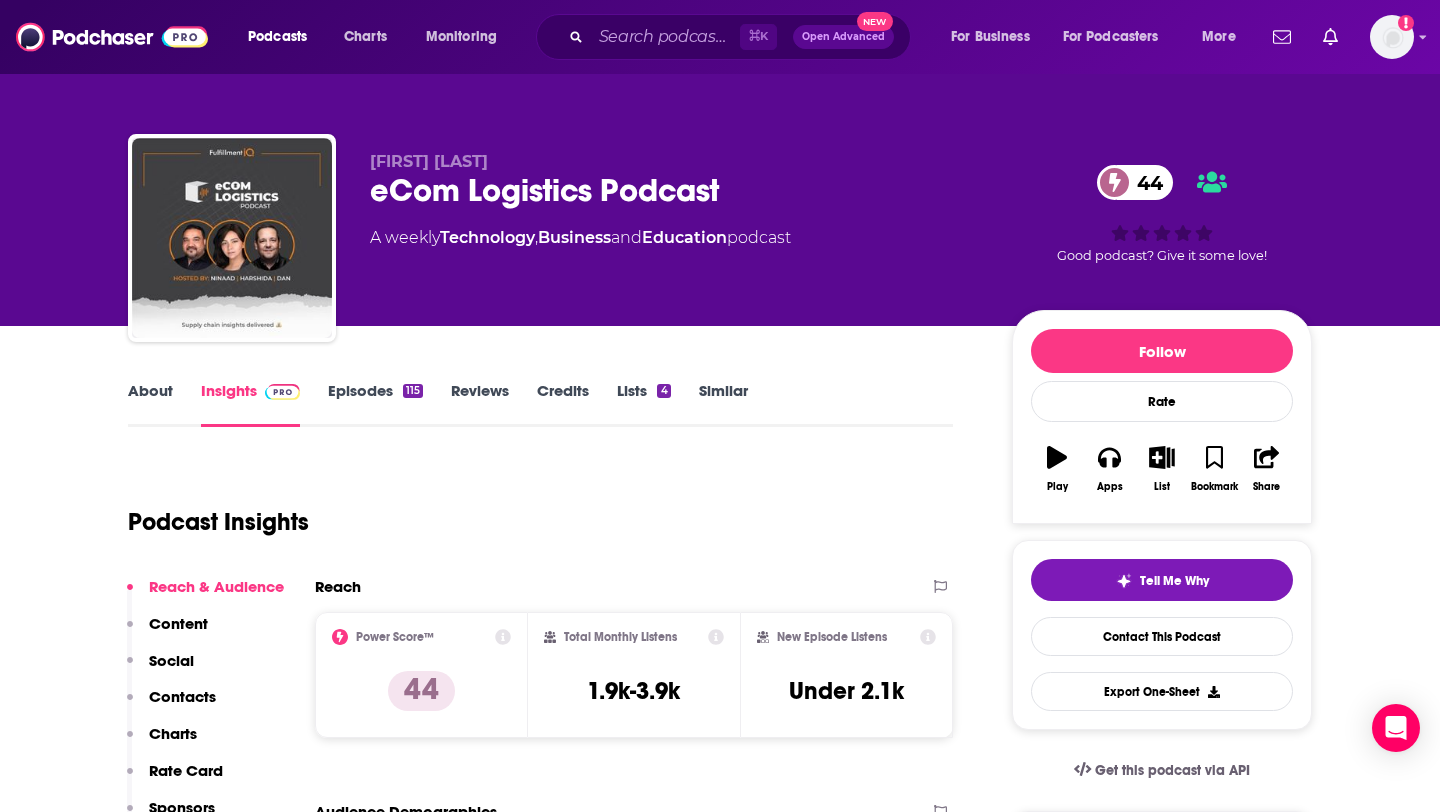 click on "Contacts" at bounding box center [182, 696] 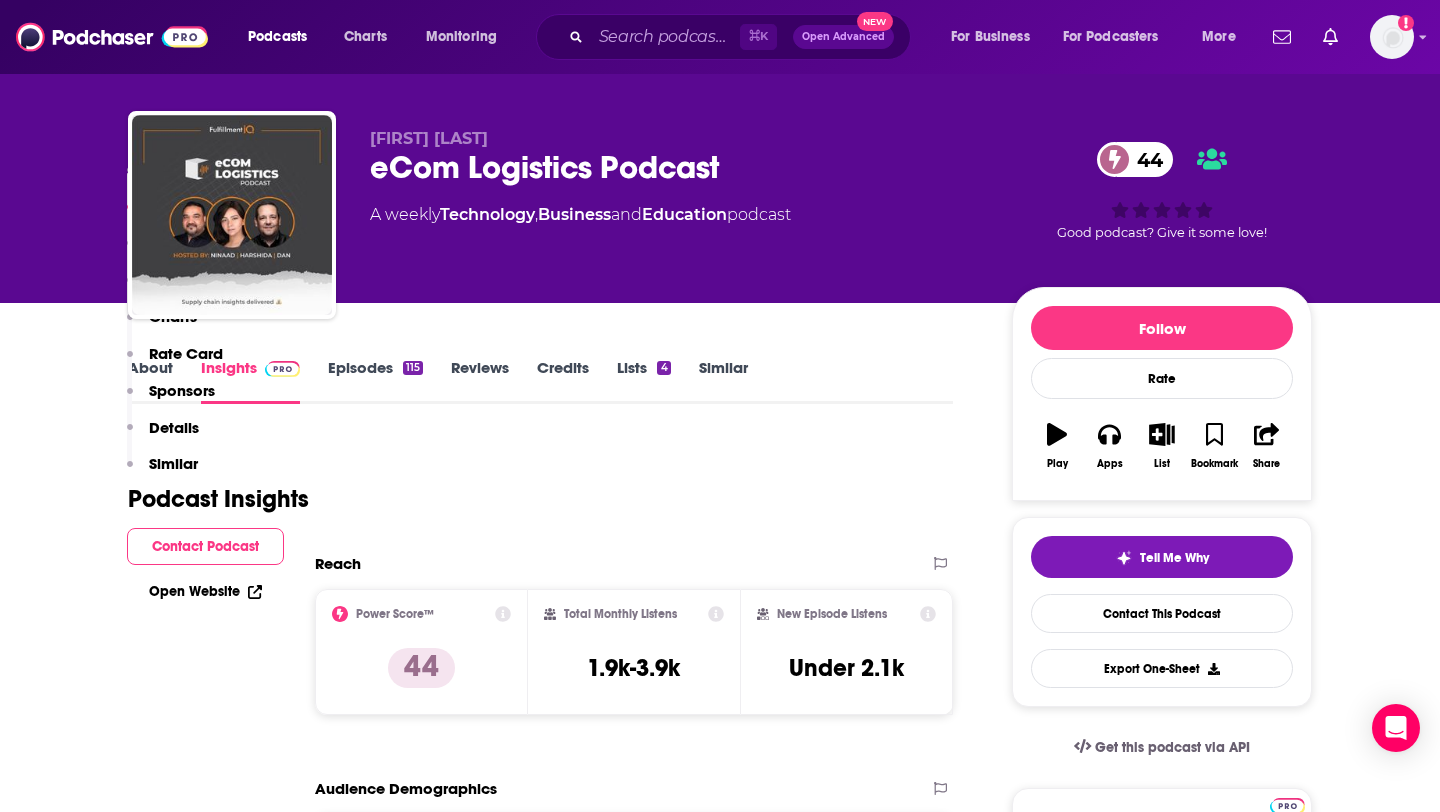 scroll, scrollTop: 0, scrollLeft: 0, axis: both 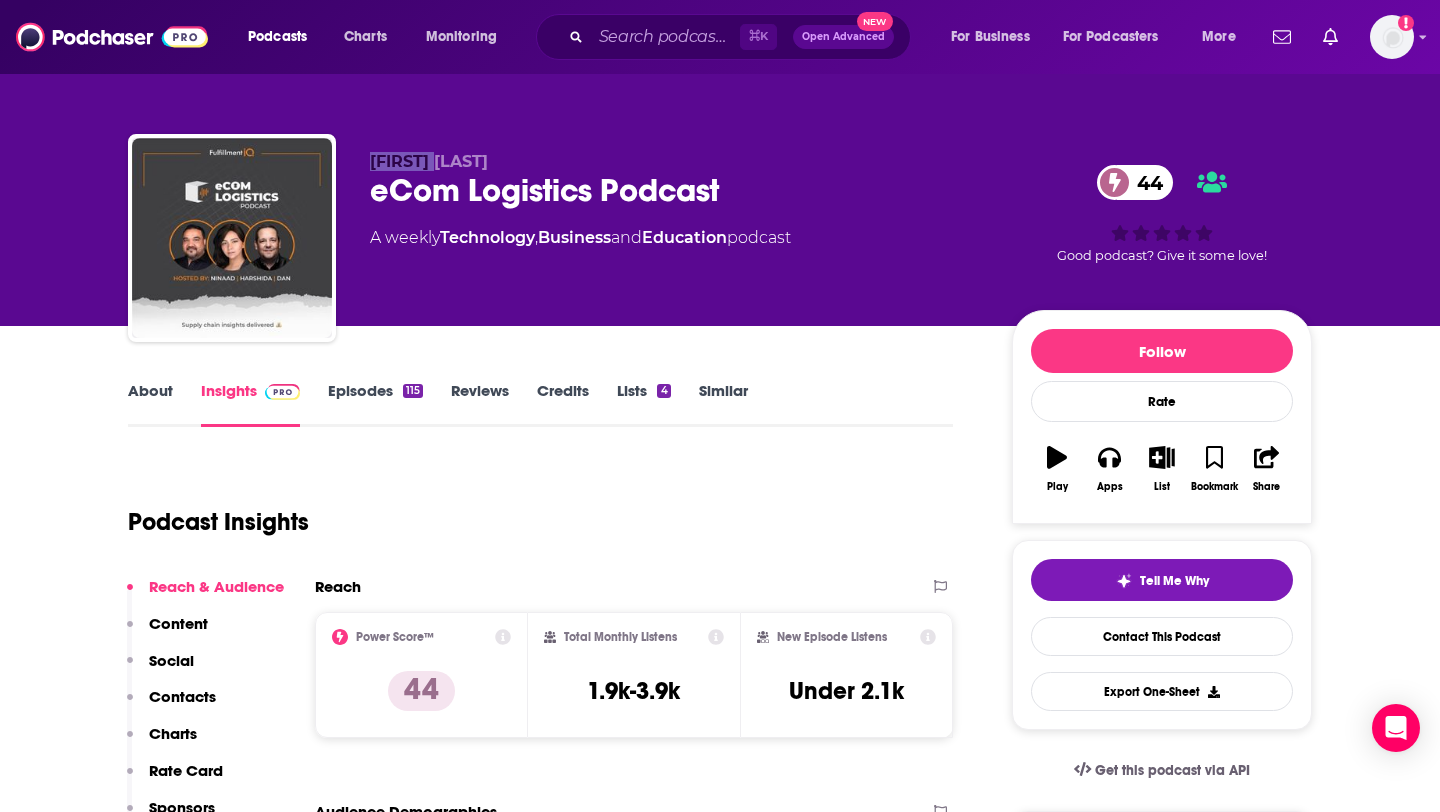 drag, startPoint x: 364, startPoint y: 156, endPoint x: 444, endPoint y: 159, distance: 80.05623 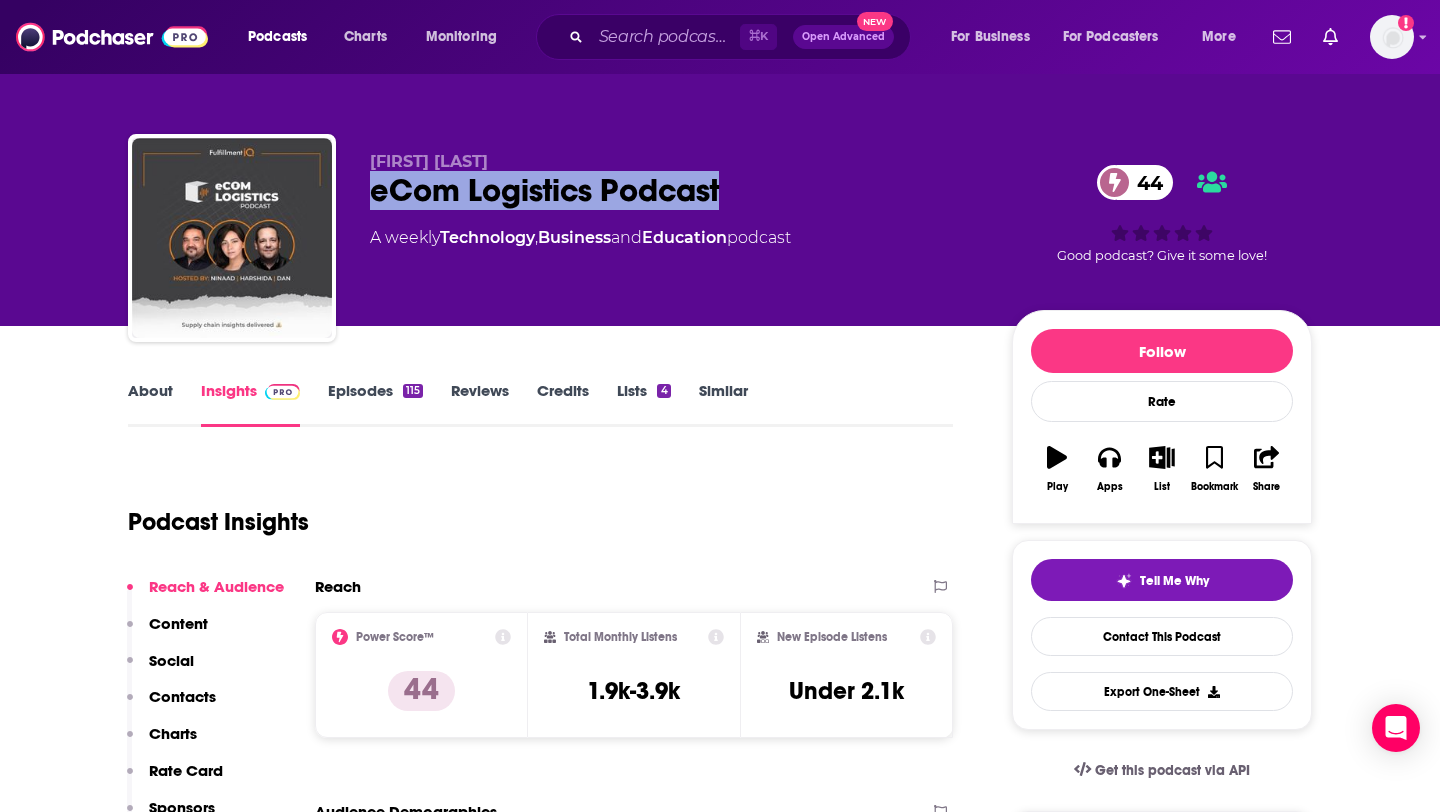 drag, startPoint x: 365, startPoint y: 192, endPoint x: 746, endPoint y: 194, distance: 381.00525 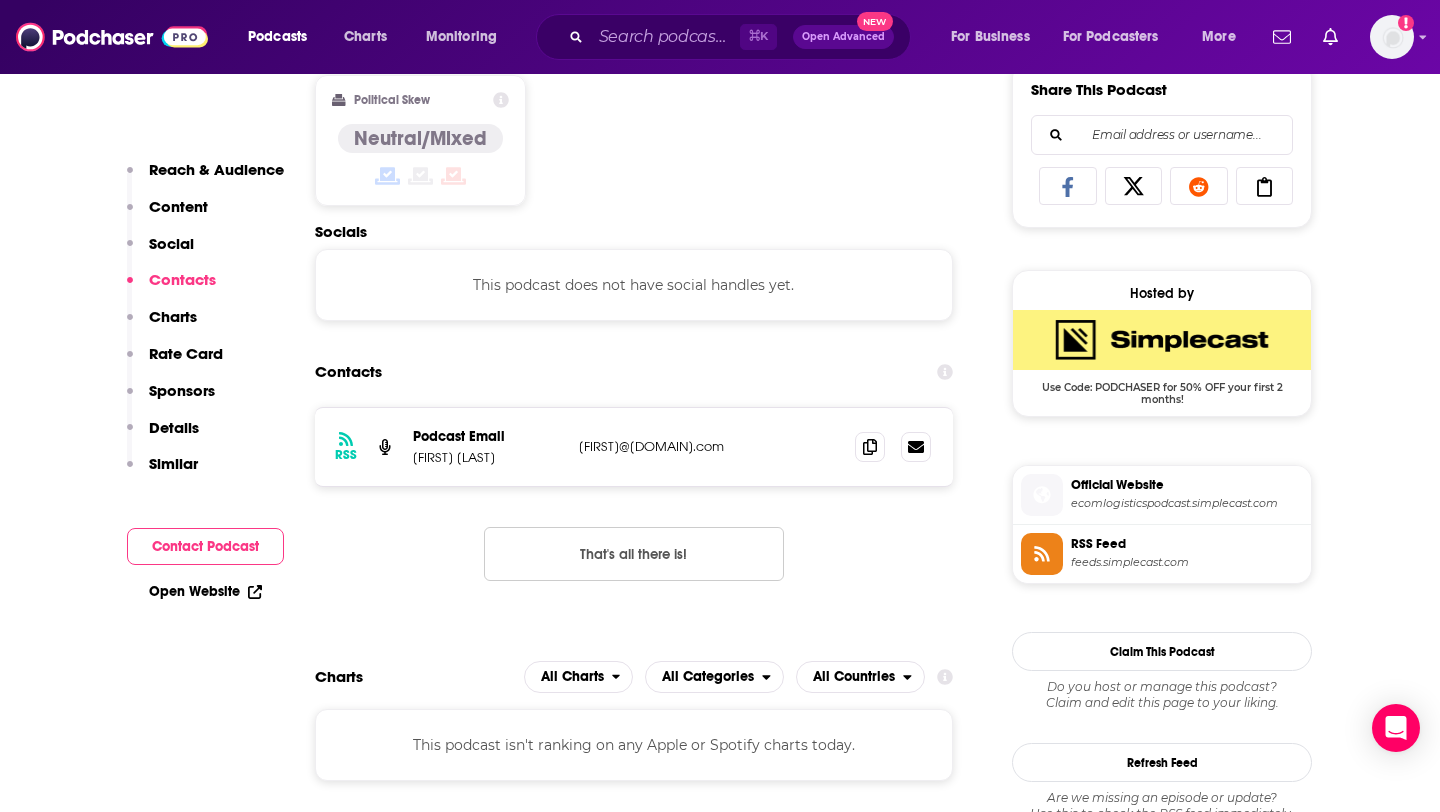 scroll, scrollTop: 1343, scrollLeft: 0, axis: vertical 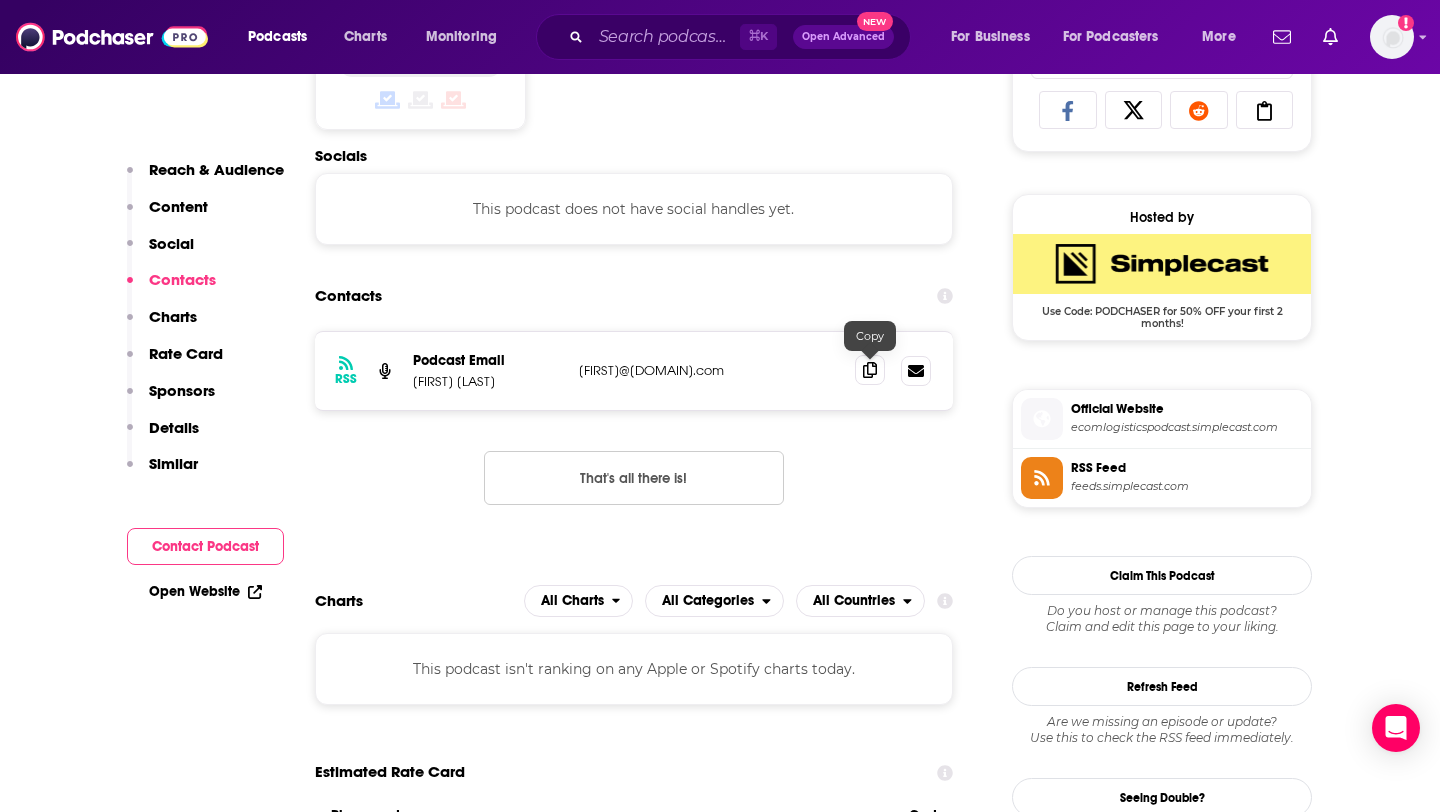 click at bounding box center (870, 370) 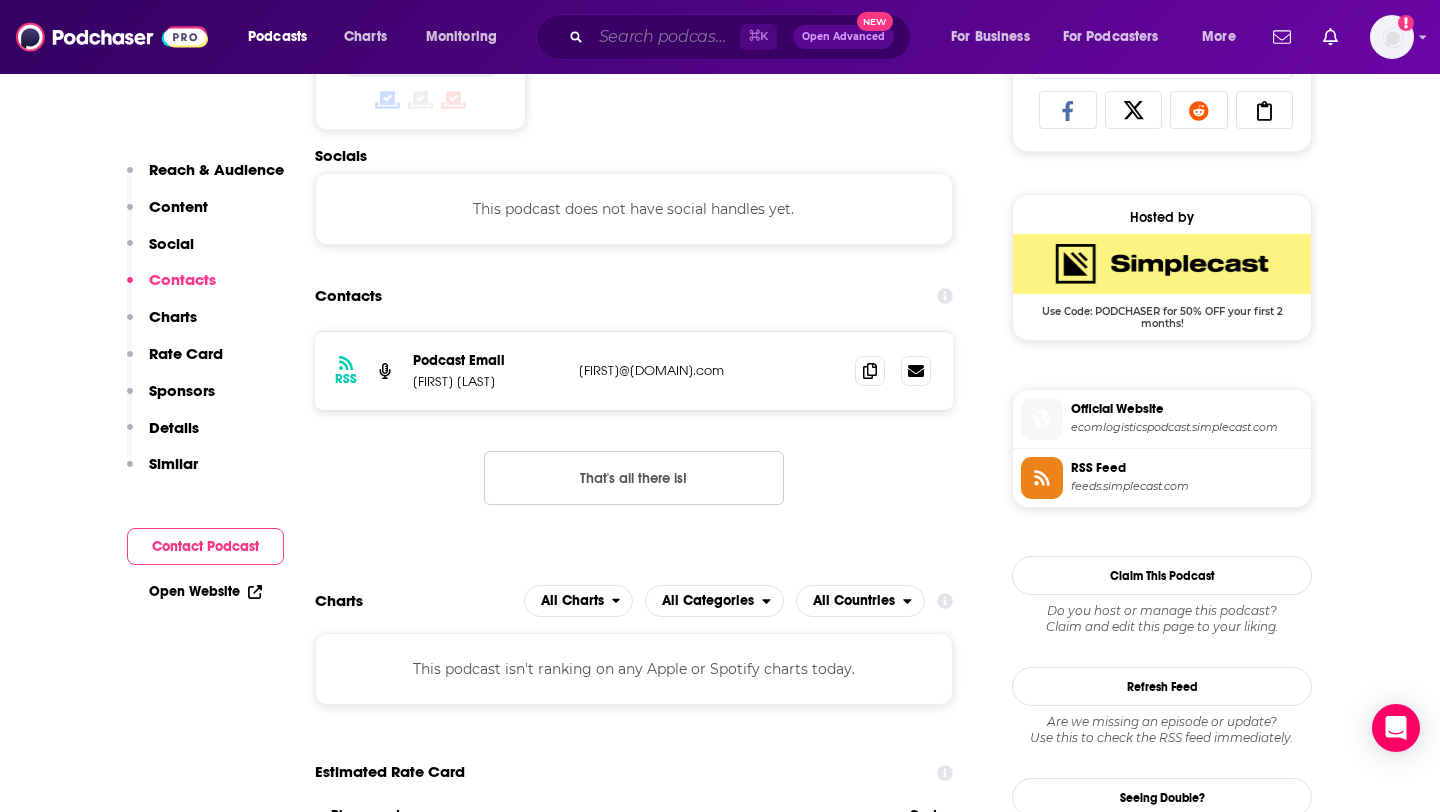 click at bounding box center (665, 37) 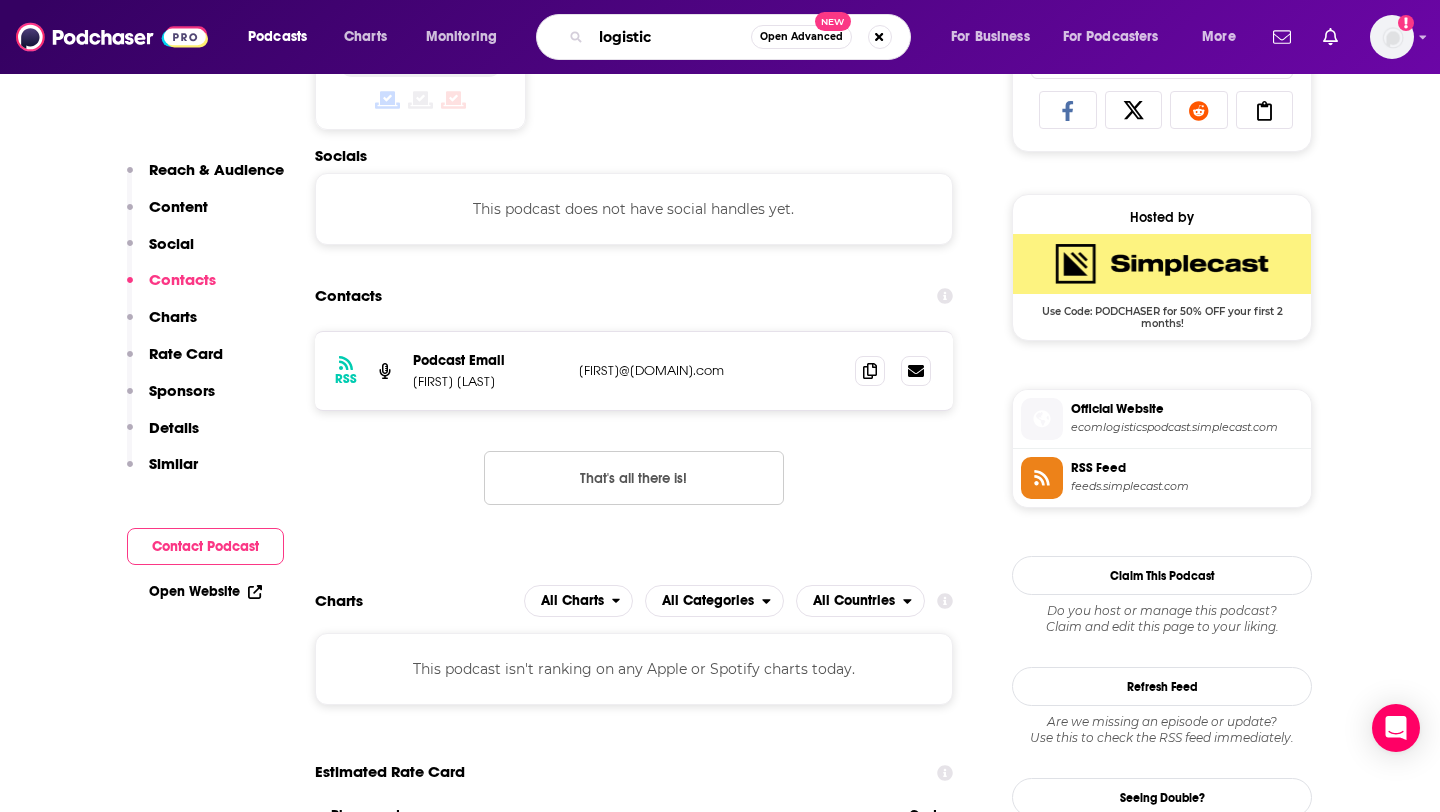 type on "logistics" 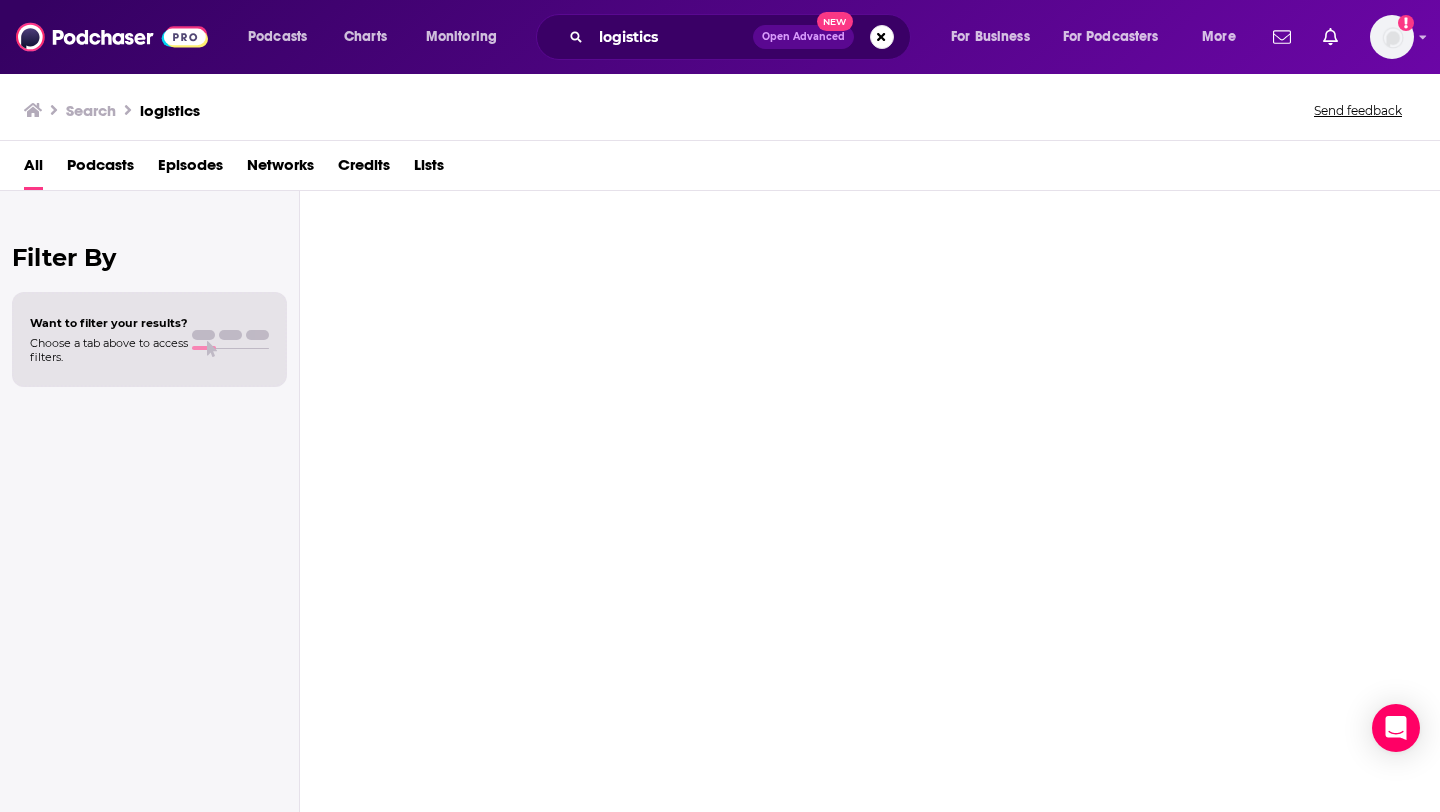 scroll, scrollTop: 0, scrollLeft: 0, axis: both 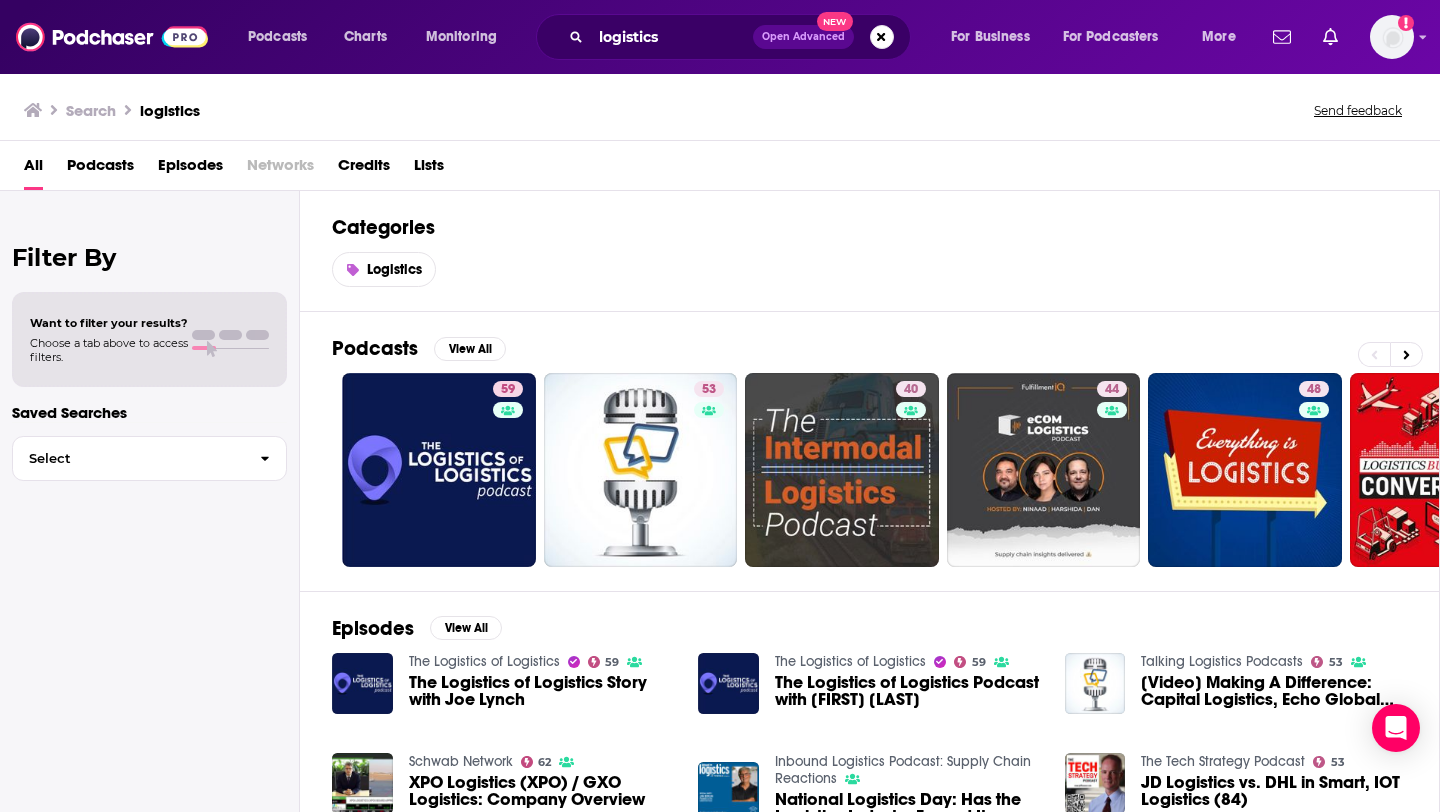 click on "Podcasts" at bounding box center (100, 169) 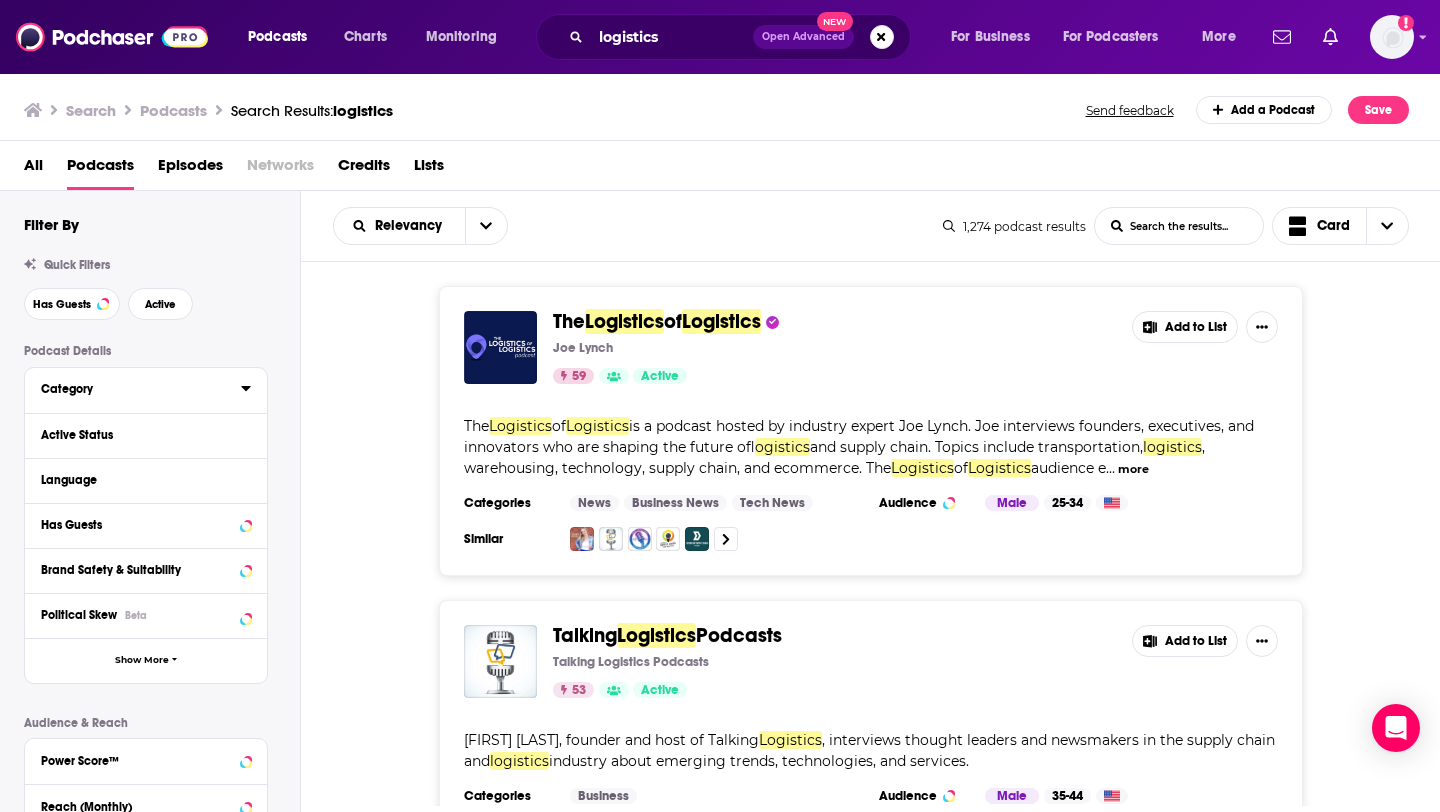 click 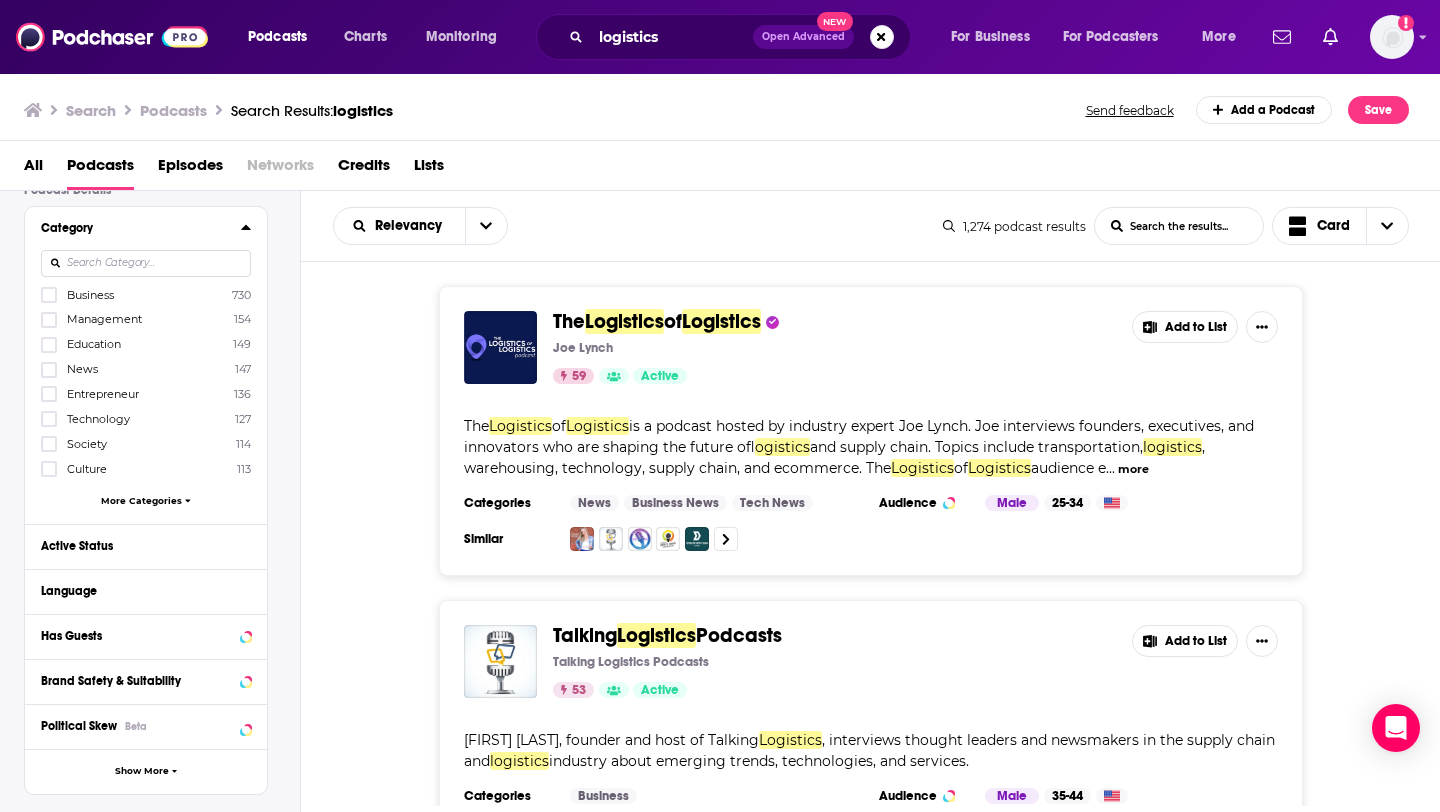 scroll, scrollTop: 163, scrollLeft: 0, axis: vertical 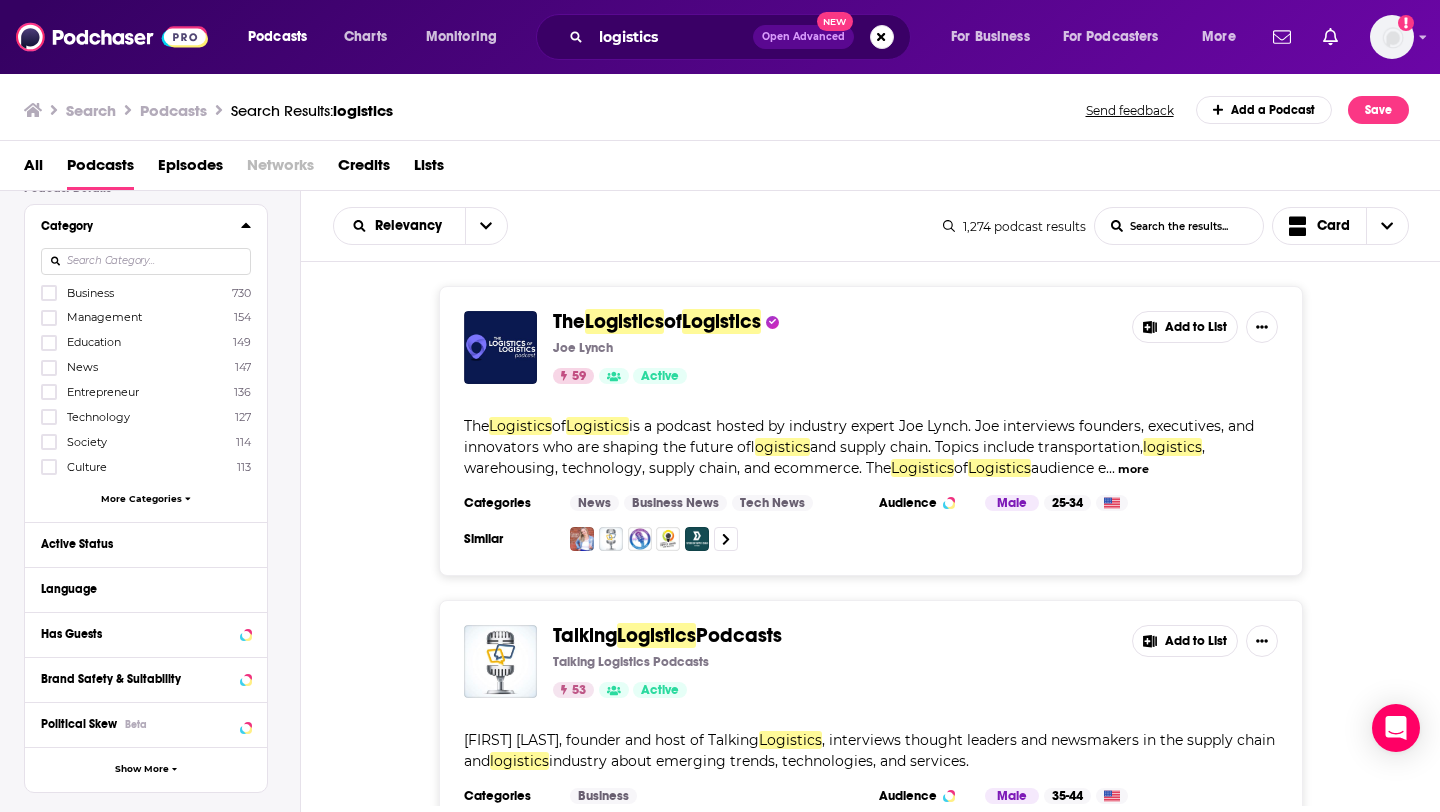 click on "Active Status" at bounding box center [146, 544] 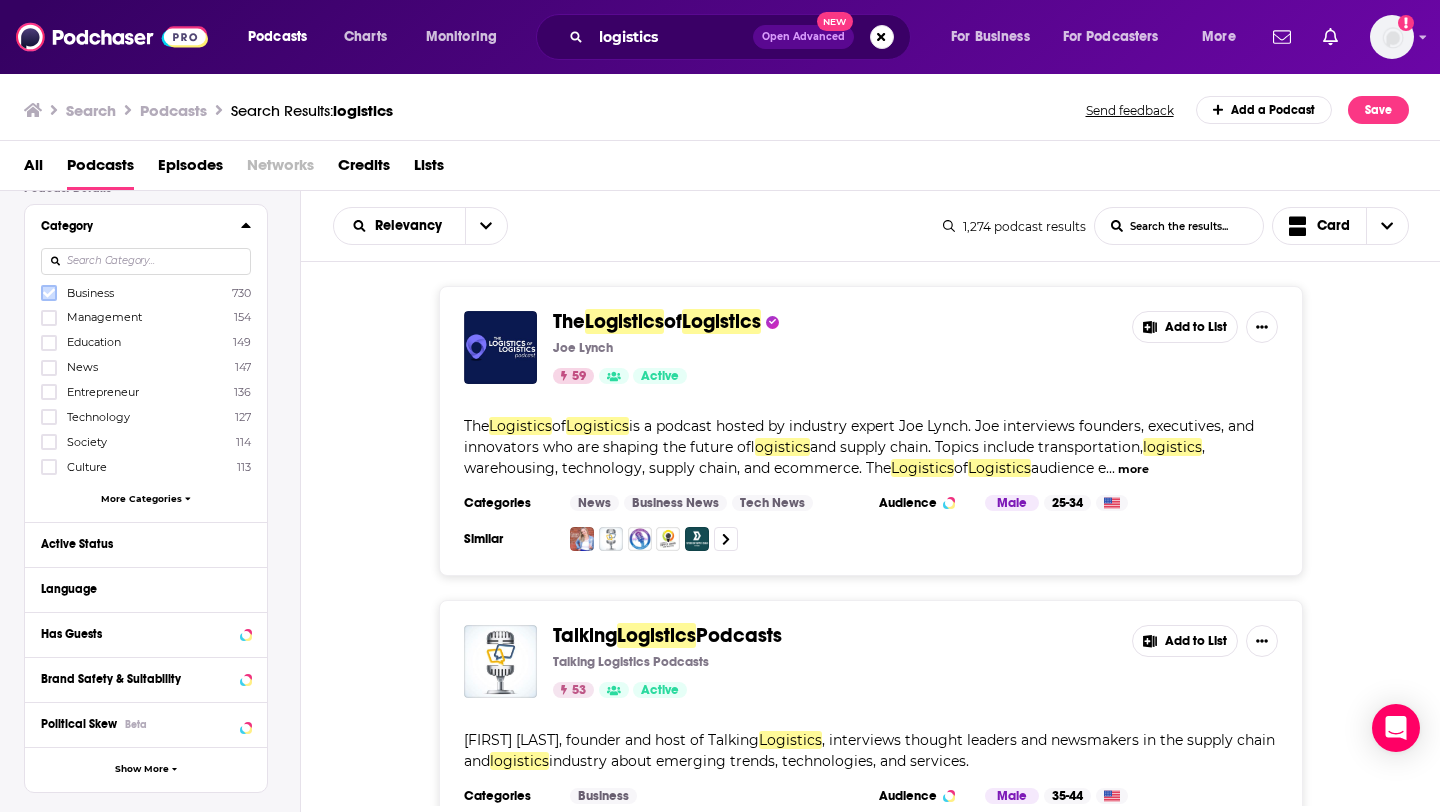click 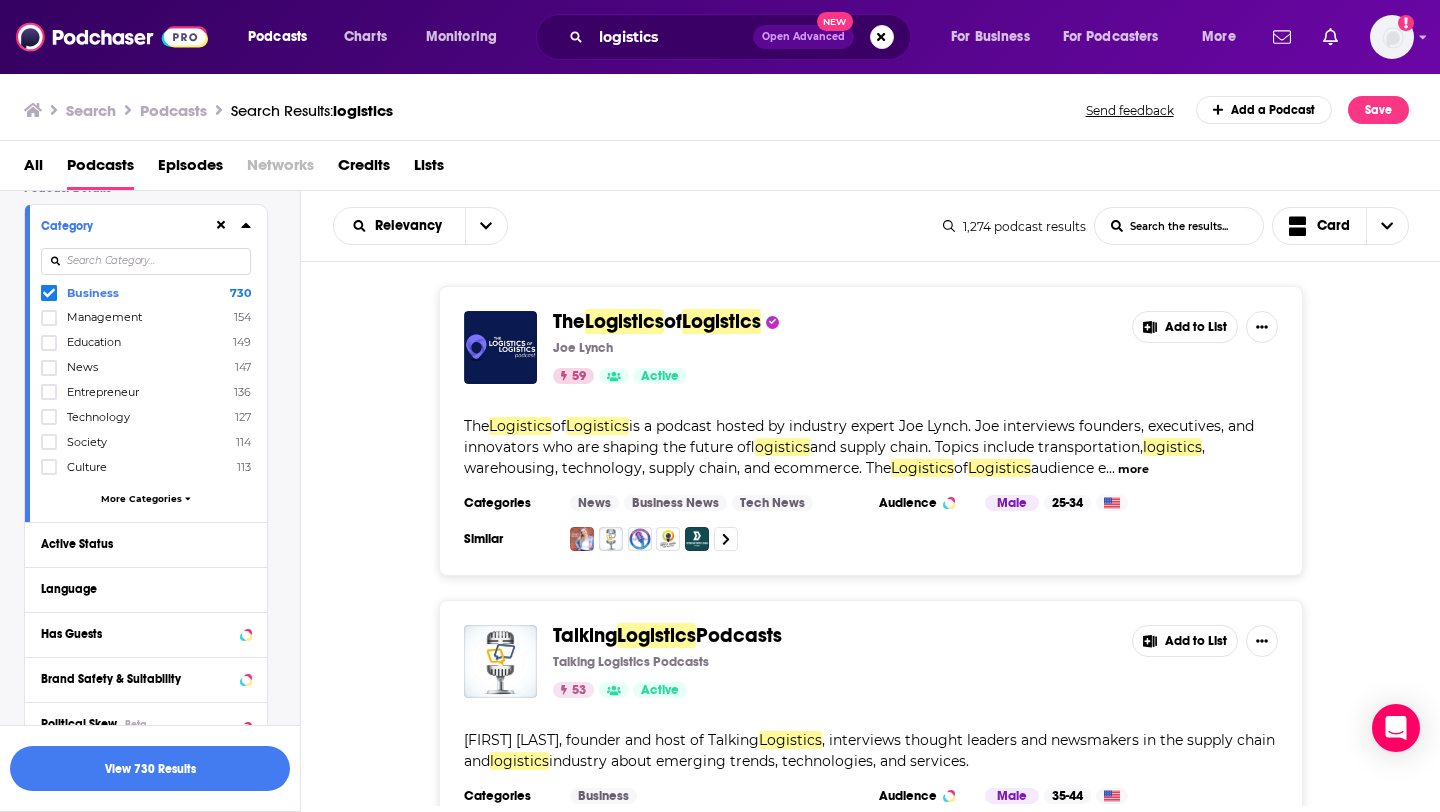 click on "Active Status" at bounding box center (146, 544) 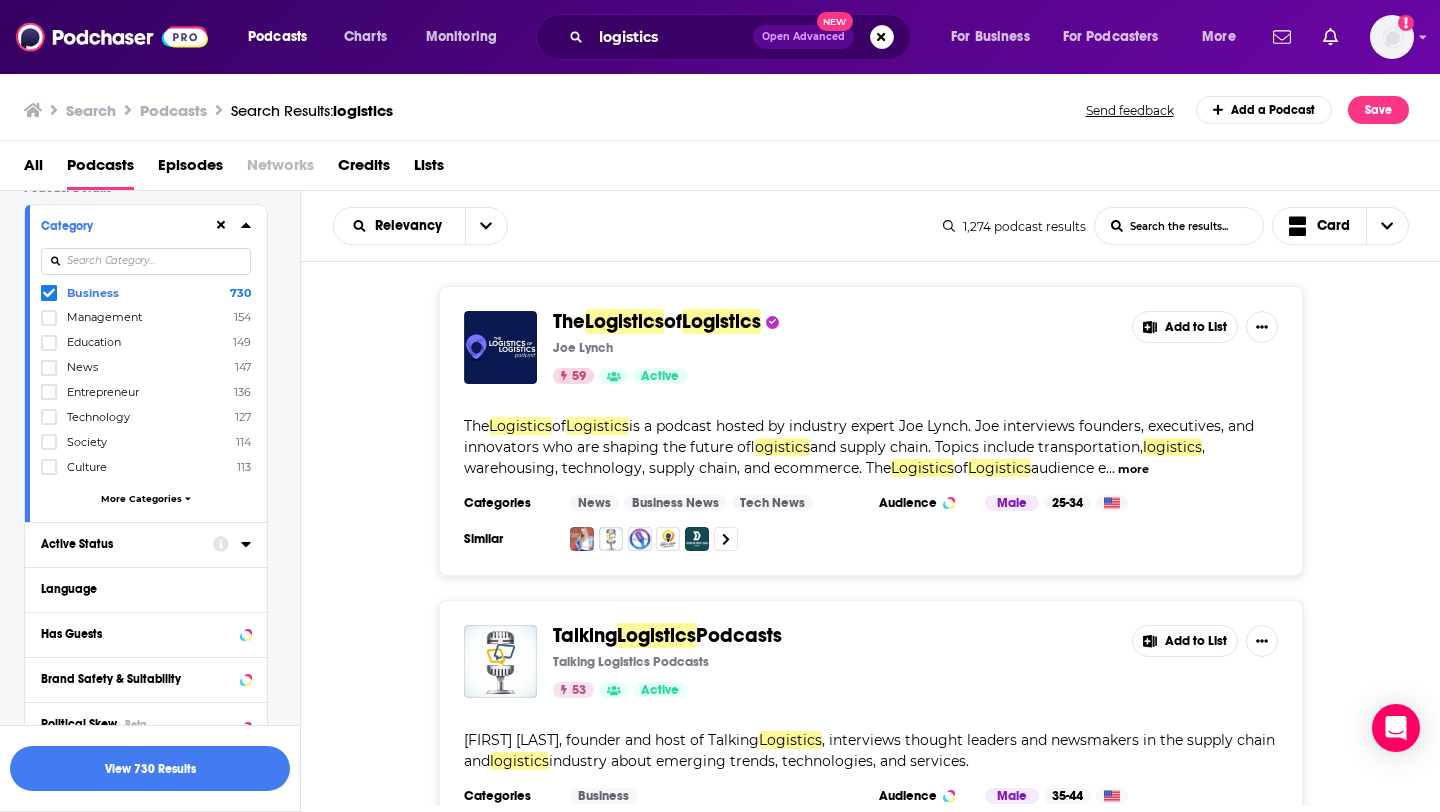 click 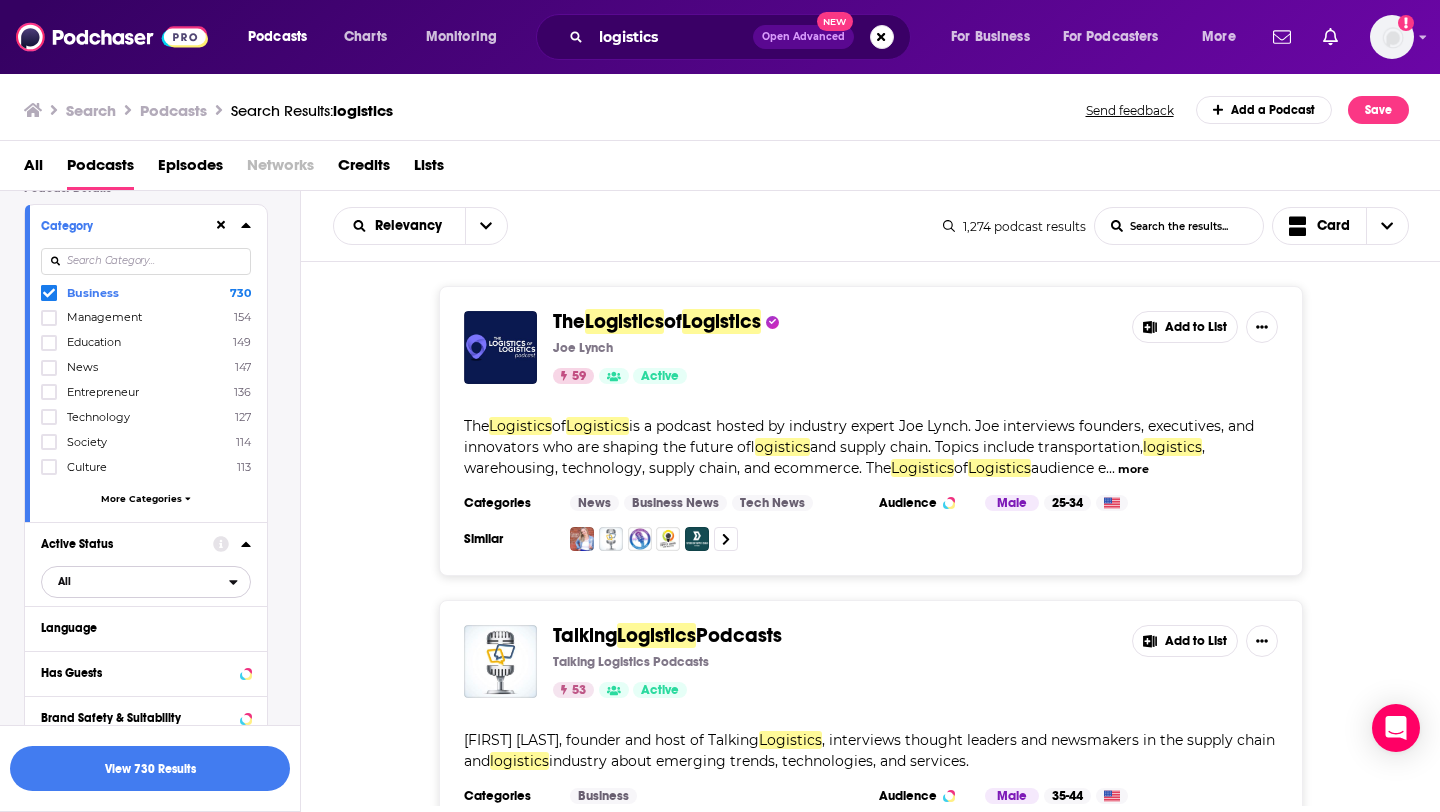 click on "All" at bounding box center [135, 581] 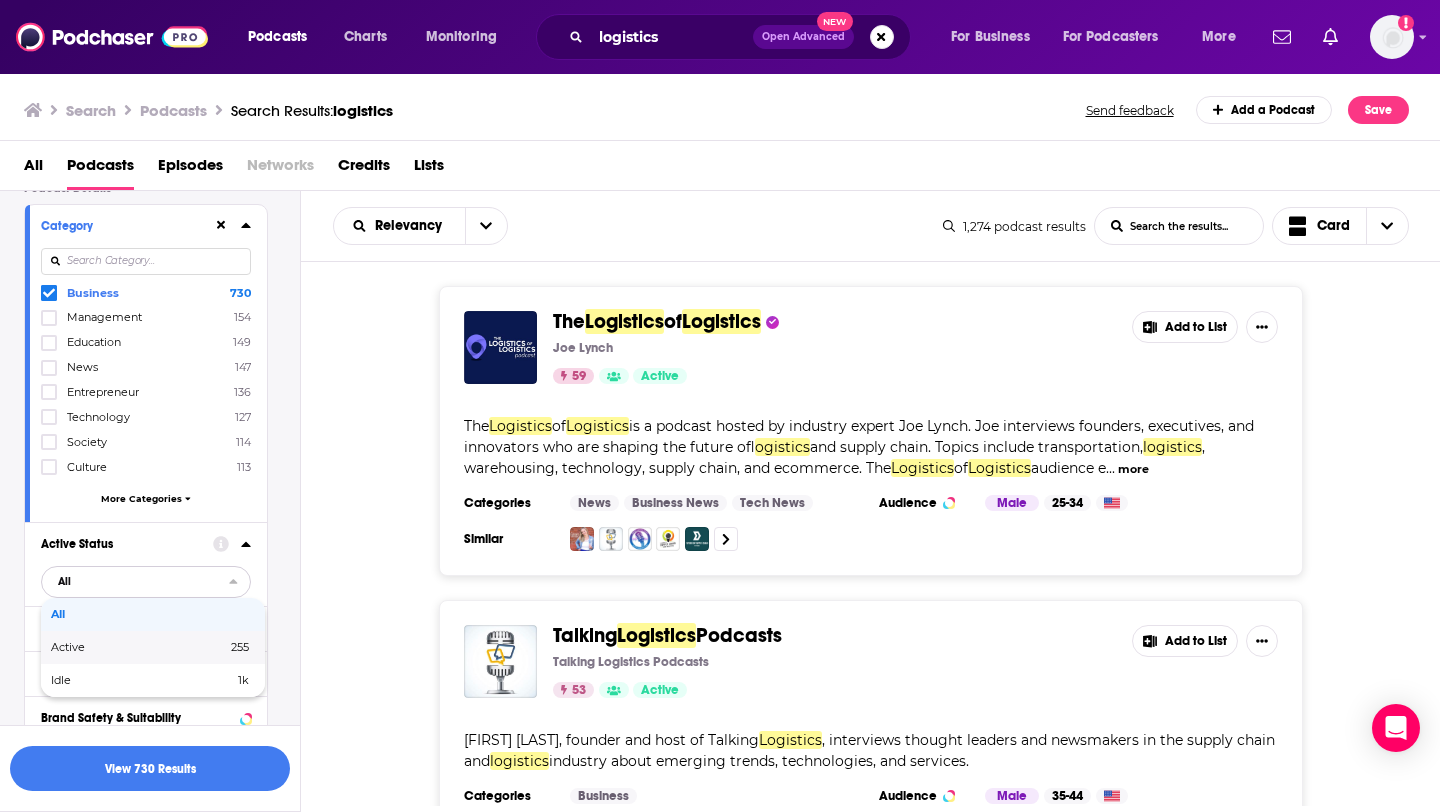 click on "Active 255" at bounding box center (153, 647) 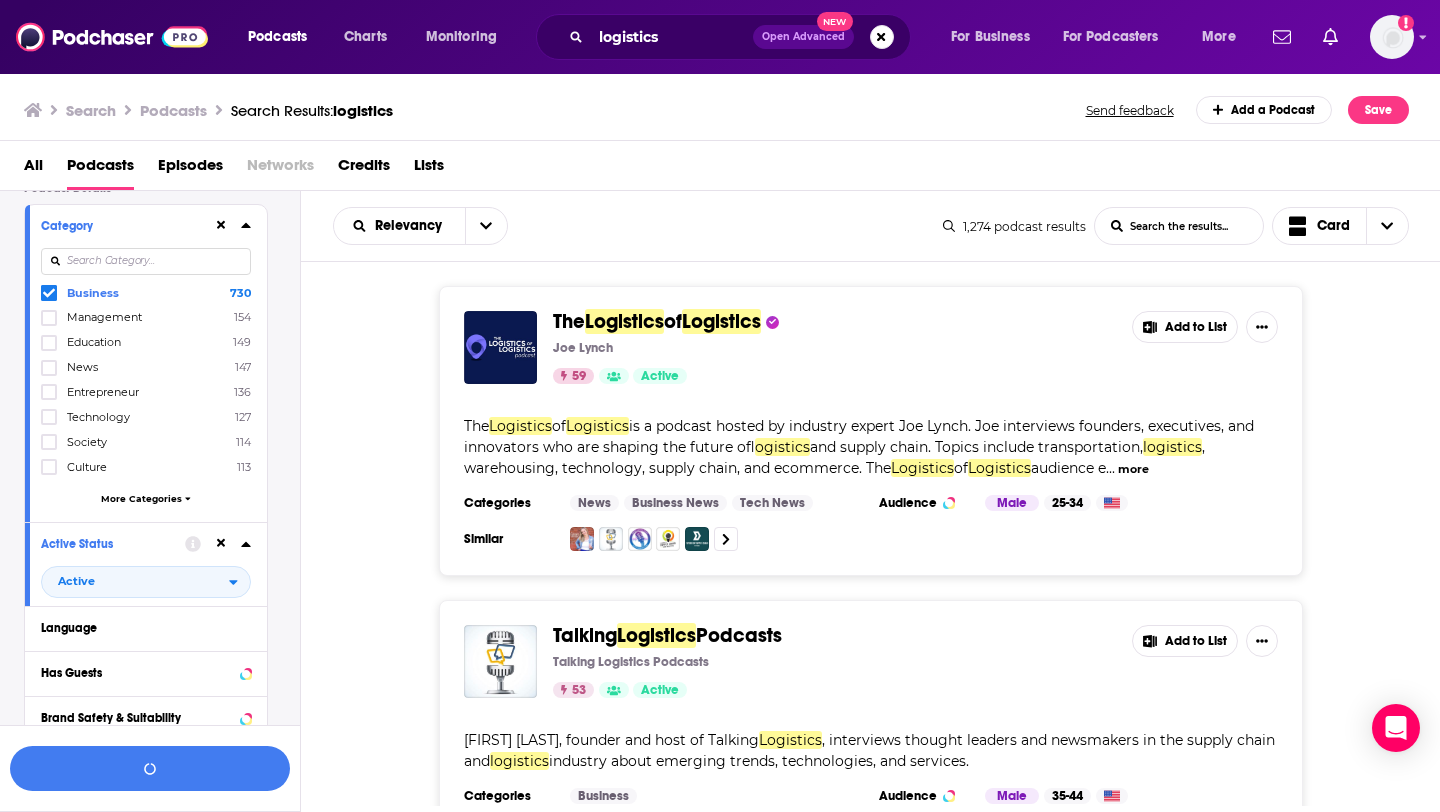 click on "Language" at bounding box center (146, 628) 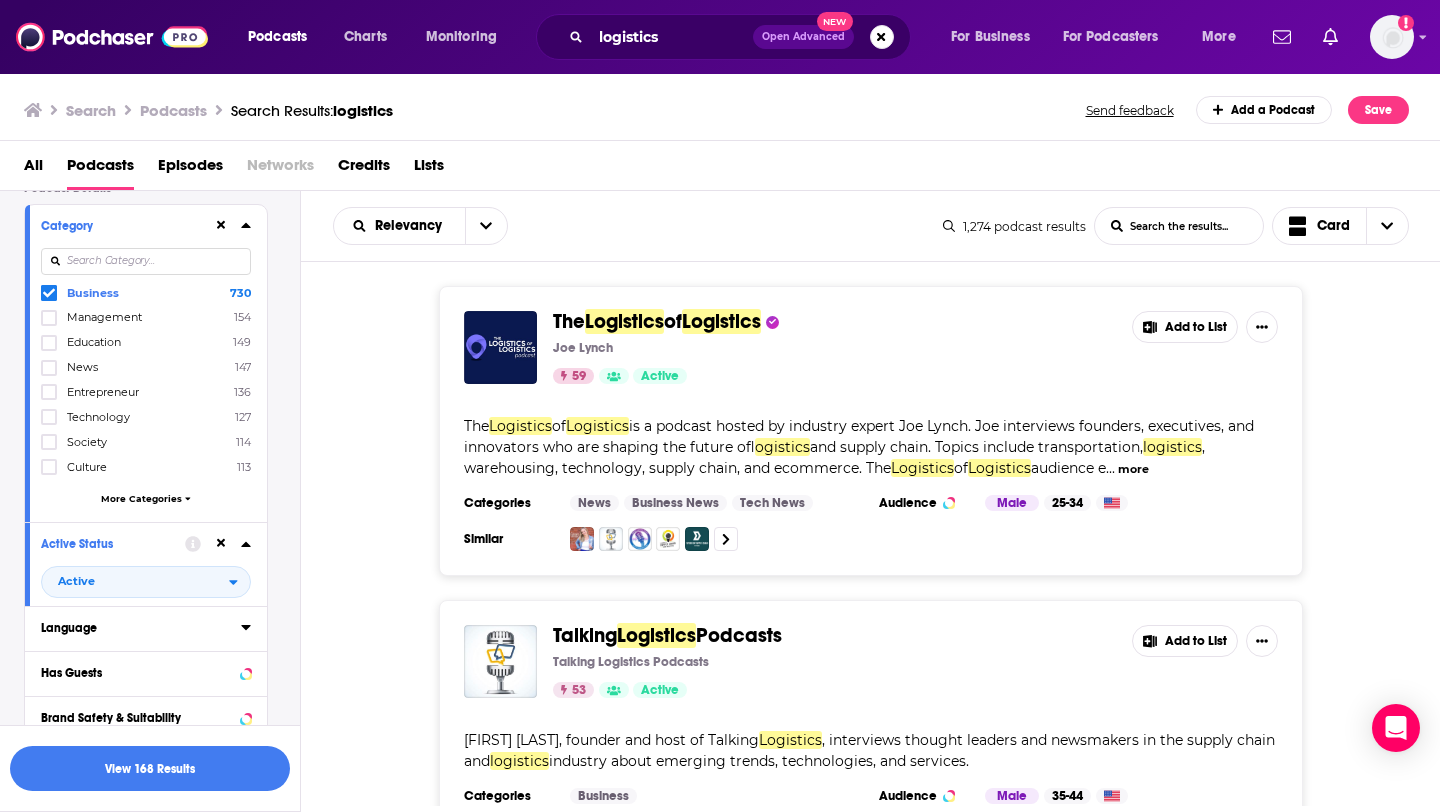 click 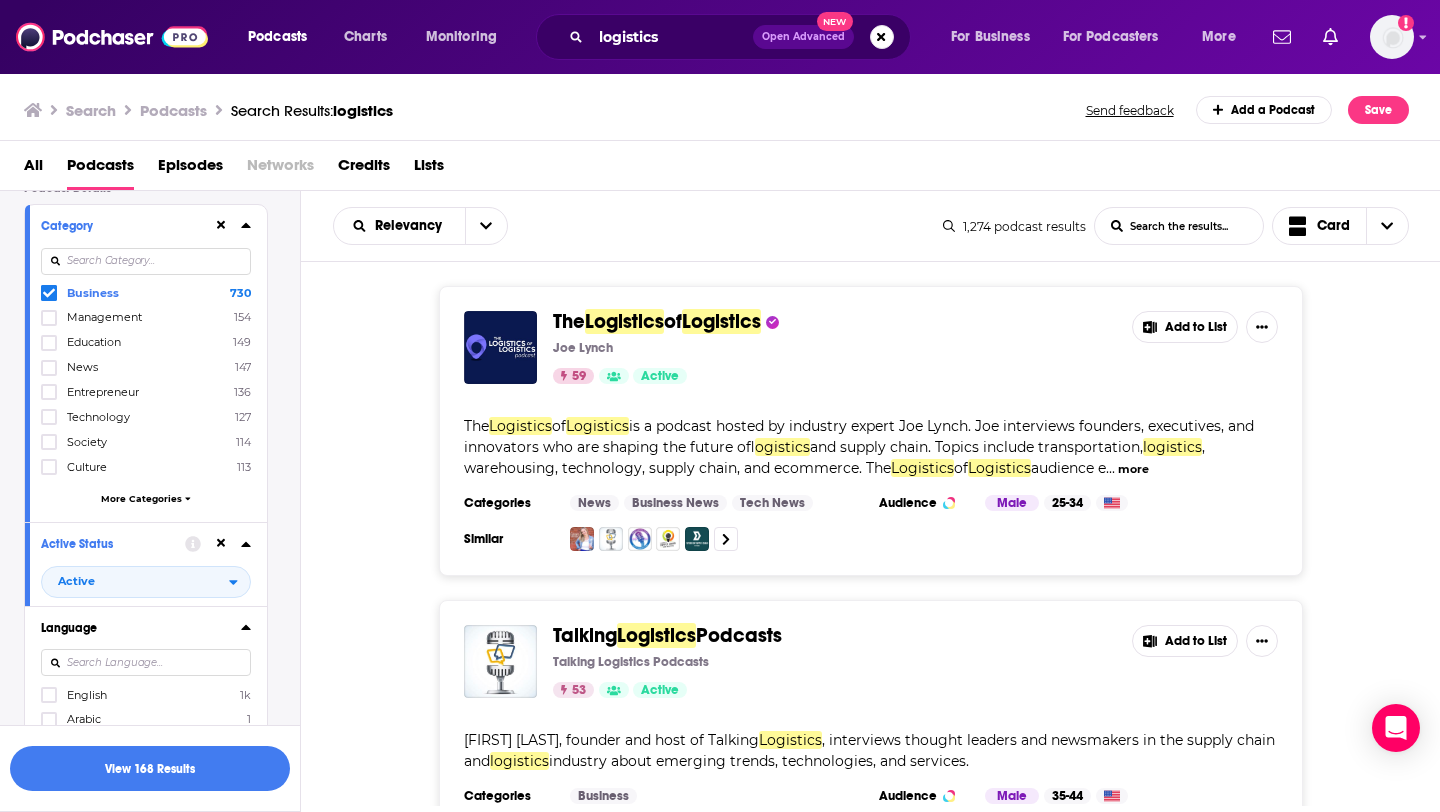 click on "English 1k" at bounding box center [146, 694] 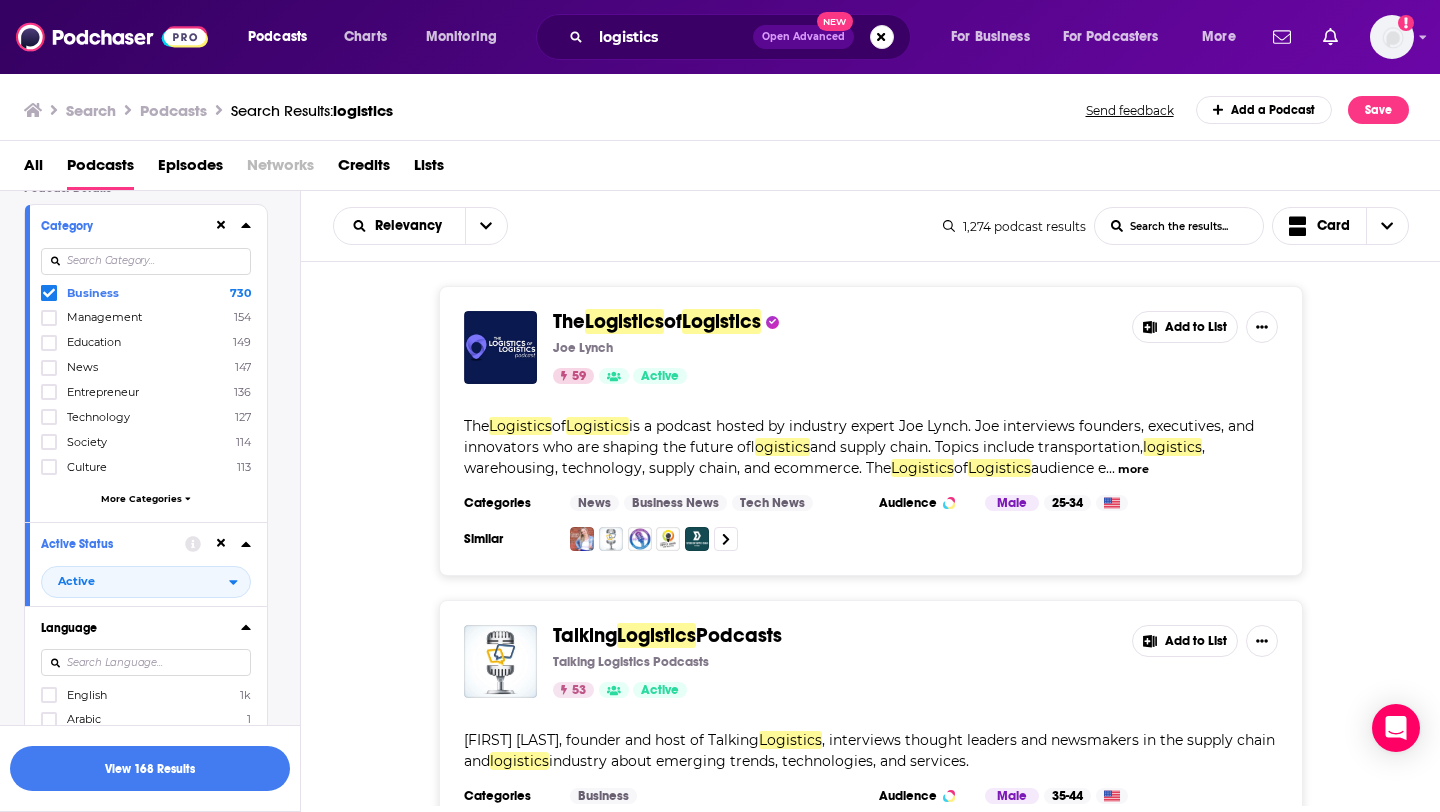 click at bounding box center [49, 701] 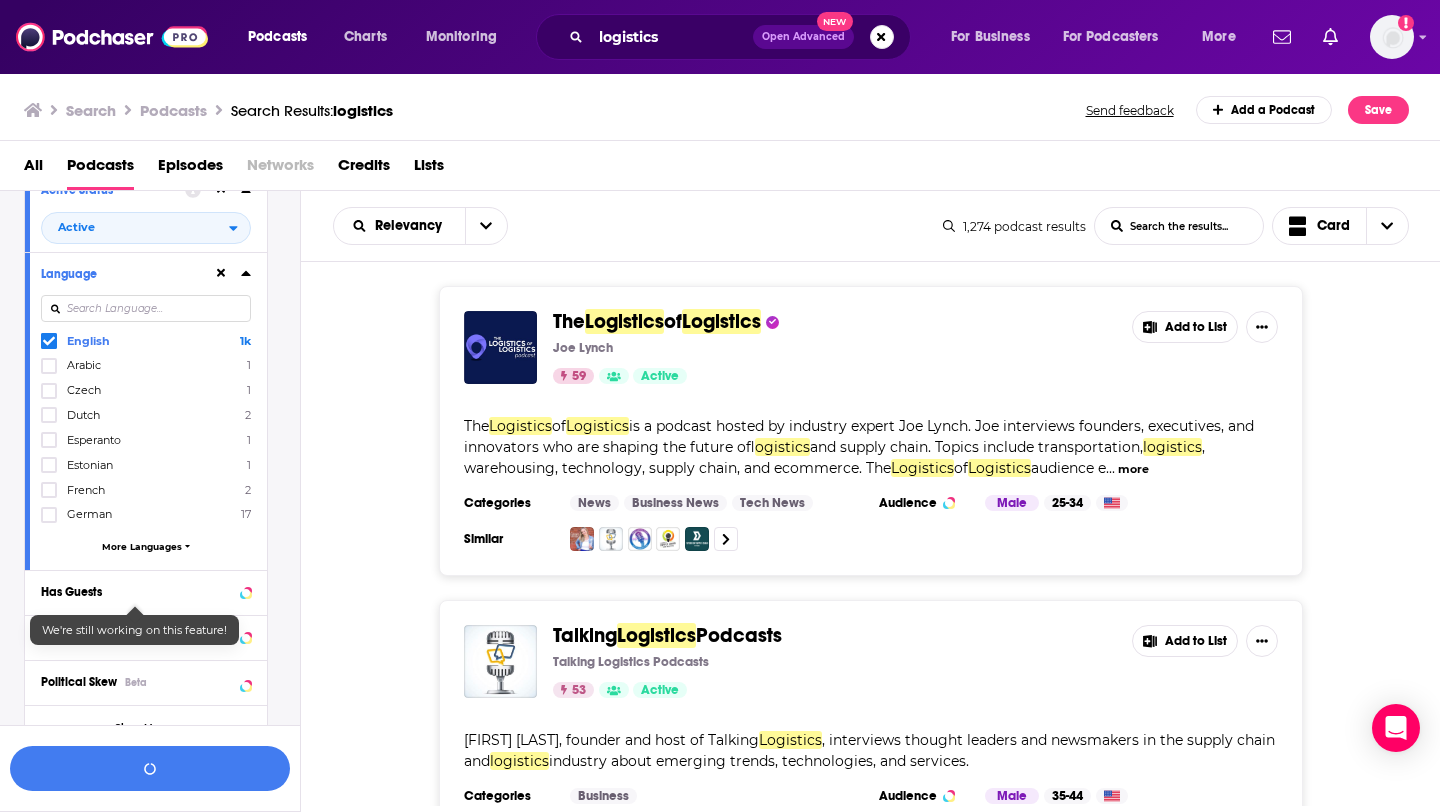 scroll, scrollTop: 621, scrollLeft: 0, axis: vertical 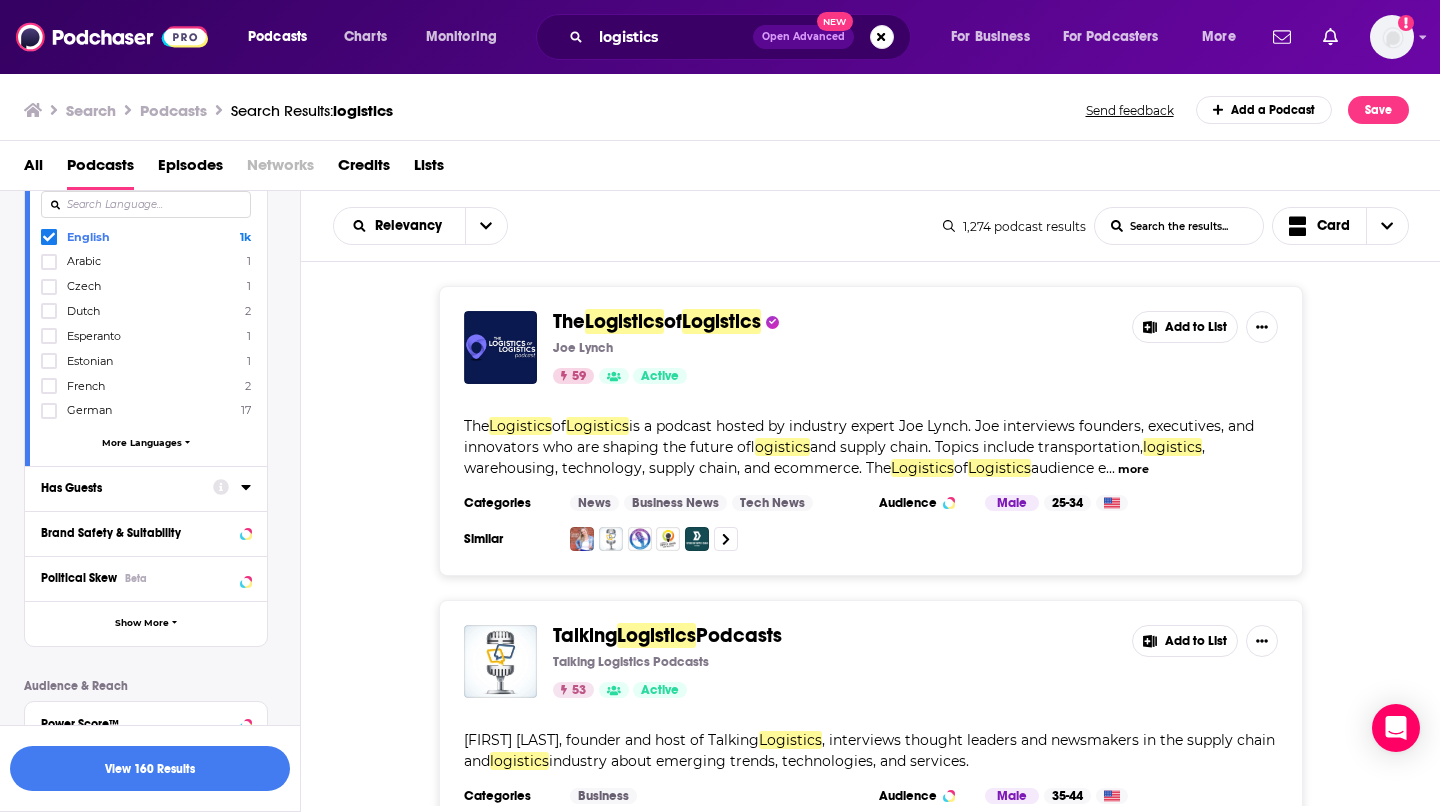 click 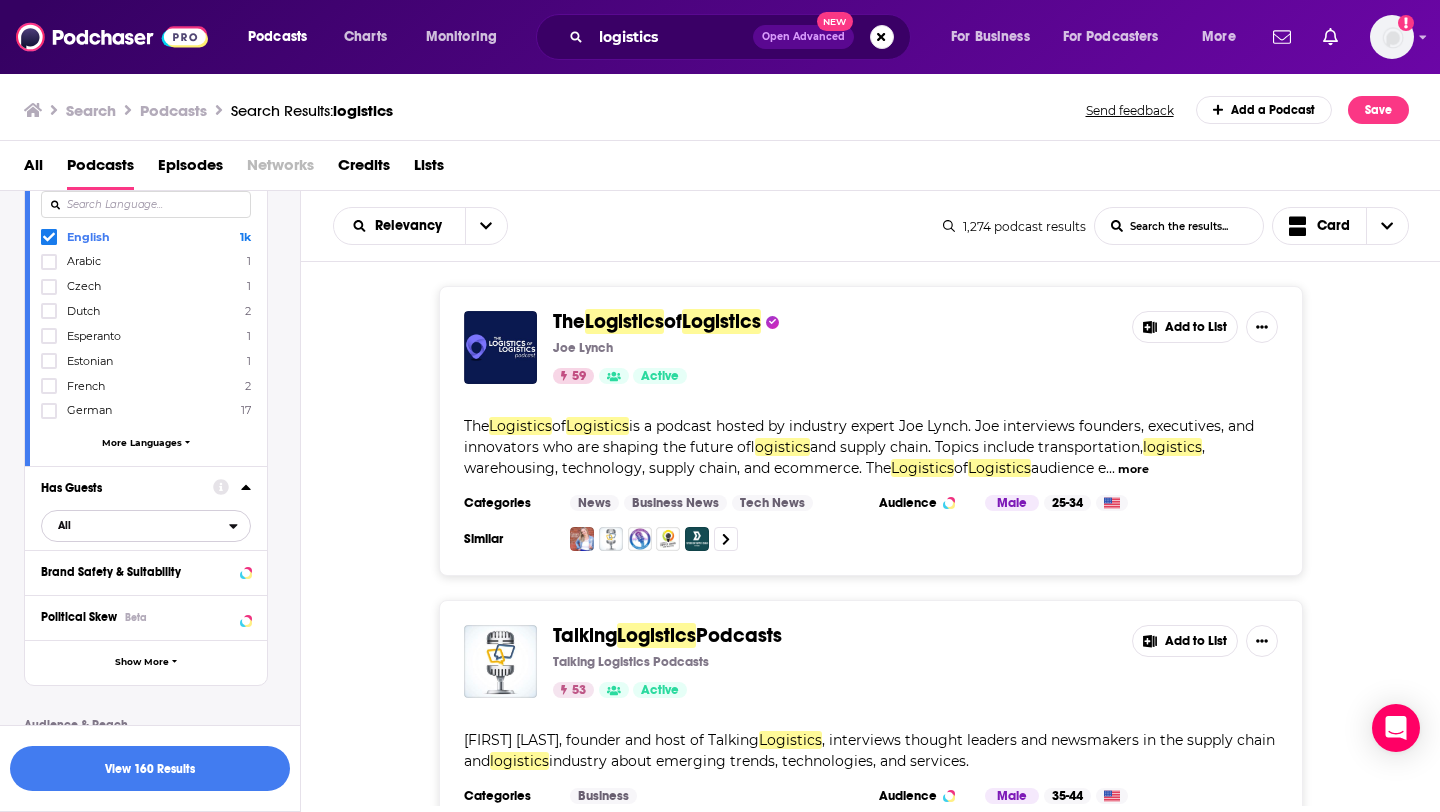 click on "All" at bounding box center (135, 525) 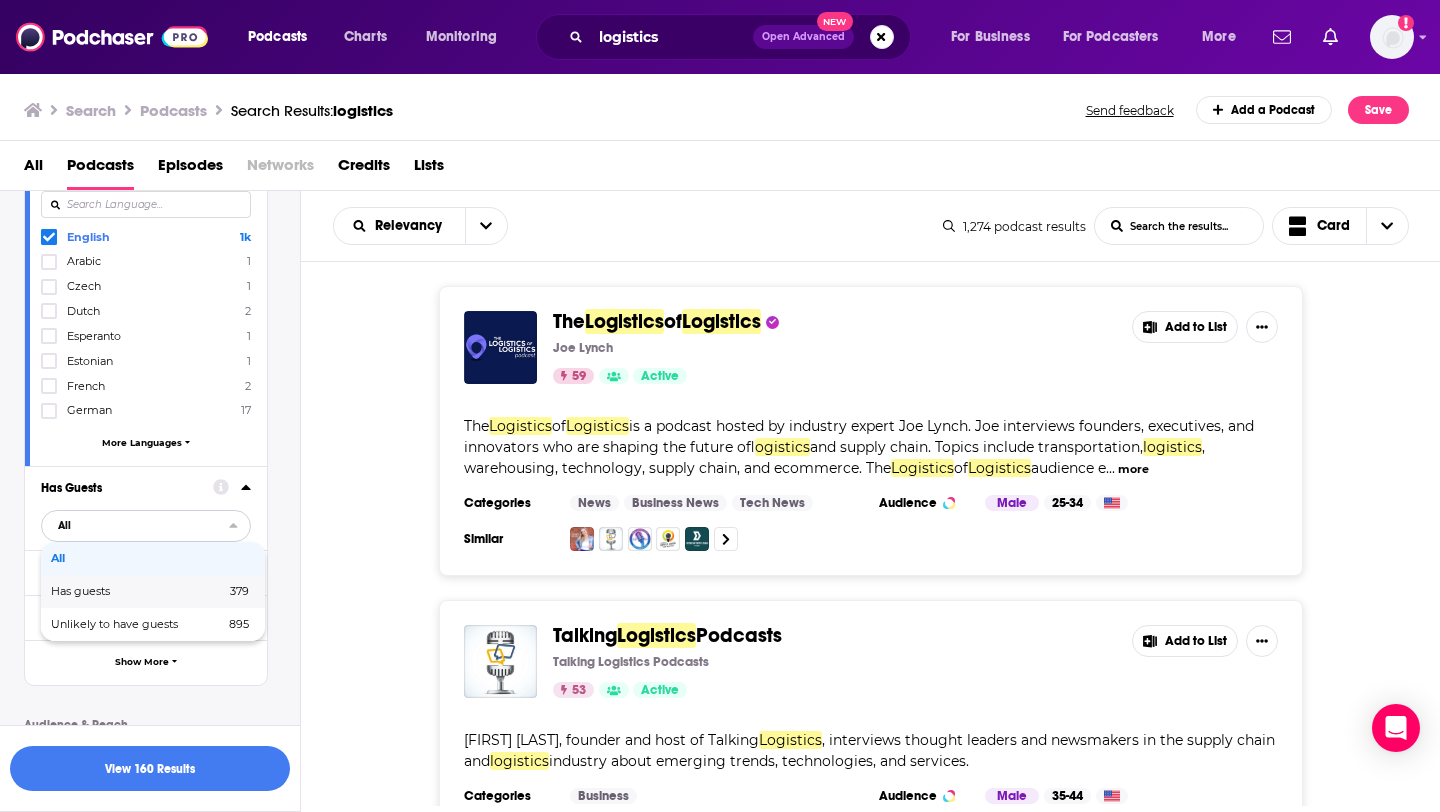 click on "Has guests  379" at bounding box center (153, 591) 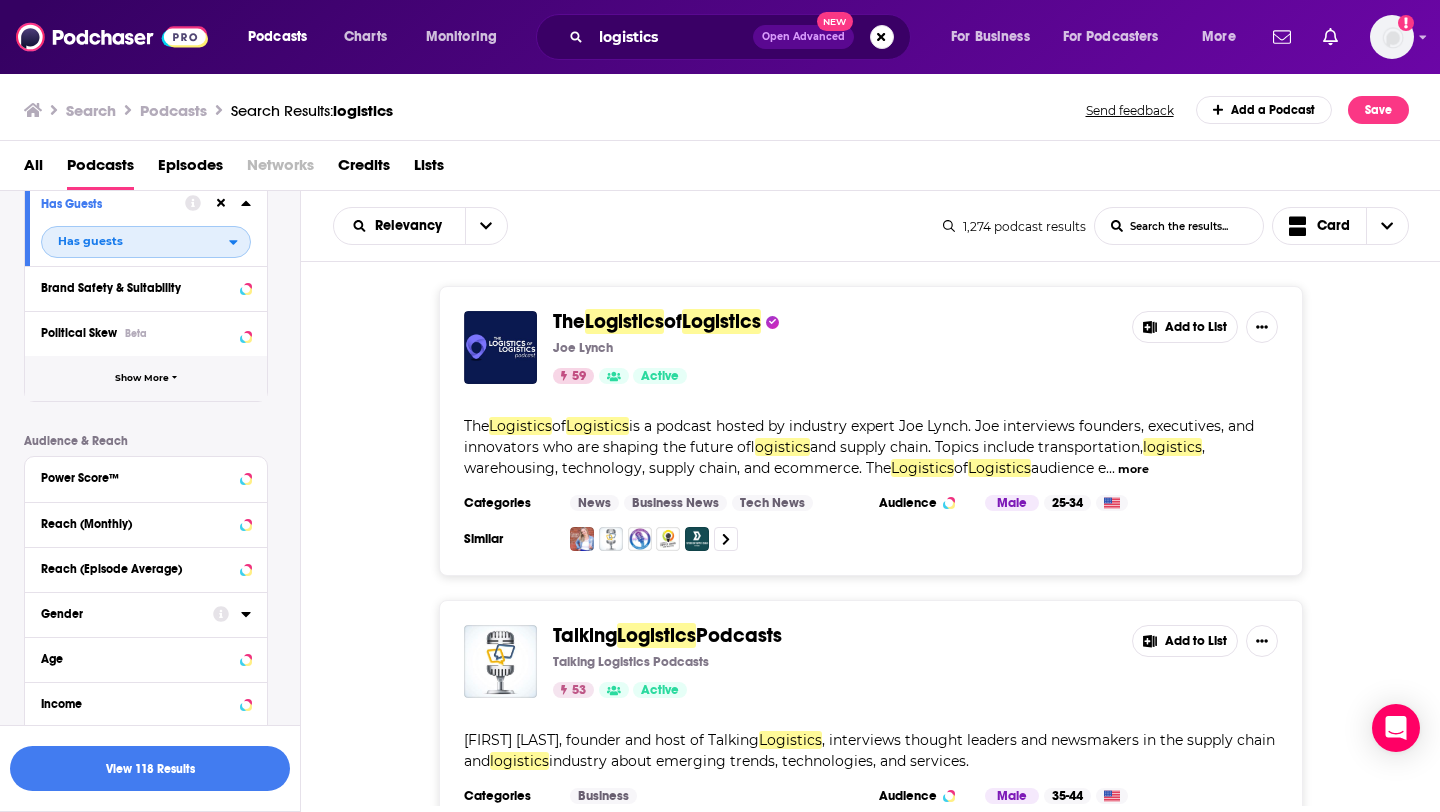 scroll, scrollTop: 908, scrollLeft: 0, axis: vertical 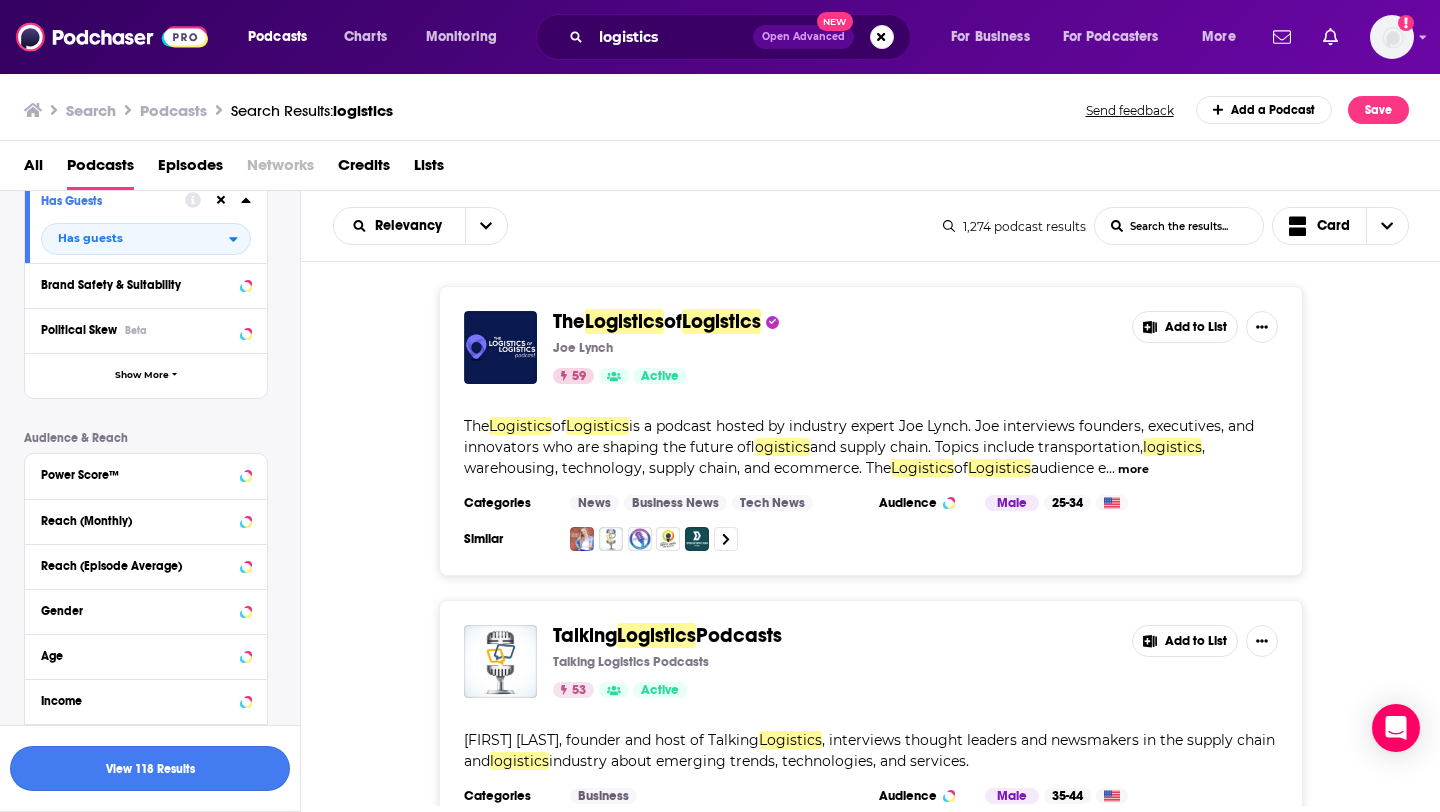 click on "View 118 Results" at bounding box center [150, 768] 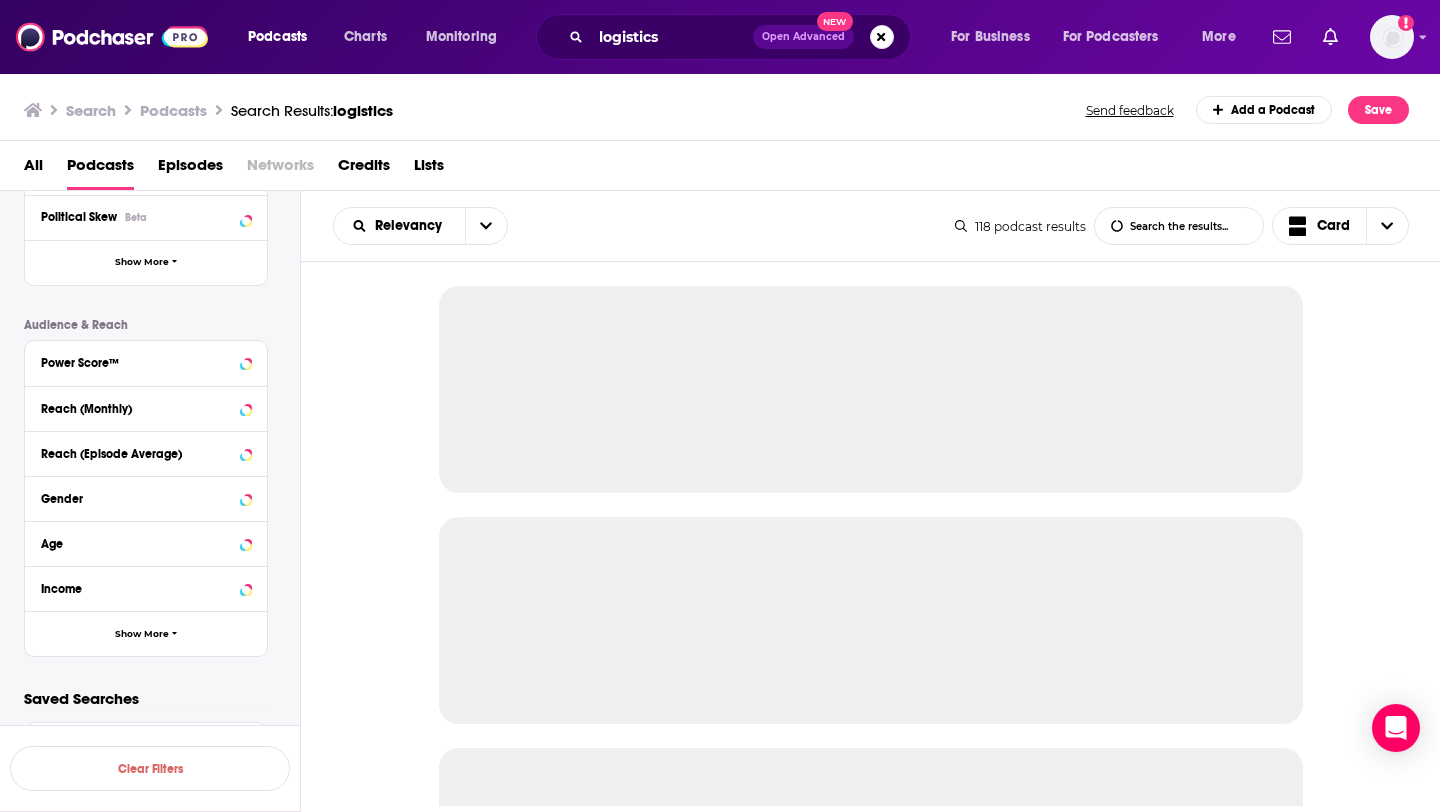 scroll, scrollTop: 706, scrollLeft: 0, axis: vertical 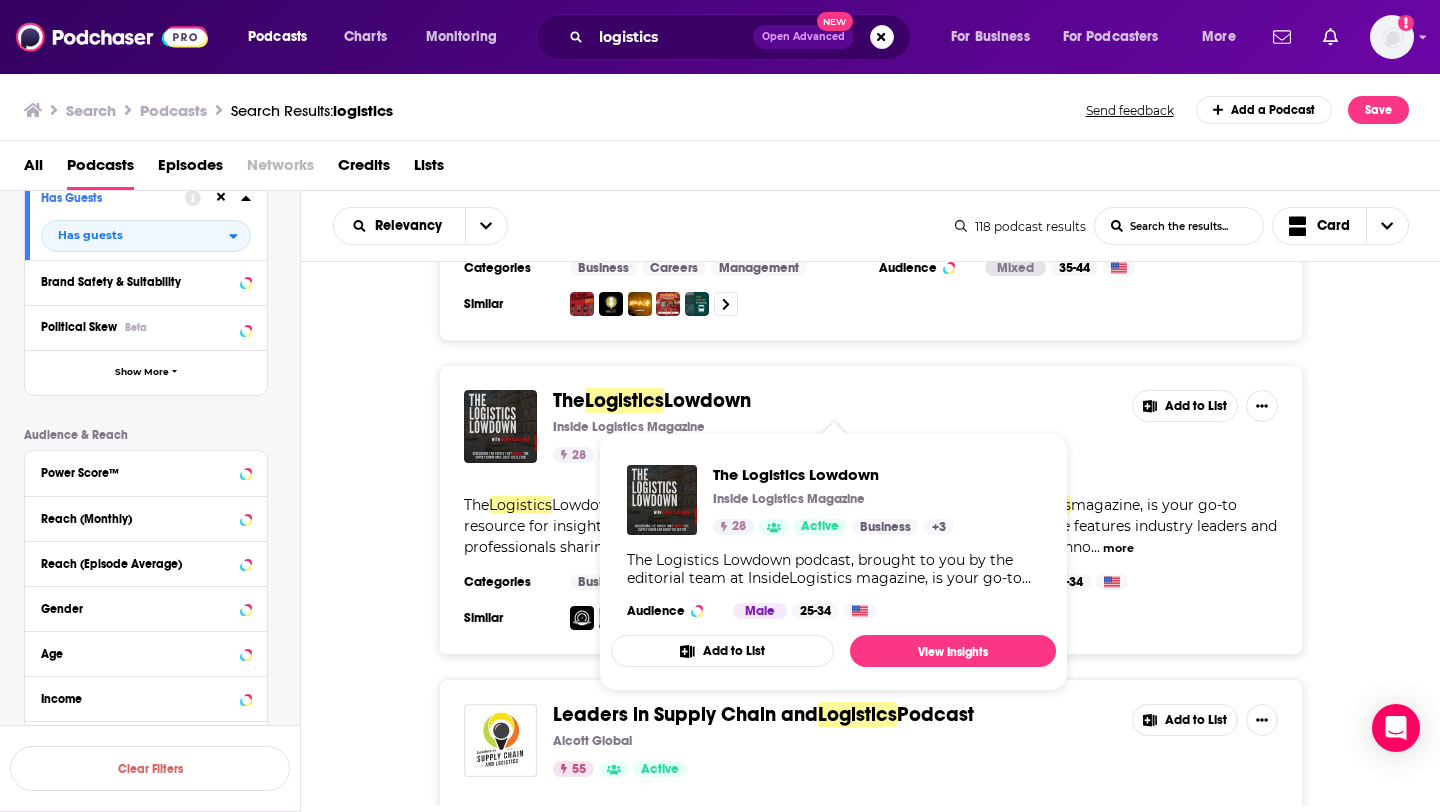 copy on "The  Logistics  Lowdown" 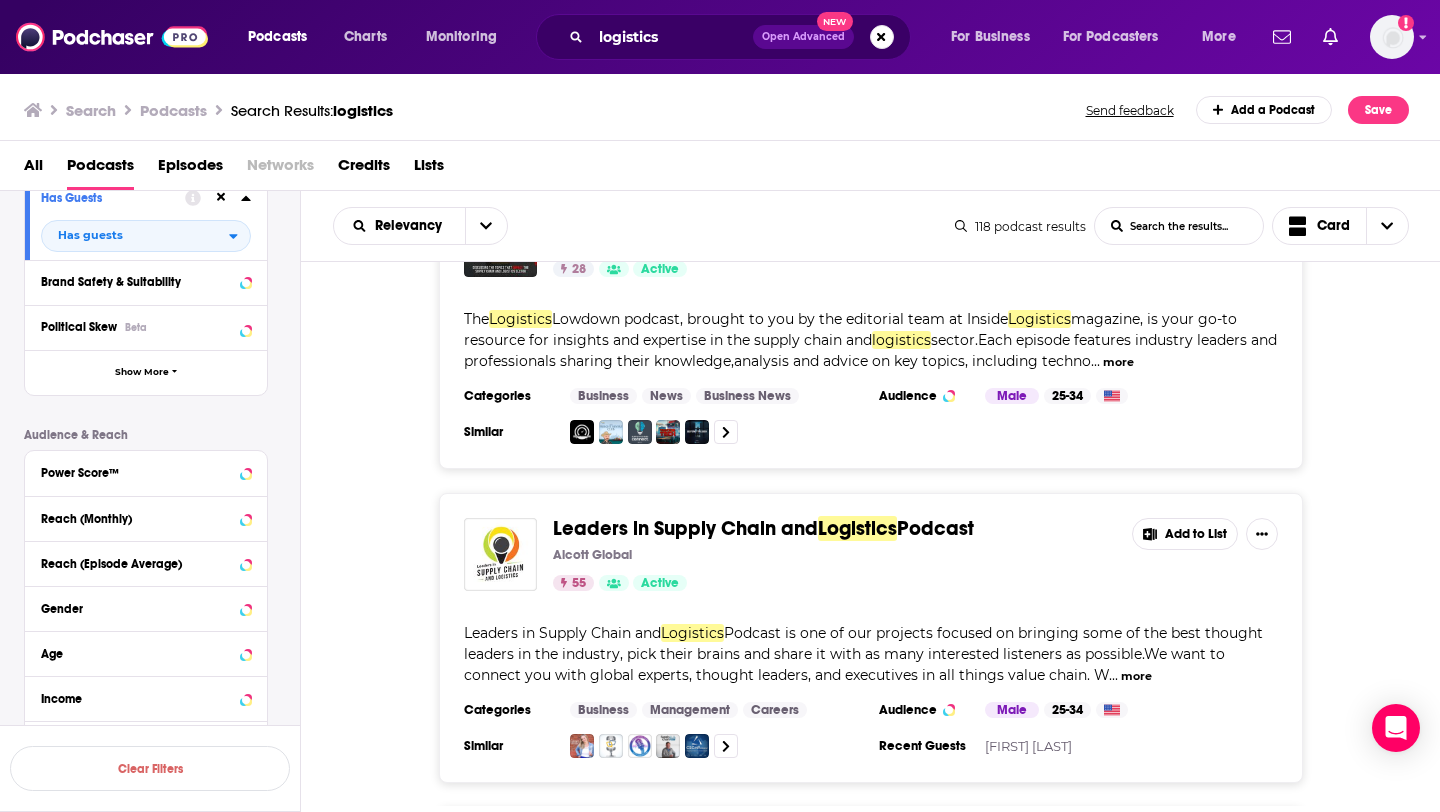 scroll, scrollTop: 1721, scrollLeft: 0, axis: vertical 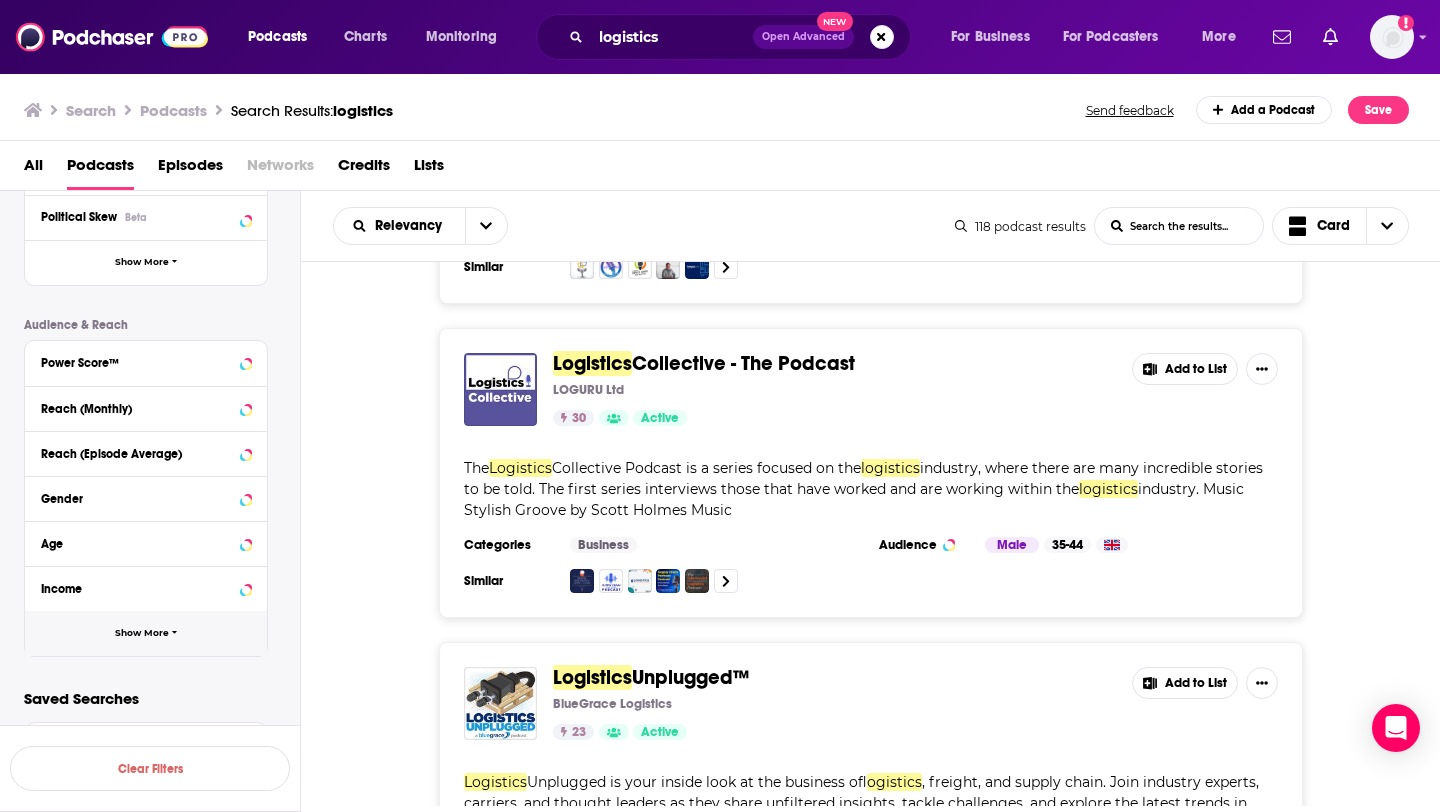 click on "Show More" at bounding box center [142, 633] 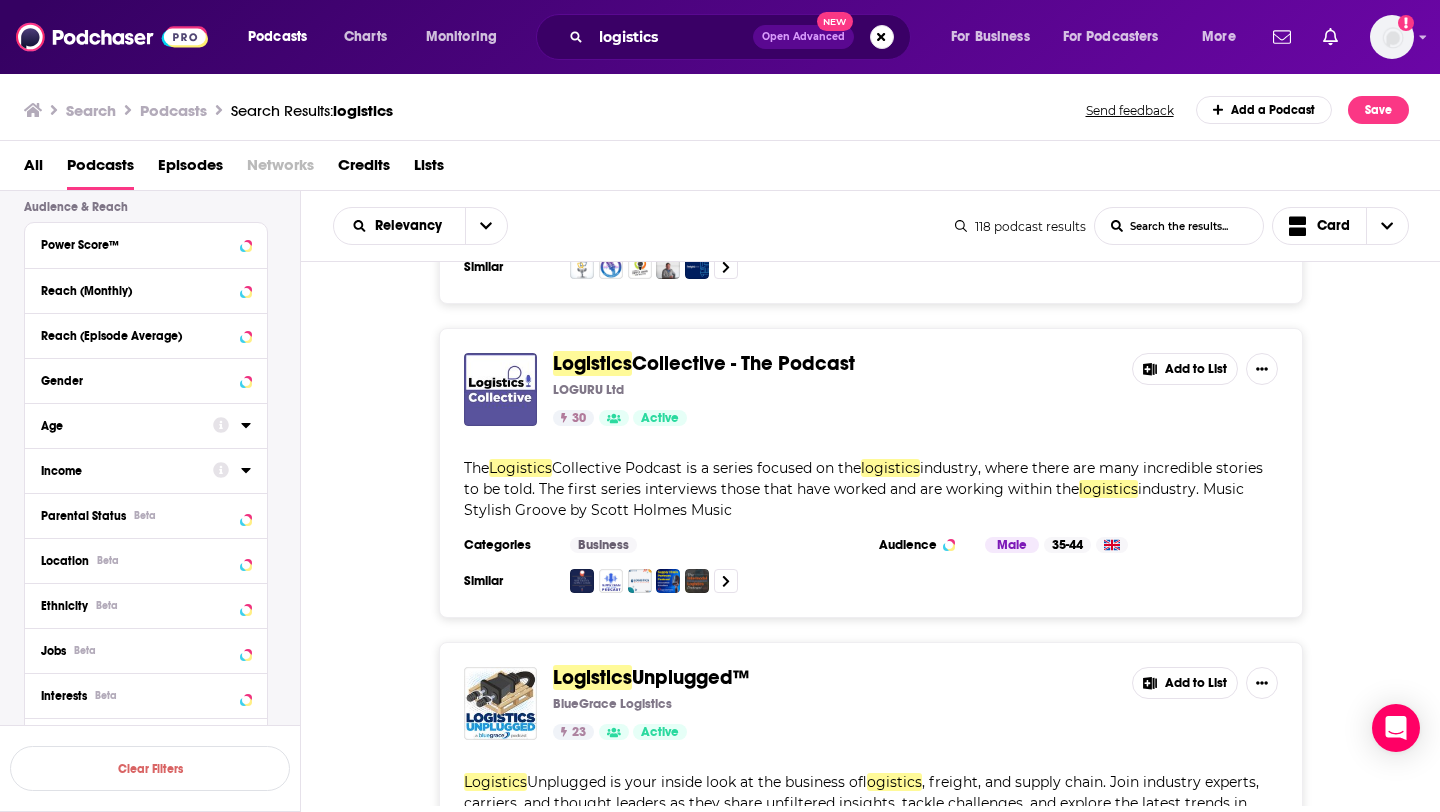 scroll, scrollTop: 940, scrollLeft: 0, axis: vertical 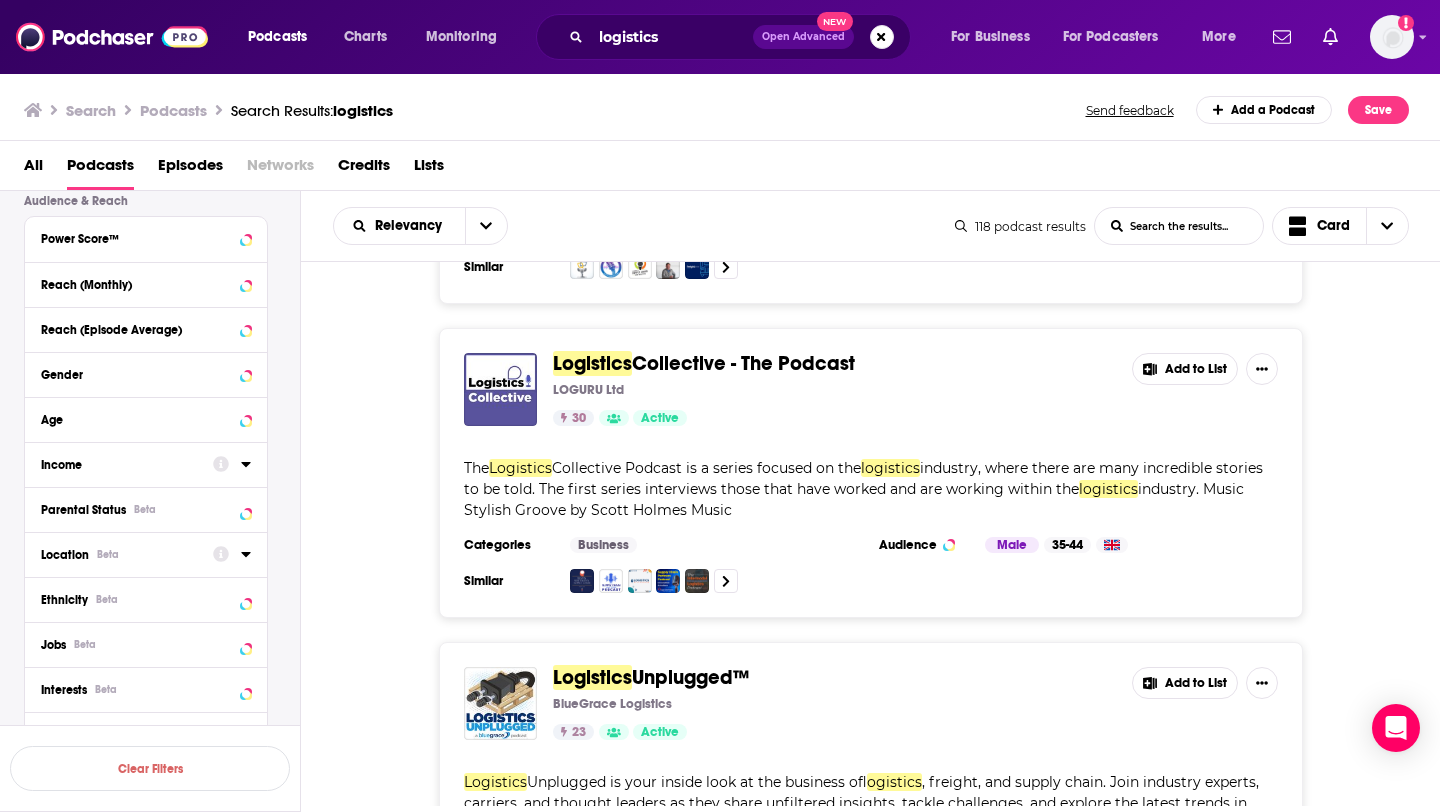 click 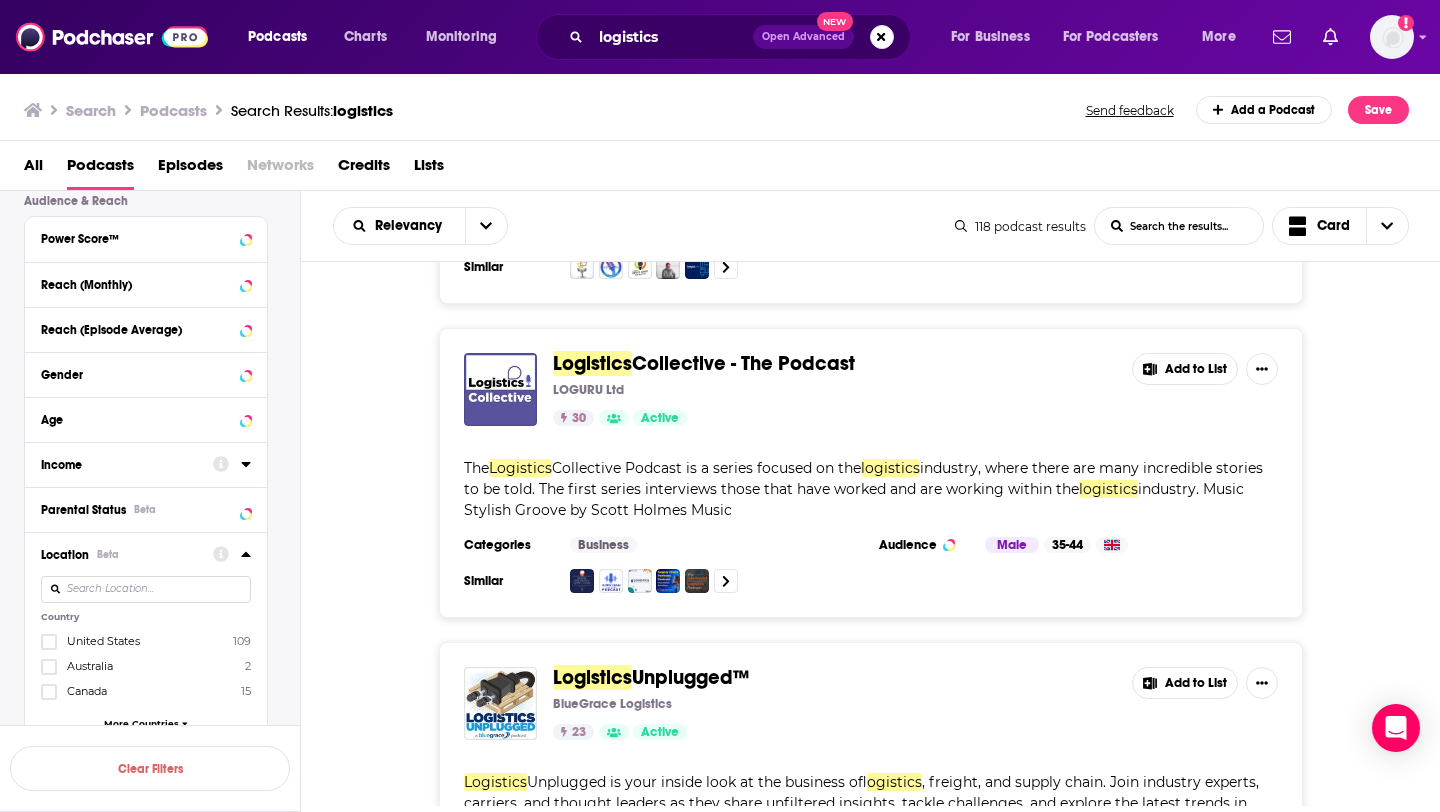 click on "United States 109" at bounding box center (146, 641) 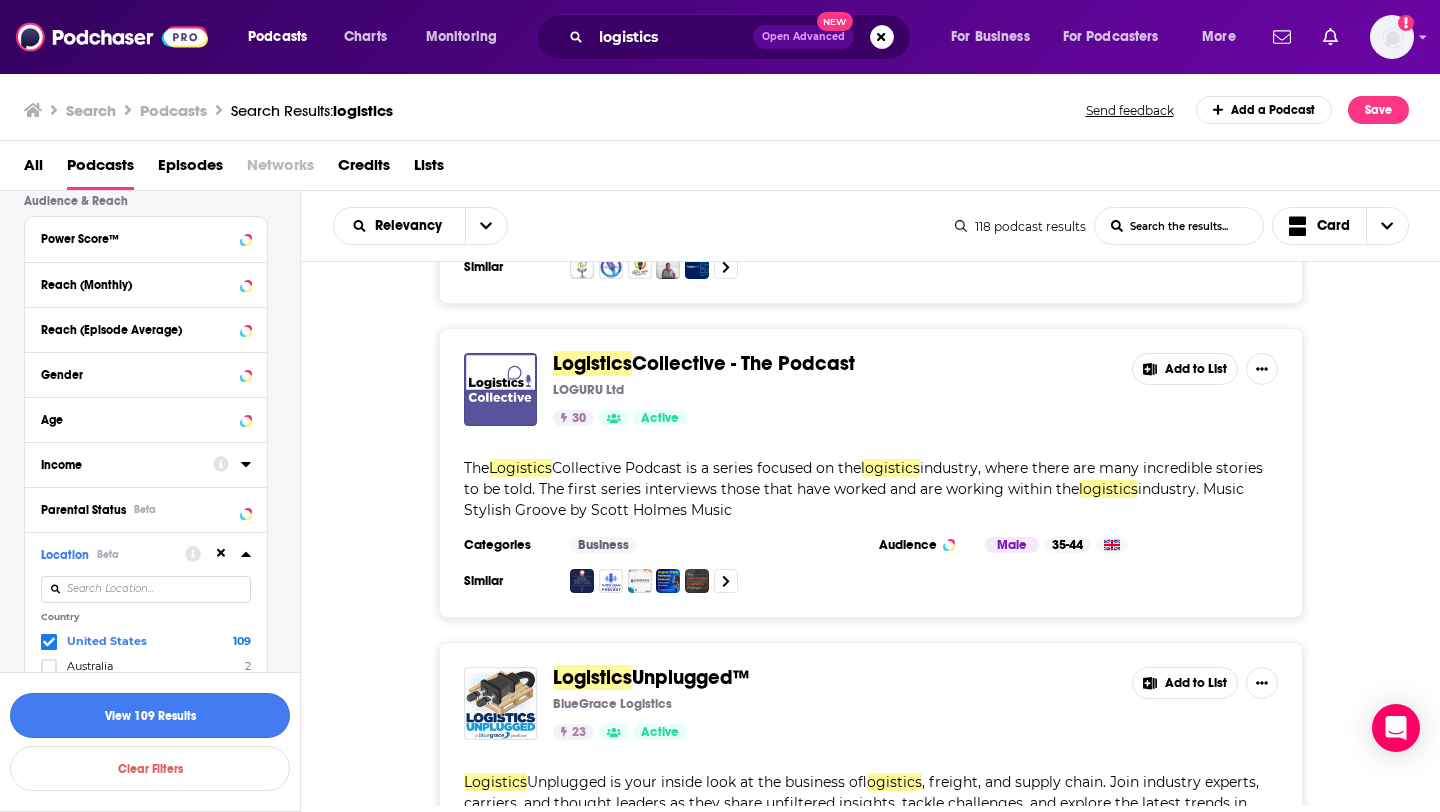 click on "View 109 Results" at bounding box center (150, 715) 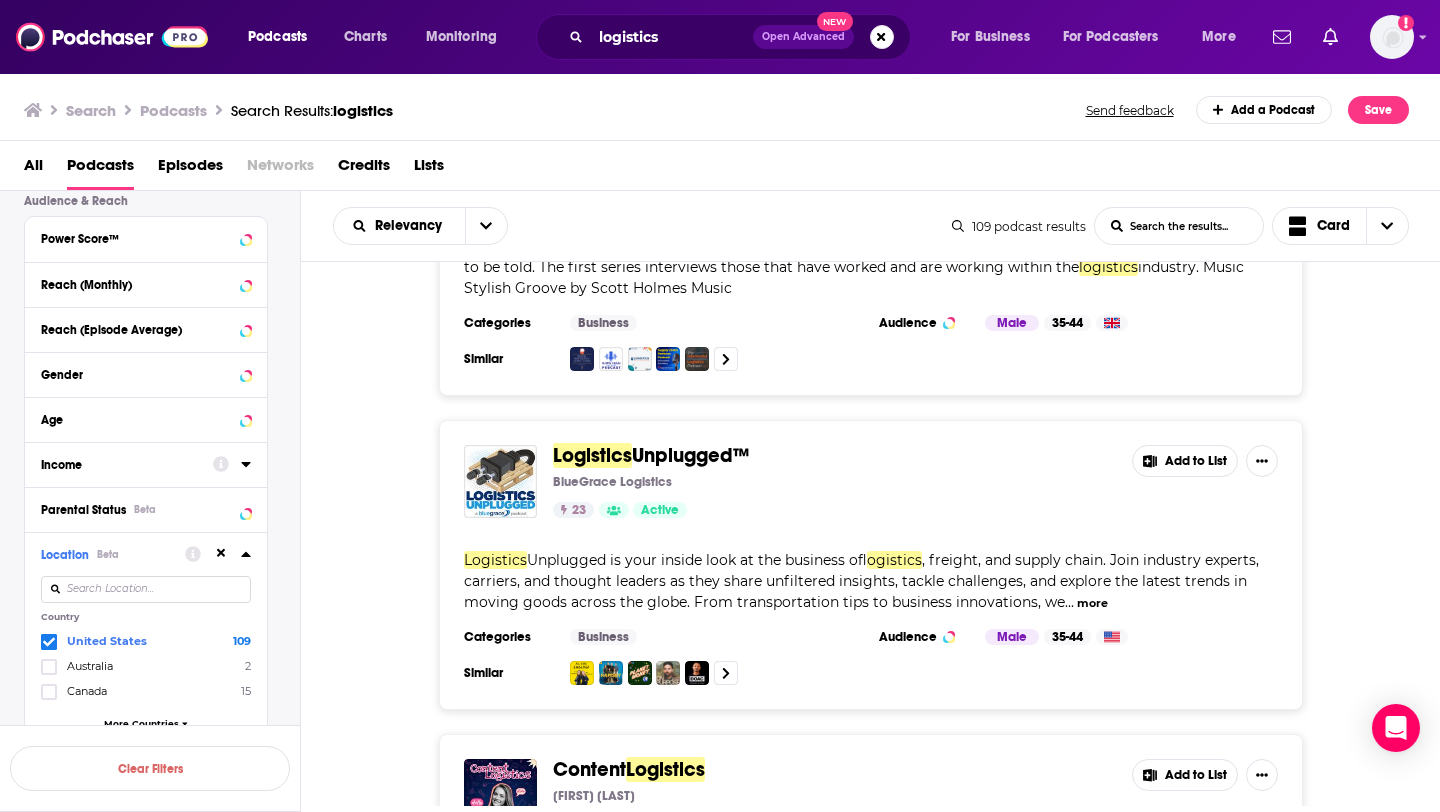 scroll, scrollTop: 3238, scrollLeft: 0, axis: vertical 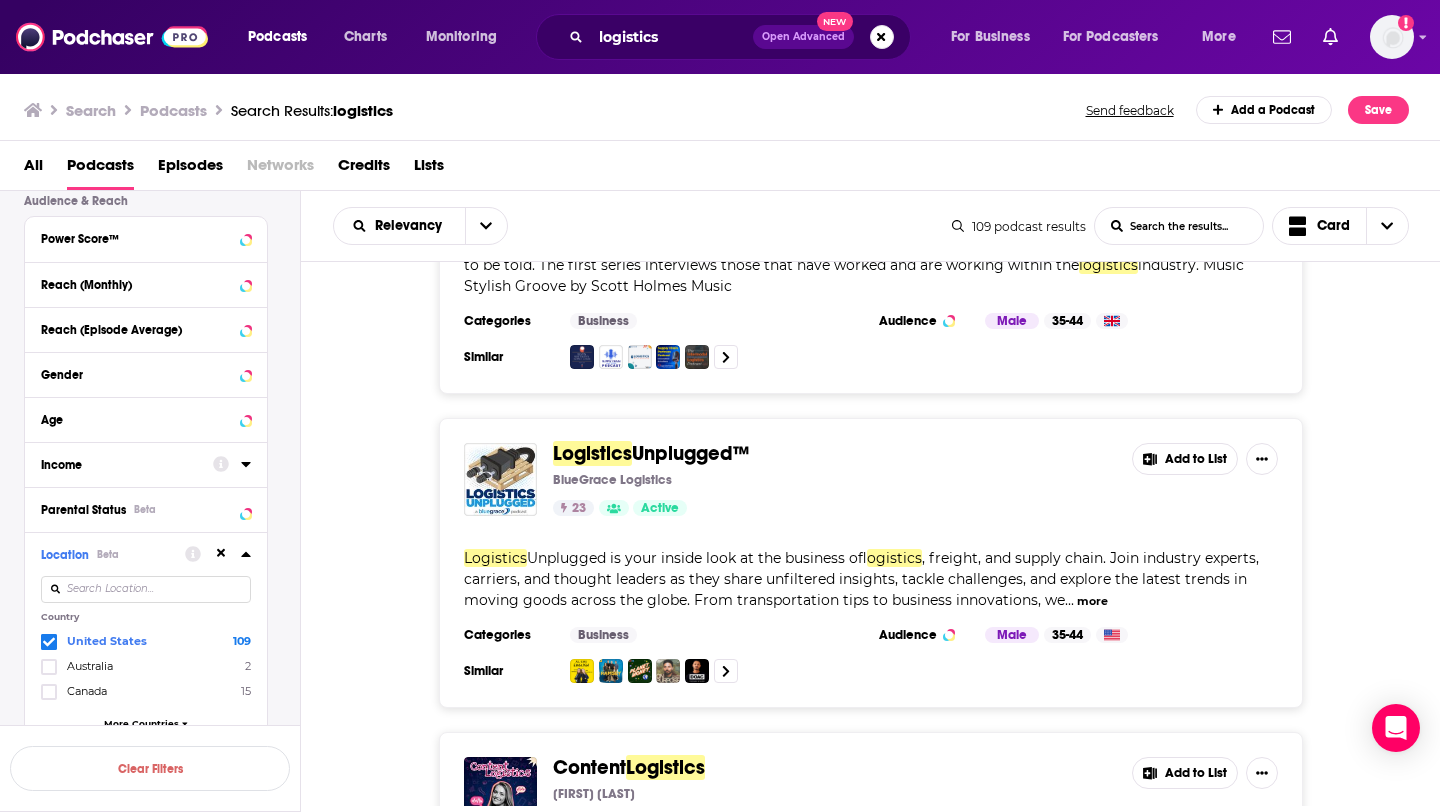 click on "Logistics" at bounding box center (592, 453) 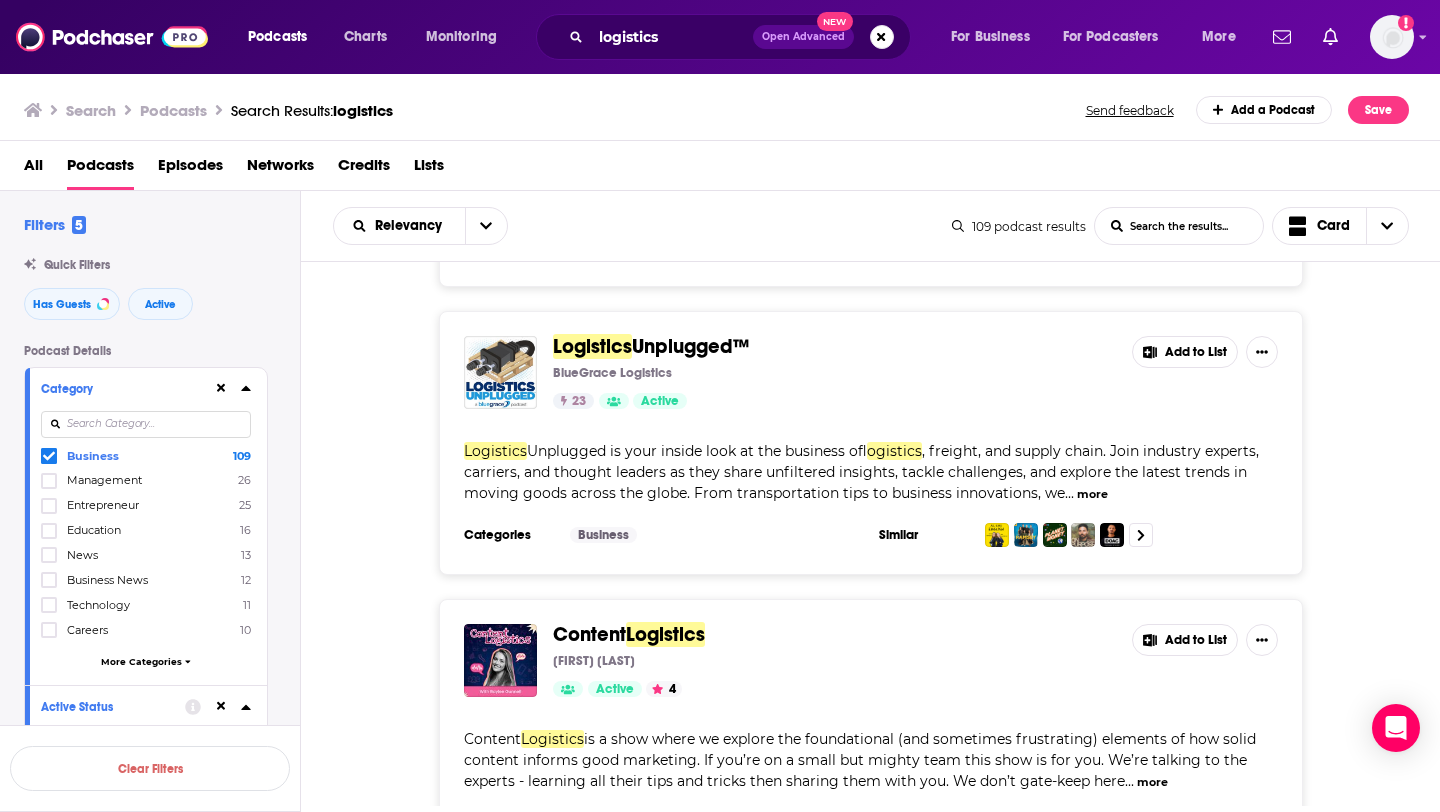 scroll, scrollTop: 3343, scrollLeft: 0, axis: vertical 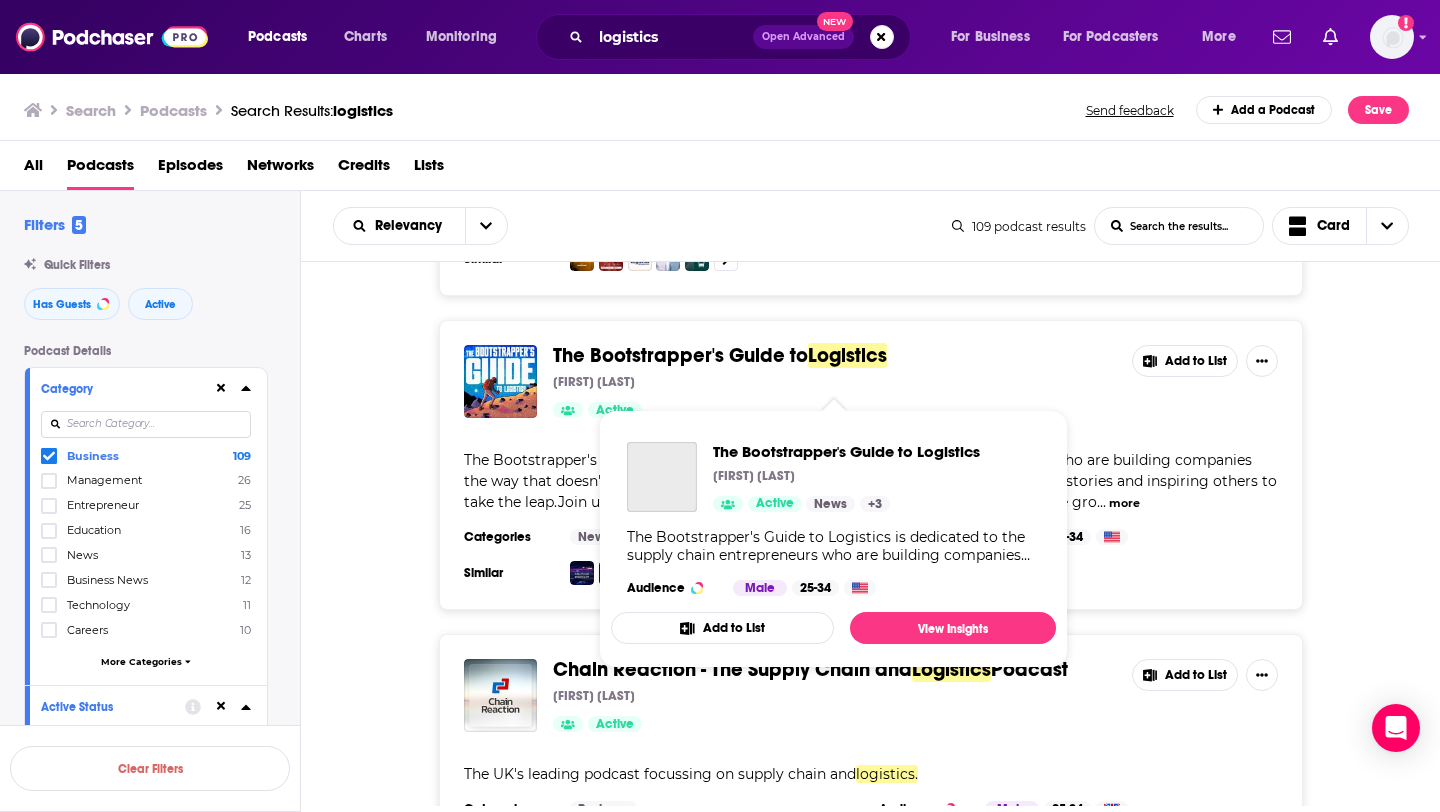 click on "The Bootstrapper's Guide to" at bounding box center (680, 355) 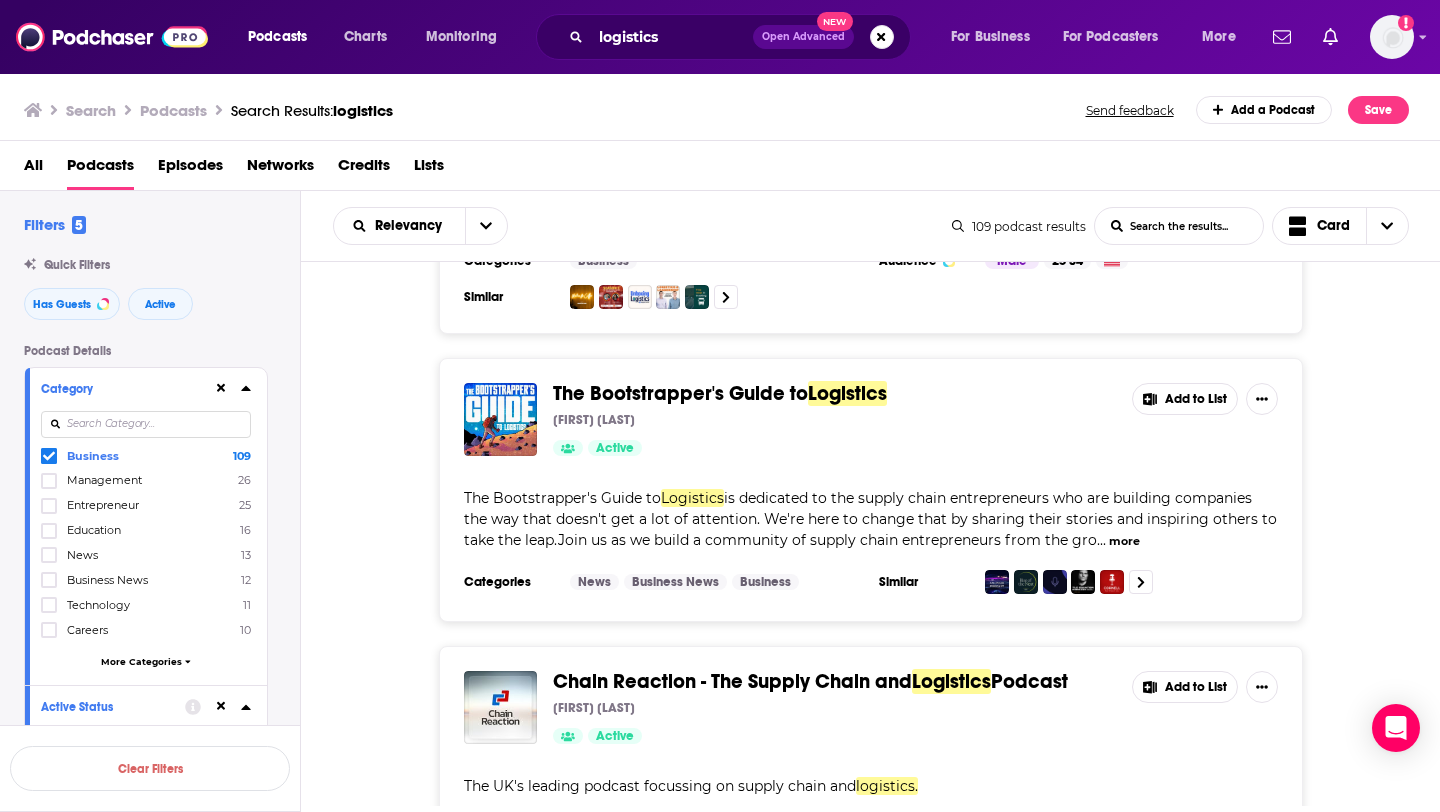 scroll, scrollTop: 5401, scrollLeft: 0, axis: vertical 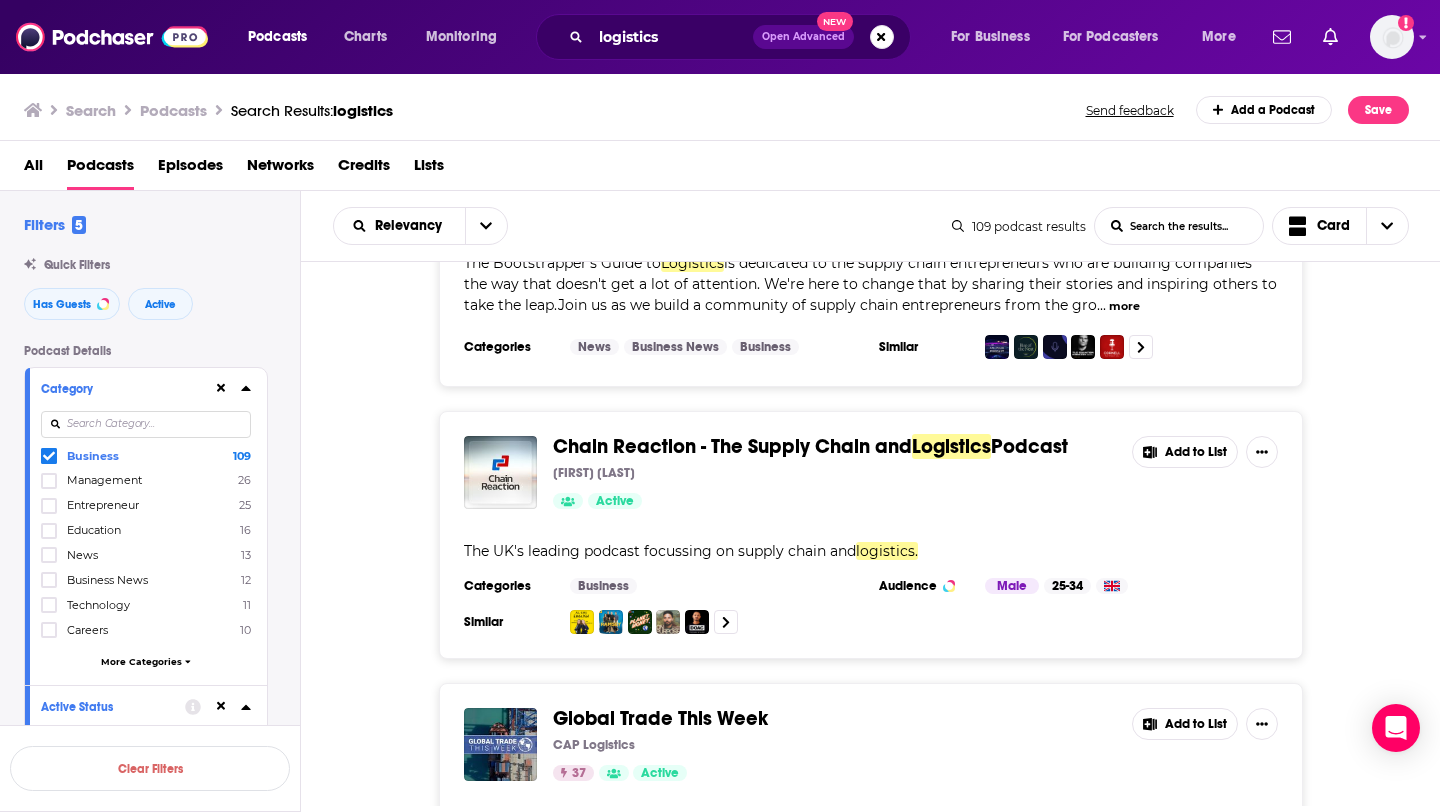 click on "Chain Reaction - The Supply Chain and  Logistics  Podcast Michael Ostroumov Active Add to List The UK's leading podcast focussing on supply chain and  logistics. Categories Business Audience Male 25-34 Similar Add to List" at bounding box center [871, 535] 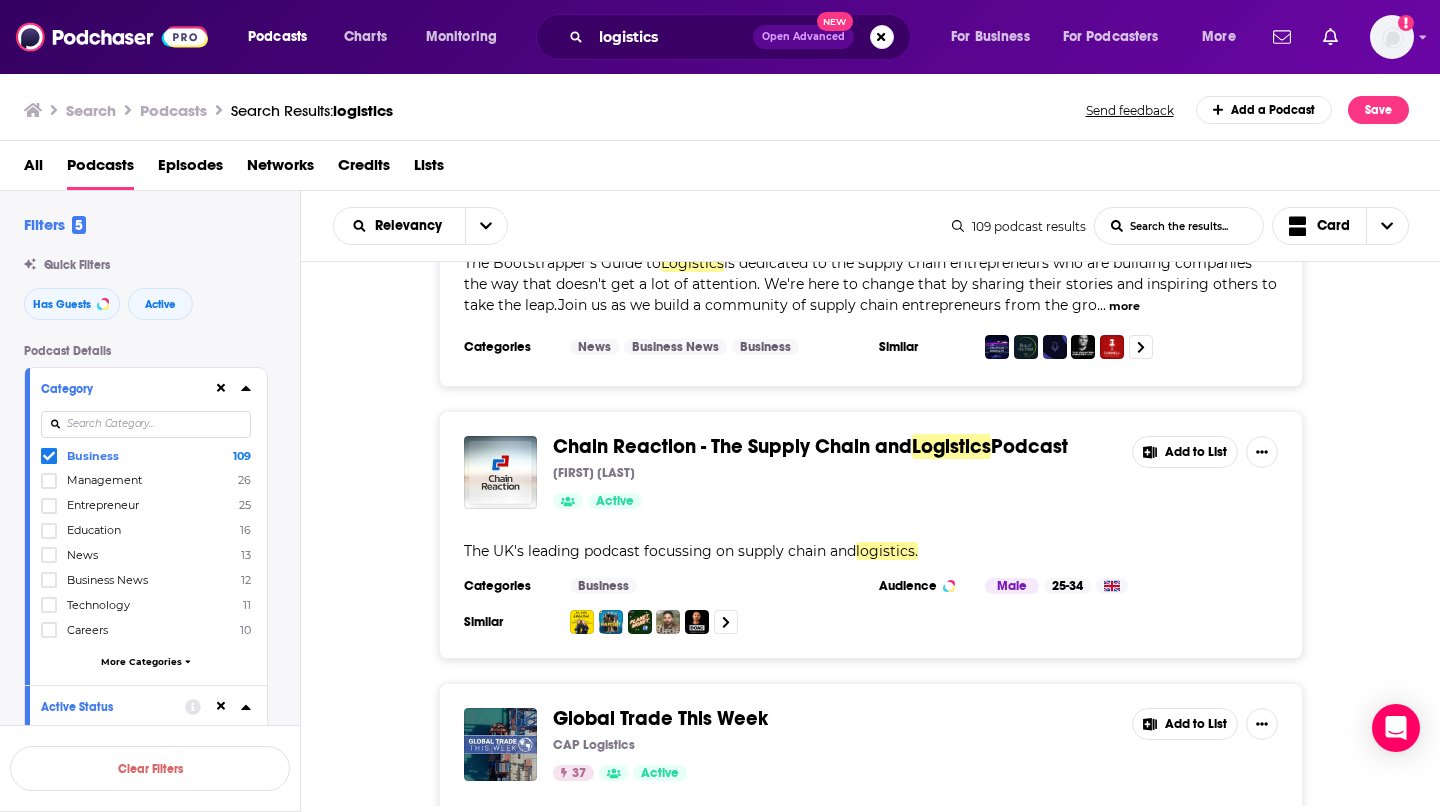 scroll, scrollTop: 5707, scrollLeft: 0, axis: vertical 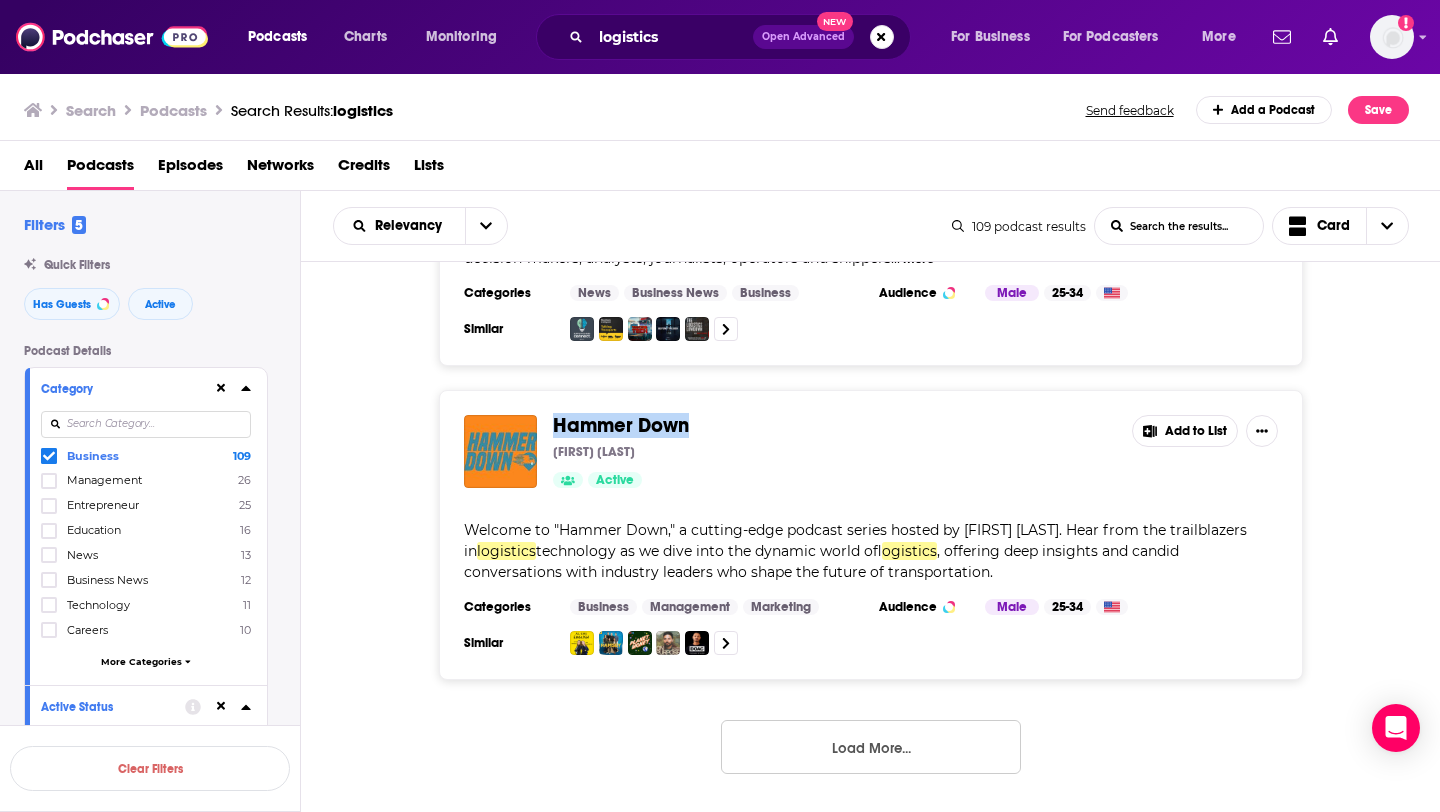 click on "Load More..." at bounding box center [871, 747] 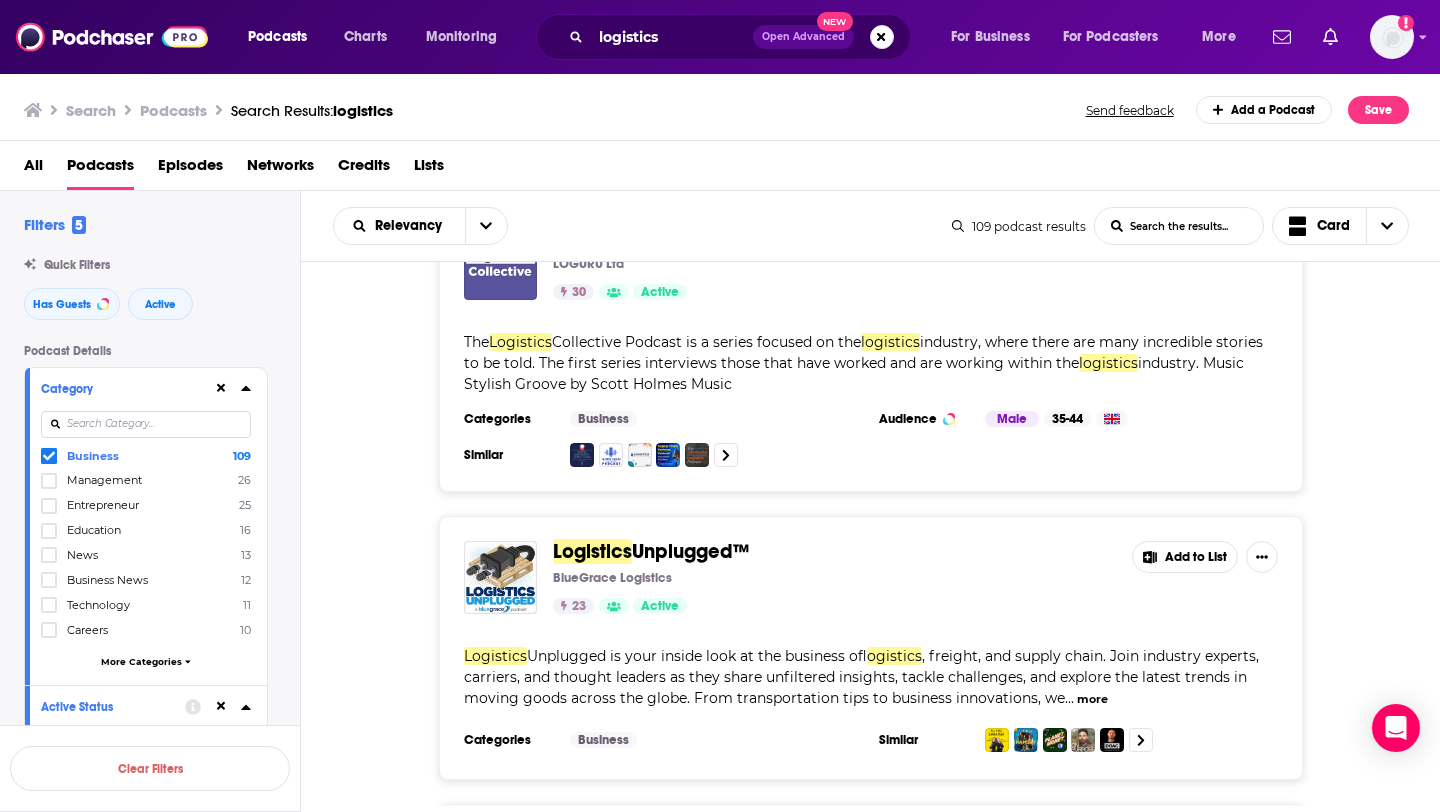 scroll, scrollTop: 2894, scrollLeft: 0, axis: vertical 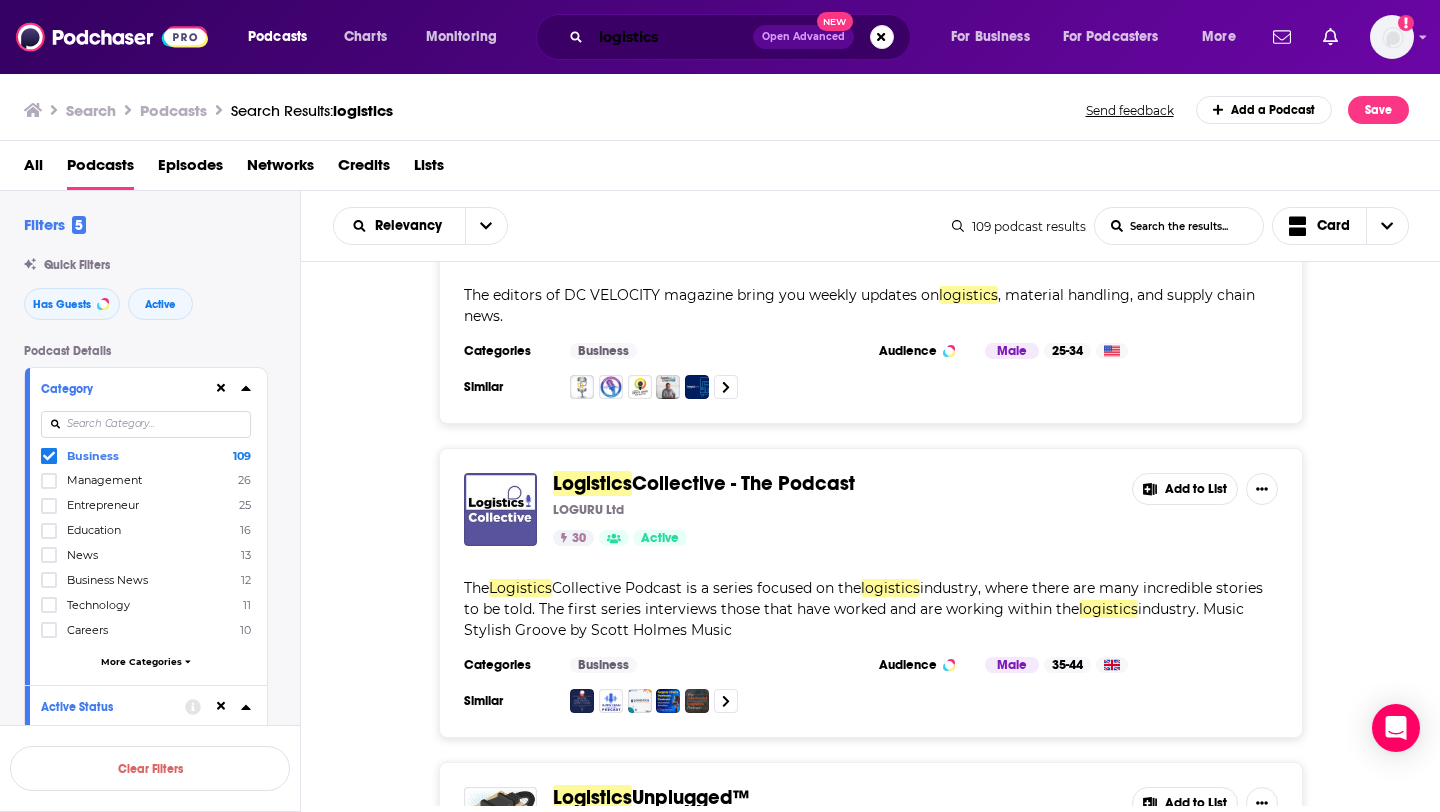 click on "logistics" at bounding box center (672, 37) 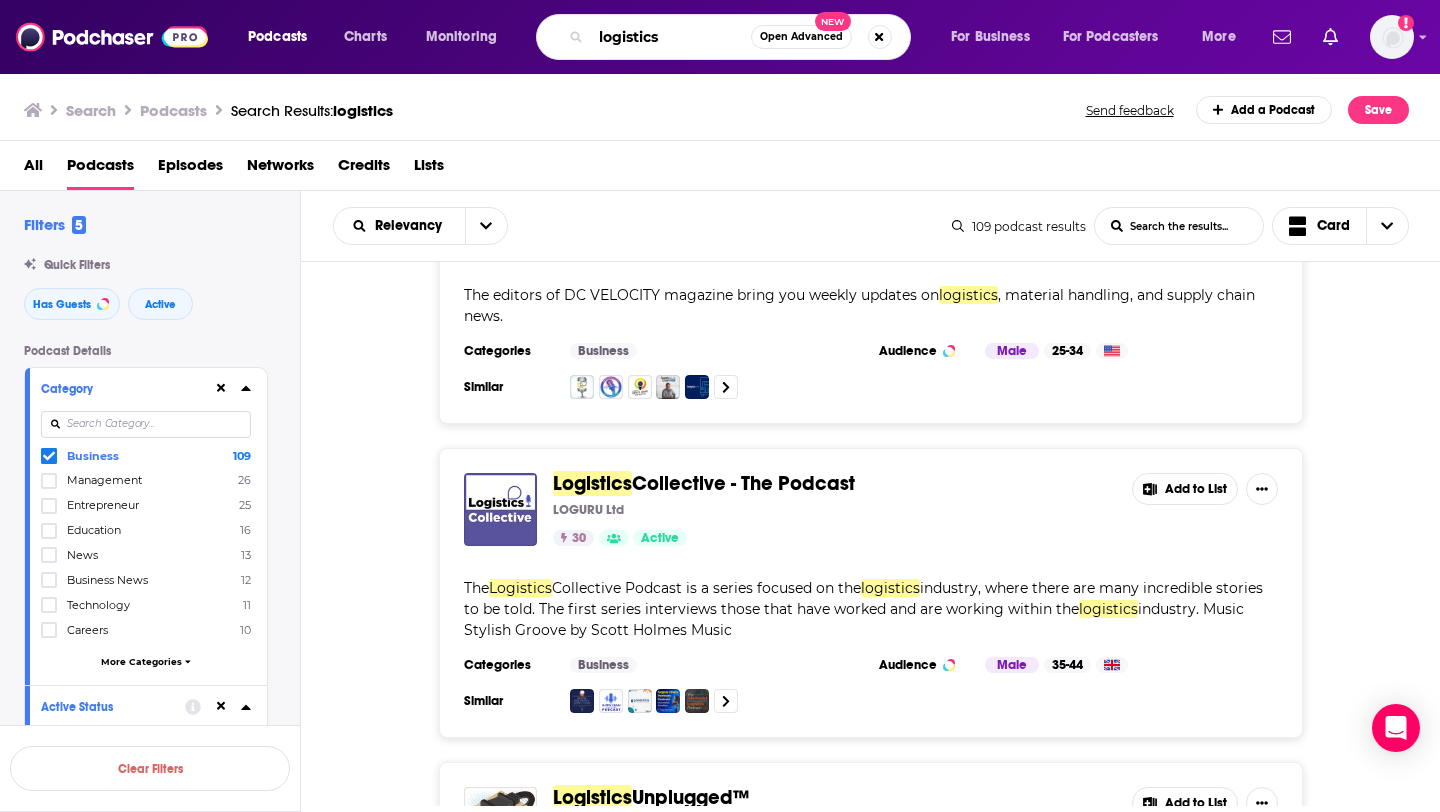 drag, startPoint x: 702, startPoint y: 32, endPoint x: 553, endPoint y: 31, distance: 149.00336 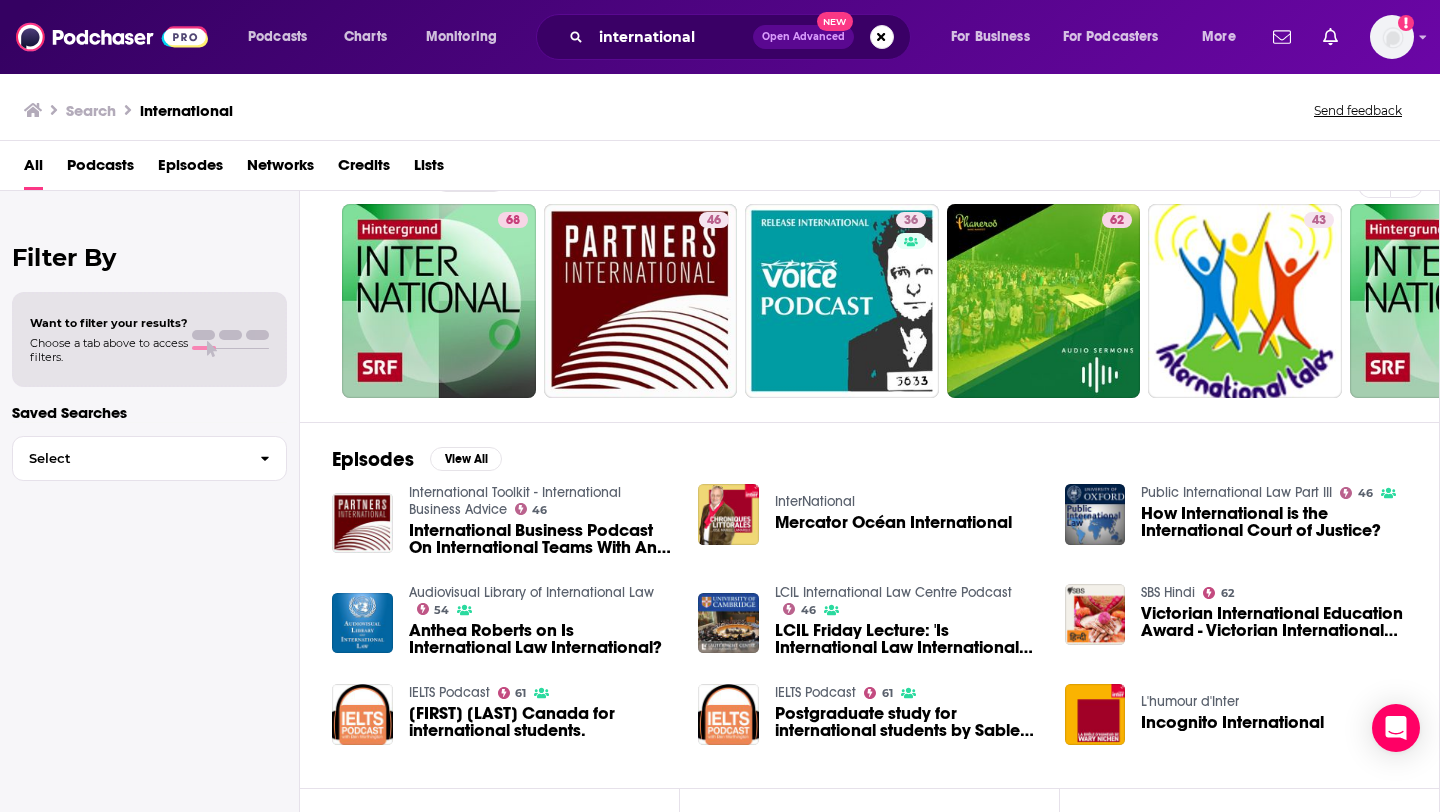 scroll, scrollTop: 0, scrollLeft: 0, axis: both 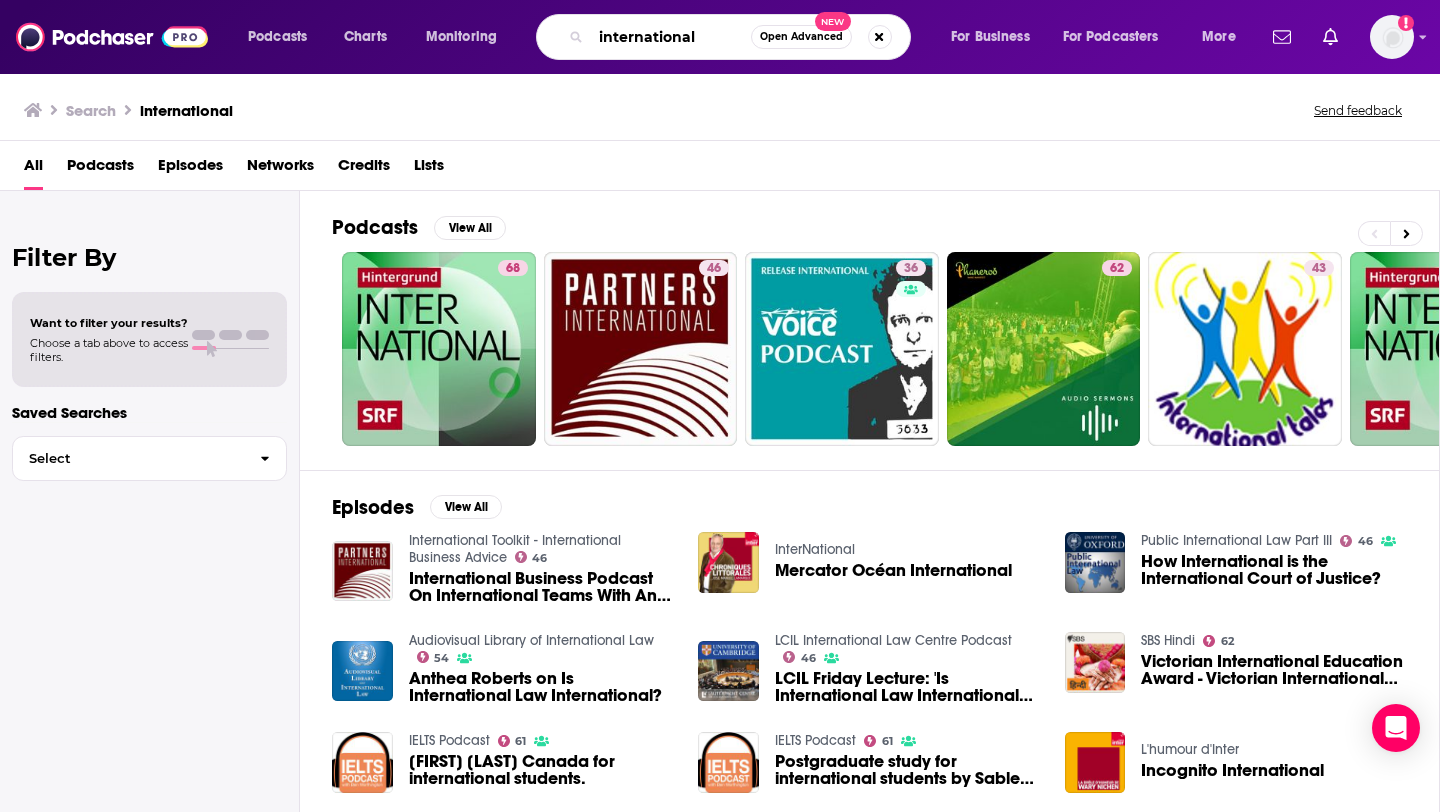 click on "international" at bounding box center (671, 37) 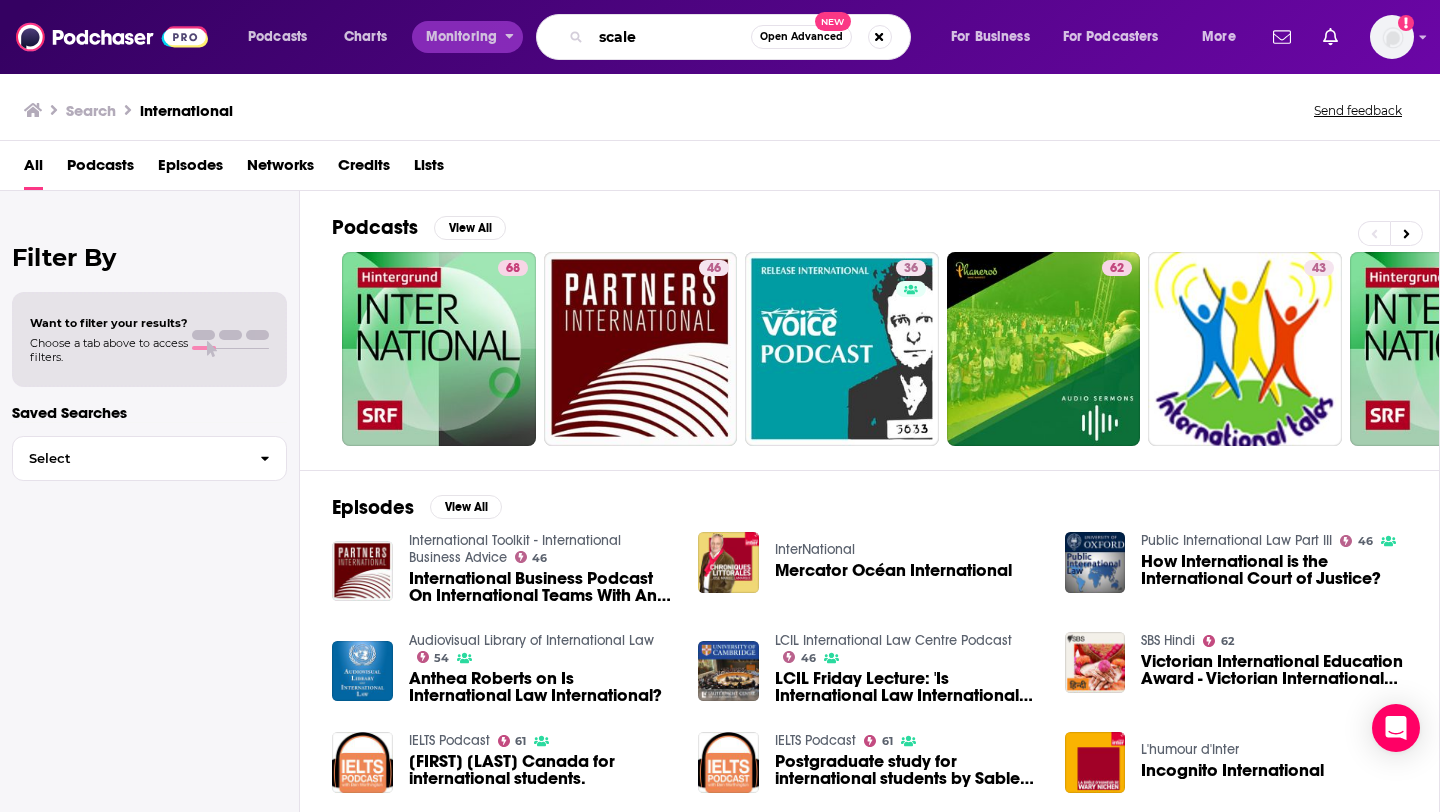 type on "scale" 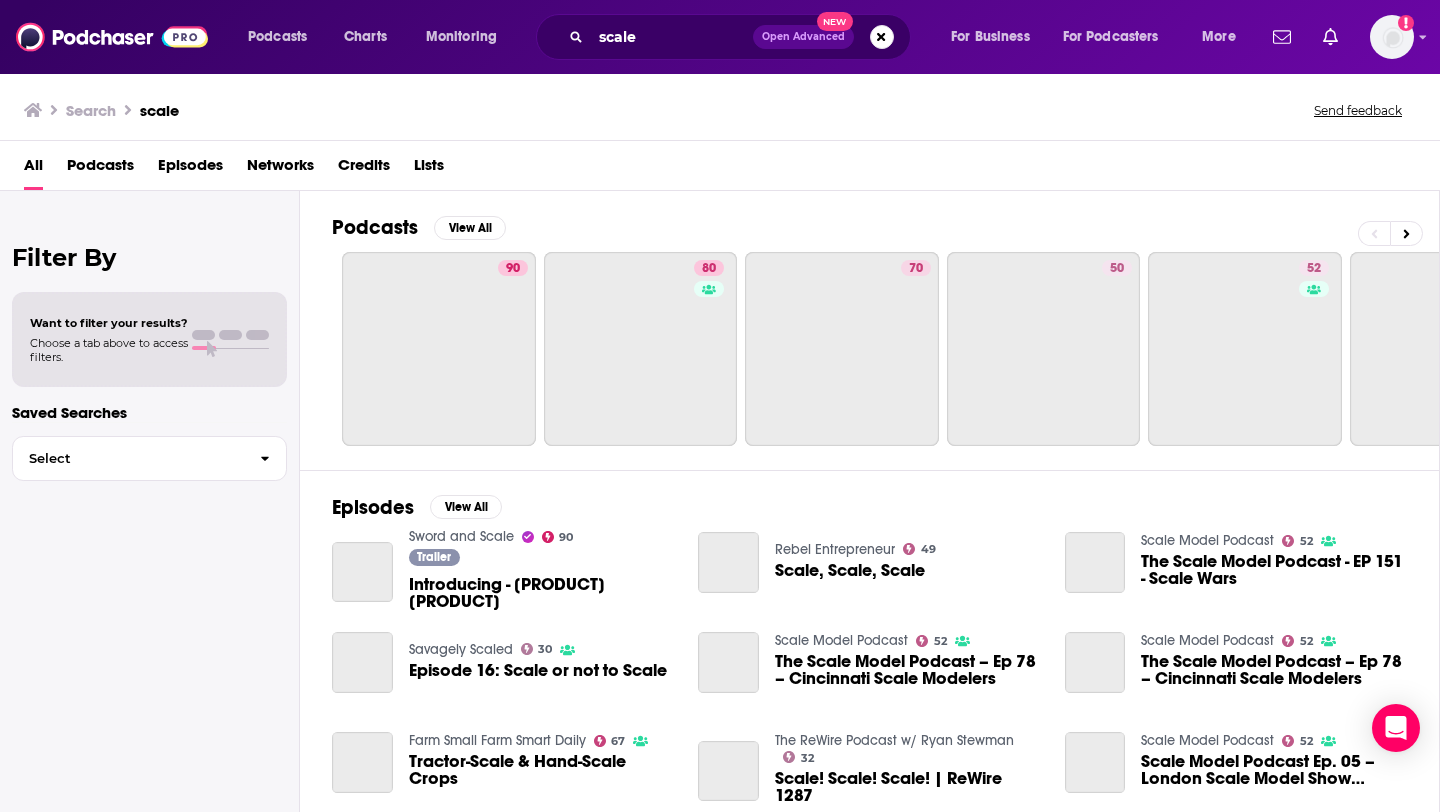 click on "Episodes" at bounding box center [190, 169] 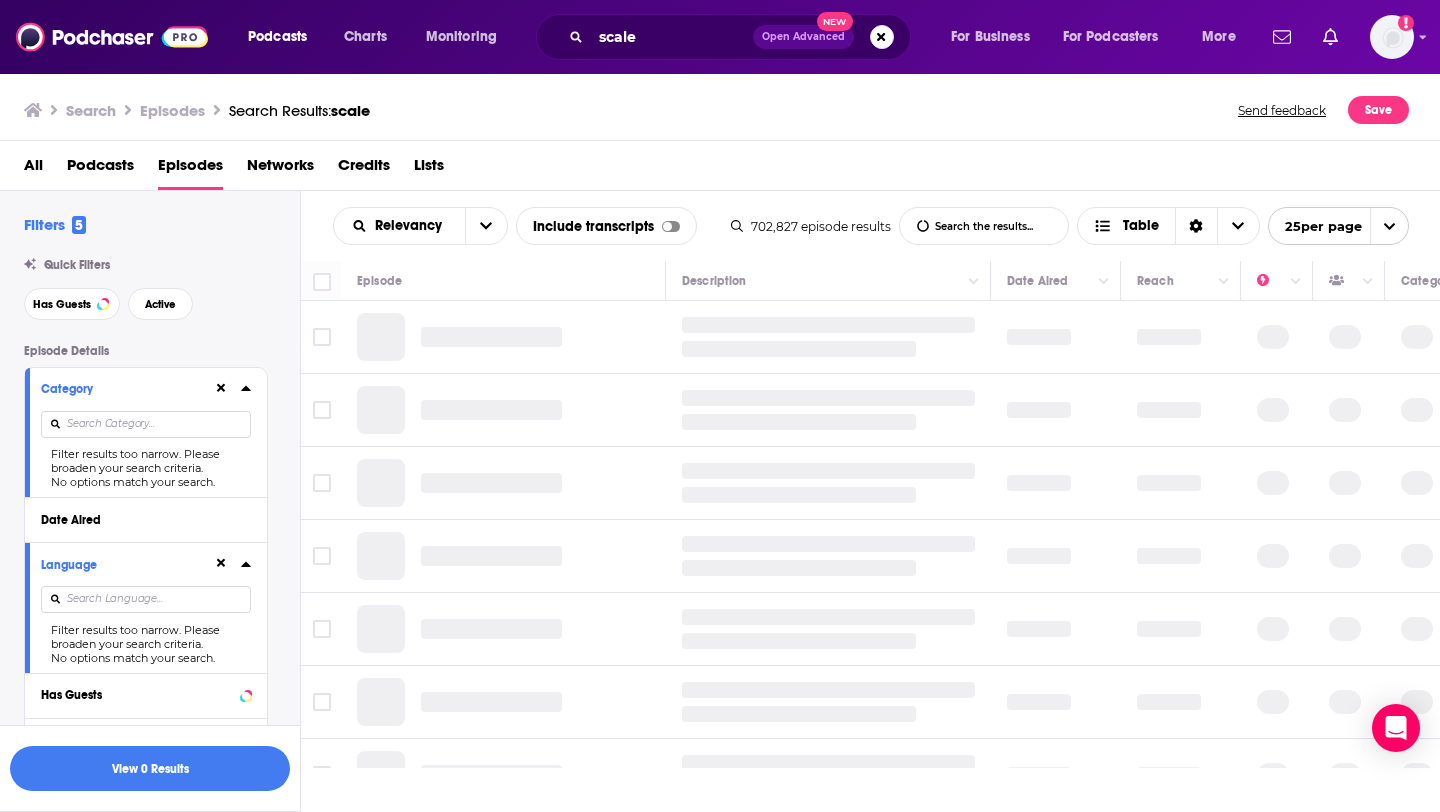 click on "Podcasts" at bounding box center [100, 169] 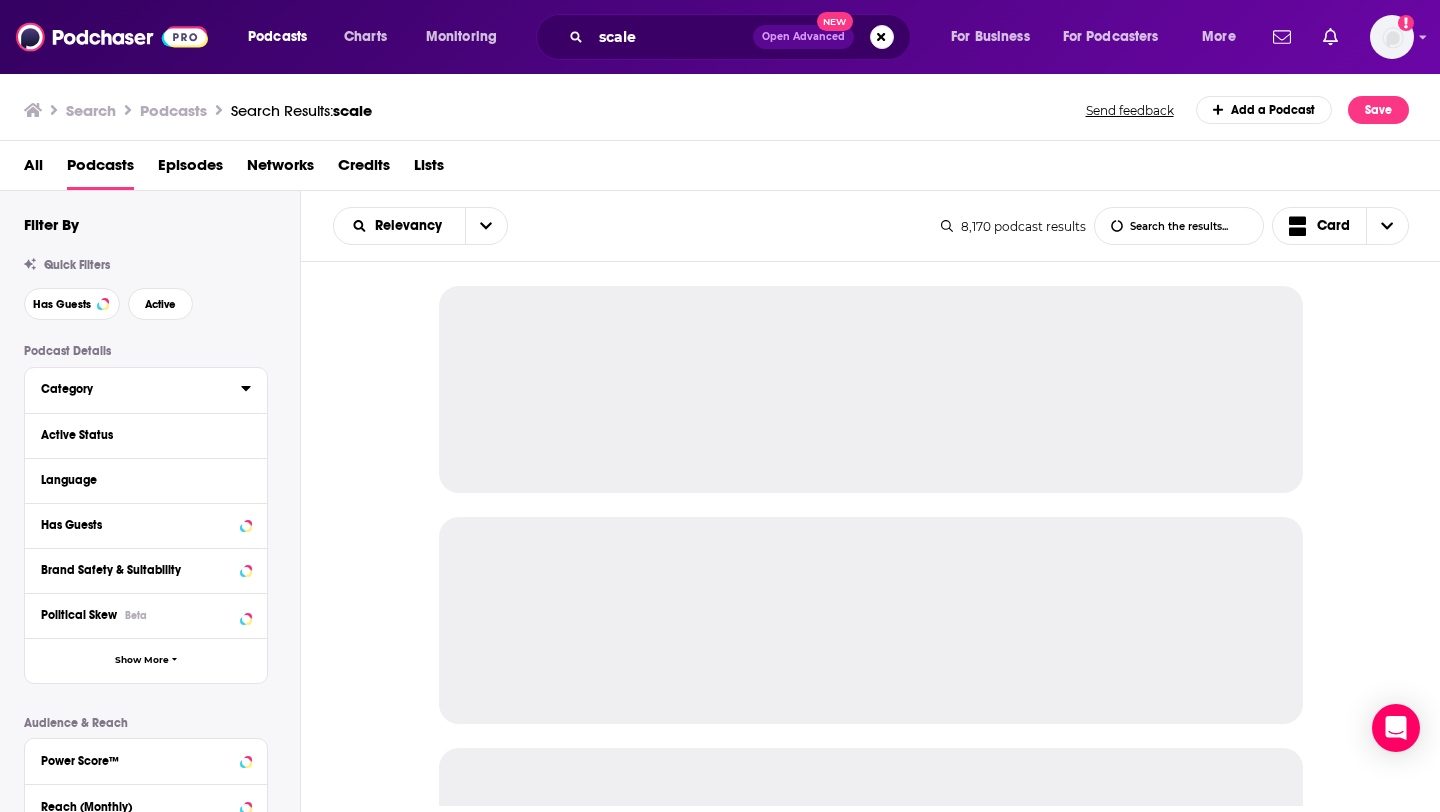 click on "Category" at bounding box center (134, 389) 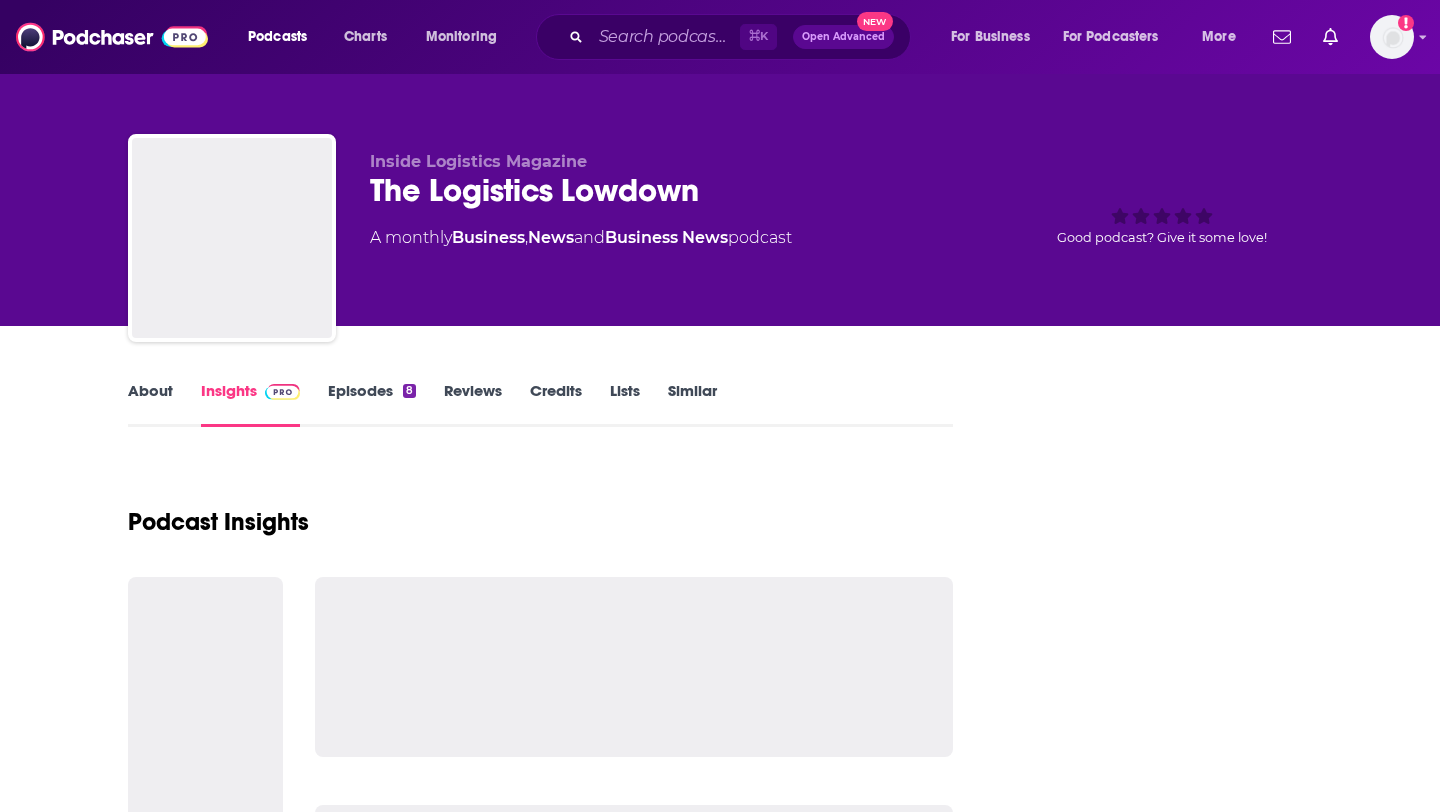 scroll, scrollTop: 0, scrollLeft: 0, axis: both 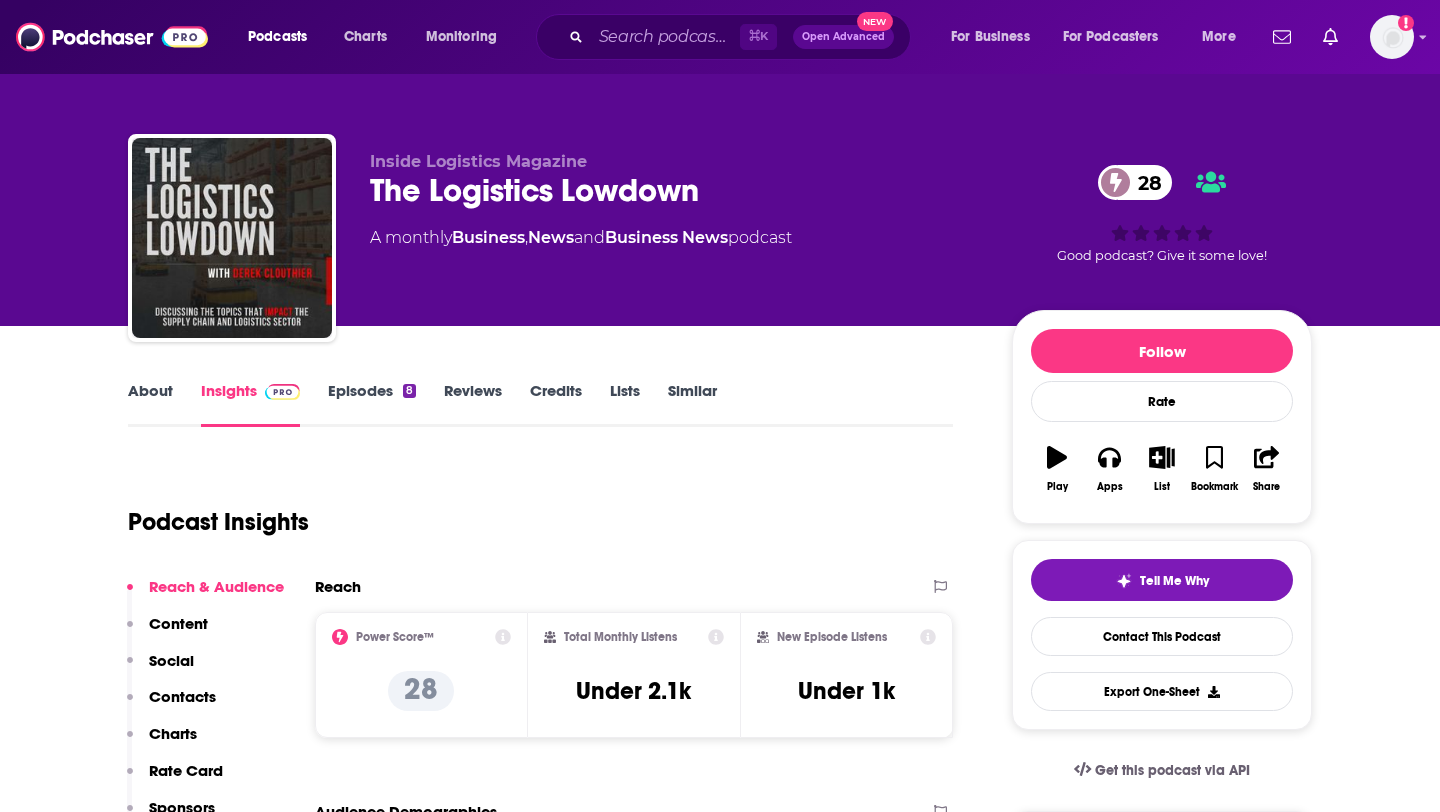click on "About" at bounding box center [150, 404] 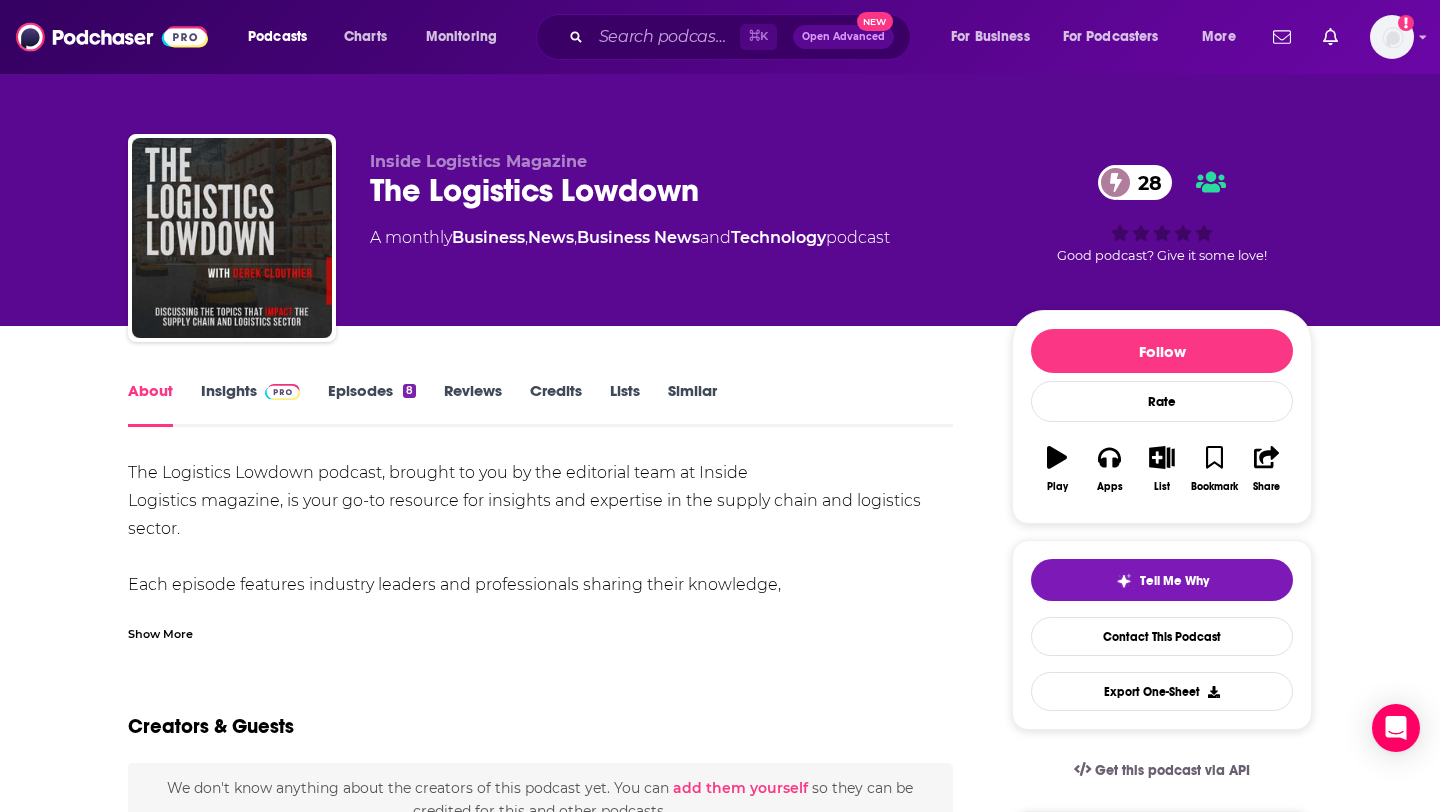 click on "Insights" at bounding box center (250, 404) 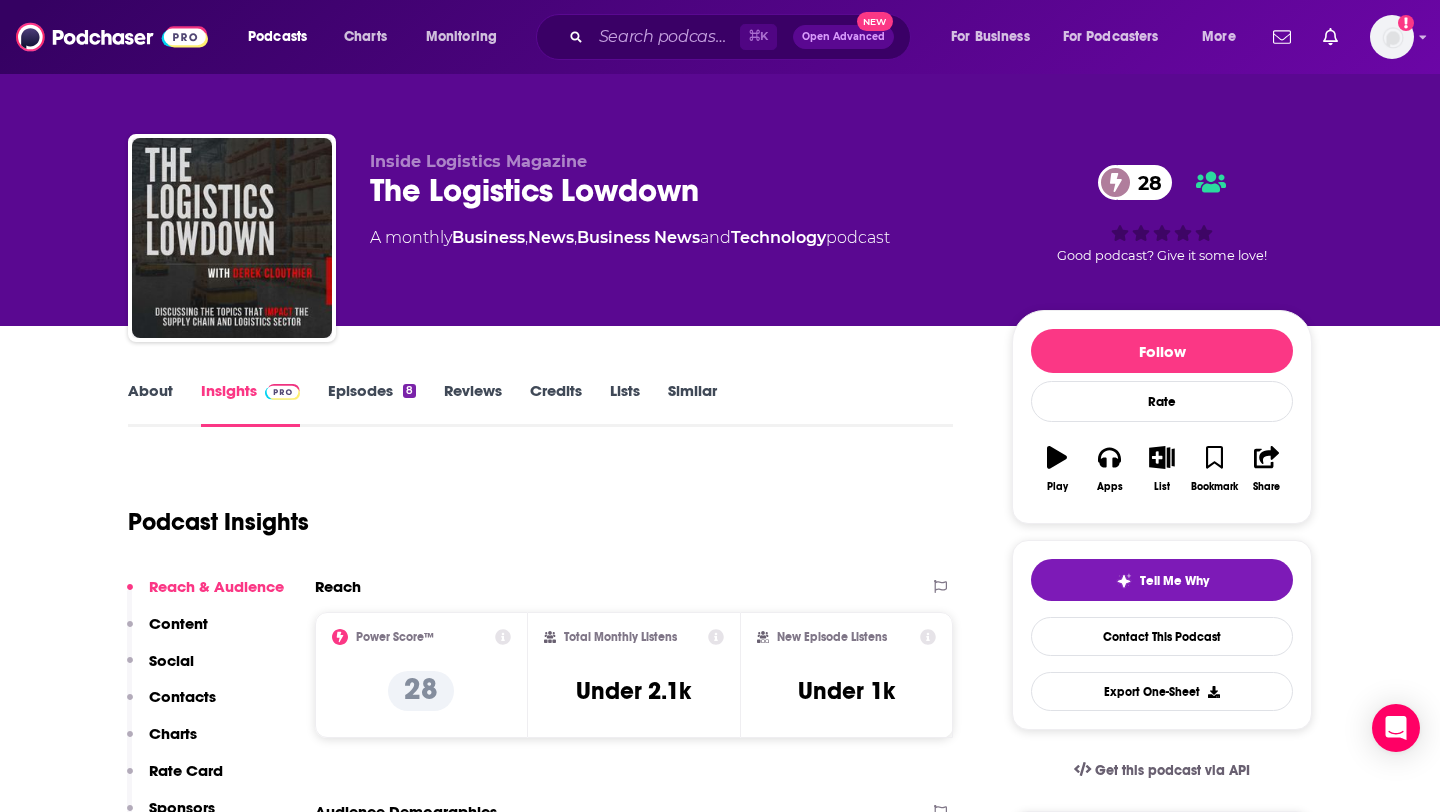 click on "Contacts" at bounding box center (182, 696) 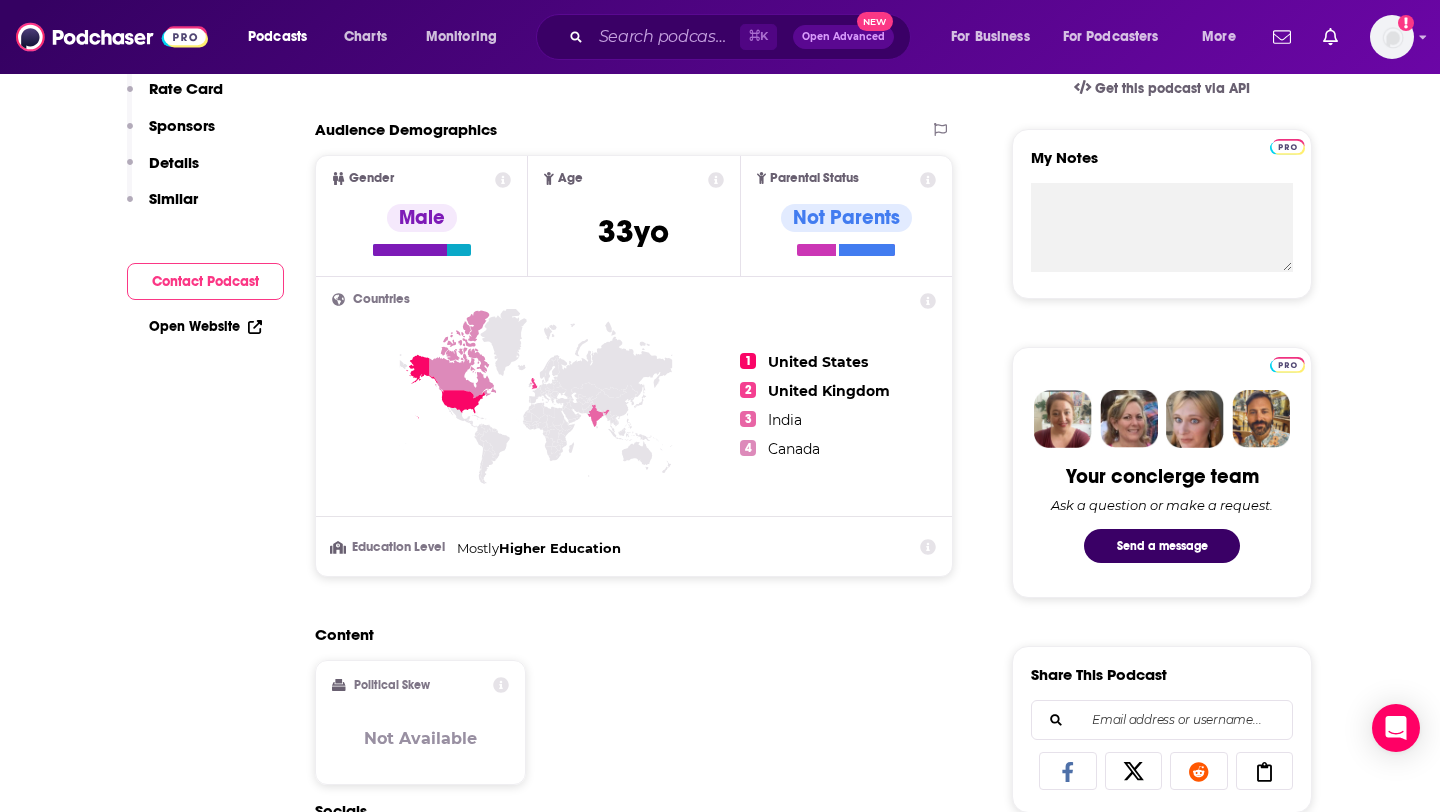 scroll, scrollTop: 0, scrollLeft: 0, axis: both 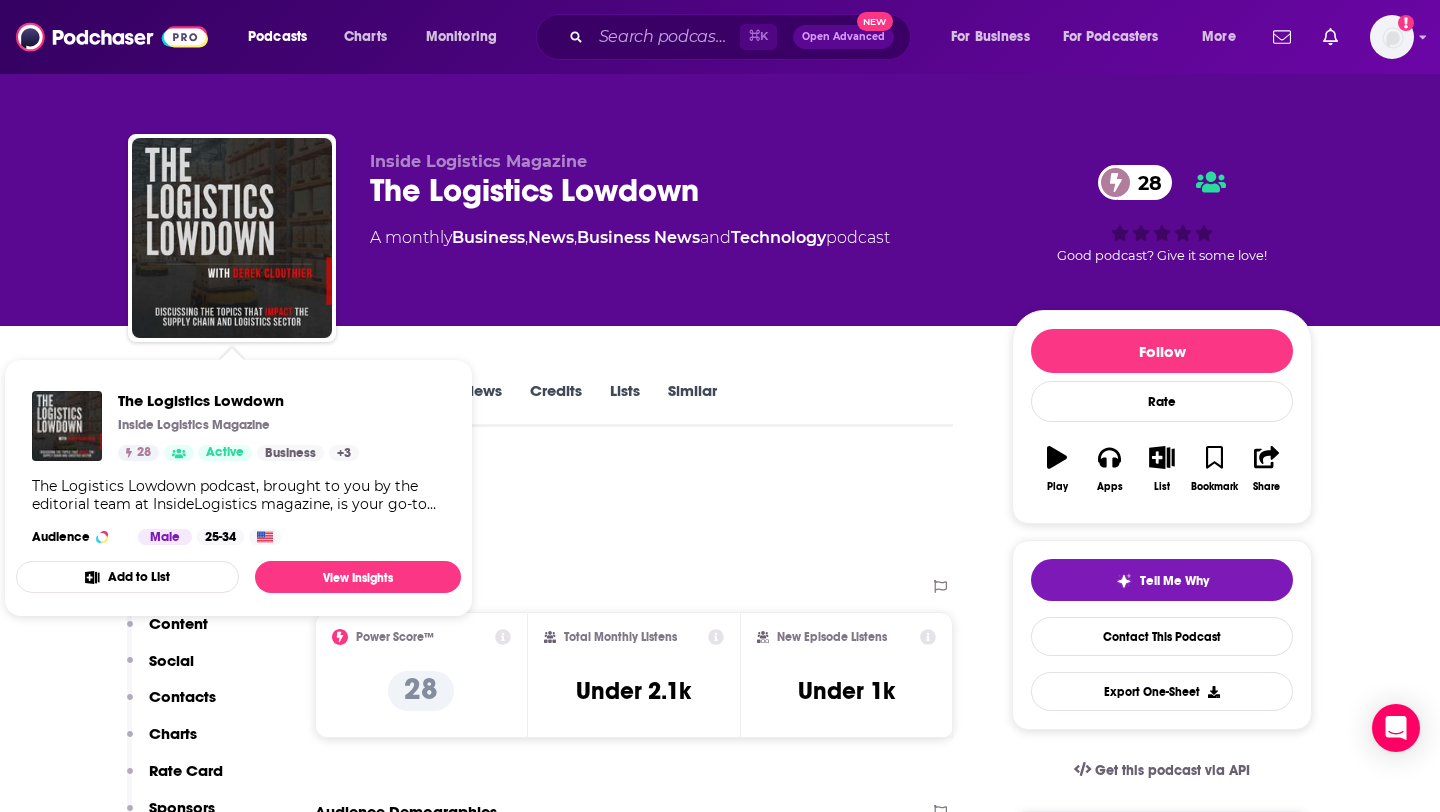 click on "The Logistics Lowdown Inside Logistics Magazine 28 Active Business + 3 The Logistics Lowdown podcast, brought to you by the editorial team at InsideLogistics magazine, is your go-to resource for insights and expertise in the supply chain and logistics sector.Each episode features industry leaders and professionals sharing their knowledge,analysis and advice on key topics, including technology, disruption, trade,transportation, education, sustainability and more.Listen to The Logistics Lowdown on Spotify, Apple Podcasts and your other favourite podcast platforms, as well as on our website at InsideLogistics.ca. Audience Male 25-34" at bounding box center (238, 468) 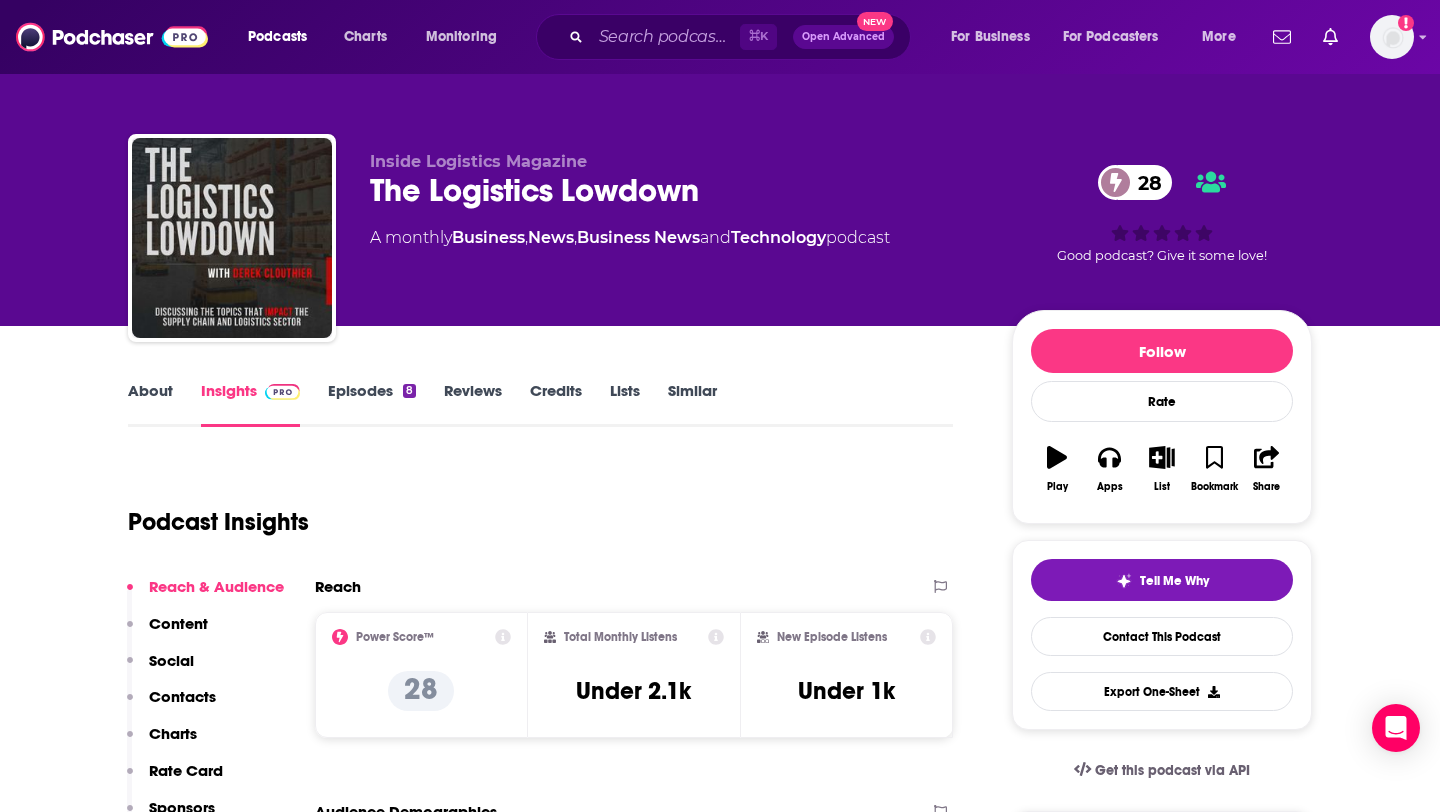 click on "About" at bounding box center (150, 404) 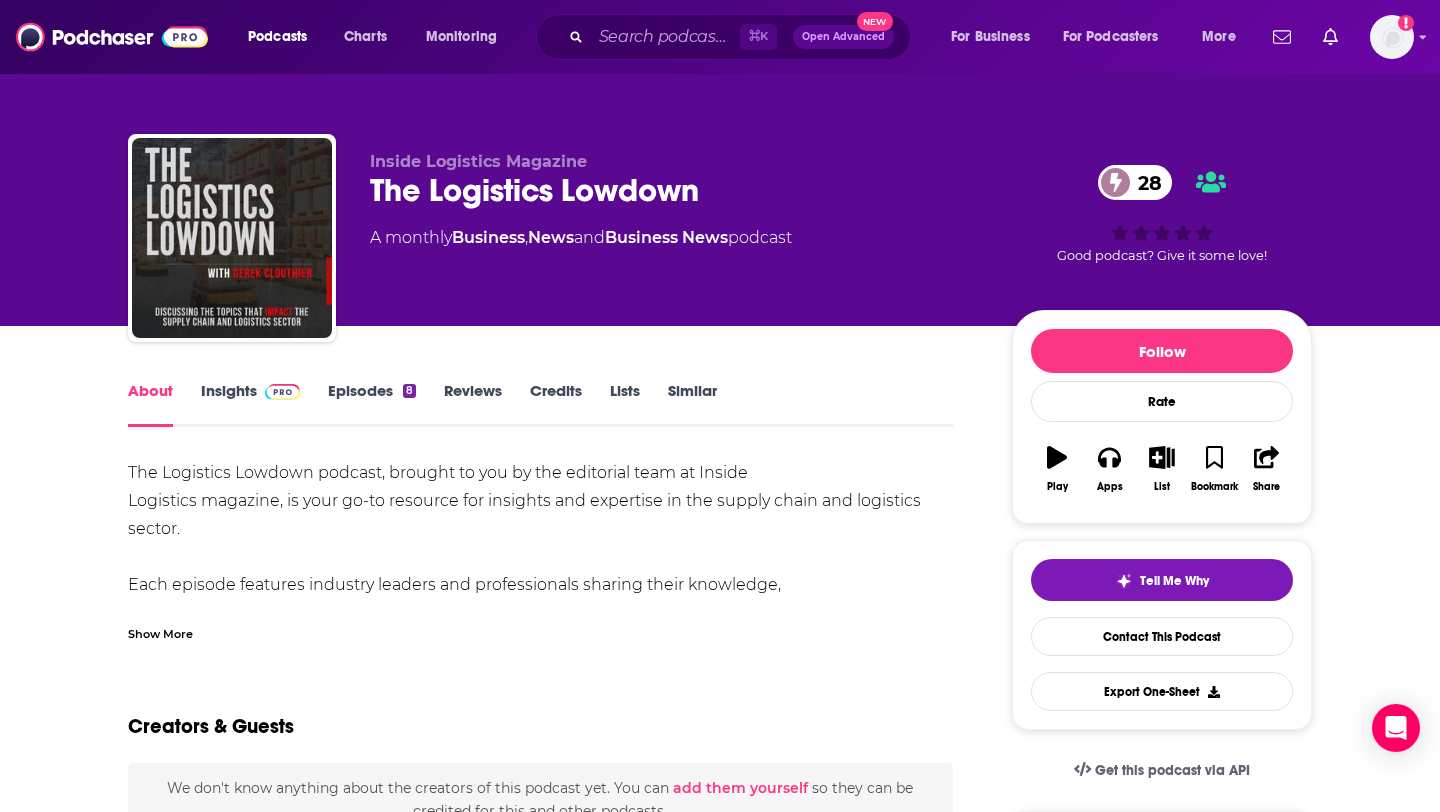 click on "Insights" at bounding box center (250, 404) 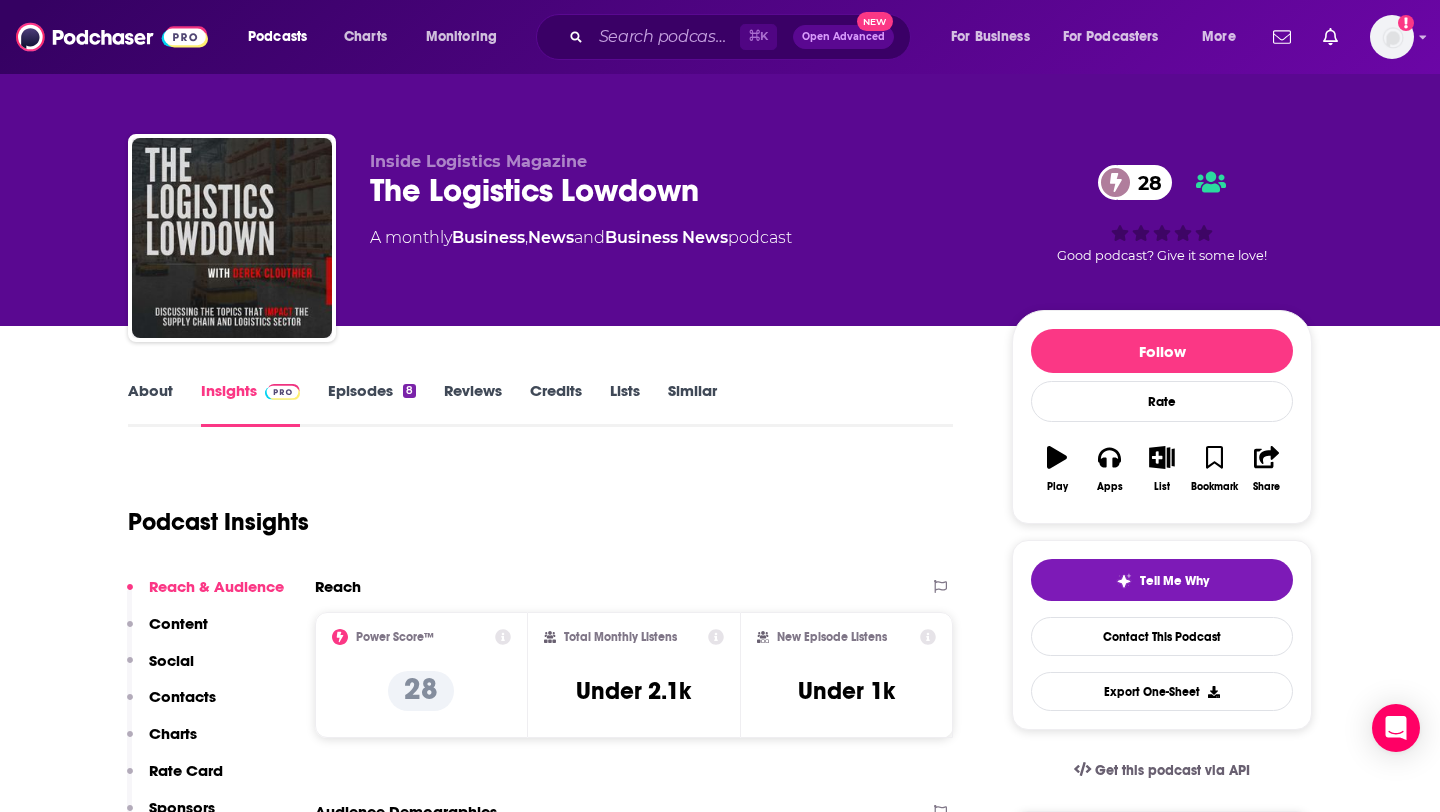 click on "Contacts" at bounding box center (182, 696) 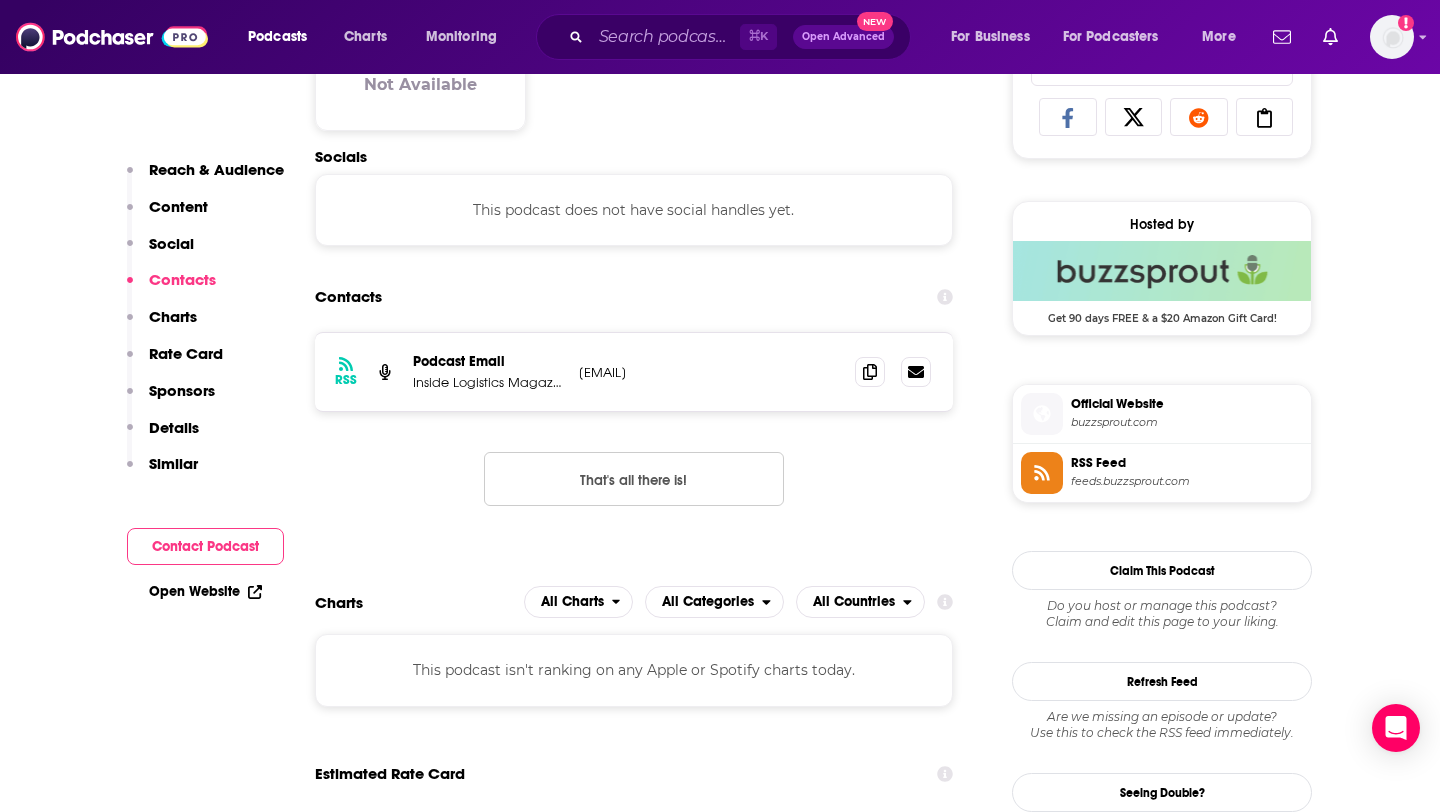 scroll, scrollTop: 1338, scrollLeft: 0, axis: vertical 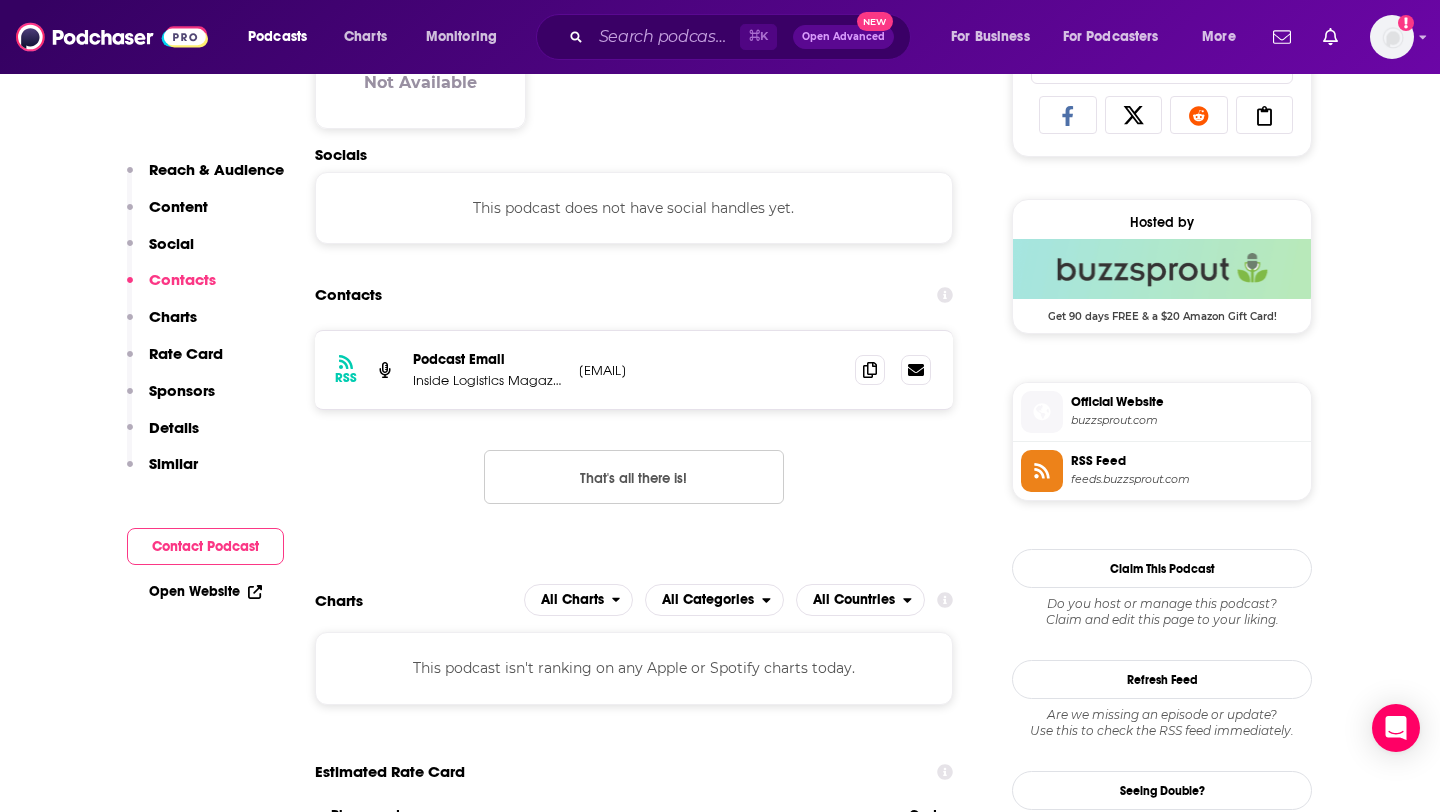 click on "RSS   Podcast Email Inside Logistics Magazine logisticslowdownpodcast@gmail.com logisticslowdownpodcast@gmail.com" at bounding box center (634, 370) 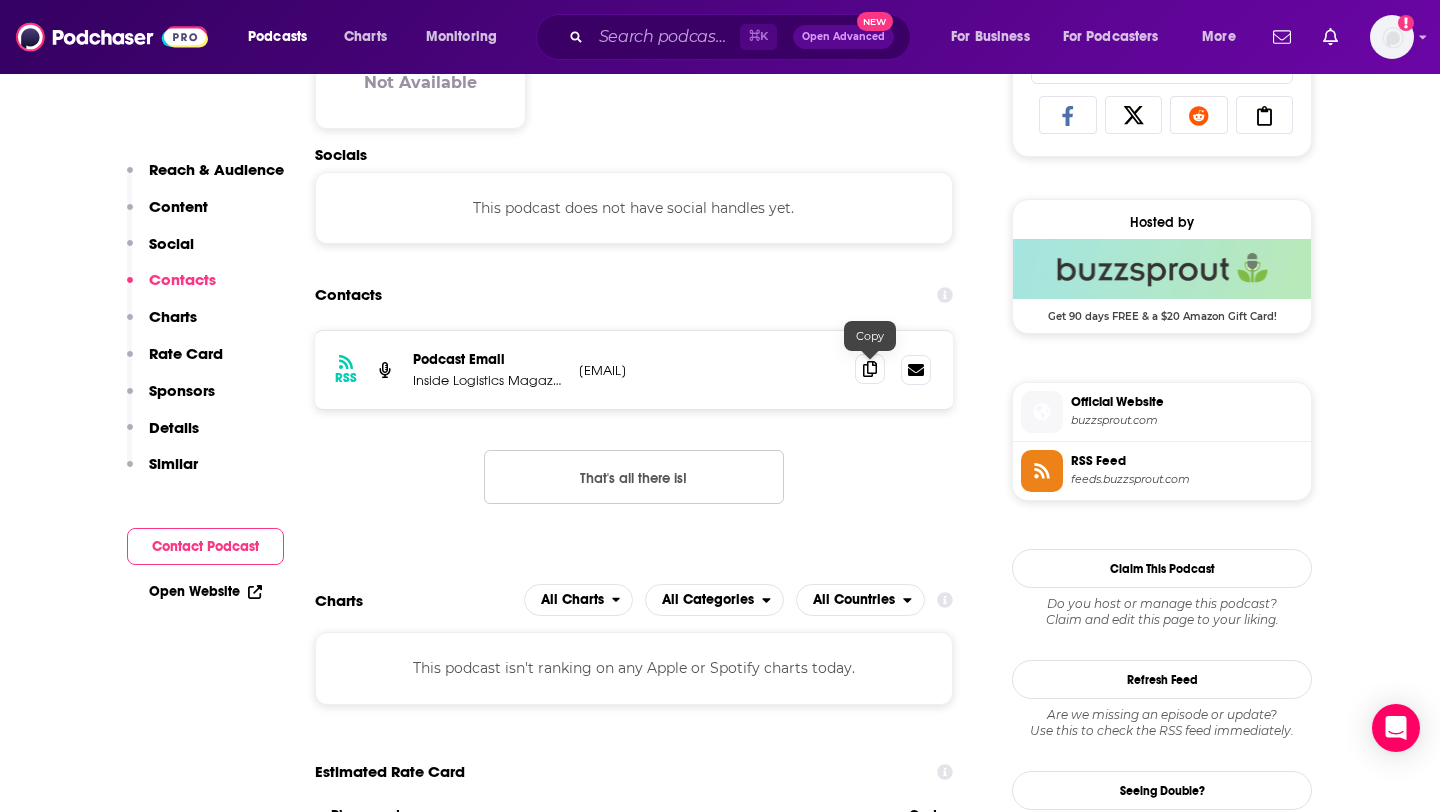 click 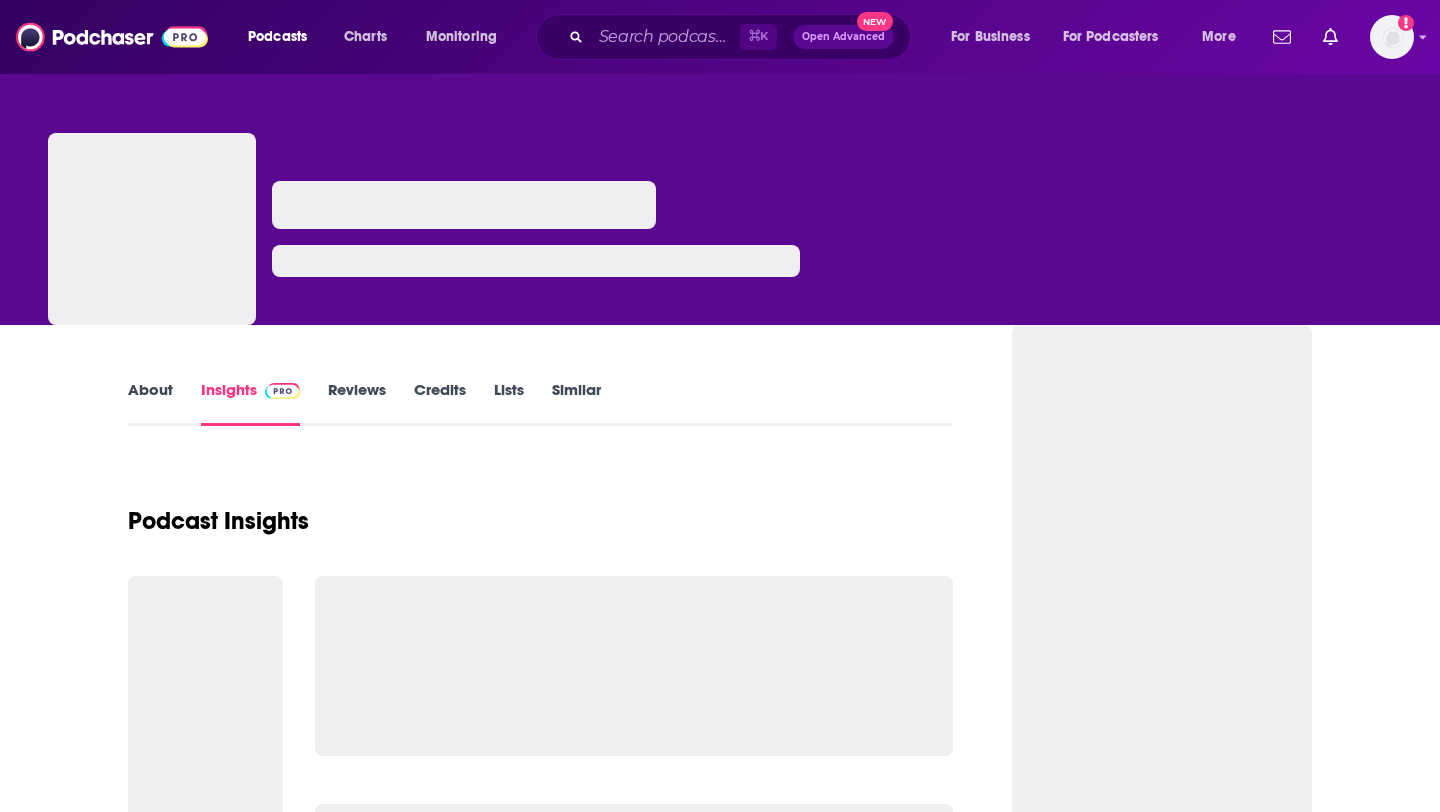 scroll, scrollTop: 0, scrollLeft: 0, axis: both 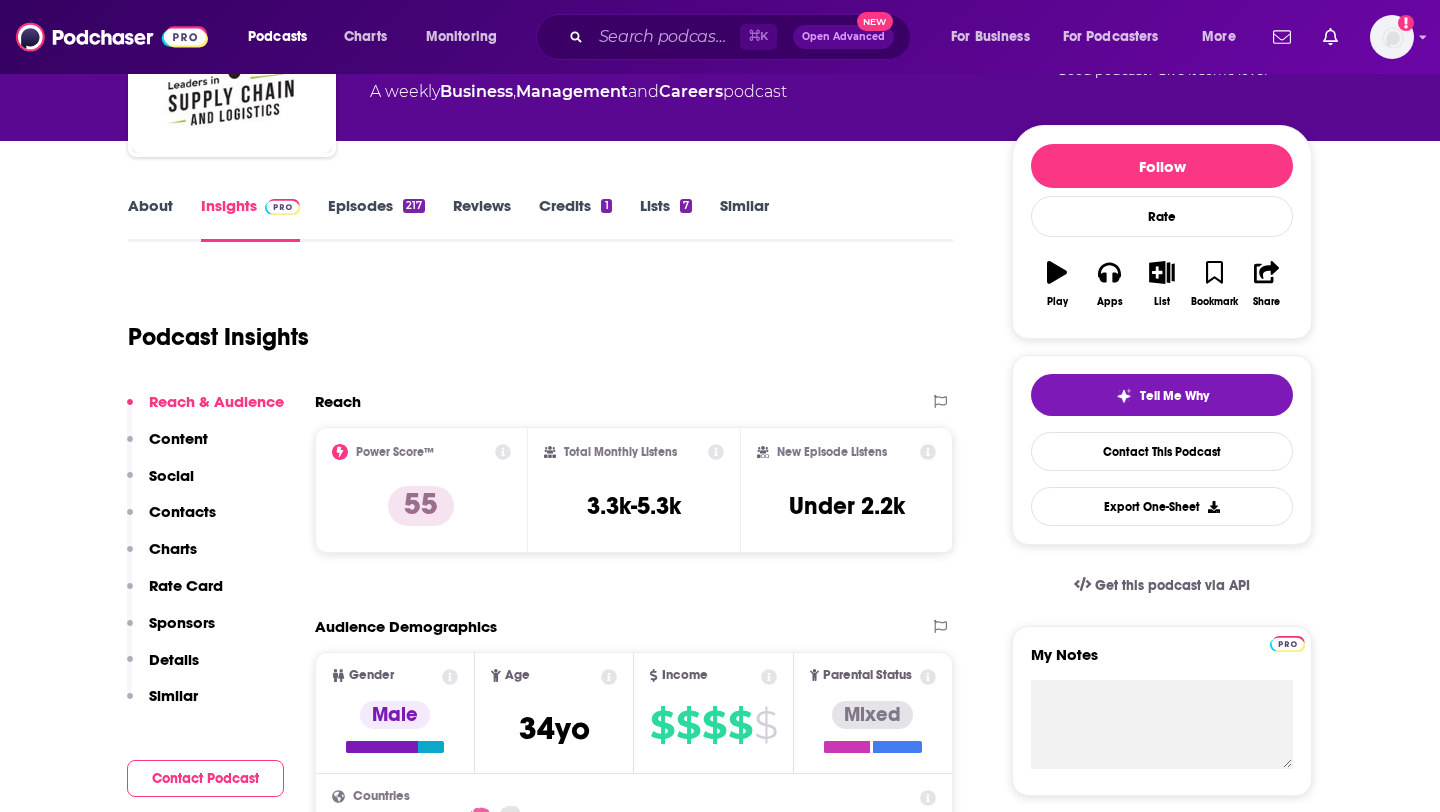 click on "About" at bounding box center [150, 219] 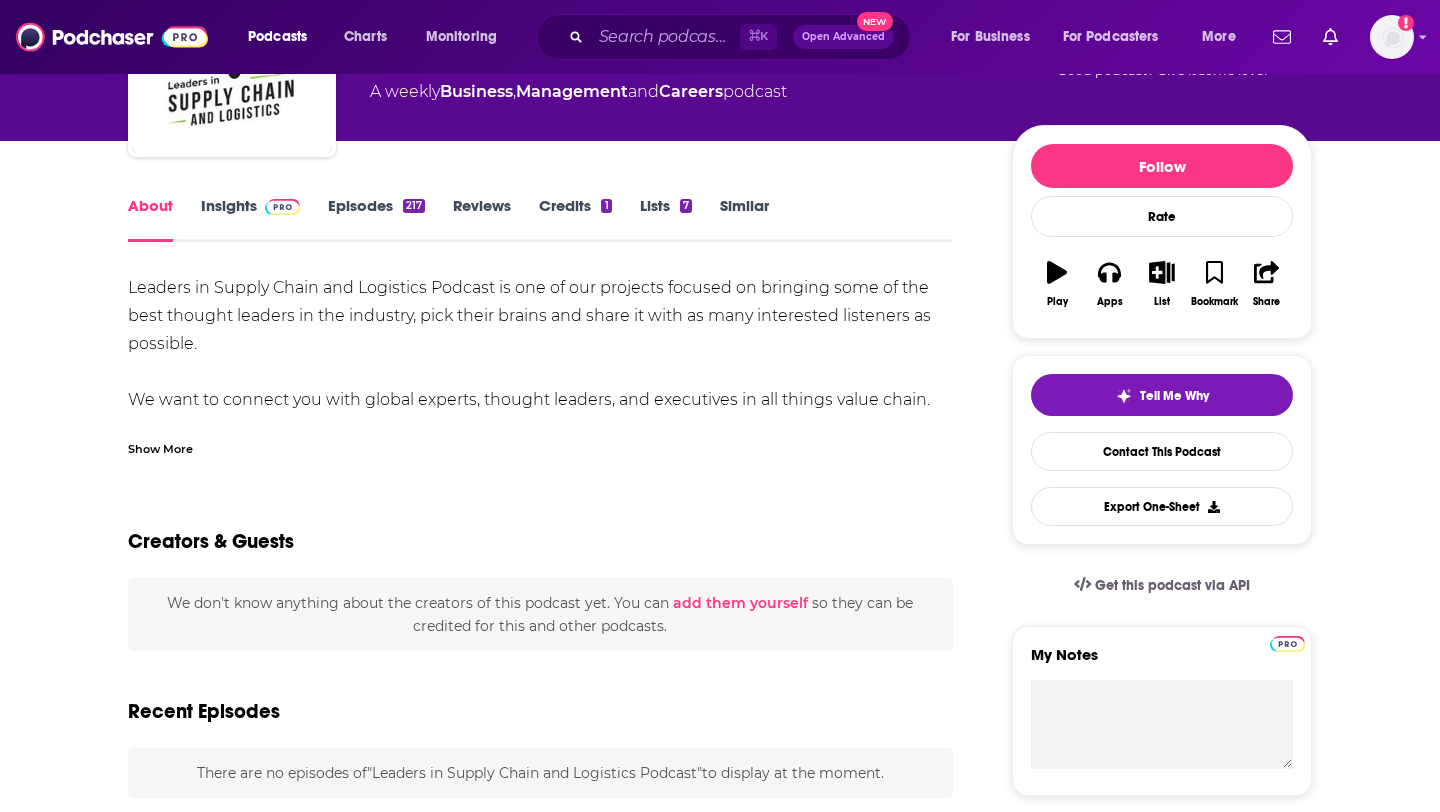 scroll, scrollTop: 0, scrollLeft: 0, axis: both 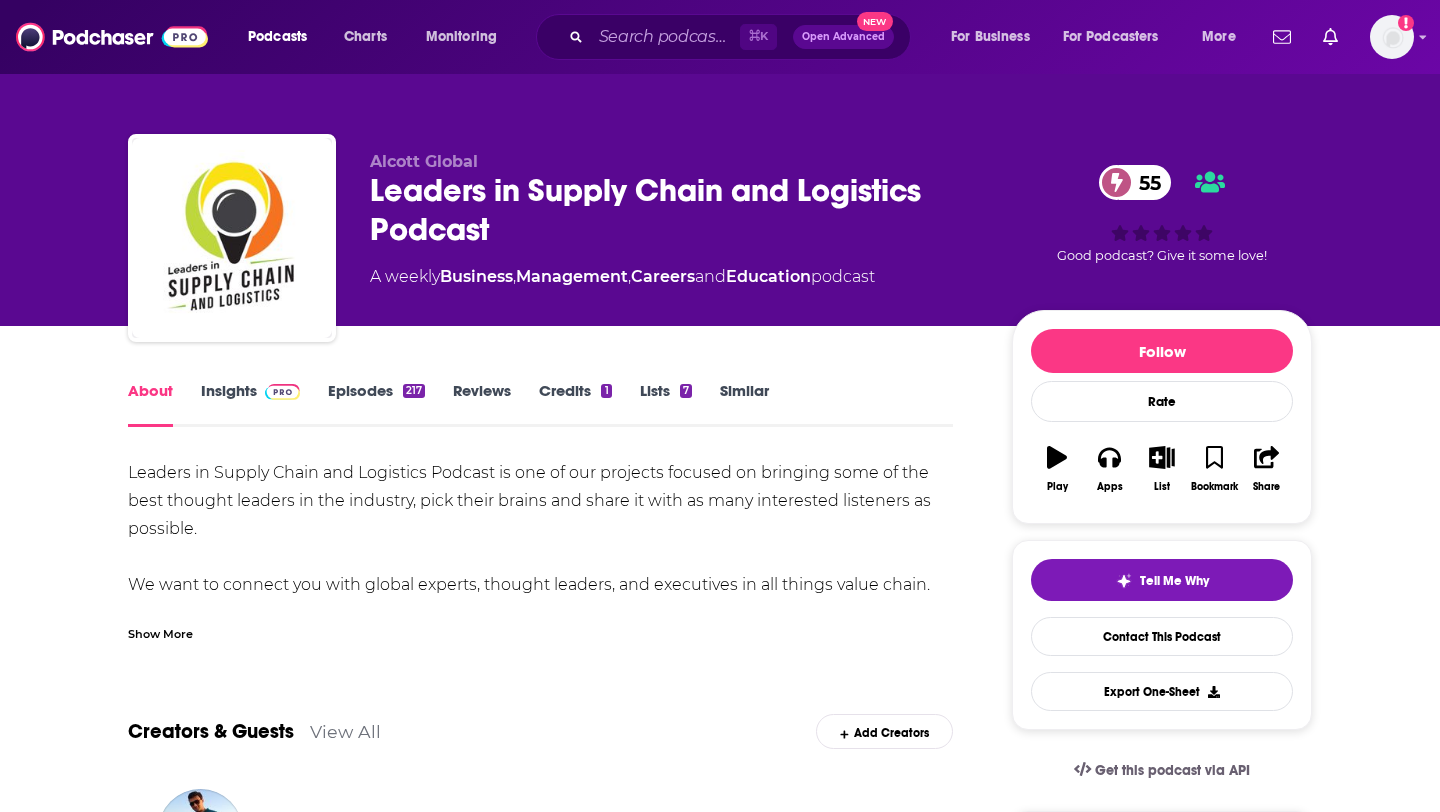 click on "Insights" at bounding box center (250, 404) 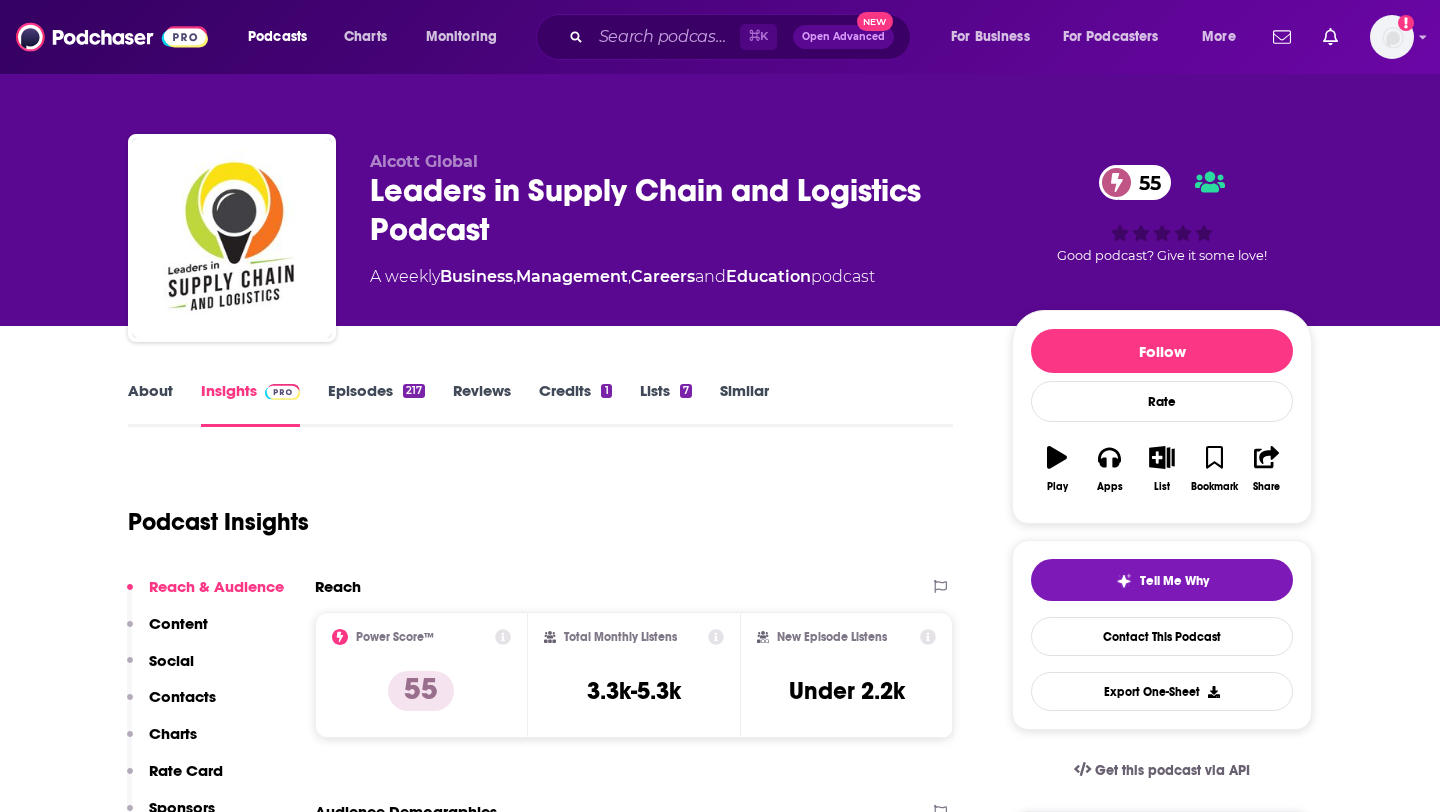 click on "Contacts" at bounding box center (182, 696) 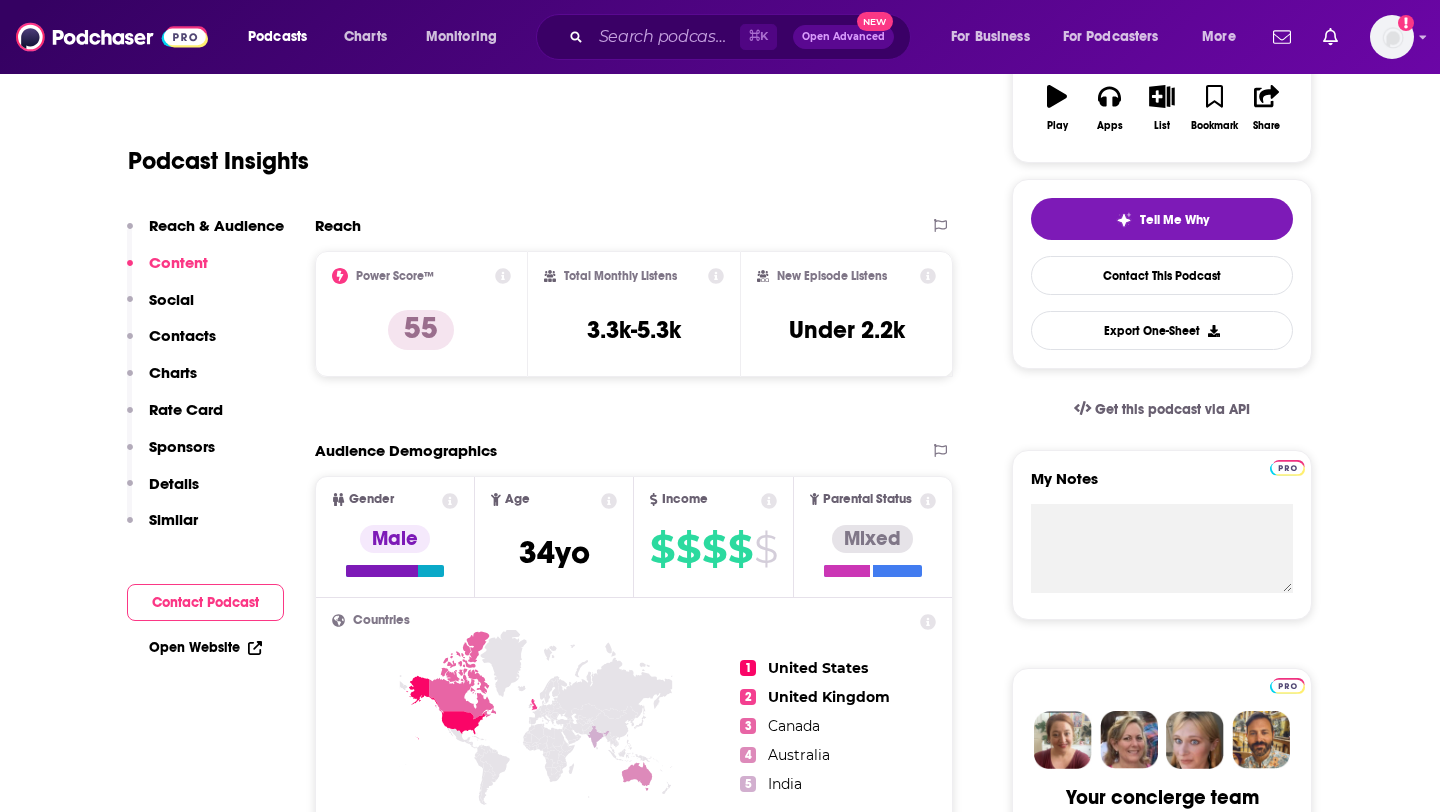 scroll, scrollTop: 0, scrollLeft: 0, axis: both 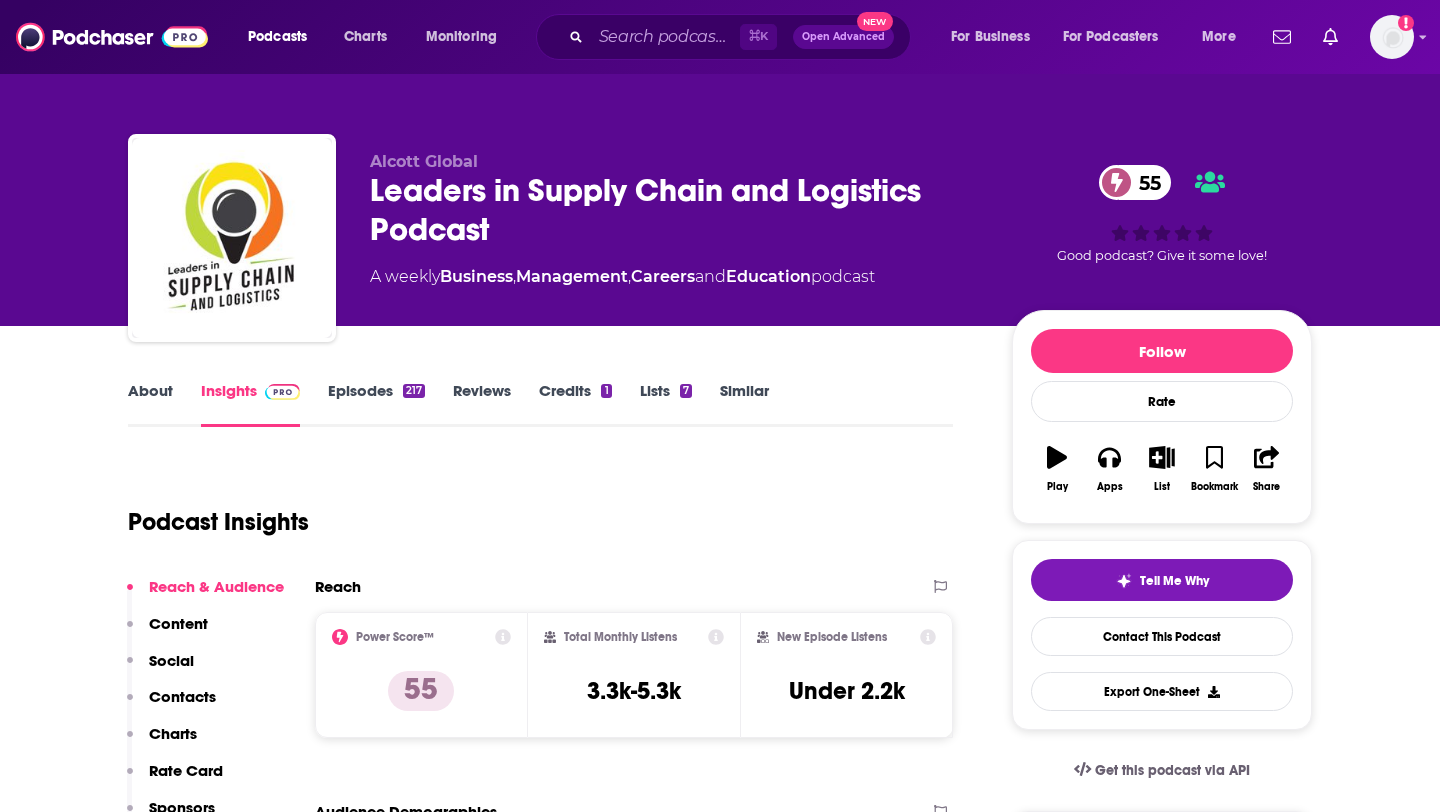 click on "About" at bounding box center [150, 404] 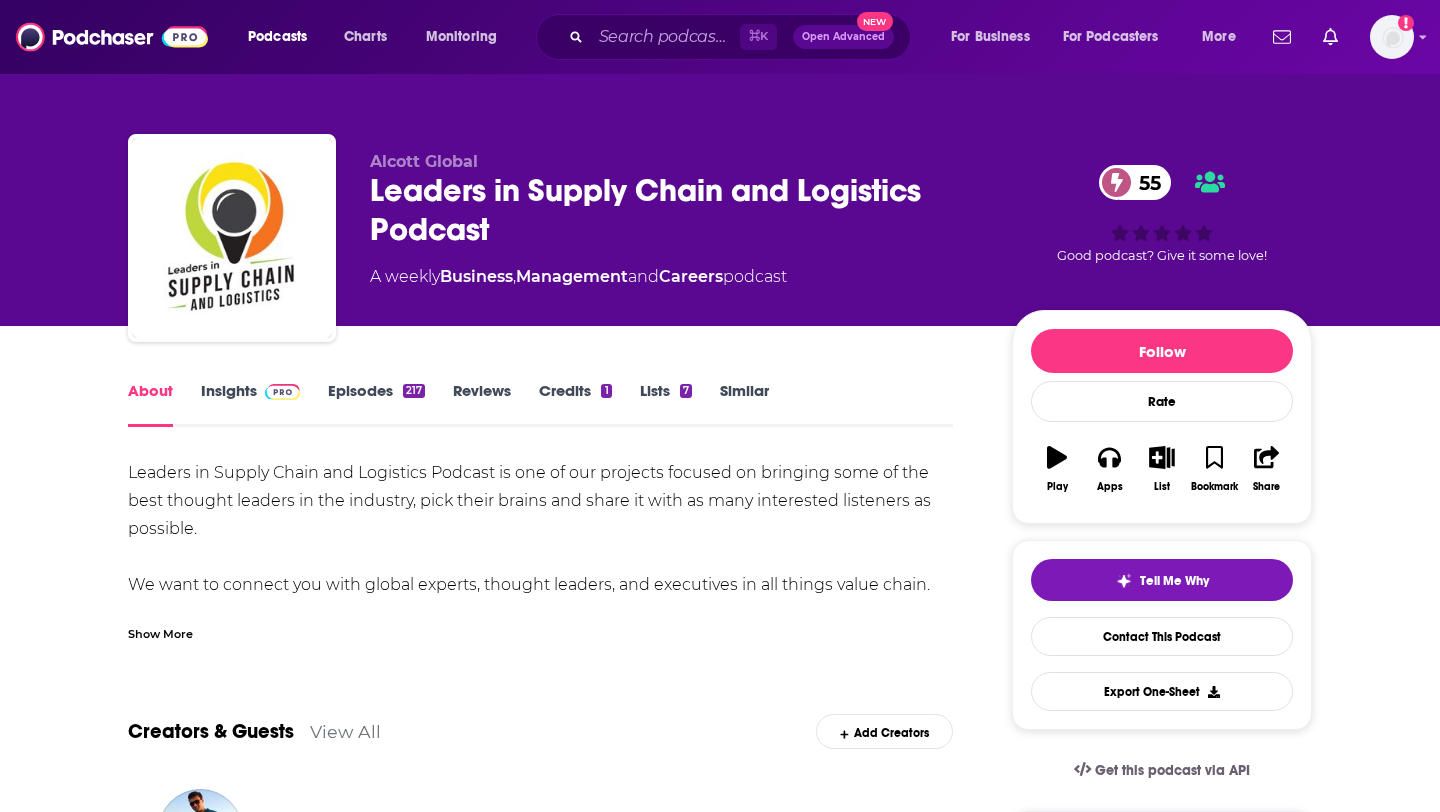 click on "Show More" at bounding box center (160, 632) 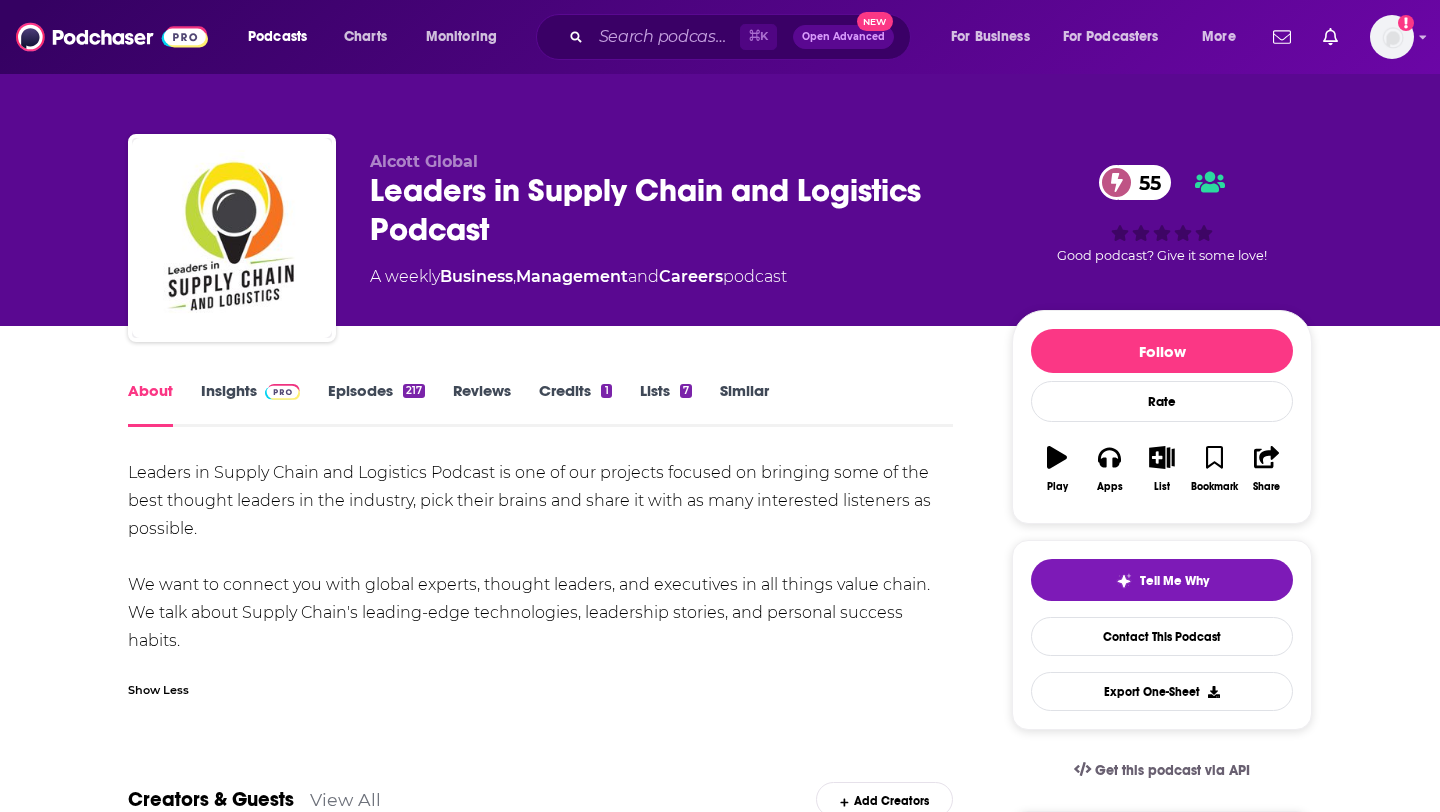 click on "Insights" at bounding box center [250, 404] 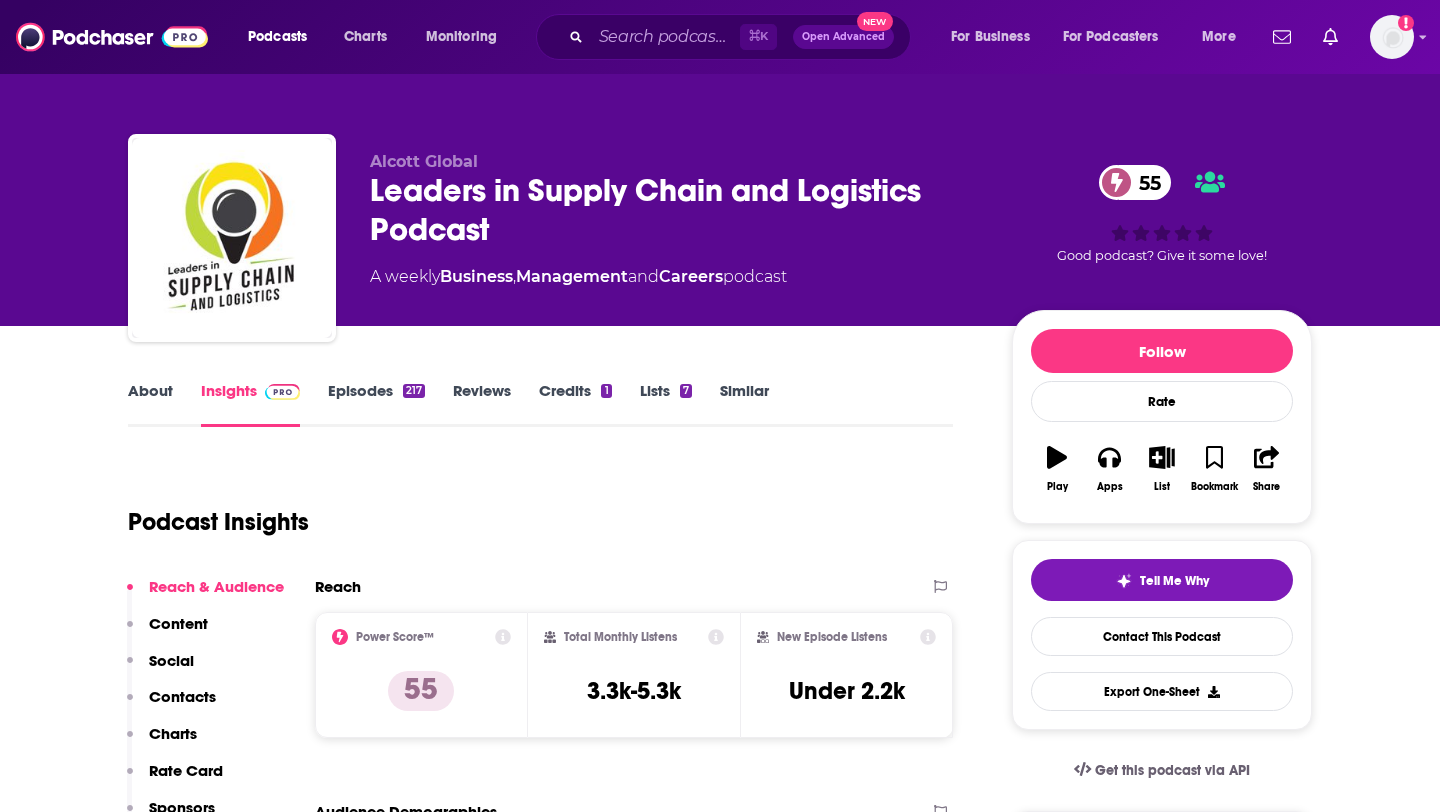 click on "Contacts" at bounding box center (182, 696) 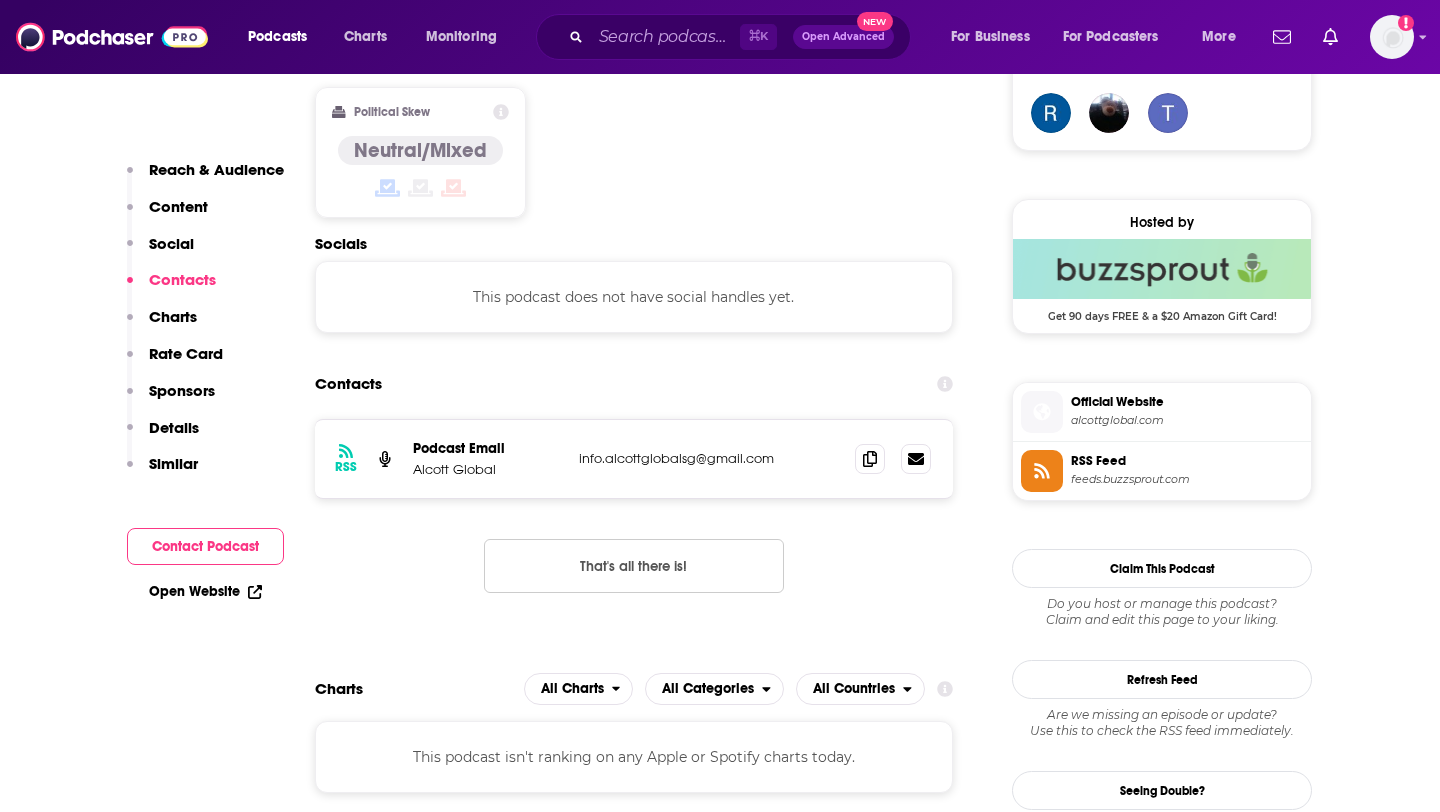 scroll, scrollTop: 1587, scrollLeft: 0, axis: vertical 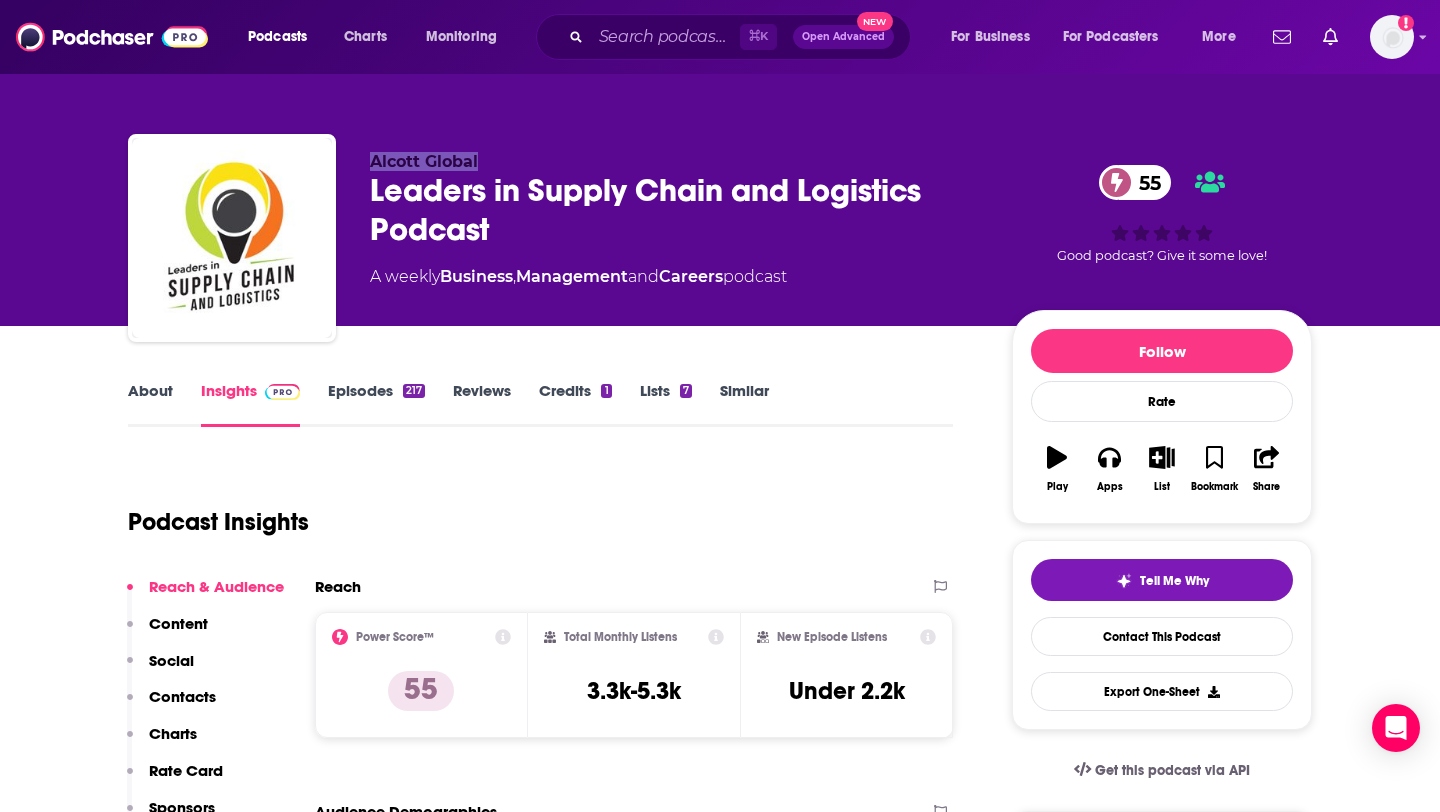 drag, startPoint x: 349, startPoint y: 160, endPoint x: 518, endPoint y: 190, distance: 171.64207 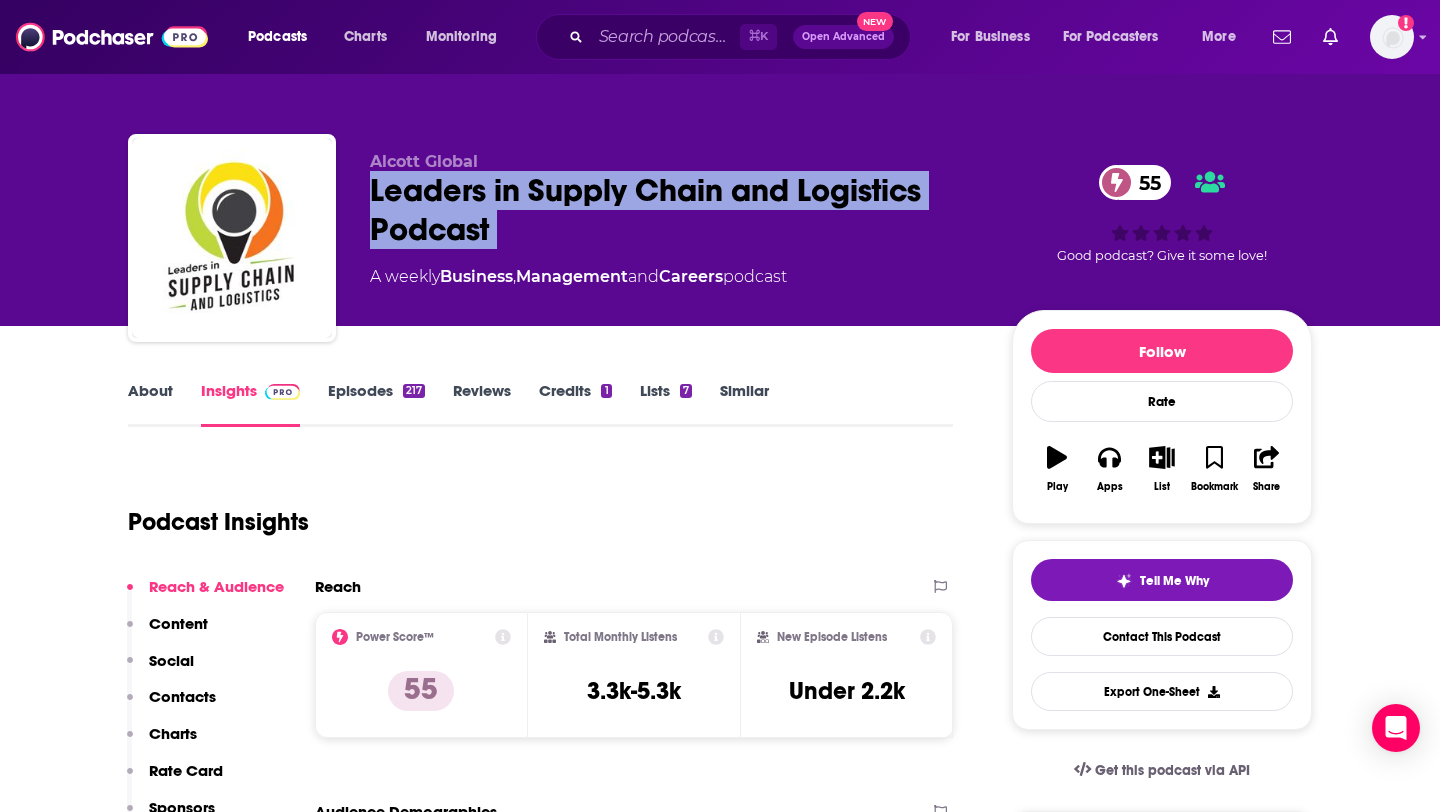 drag, startPoint x: 511, startPoint y: 257, endPoint x: 372, endPoint y: 189, distance: 154.74171 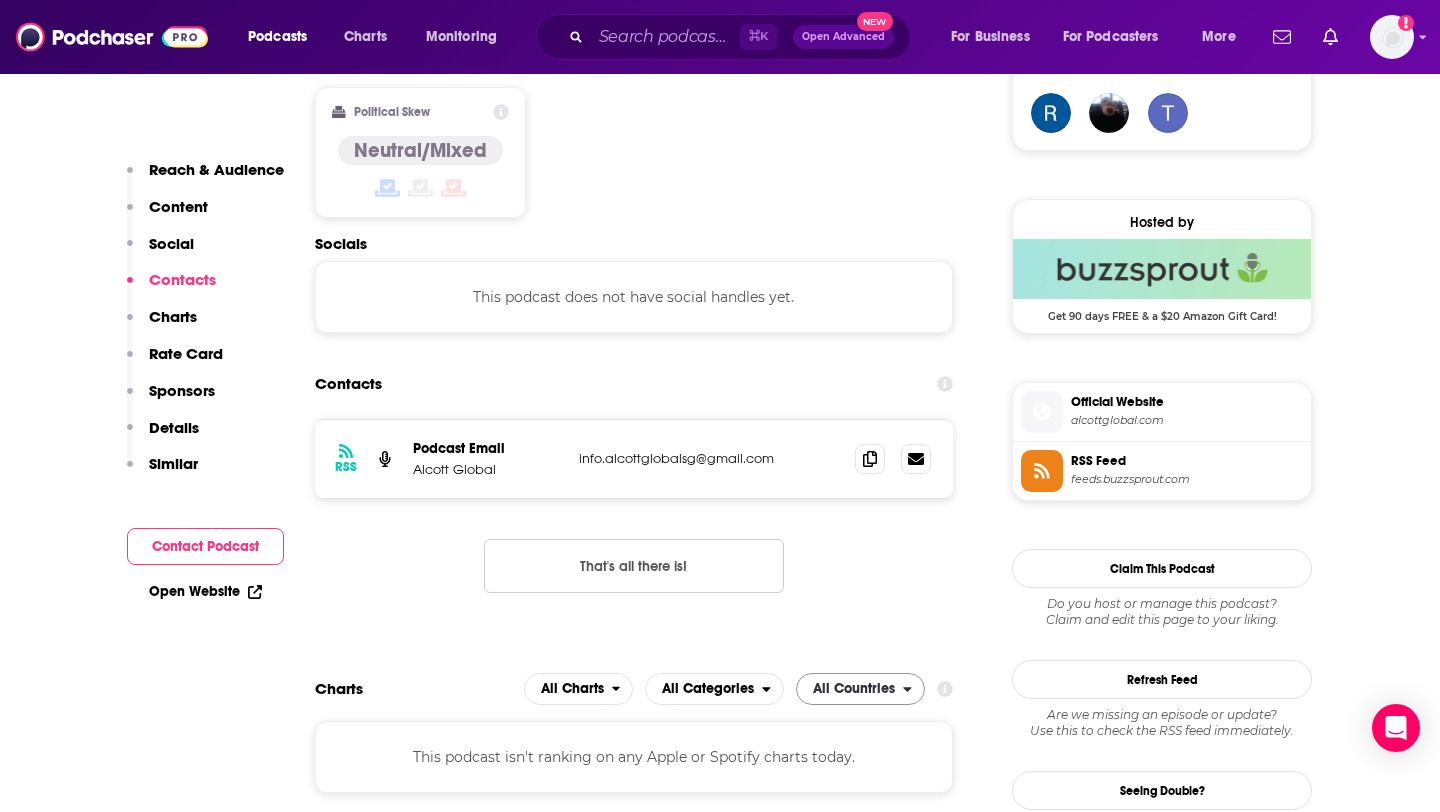 scroll, scrollTop: 1587, scrollLeft: 0, axis: vertical 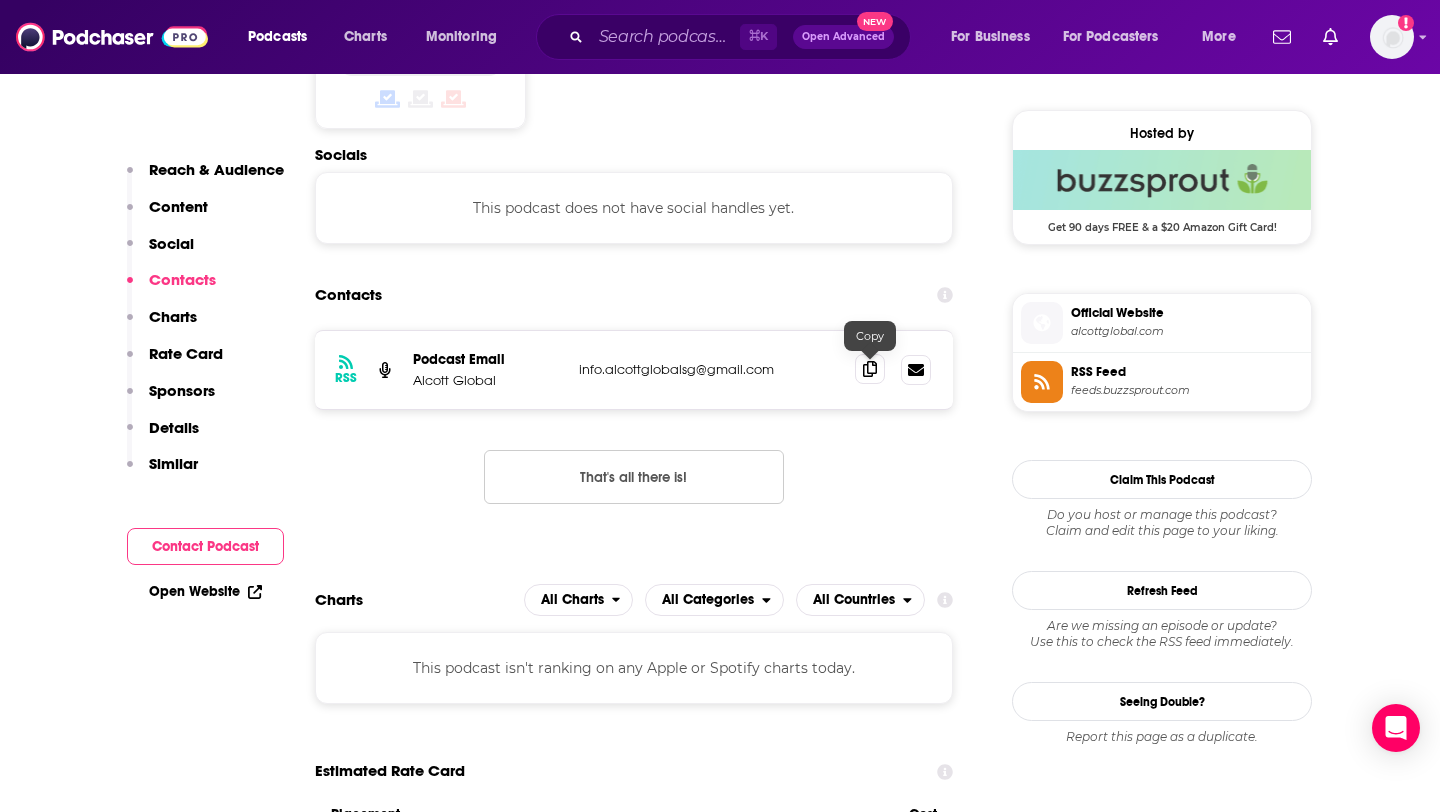 click at bounding box center [870, 369] 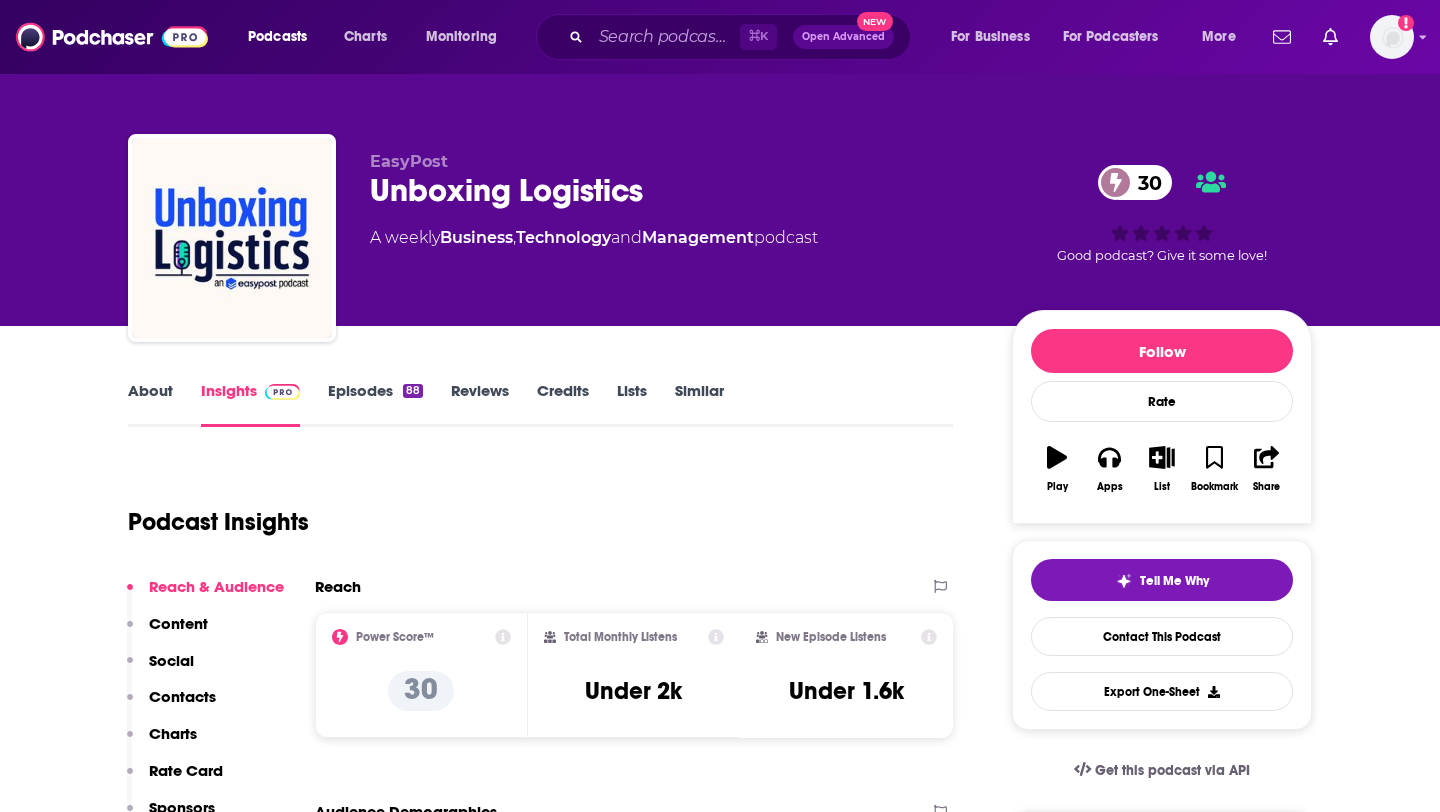 scroll, scrollTop: 0, scrollLeft: 0, axis: both 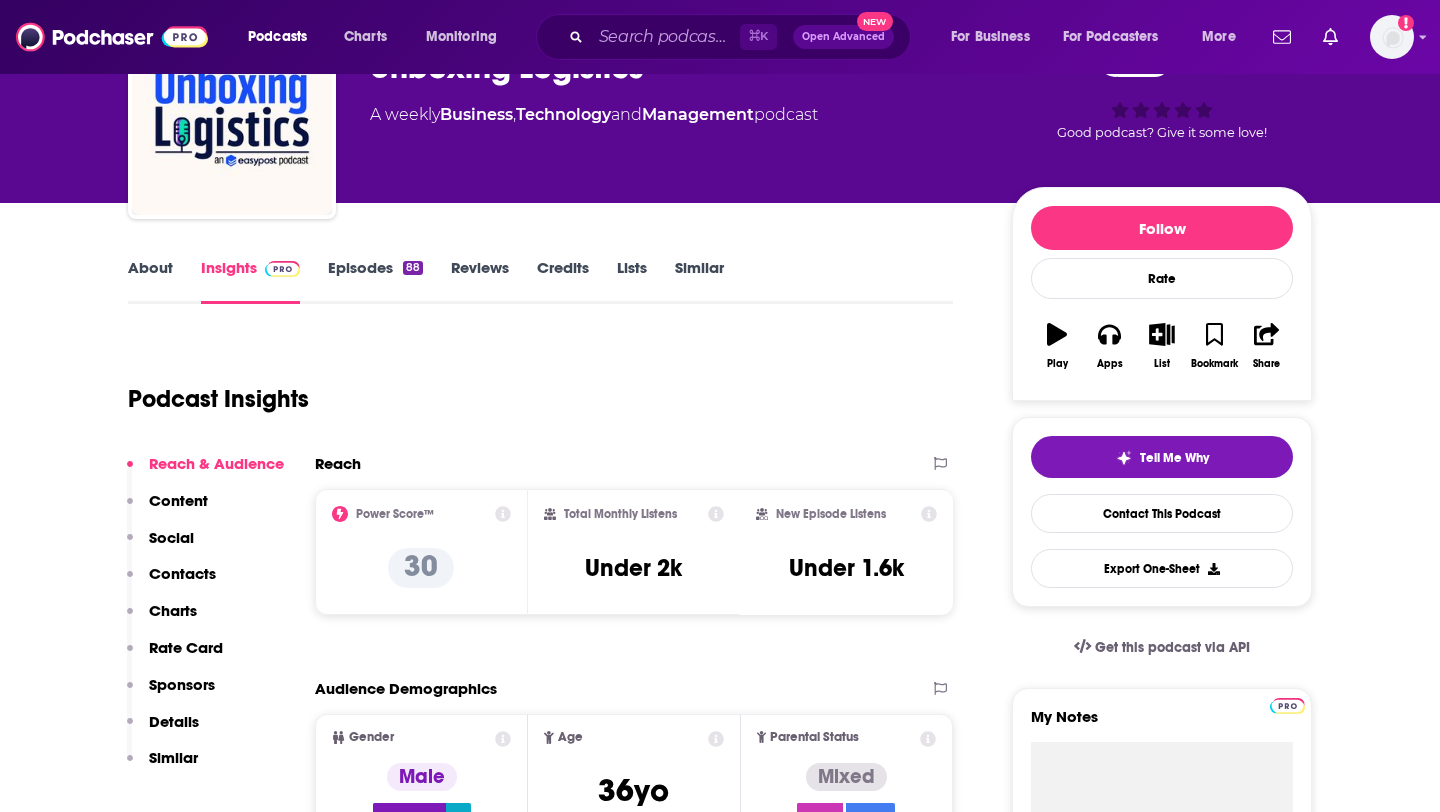 click on "About Insights Episodes 88 Reviews Credits Lists Similar Podcast Insights Reach & Audience Content Social Contacts Charts Rate Card Sponsors Details Similar Contact Podcast Open Website Reach Power Score™ 30 Total Monthly Listens Under 2k New Episode Listens Under 1.6k Export One-Sheet Audience Demographics Gender Male Age 36 yo Parental Status Mixed Countries 1 United States 2 Canada 3 United Kingdom 4 Mexico 5 India Education Level Mostly Higher Education Content Political Skew Neutral/Mixed Socials Youtube @easypostco 365 Contacts Host Lori Boyer lboyer@easypost.com lboyer@easypost.com That's all there is! Charts All Charts All Categories All Countries This podcast isn't ranking on any Apple or Spotify charts today. Estimated Rate Card Placement Cost Pre -roll Ads played before an episode . $ 1 - $ 100 Mid -roll Ads played during an episode . $ 1 - $ 100 Post -roll Ads played after an episode . $ 1 - $ 100 Recent Sponsors of Unboxing Logistics Beta Add to Podcast Details Podcast Status No" at bounding box center (554, 4706) 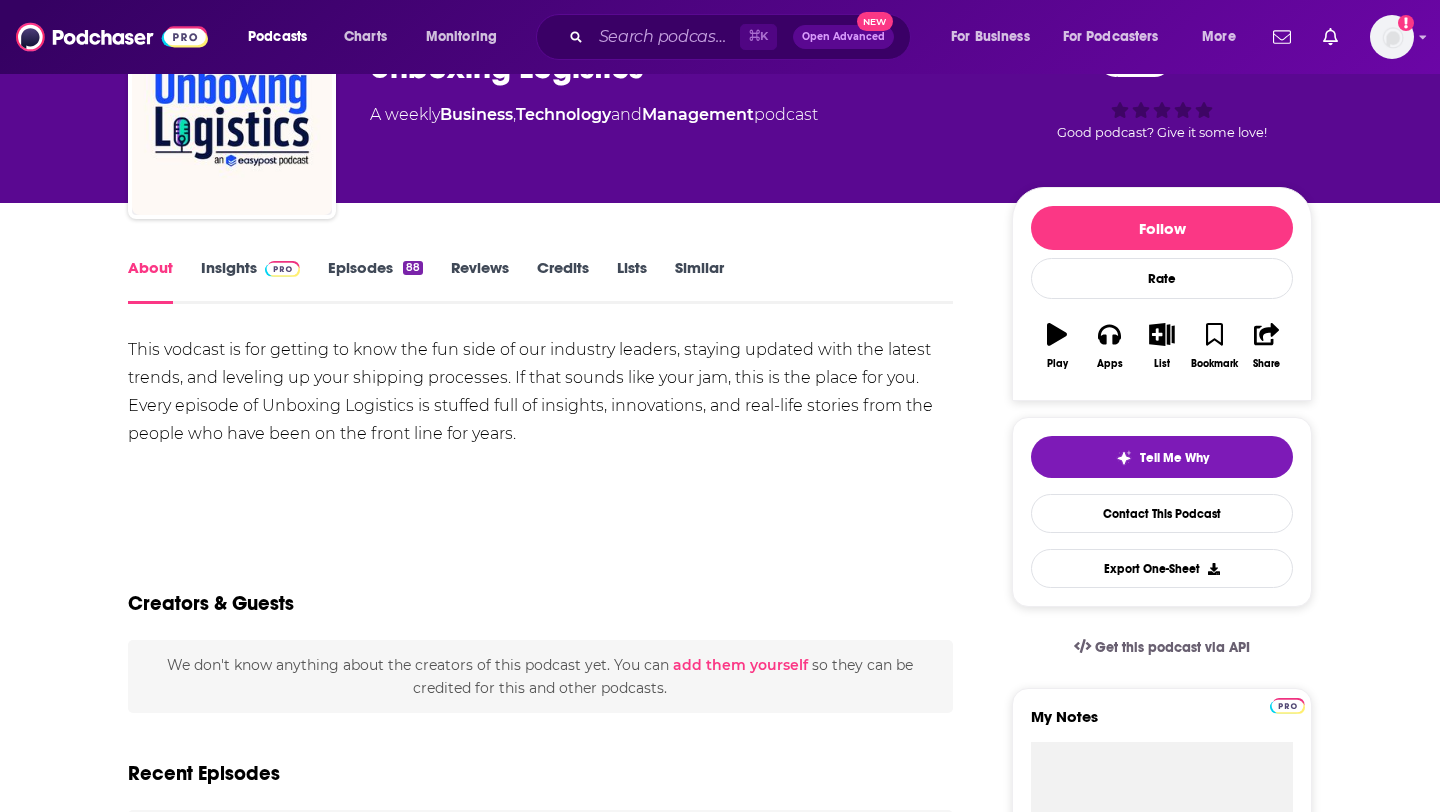scroll, scrollTop: 0, scrollLeft: 0, axis: both 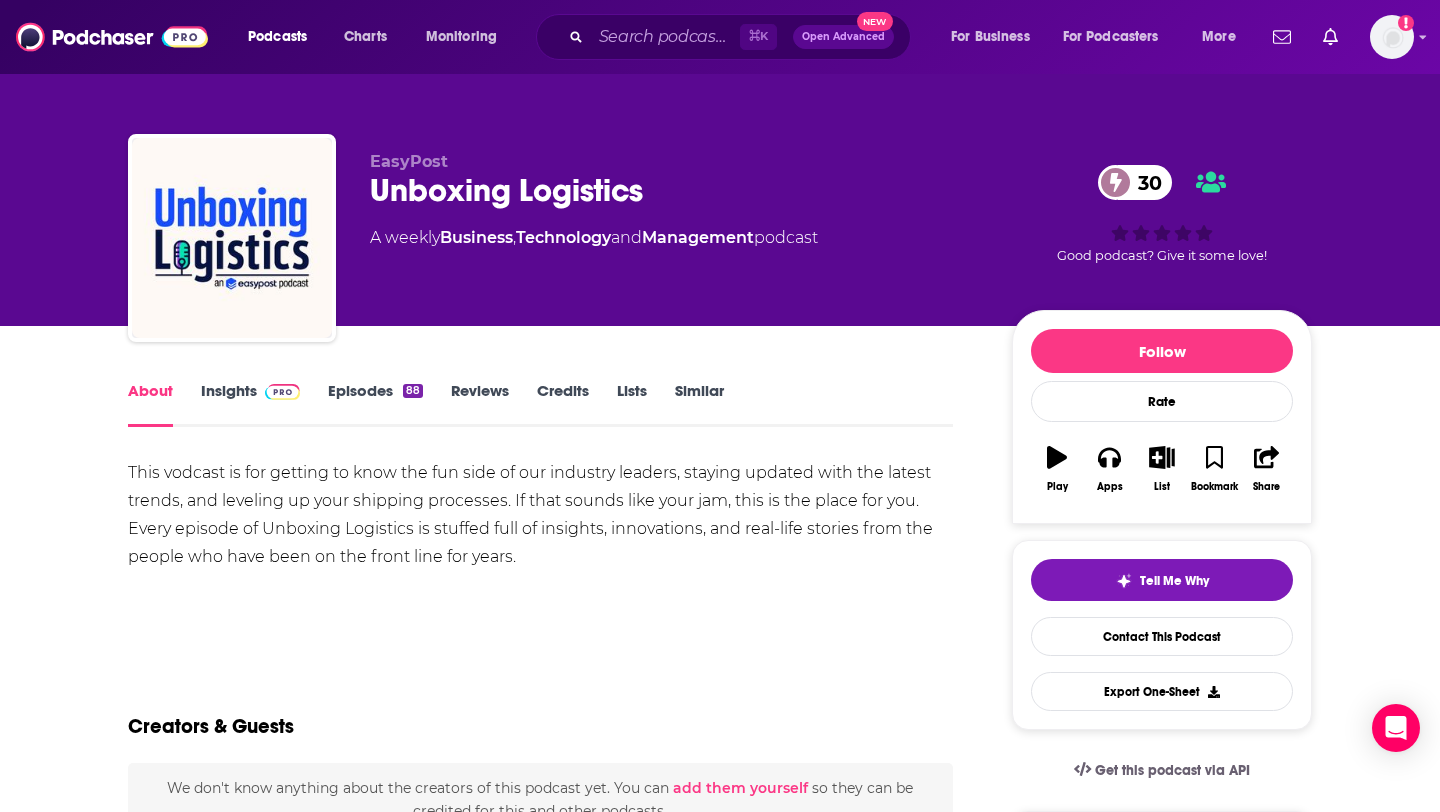 click on "Episodes 88" at bounding box center [375, 404] 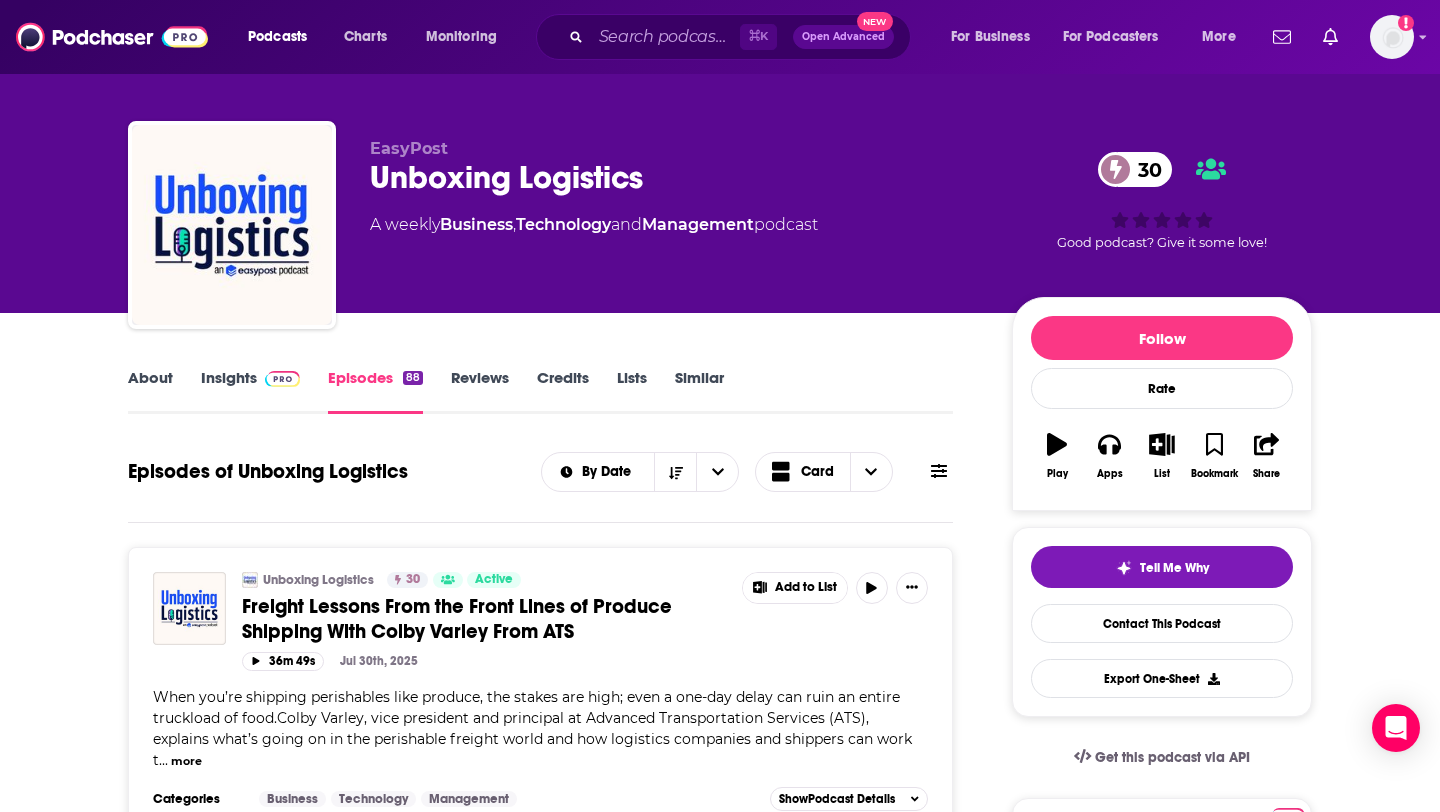 scroll, scrollTop: 0, scrollLeft: 0, axis: both 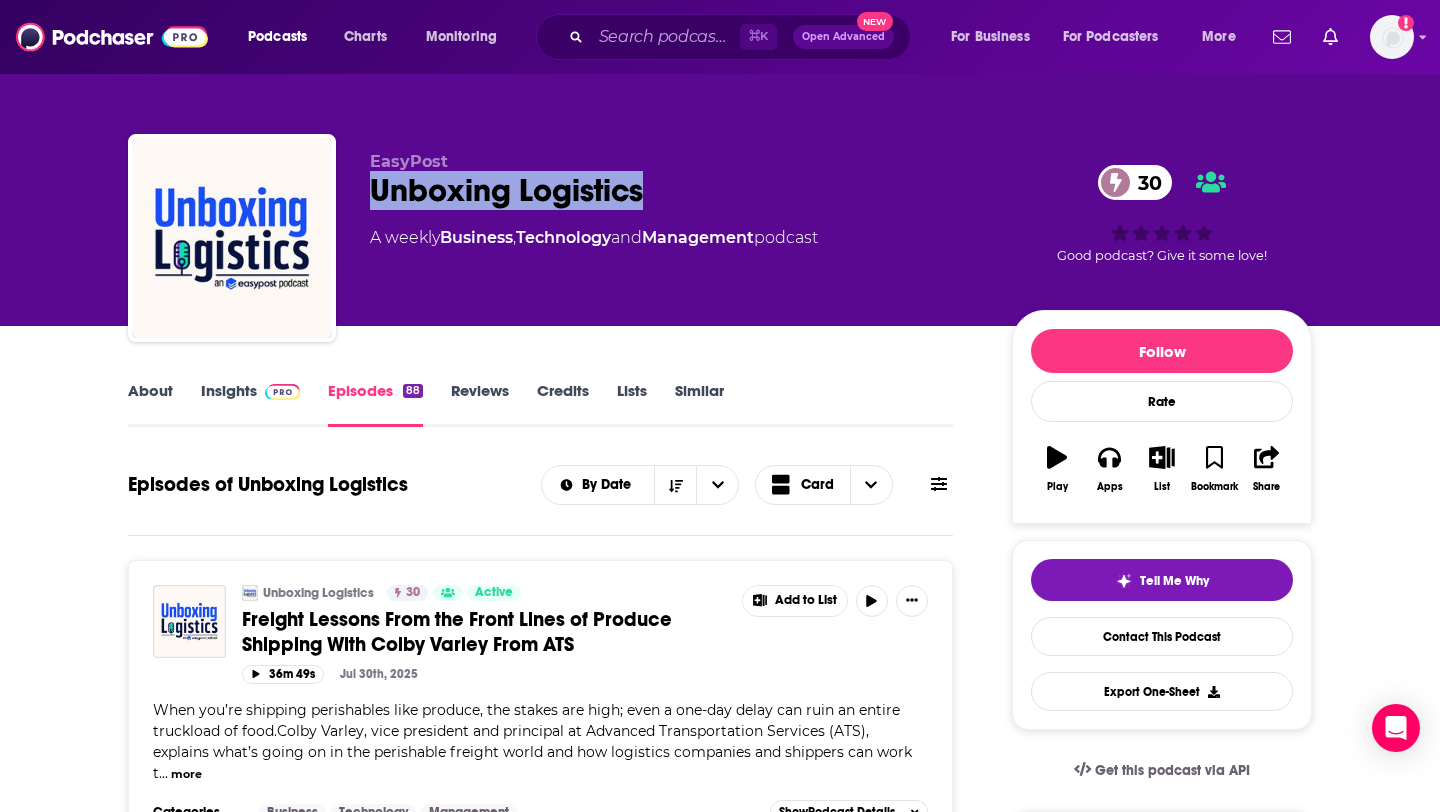 drag, startPoint x: 373, startPoint y: 189, endPoint x: 655, endPoint y: 206, distance: 282.51193 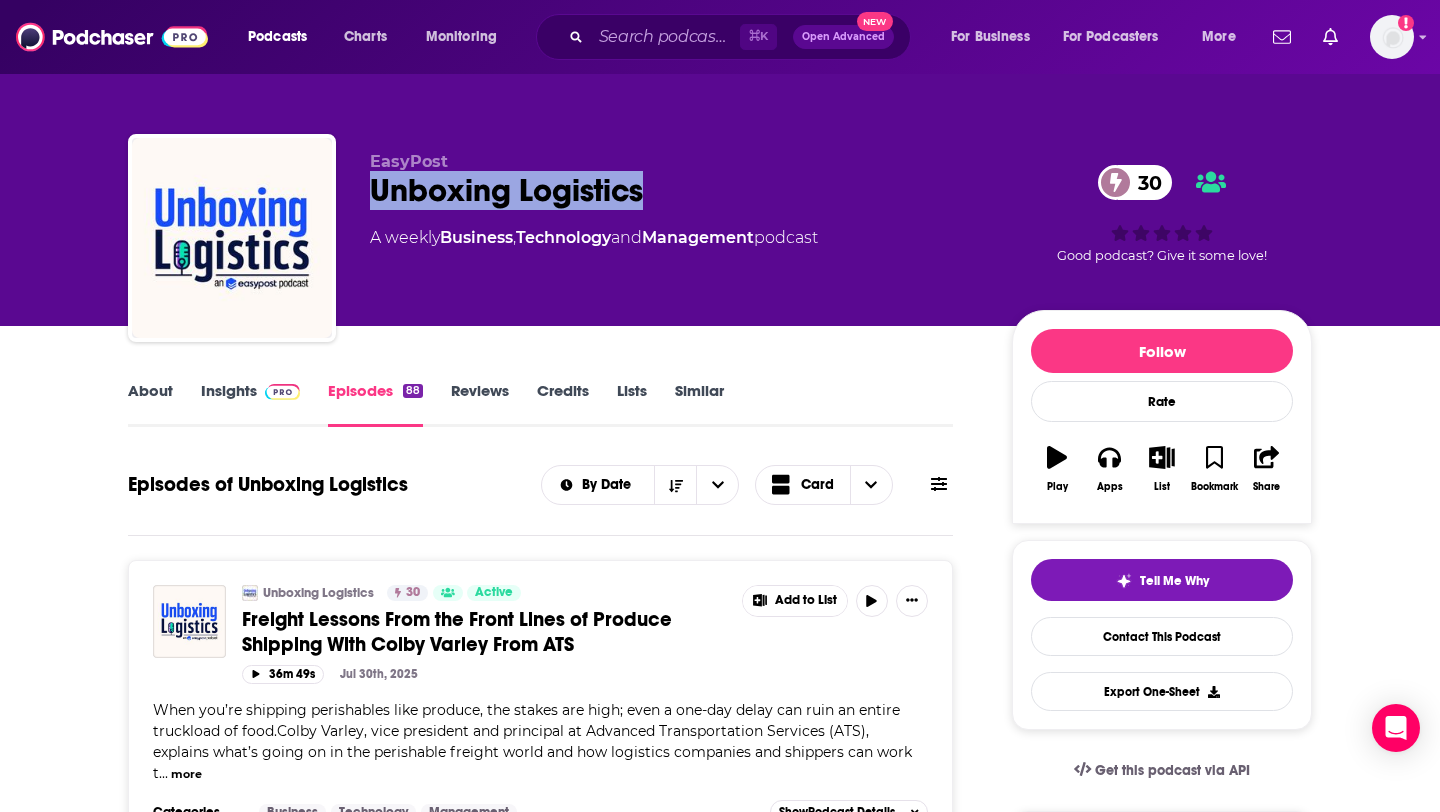 click on "Insights" at bounding box center [250, 404] 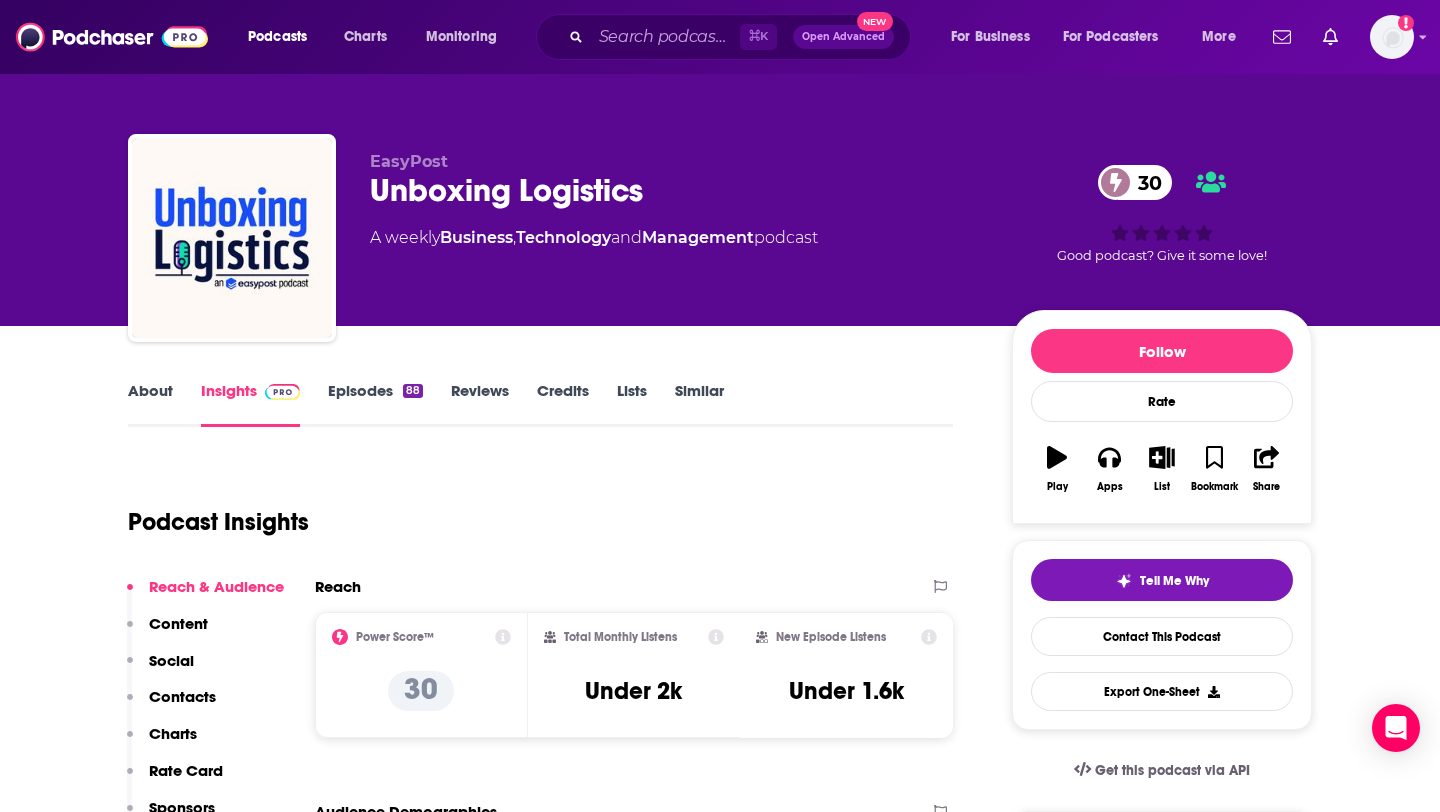 click on "Social" at bounding box center (160, 669) 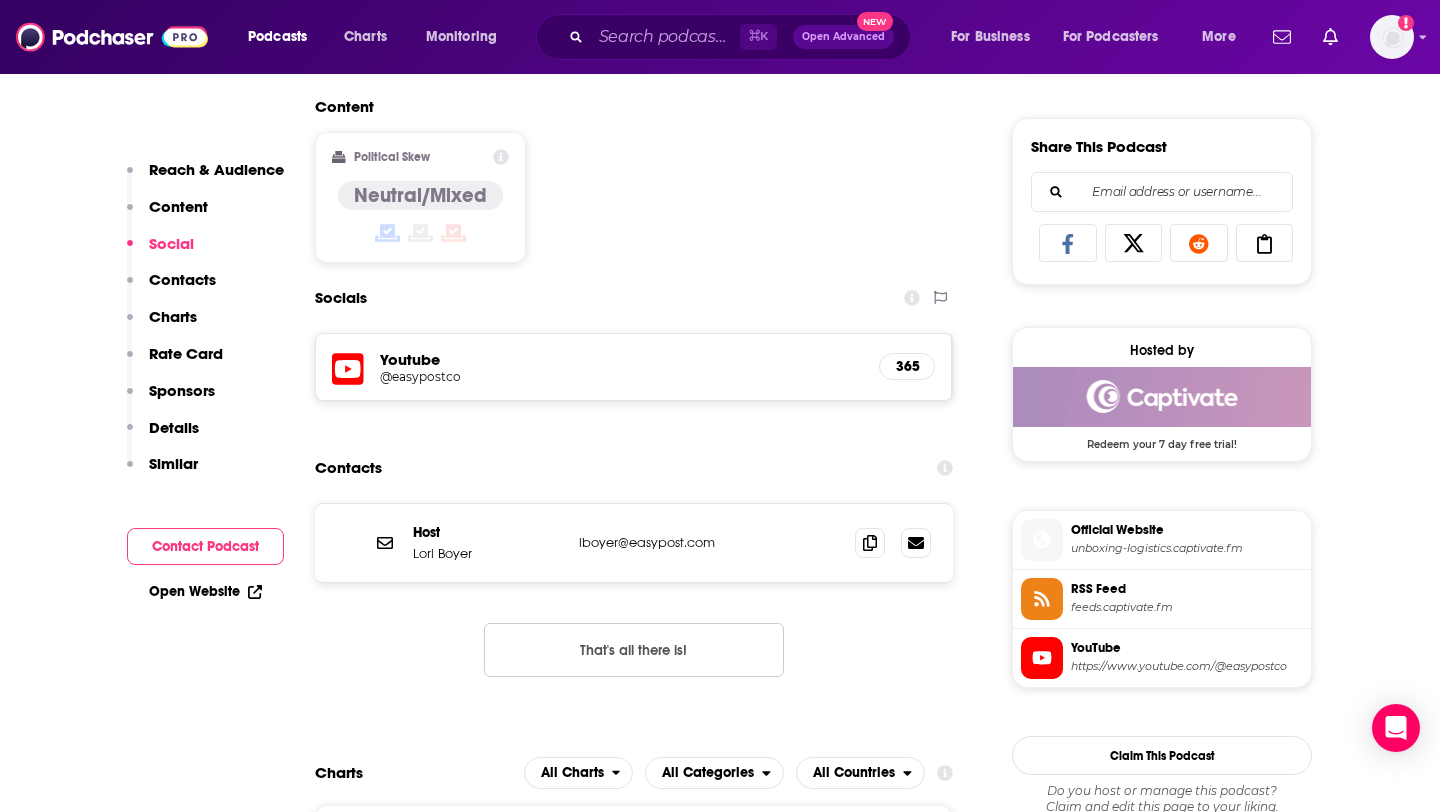scroll, scrollTop: 1212, scrollLeft: 0, axis: vertical 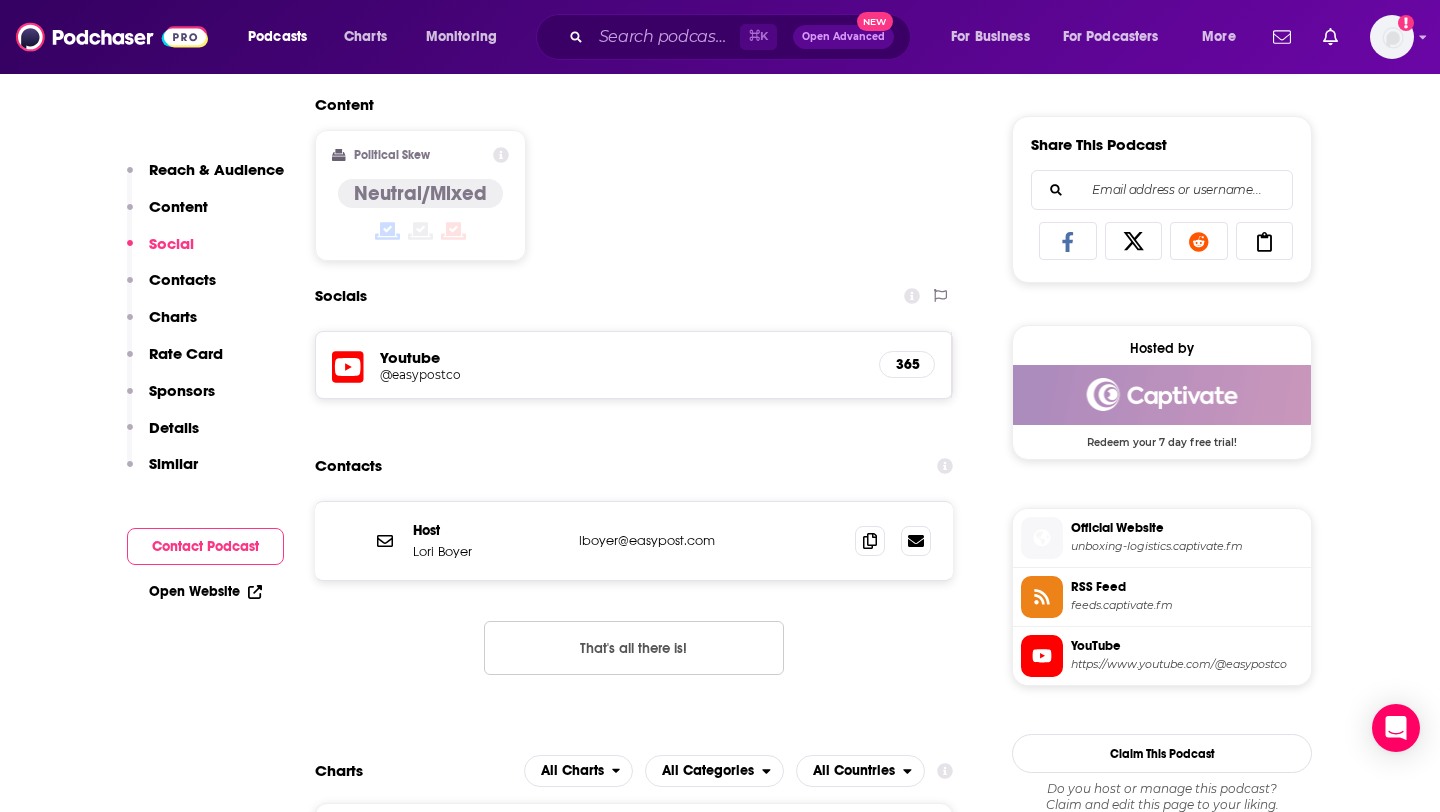click on "Contacts" at bounding box center (182, 279) 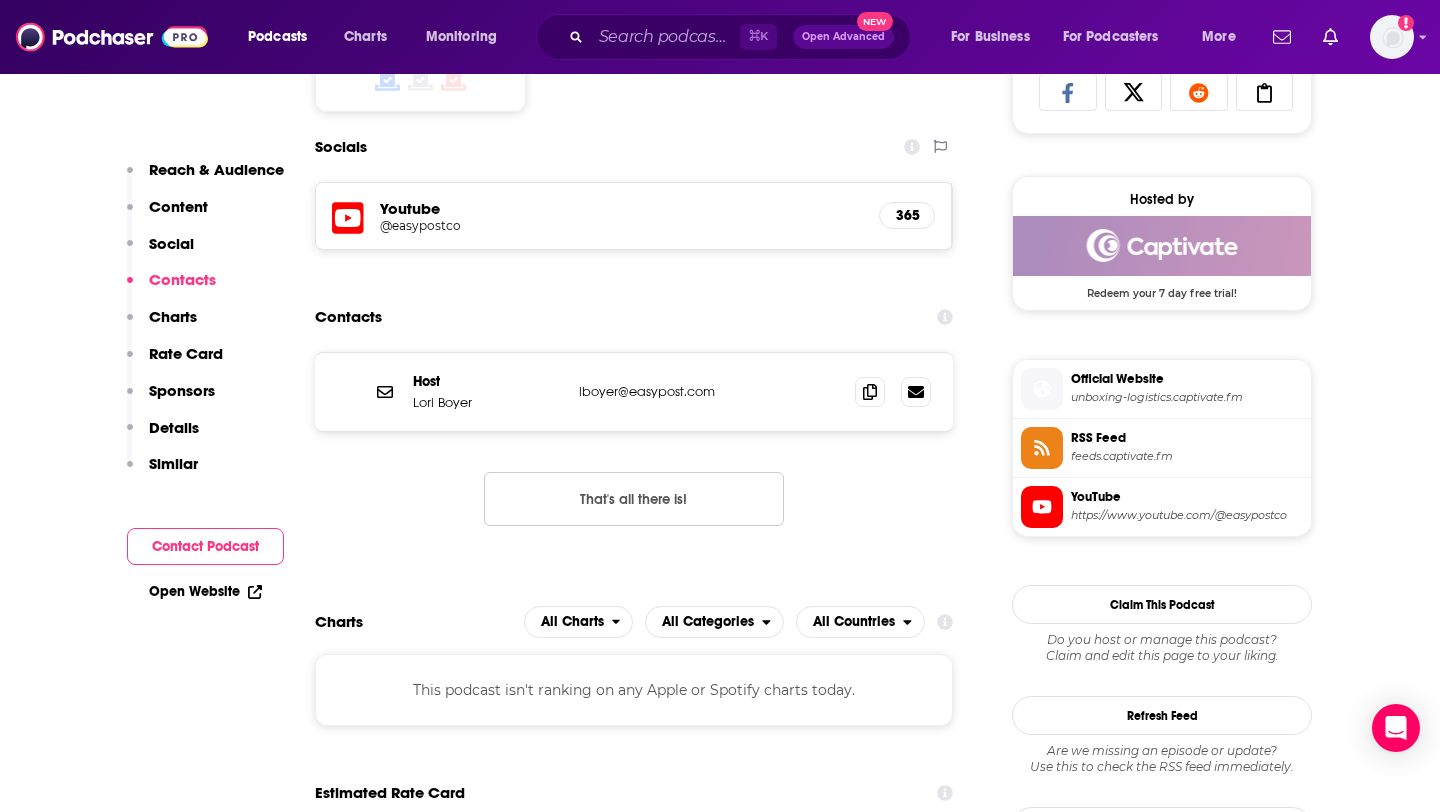scroll, scrollTop: 1382, scrollLeft: 0, axis: vertical 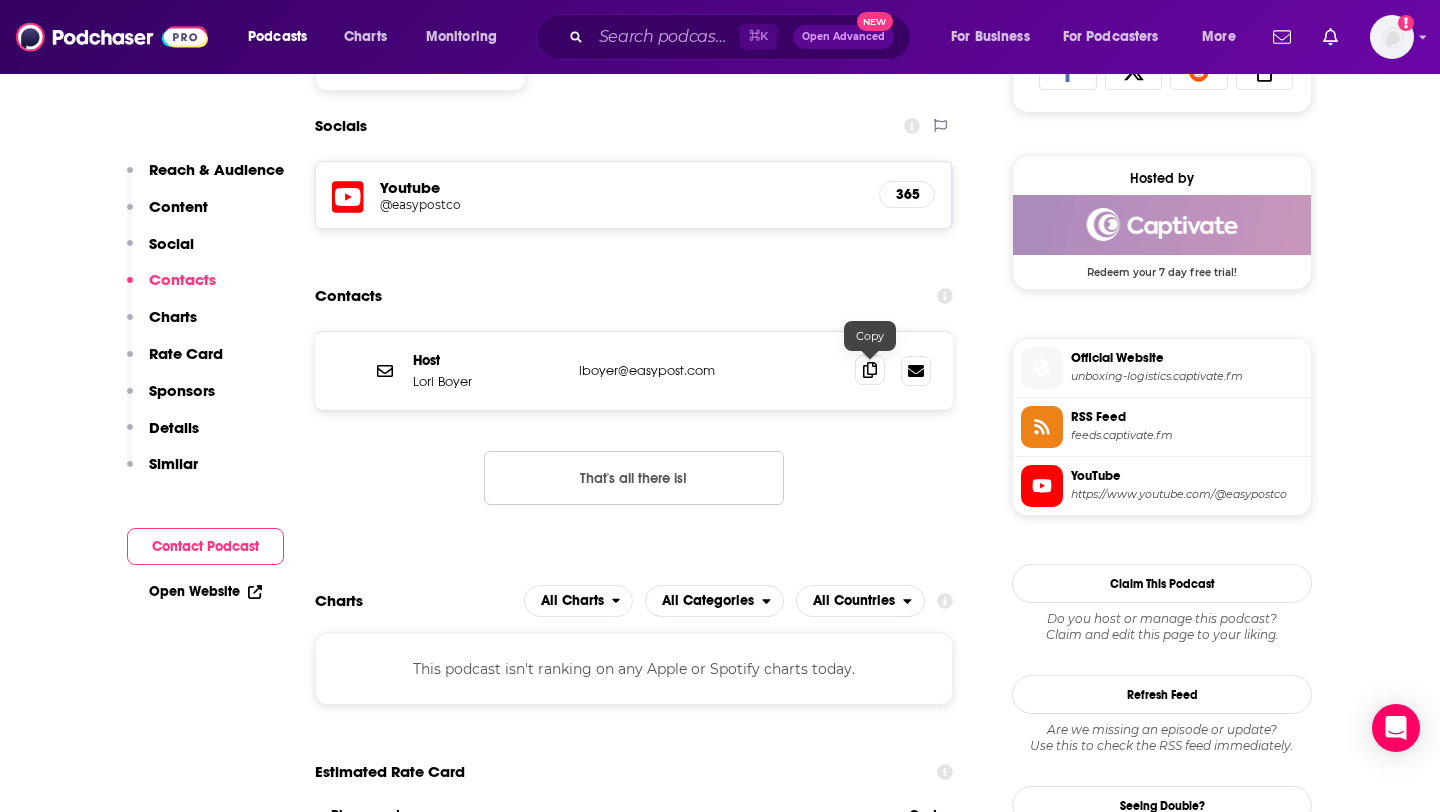click at bounding box center (870, 370) 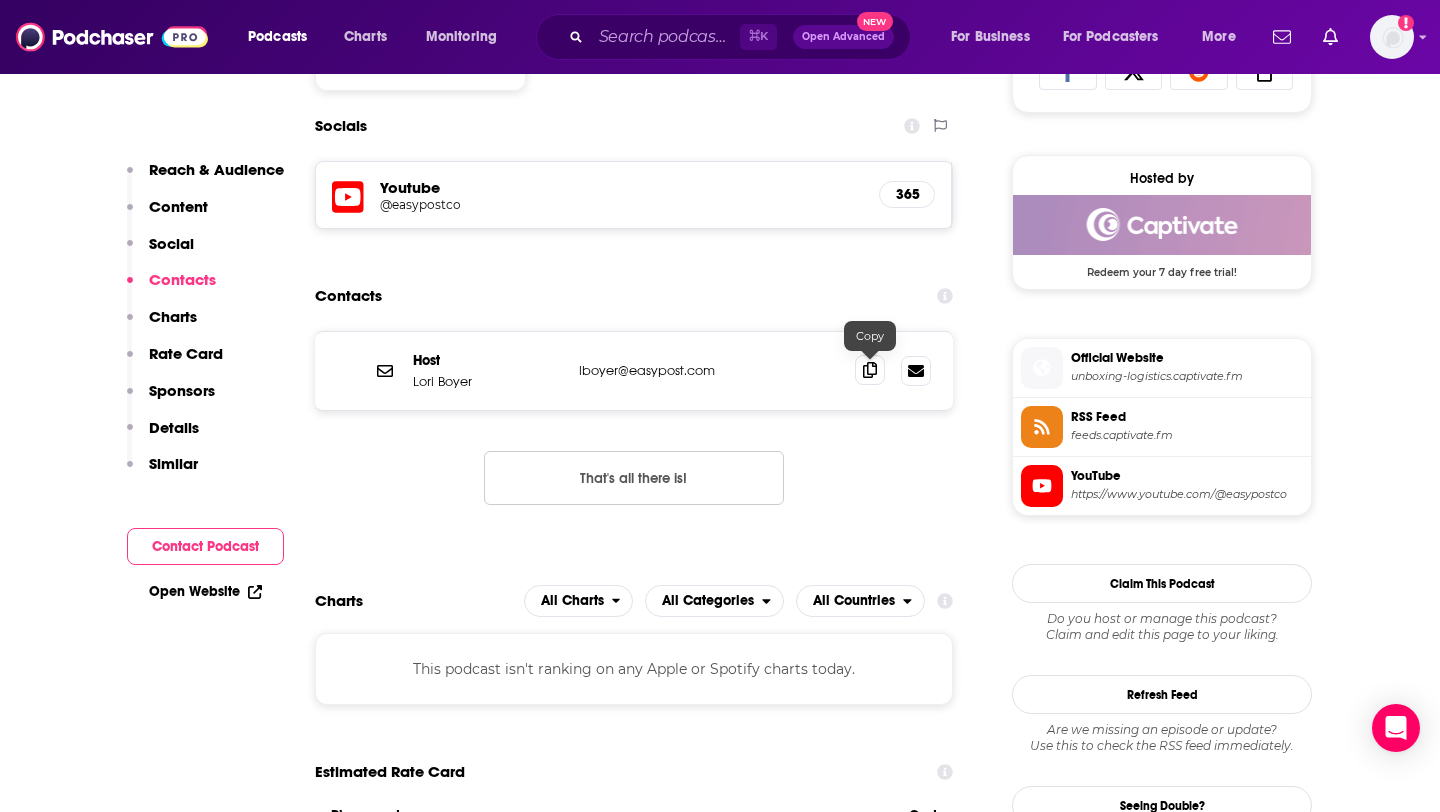 click 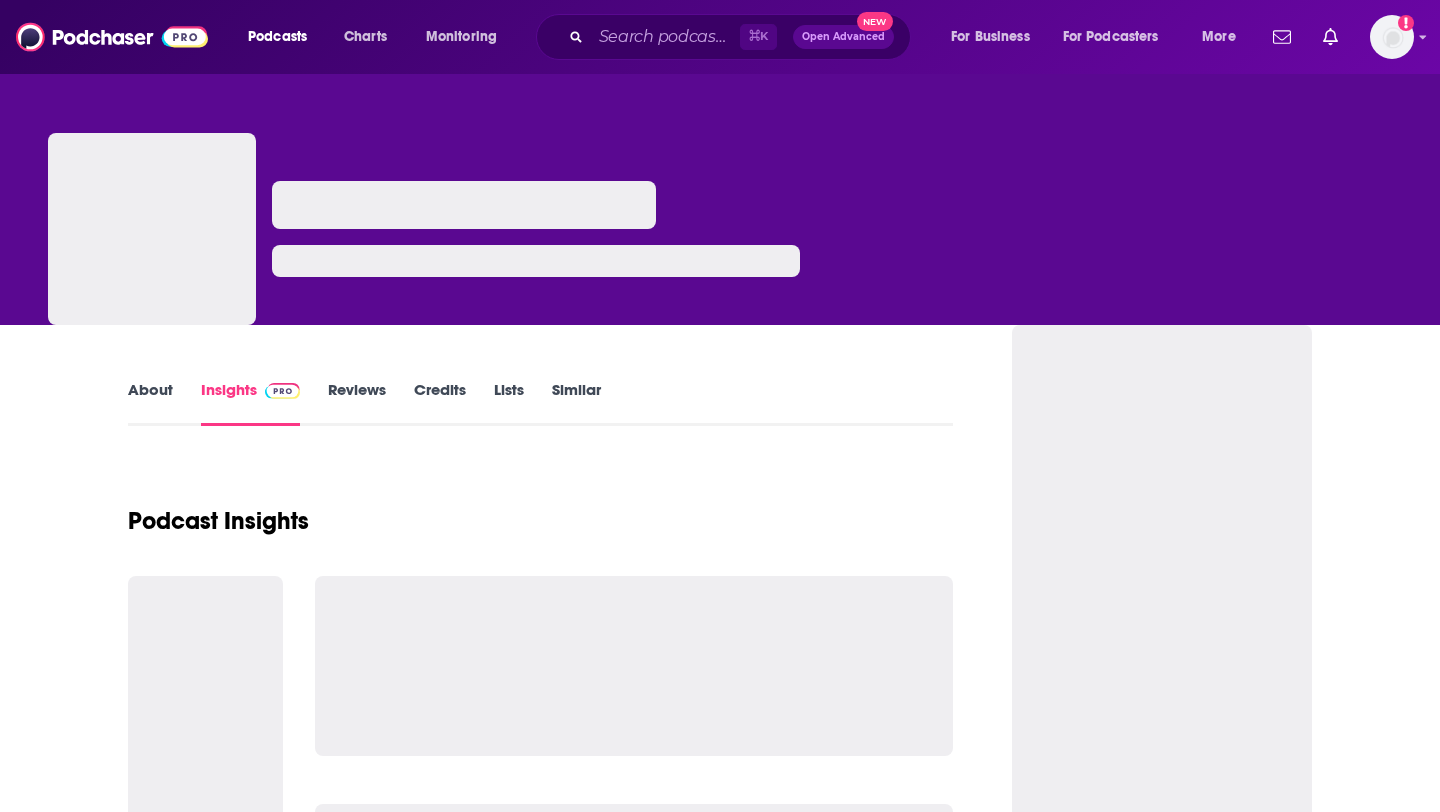scroll, scrollTop: 0, scrollLeft: 0, axis: both 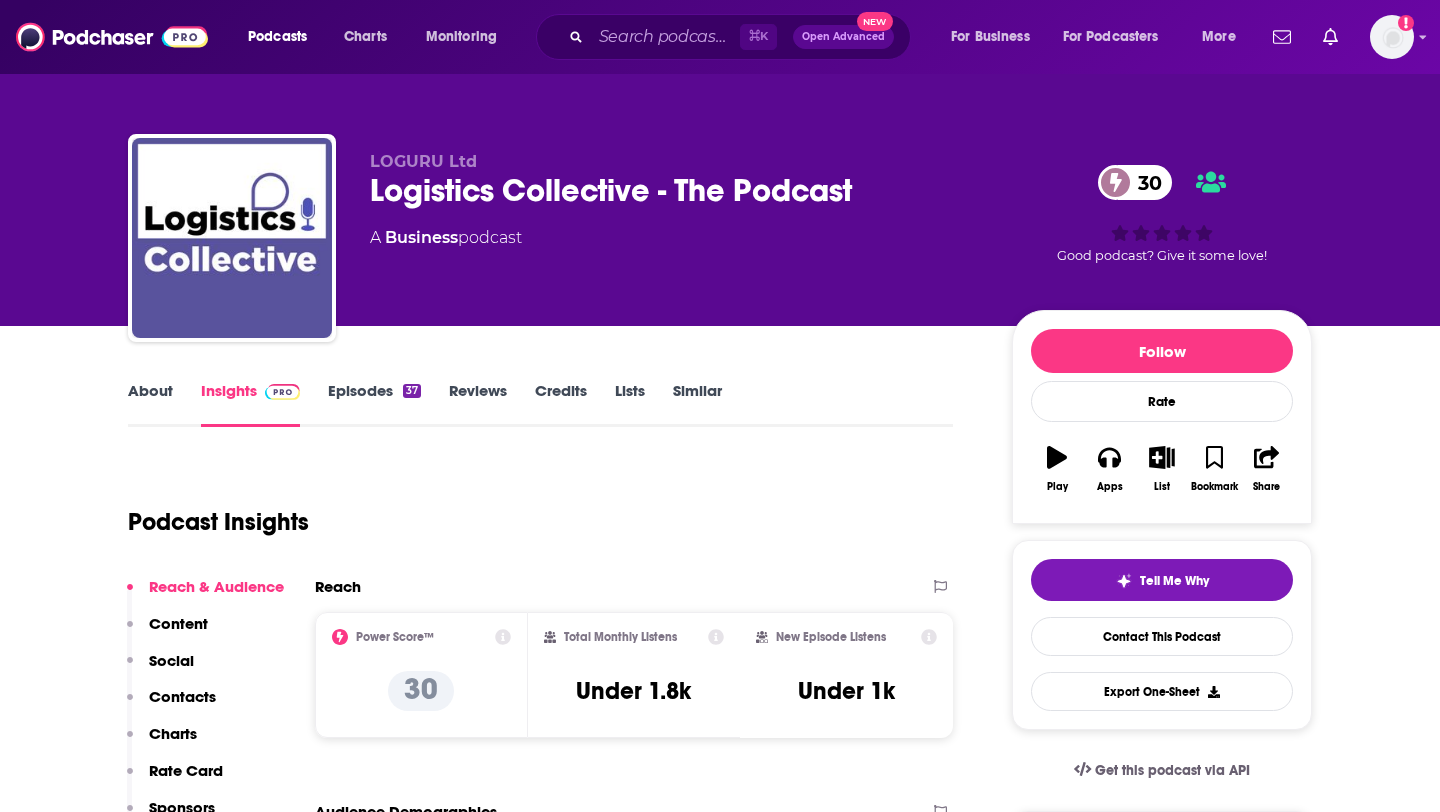 click on "About" at bounding box center [150, 404] 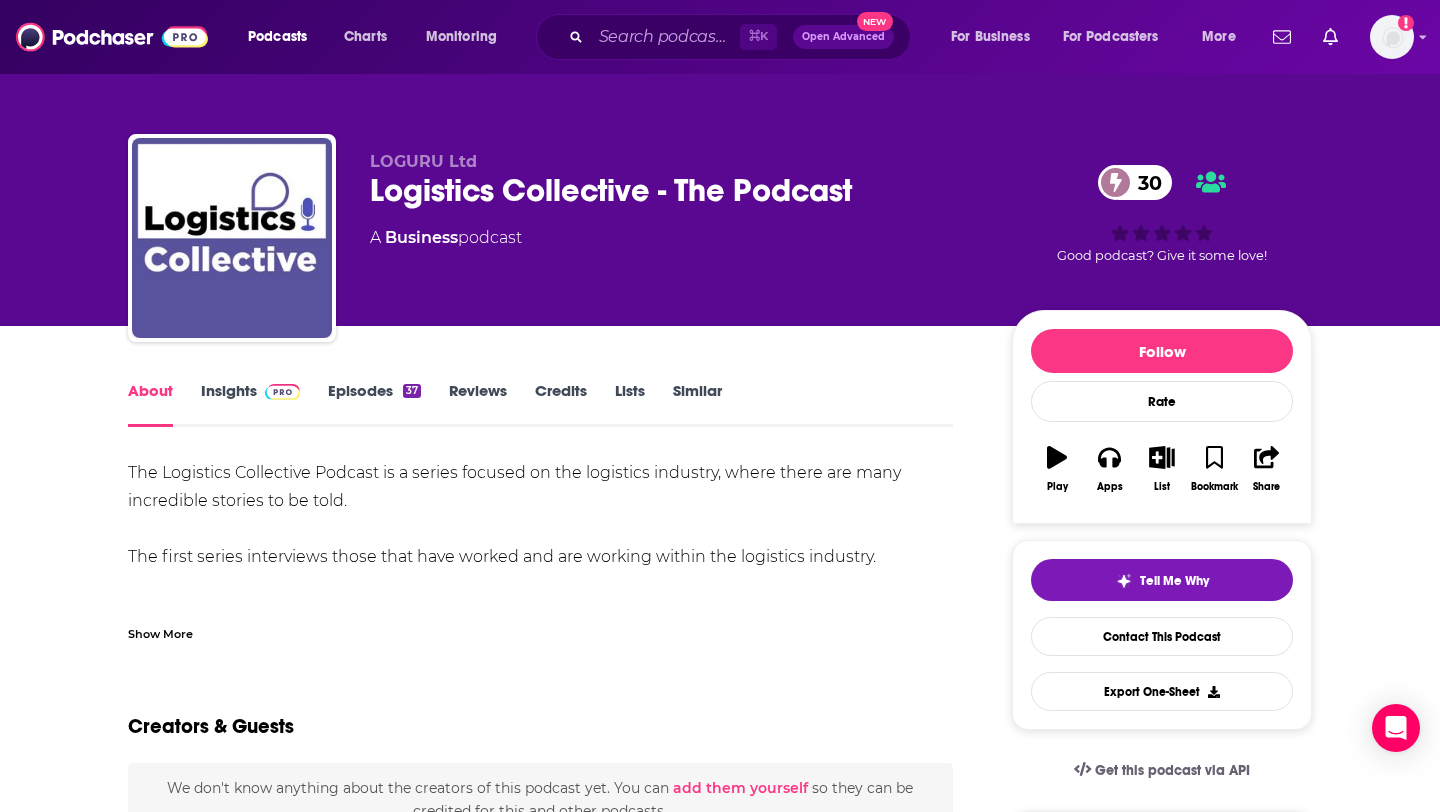 click on "Episodes 37" at bounding box center [374, 404] 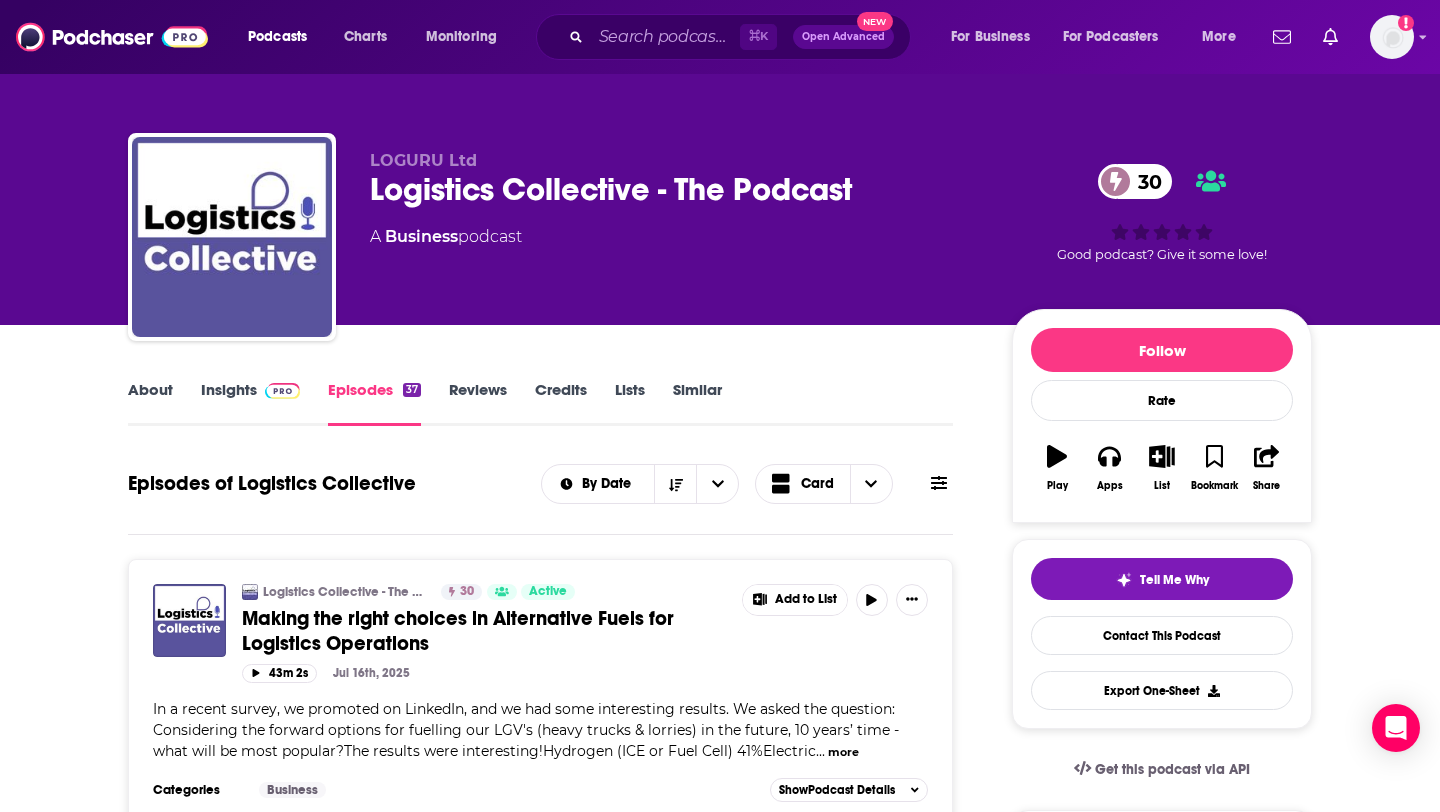 scroll, scrollTop: 0, scrollLeft: 0, axis: both 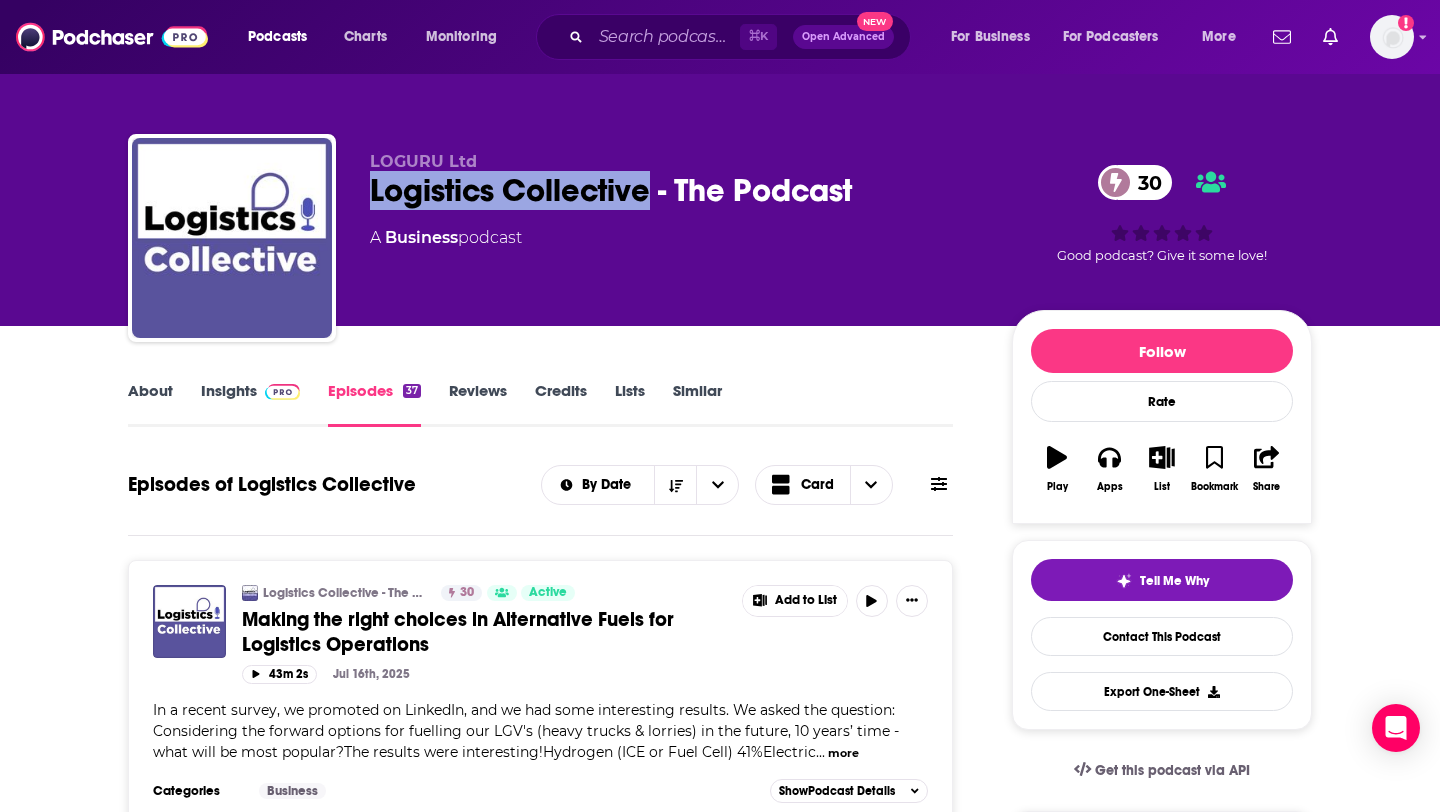 drag, startPoint x: 370, startPoint y: 195, endPoint x: 644, endPoint y: 208, distance: 274.30823 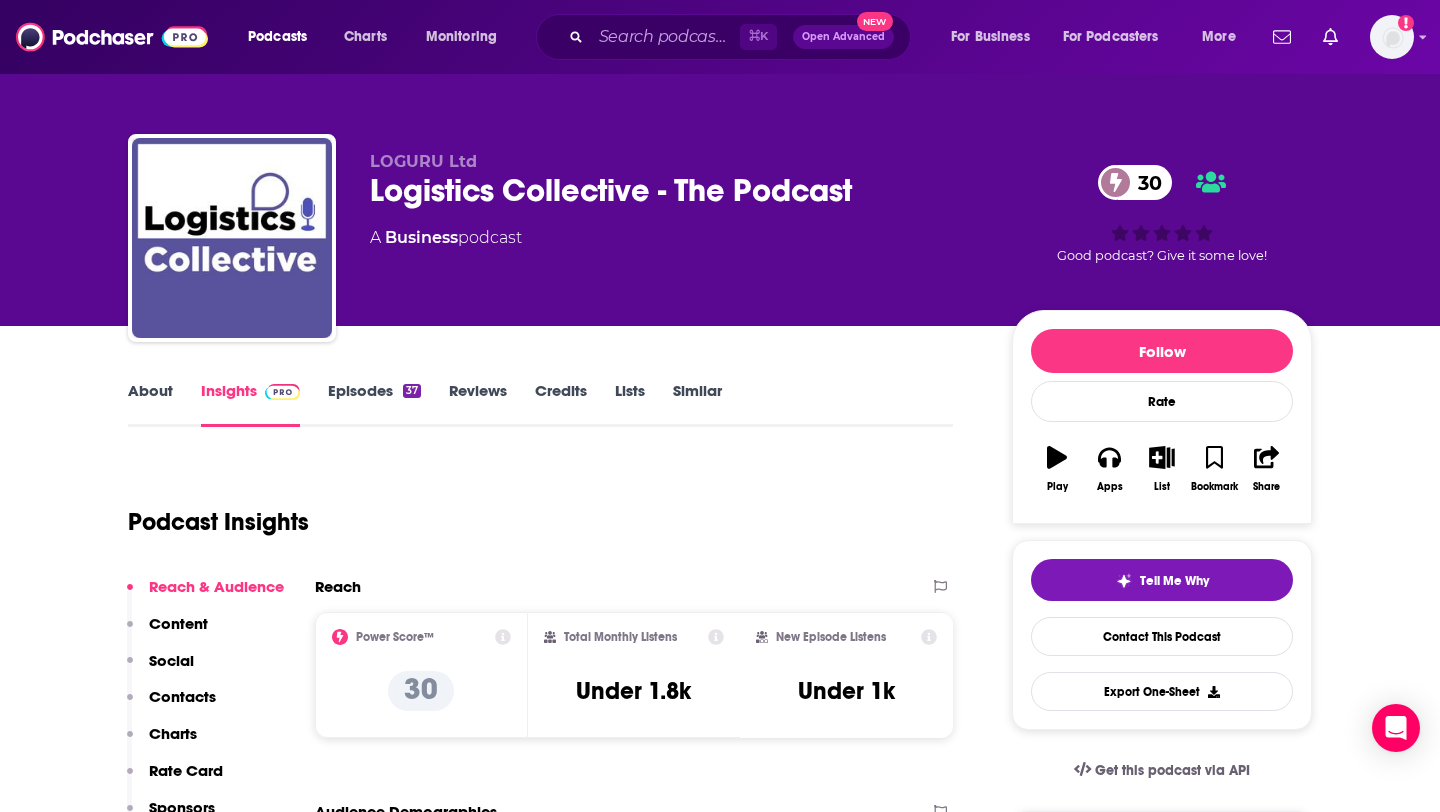 click on "Contacts" at bounding box center [182, 696] 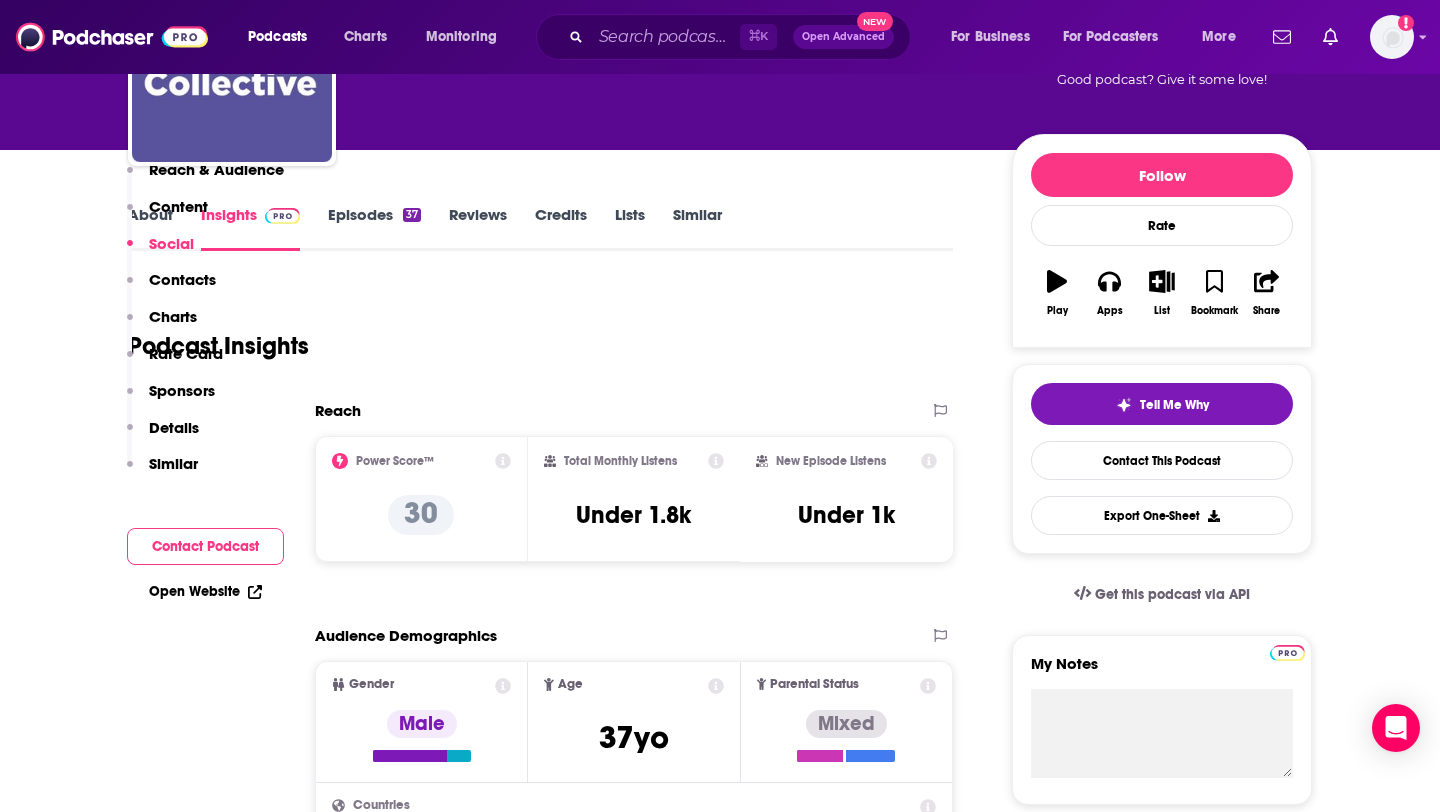 scroll, scrollTop: 0, scrollLeft: 0, axis: both 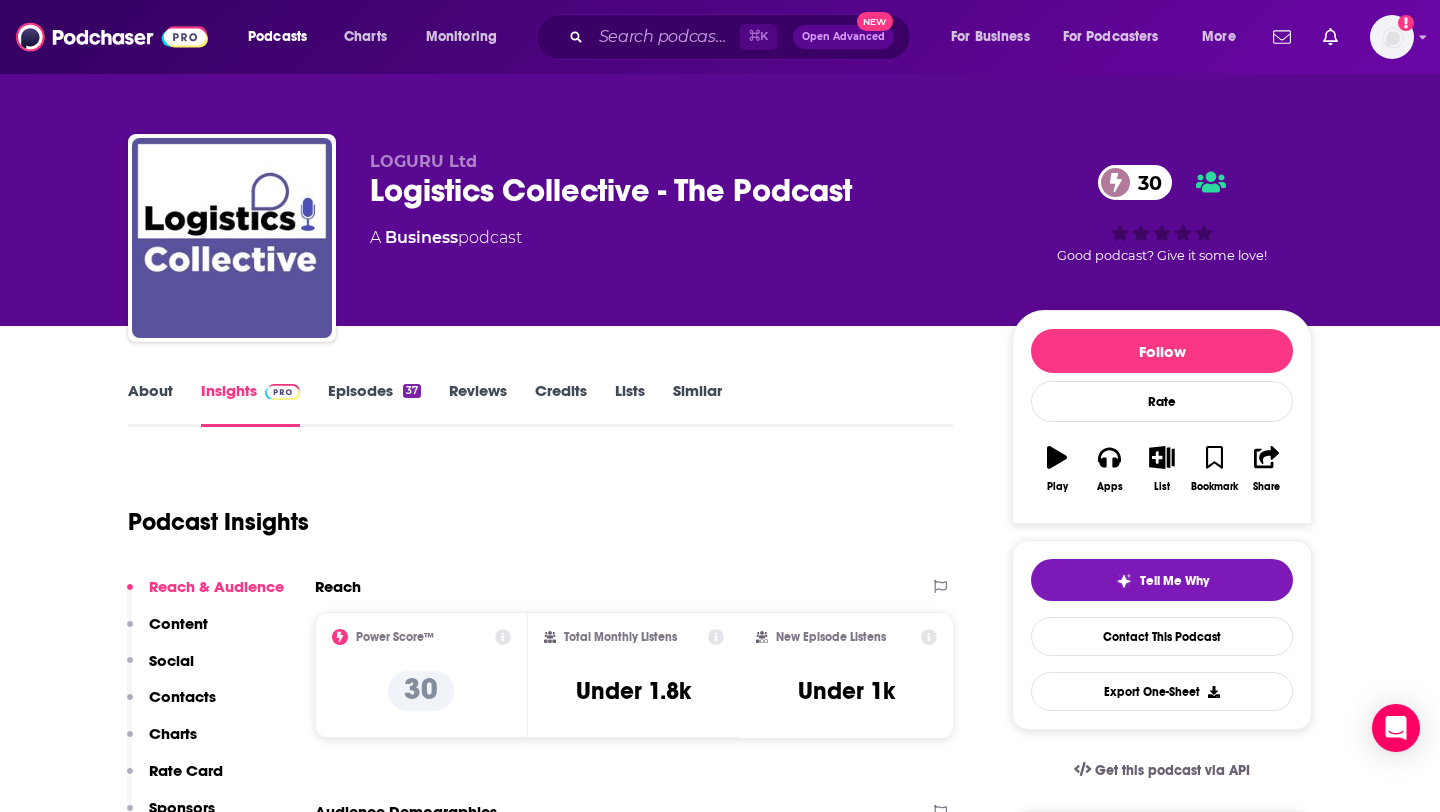 click on "About" at bounding box center (150, 404) 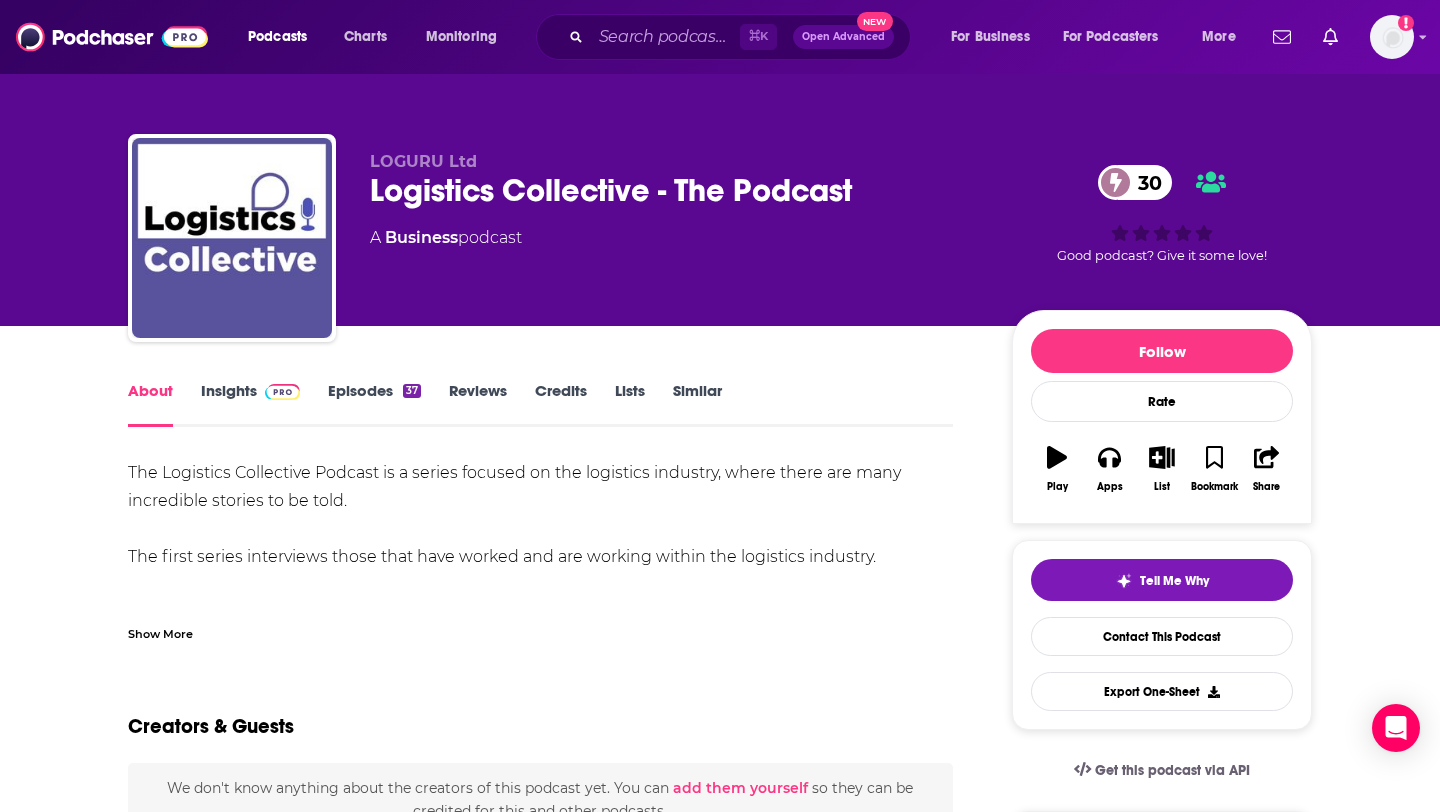 click on "Episodes 37" at bounding box center (374, 404) 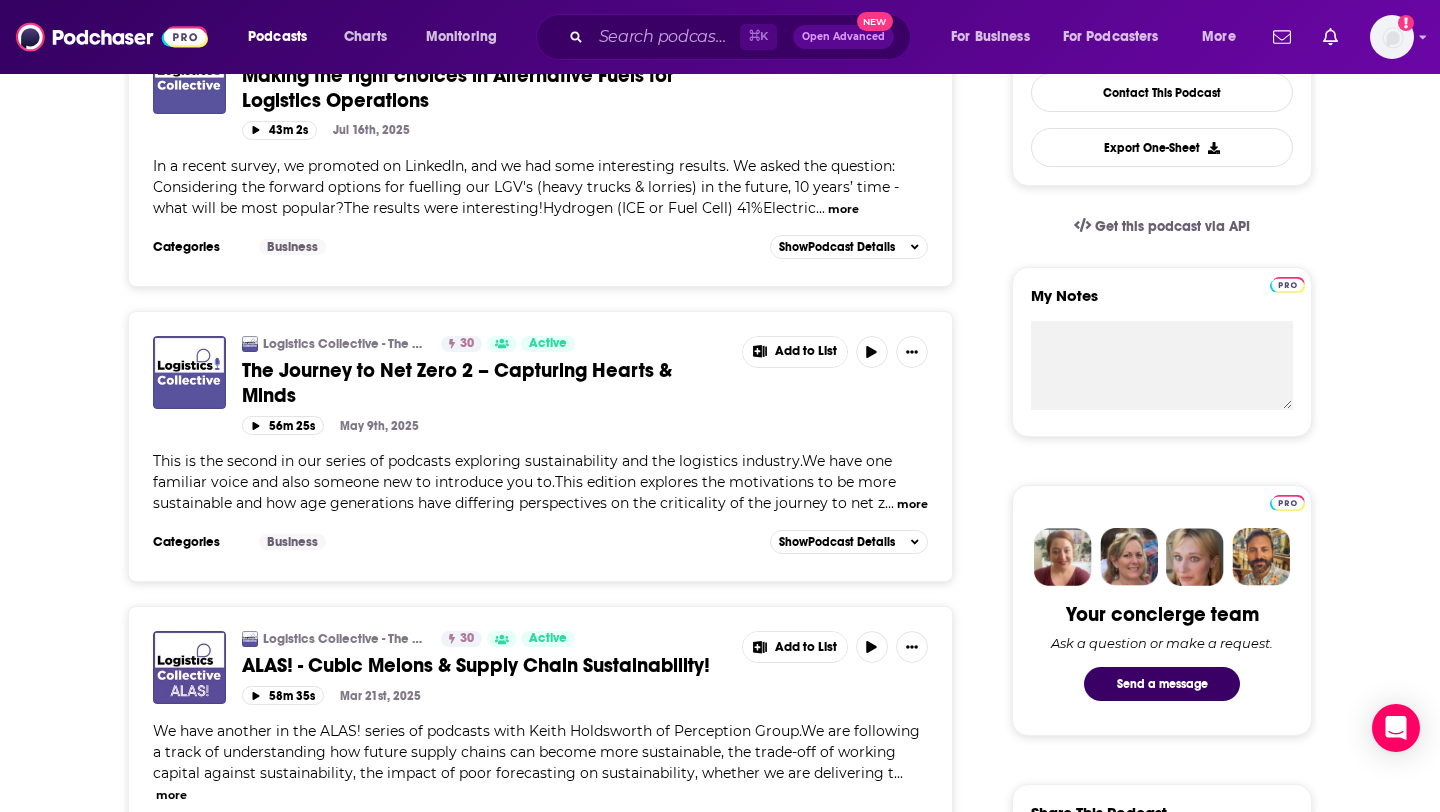 scroll, scrollTop: 547, scrollLeft: 0, axis: vertical 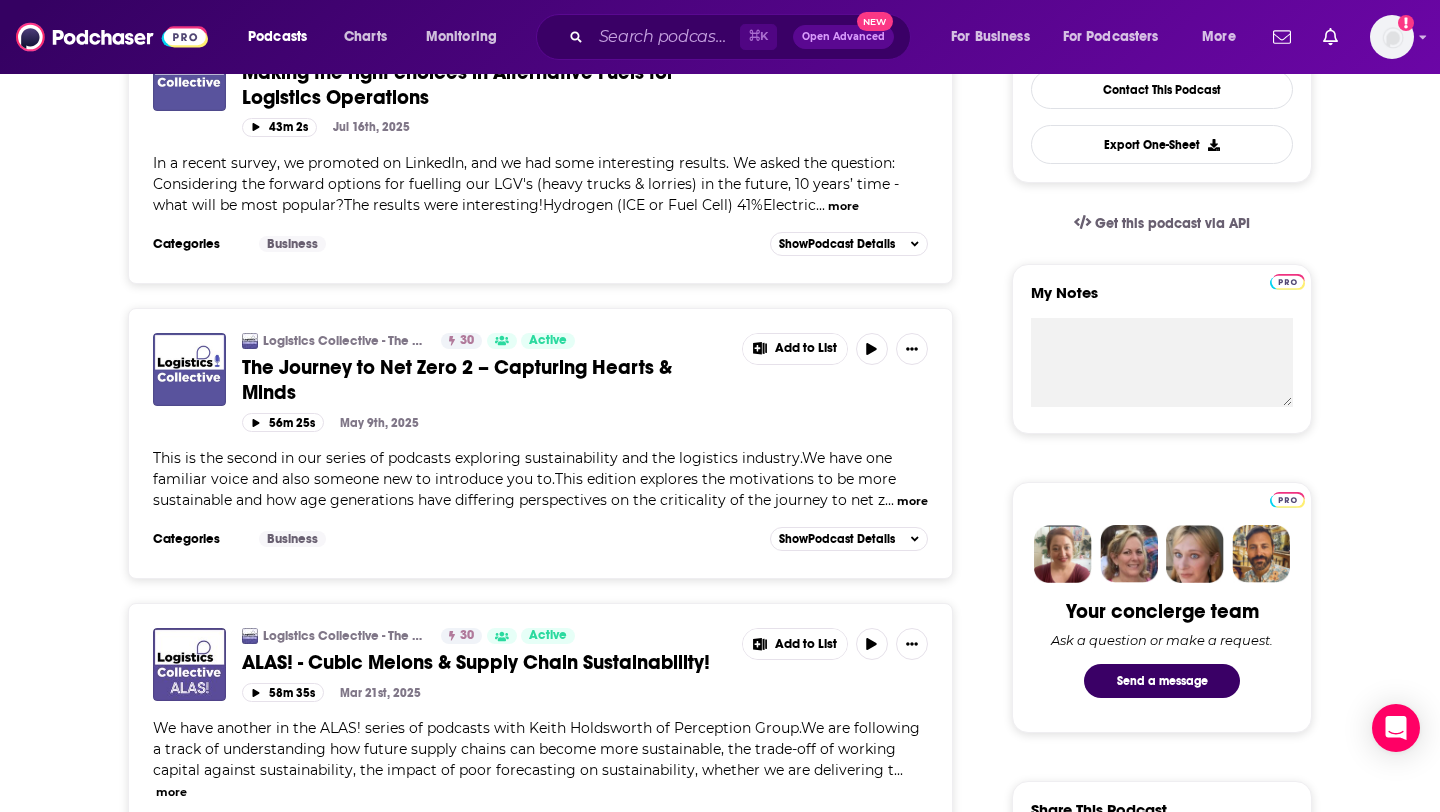 click on "more" at bounding box center (912, 501) 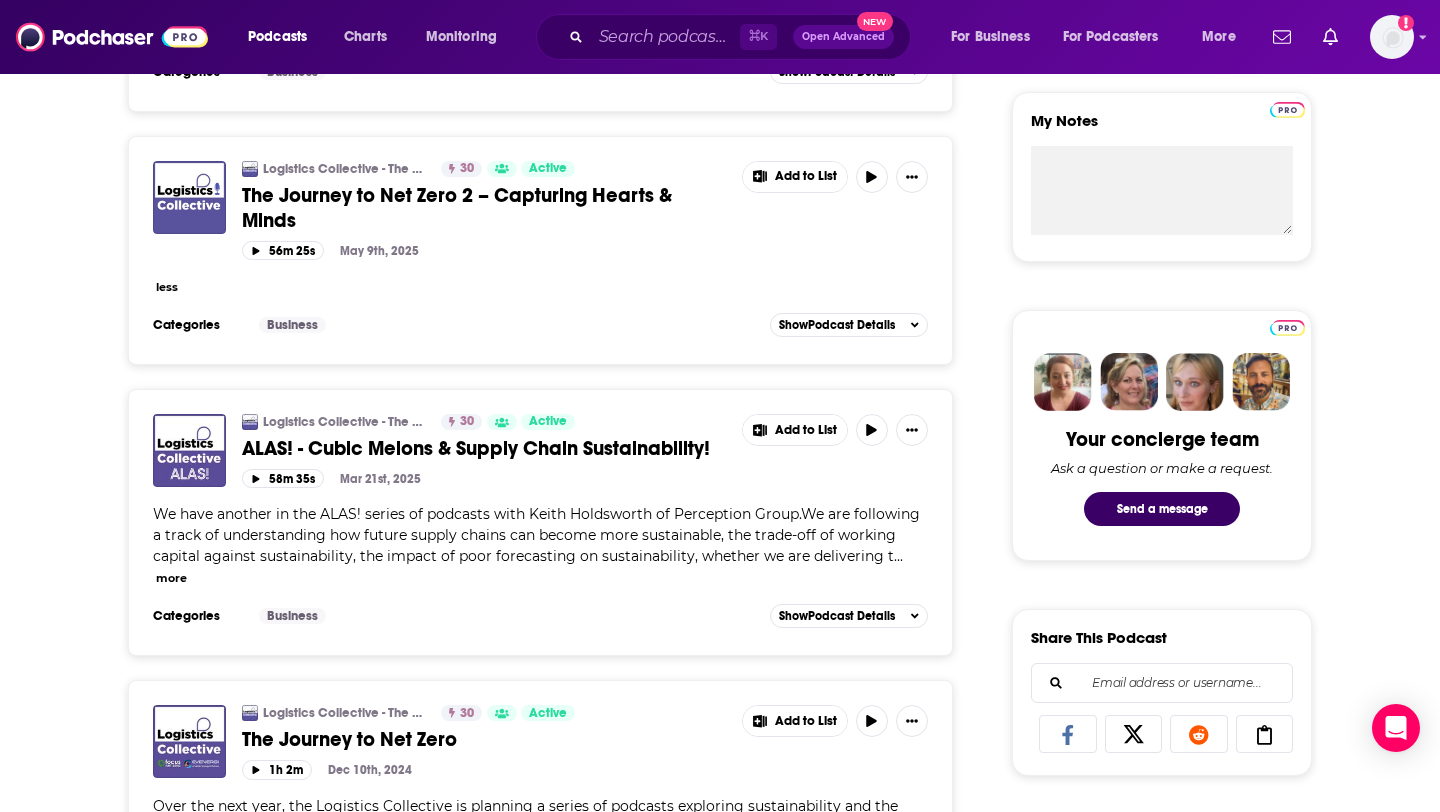 scroll, scrollTop: 720, scrollLeft: 0, axis: vertical 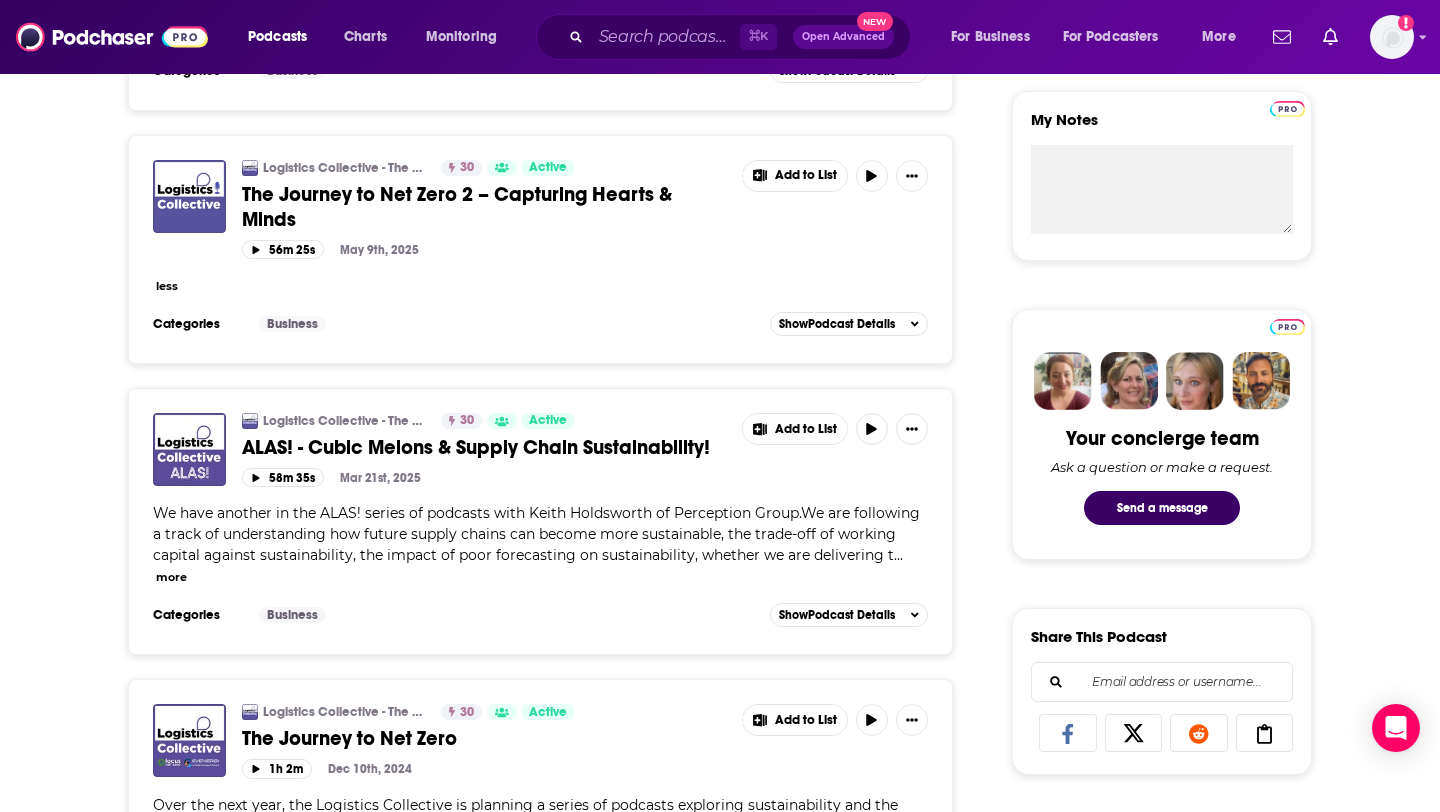 click on "more" at bounding box center (171, 577) 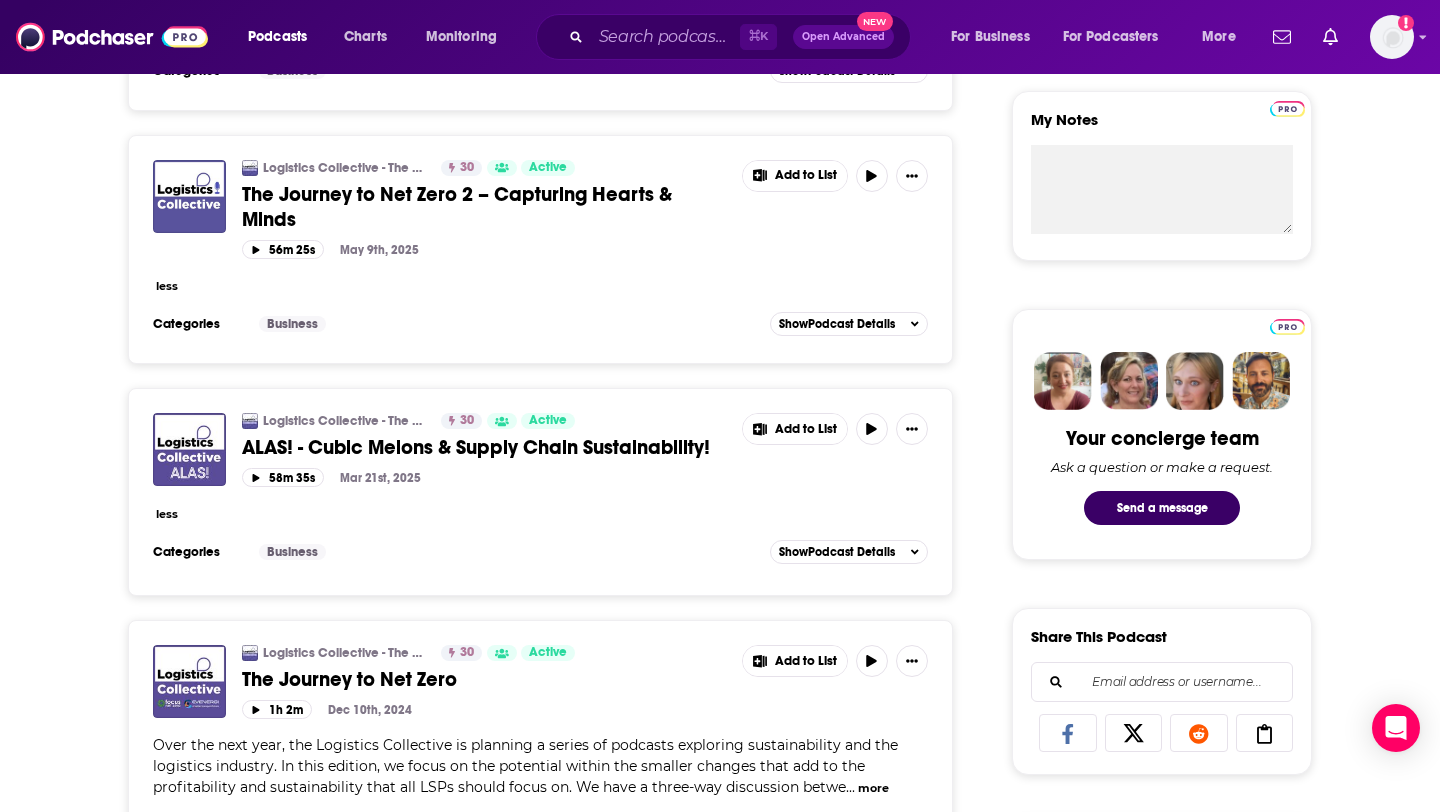 click on "less" at bounding box center (540, 513) 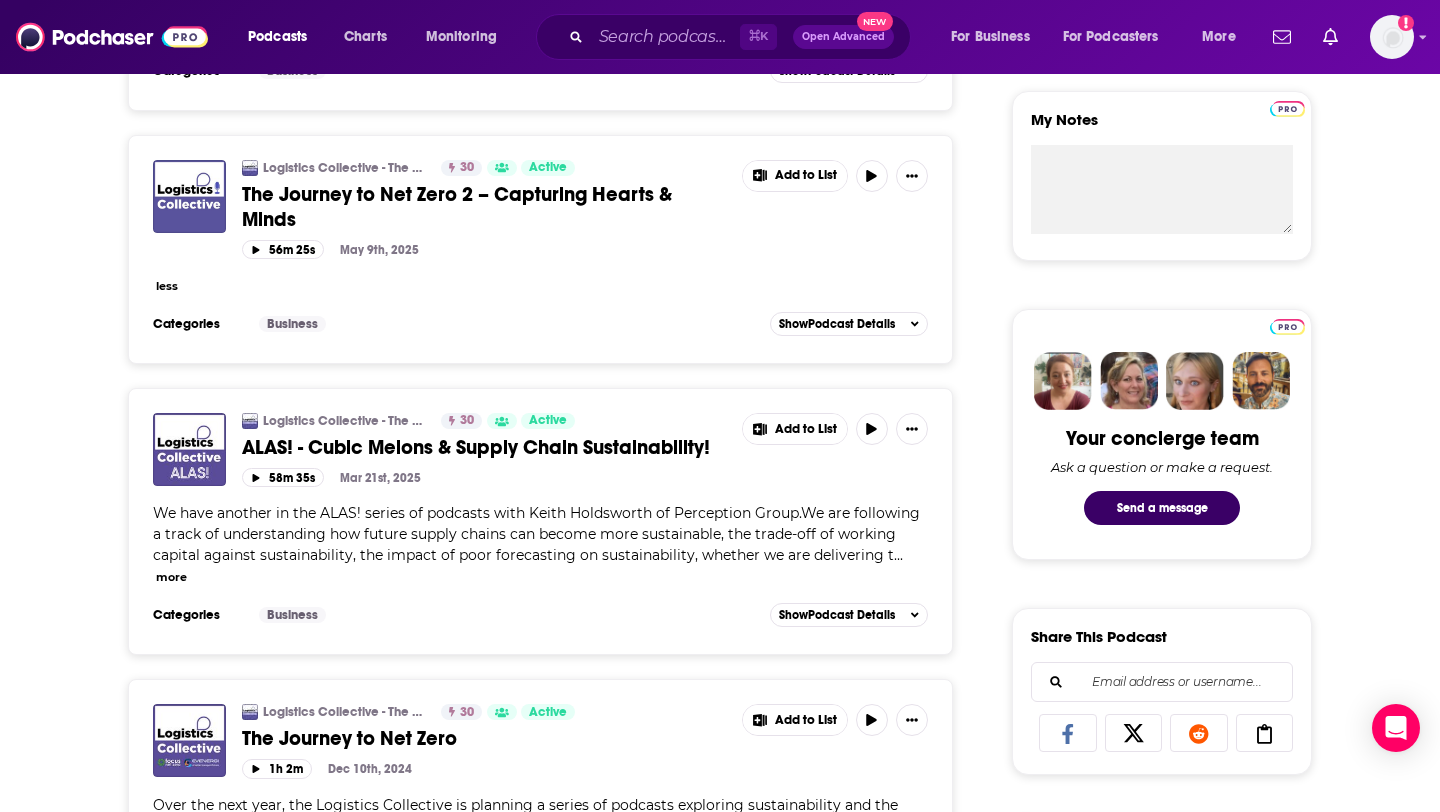 click on "more" at bounding box center (171, 577) 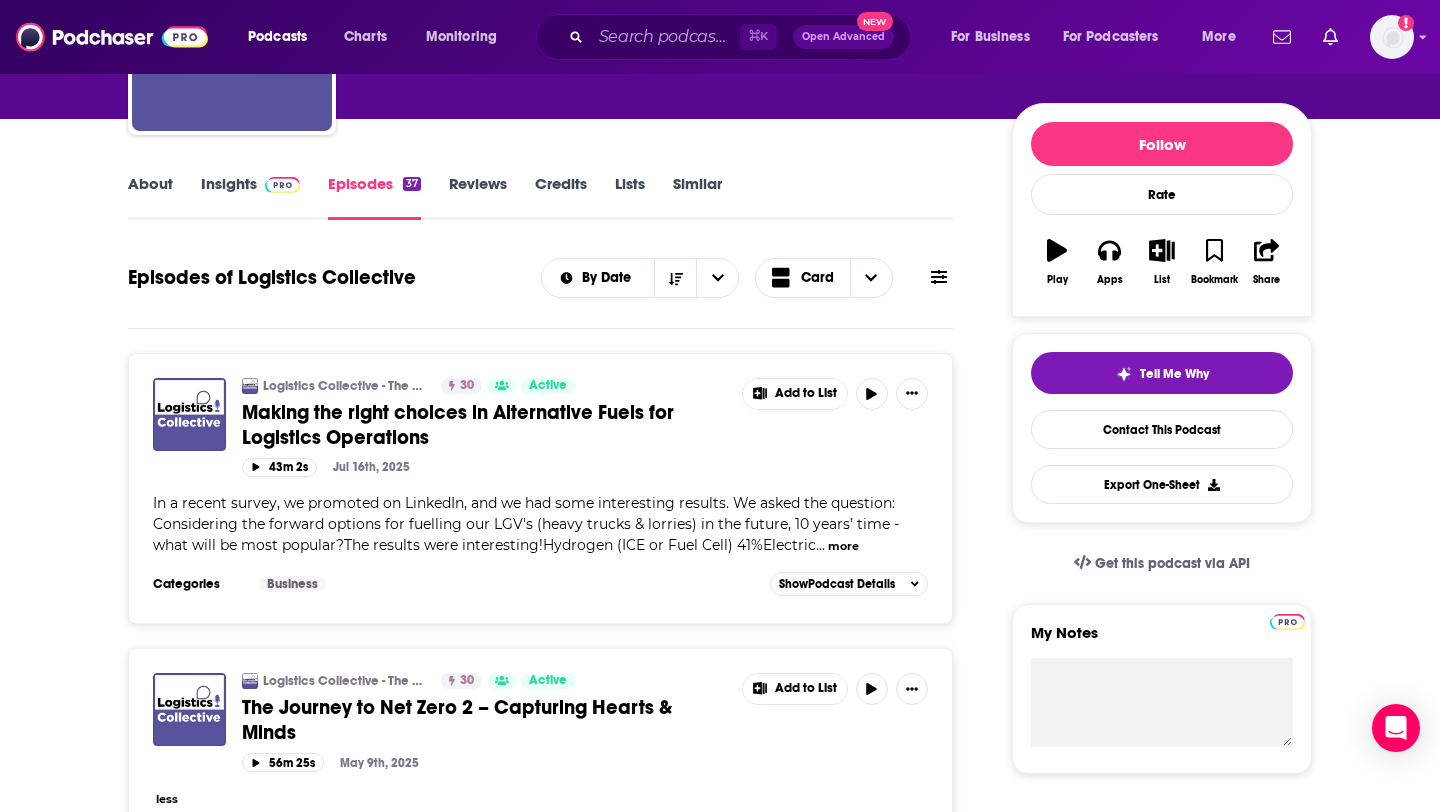 scroll, scrollTop: 0, scrollLeft: 0, axis: both 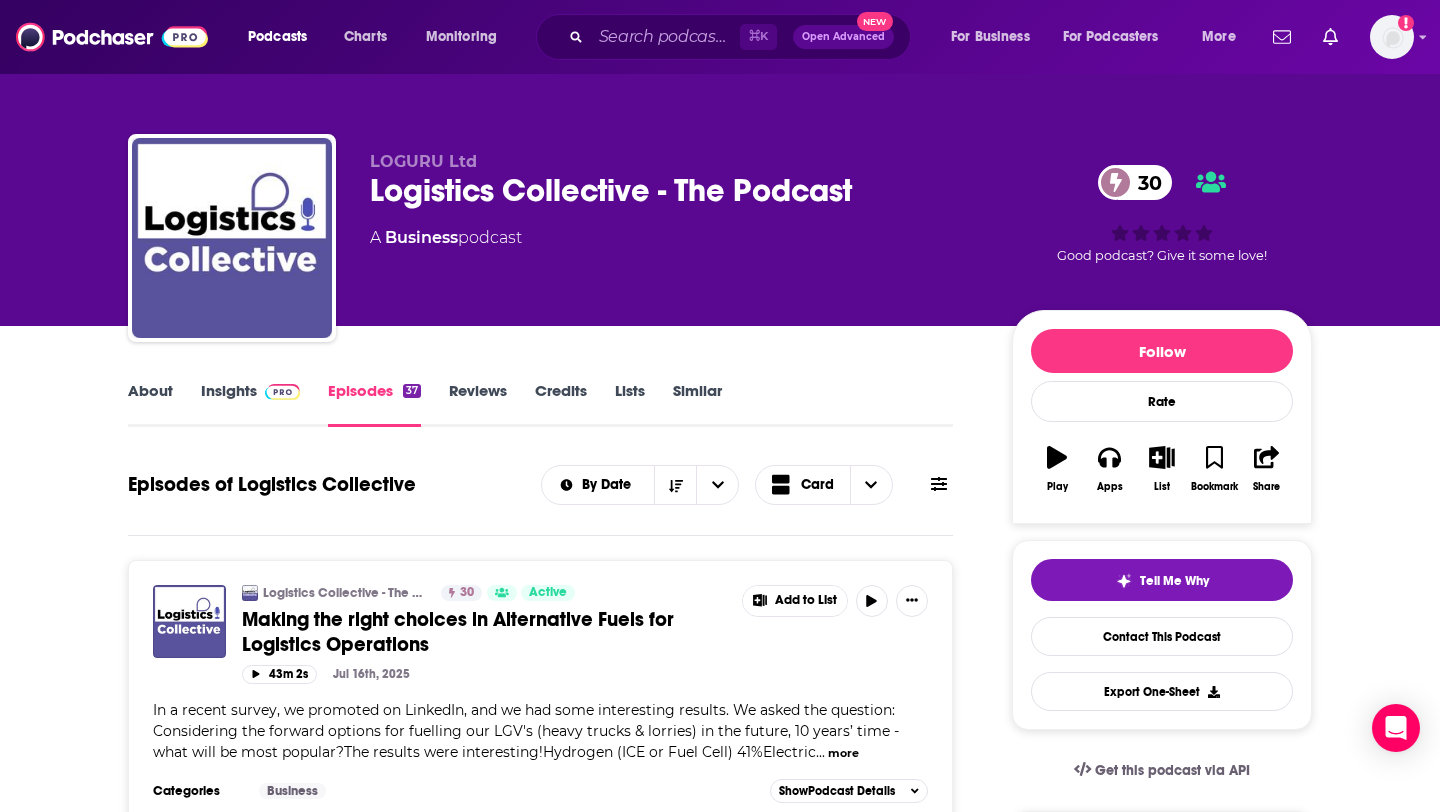 click on "About Insights Episodes 37 Reviews Credits Lists Similar Episodes of Logistics Collective By Date Card Logistics Collective - The Podcast 30 Active Making the right choices in Alternative Fuels for Logistics Operations Add to List 43m 2s  Jul 16th, 2025 In a recent survey, we promoted on LinkedIn, and we had some interesting results. We asked the question: Considering the forward options for fuelling our LGV's (heavy trucks & lorries) in the future, 10 years’ time - what will be most popular?The results were interesting!Hydrogen (ICE or Fuel Cell) 41%Electric  ... more Categories Business Add to List Show  Podcast Details Logistics Collective - The Podcast 30 Active The Journey to Net Zero 2 – Capturing Hearts & Minds Add to List 56m 25s  May 9th, 2025 less Categories Business Add to List Show  Podcast Details Logistics Collective - The Podcast 30 Active ALAS! - Cubic Melons & Supply Chain Sustainability! Add to List 58m 35s  Mar 21st, 2025 less Categories Business Add to List Show  Podcast Details 30 ..." at bounding box center [720, 3963] 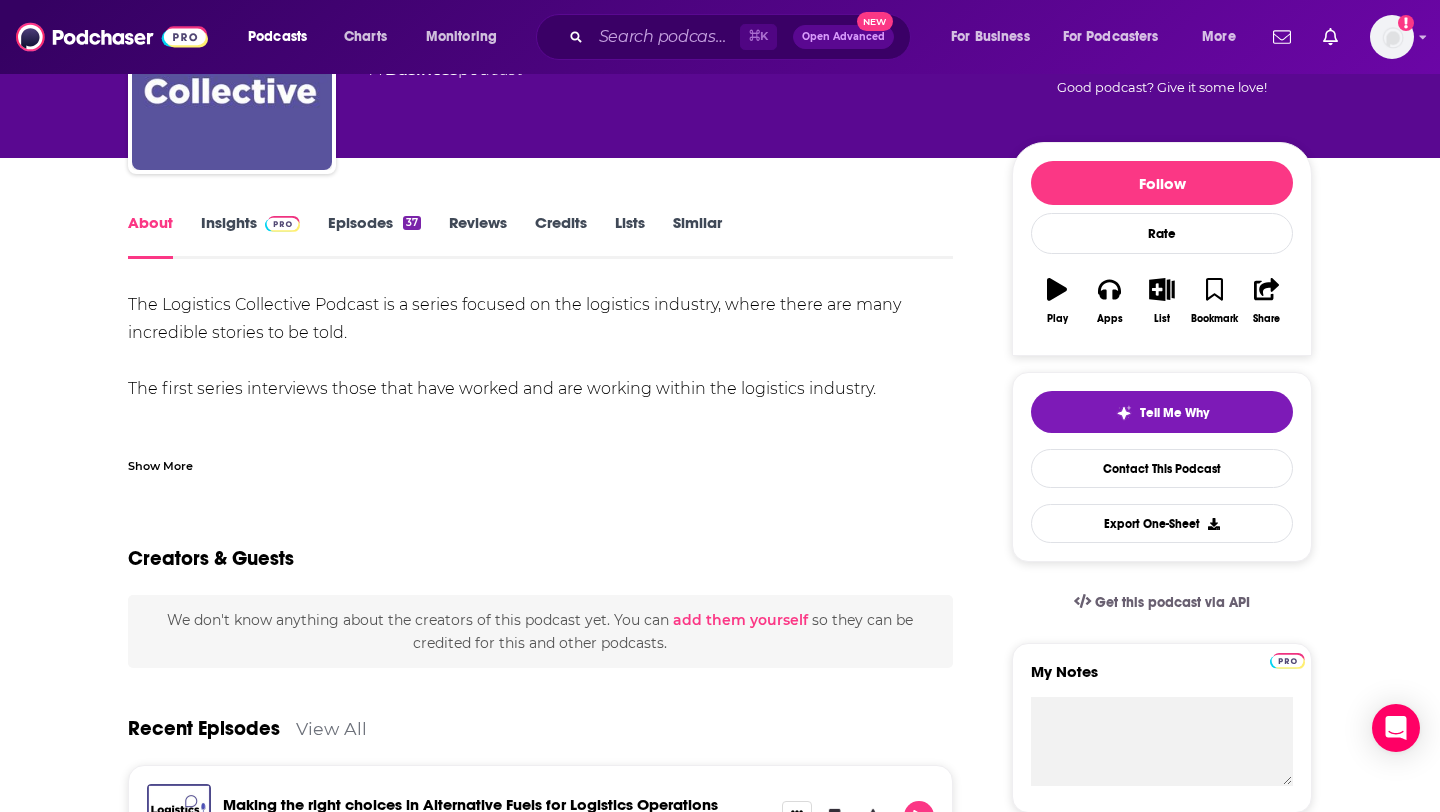 scroll, scrollTop: 0, scrollLeft: 0, axis: both 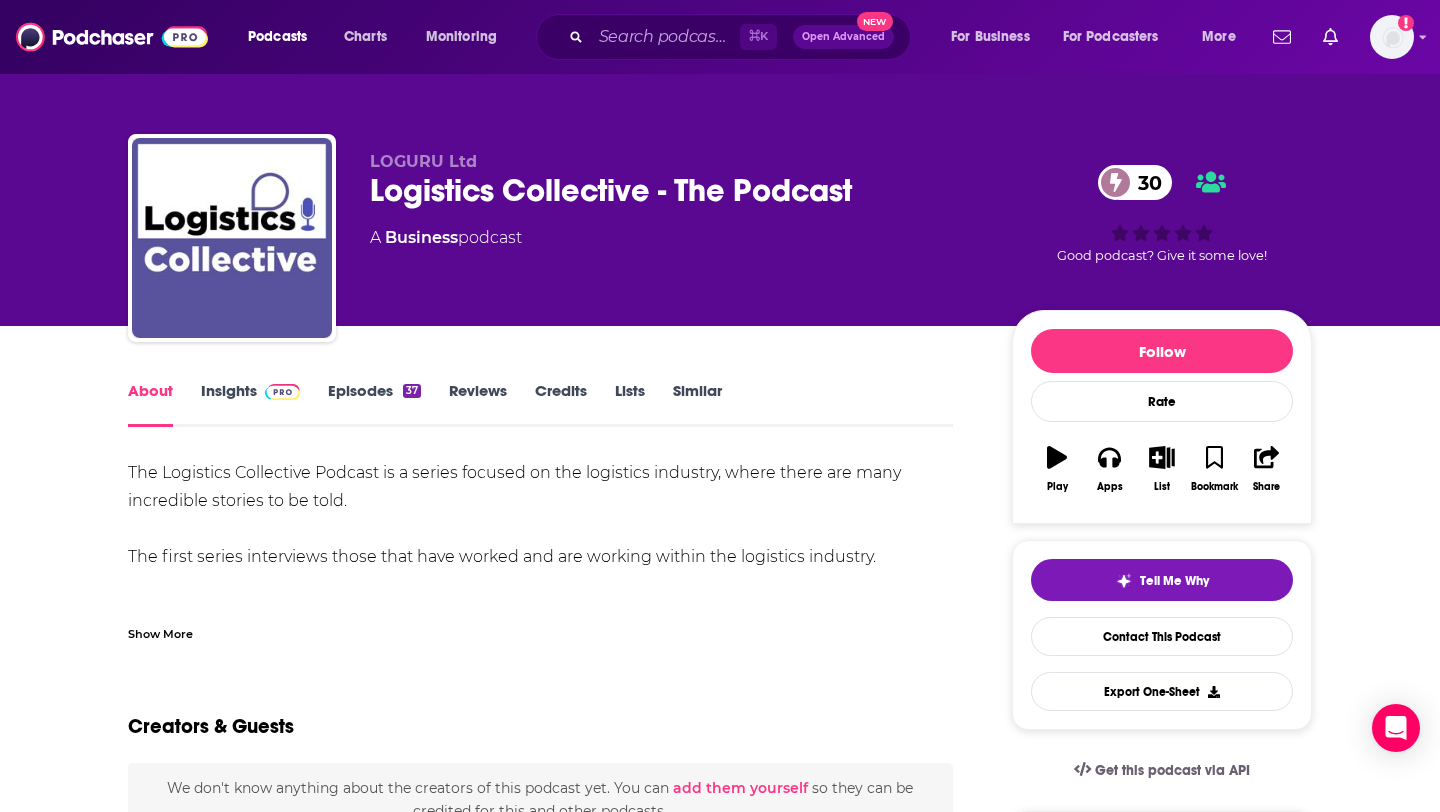 click on "Insights" at bounding box center [250, 404] 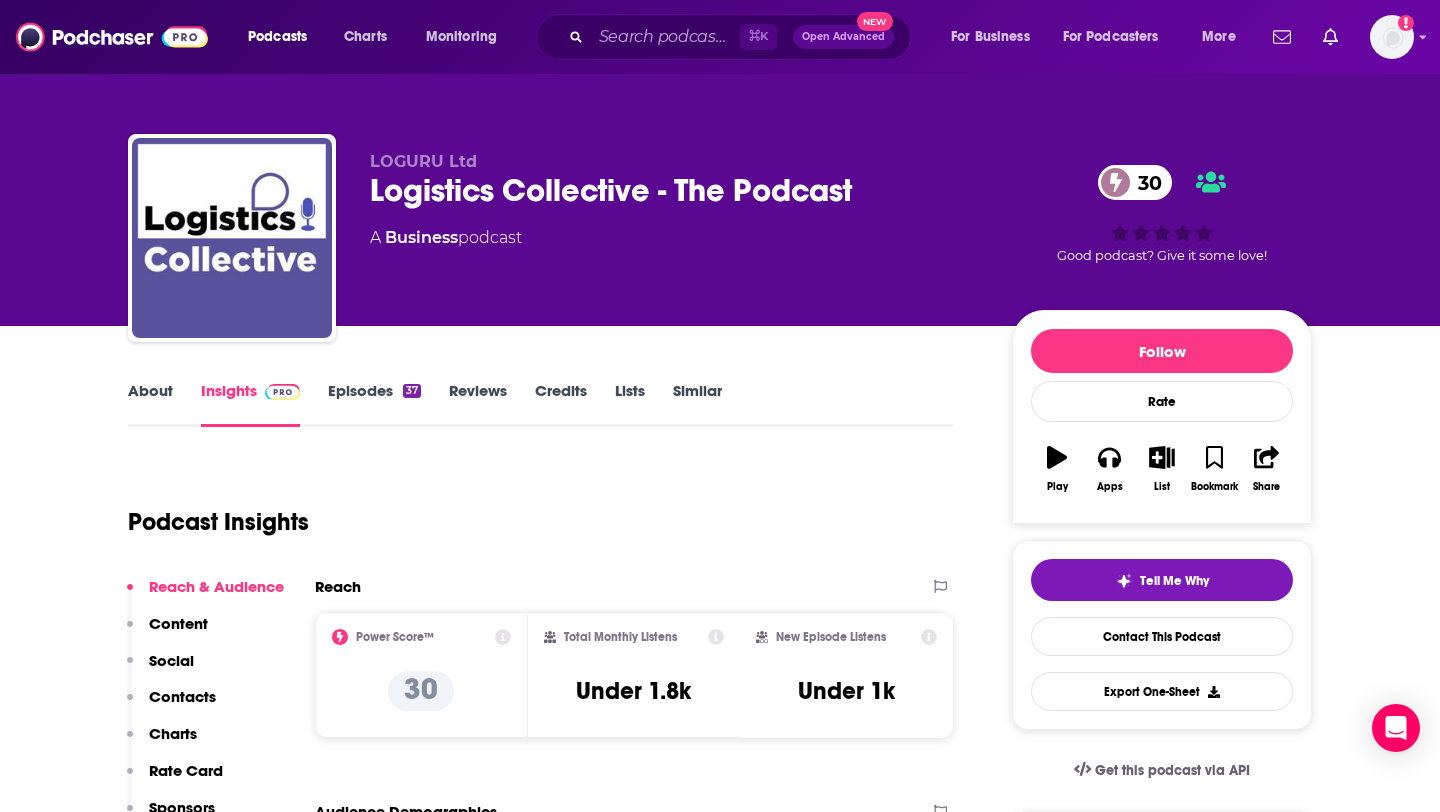 click on "Contacts" at bounding box center [182, 696] 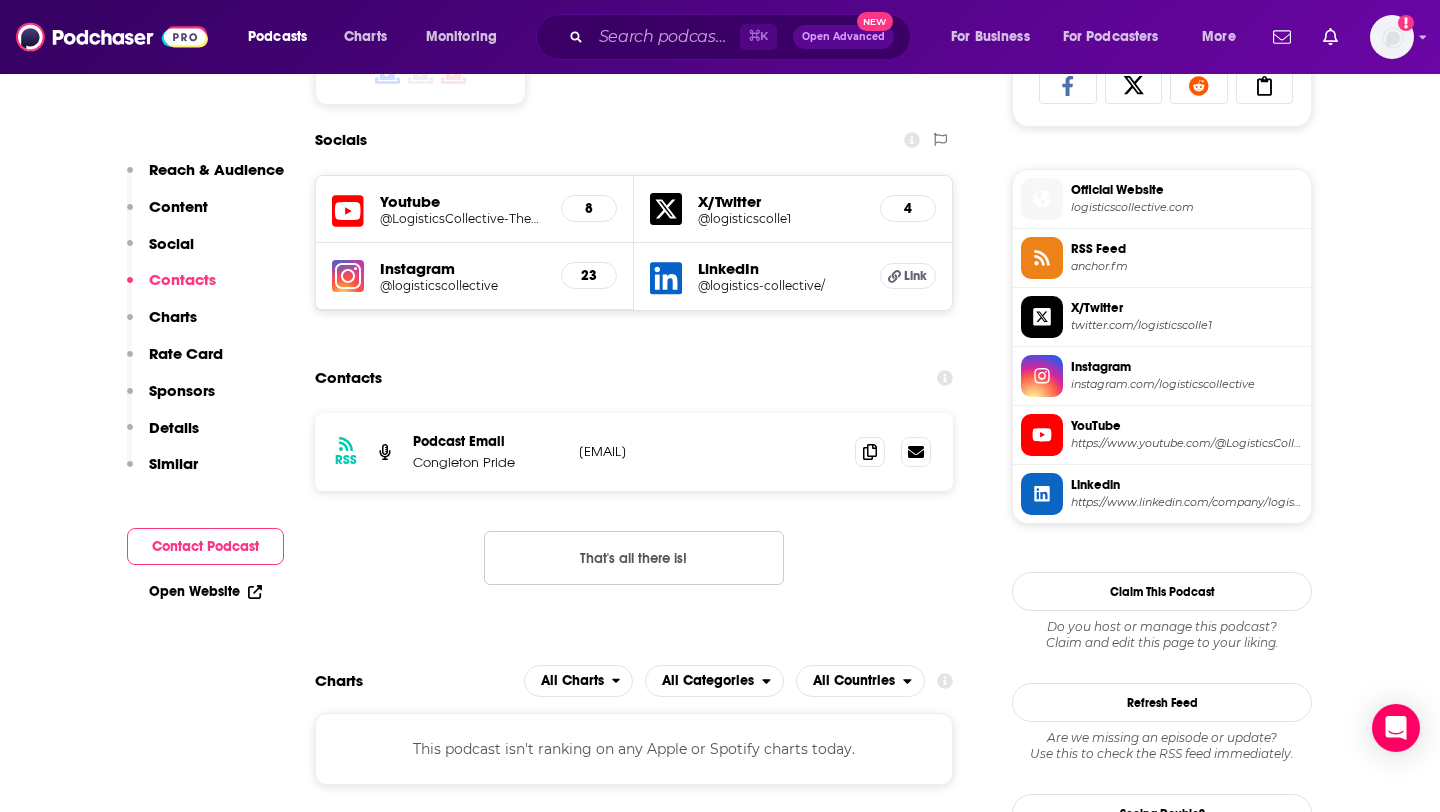 scroll, scrollTop: 1450, scrollLeft: 0, axis: vertical 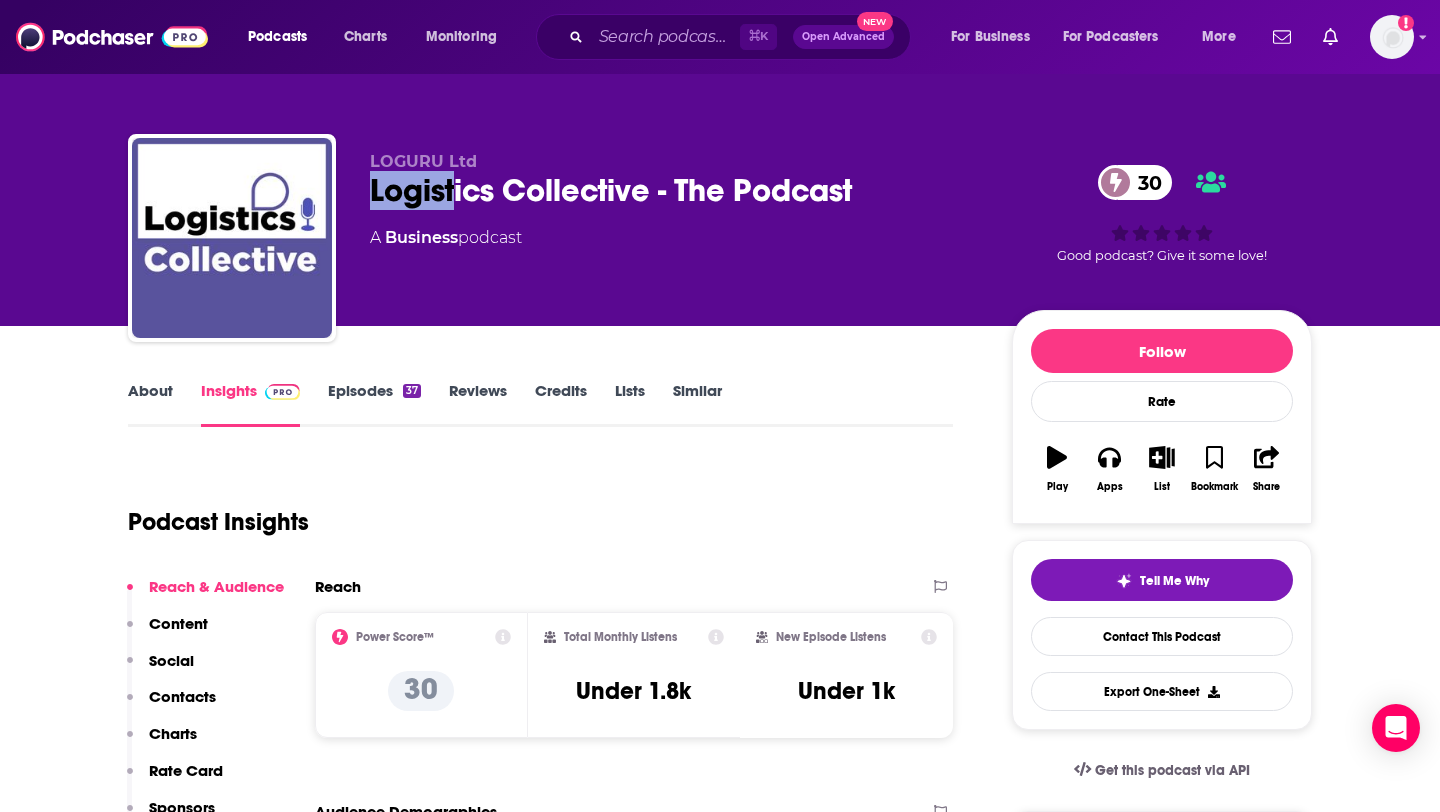 drag, startPoint x: 358, startPoint y: 195, endPoint x: 455, endPoint y: 195, distance: 97 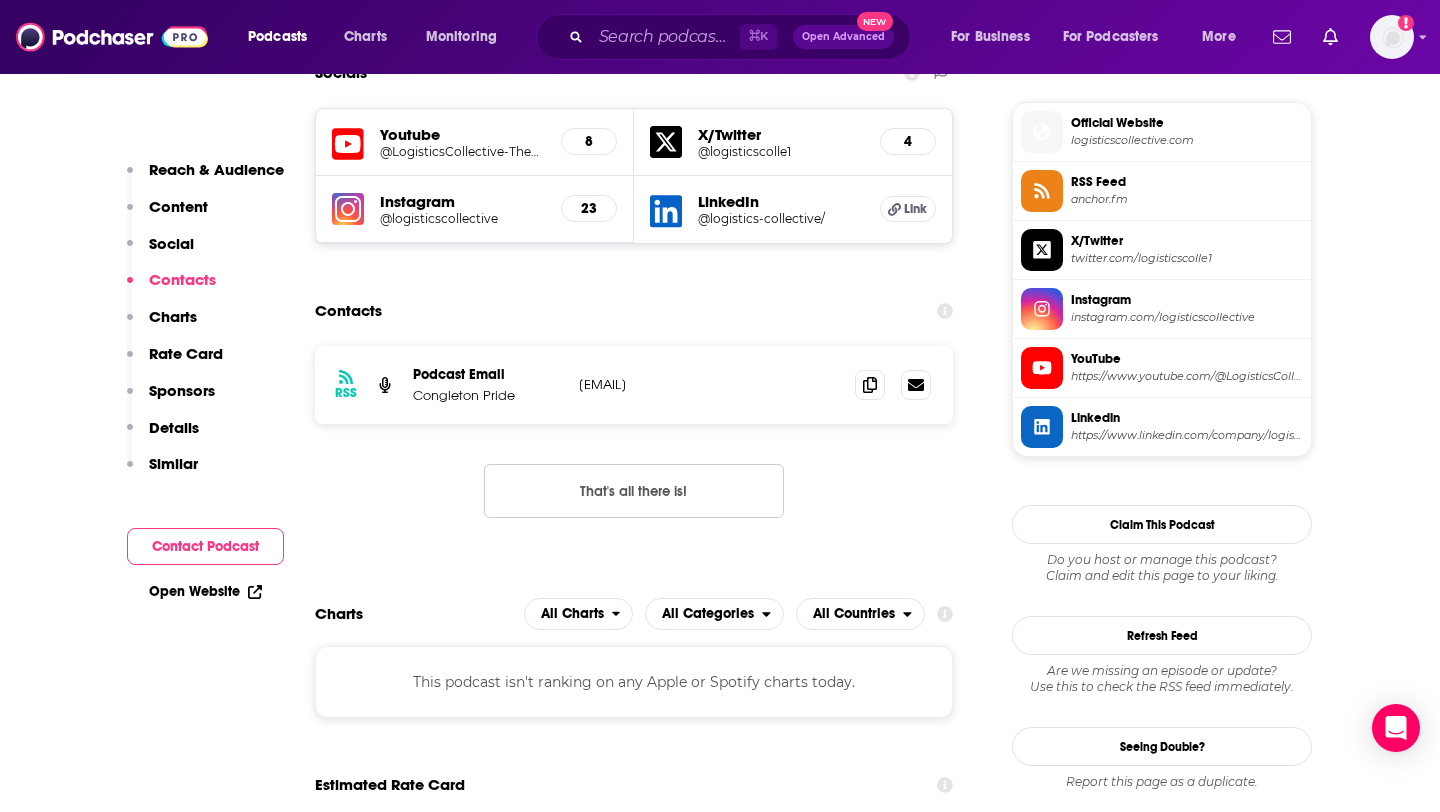 scroll, scrollTop: 1450, scrollLeft: 0, axis: vertical 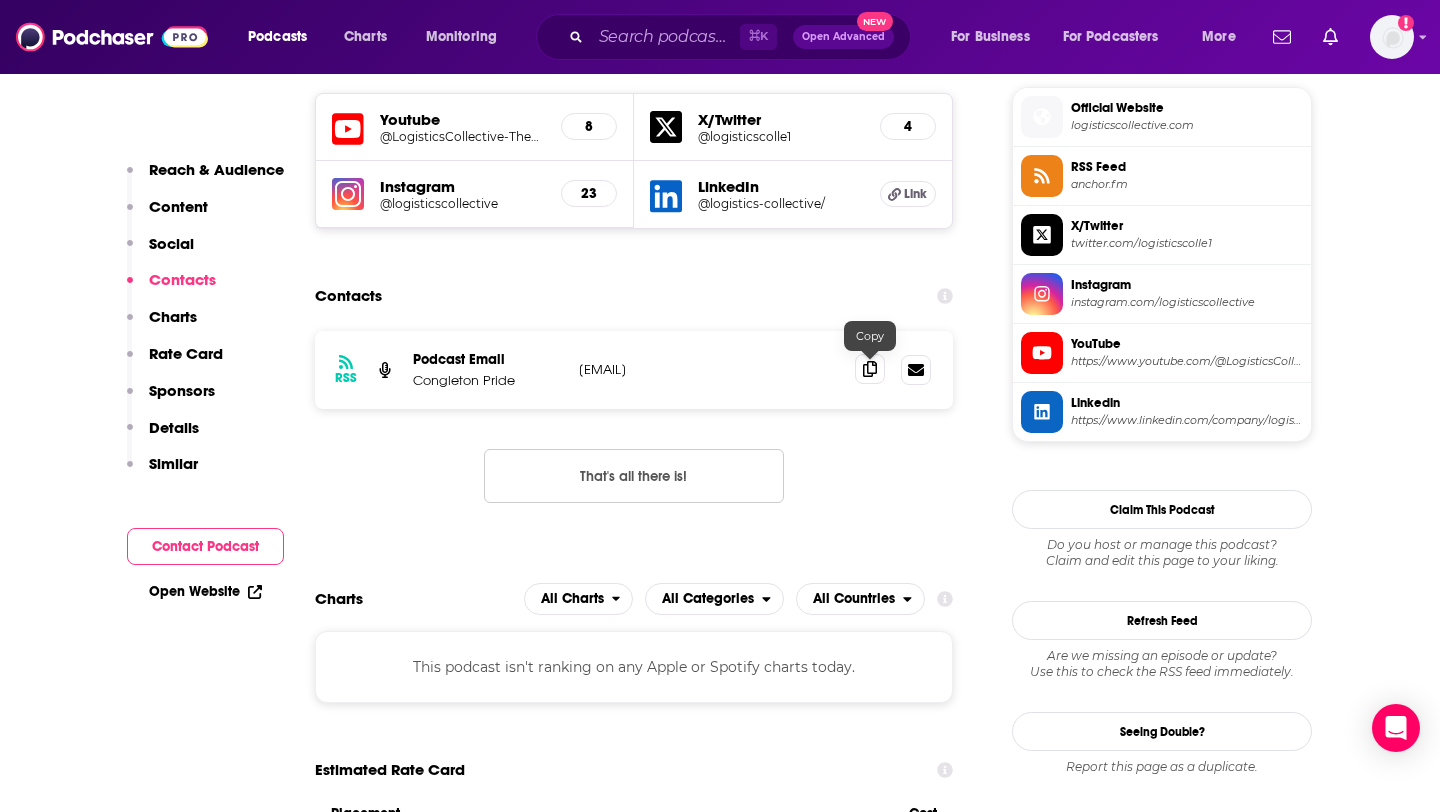 click at bounding box center (870, 369) 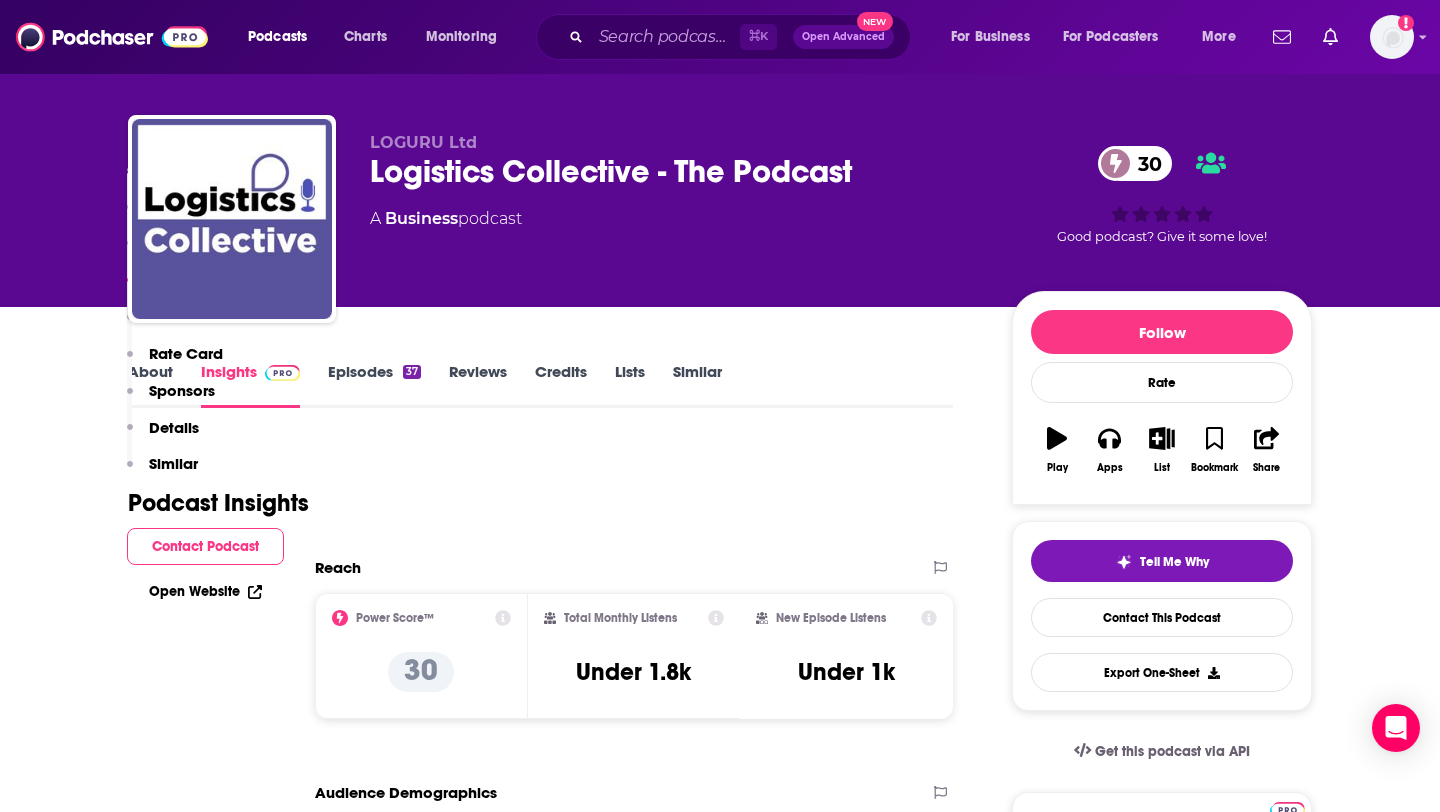 scroll, scrollTop: 0, scrollLeft: 0, axis: both 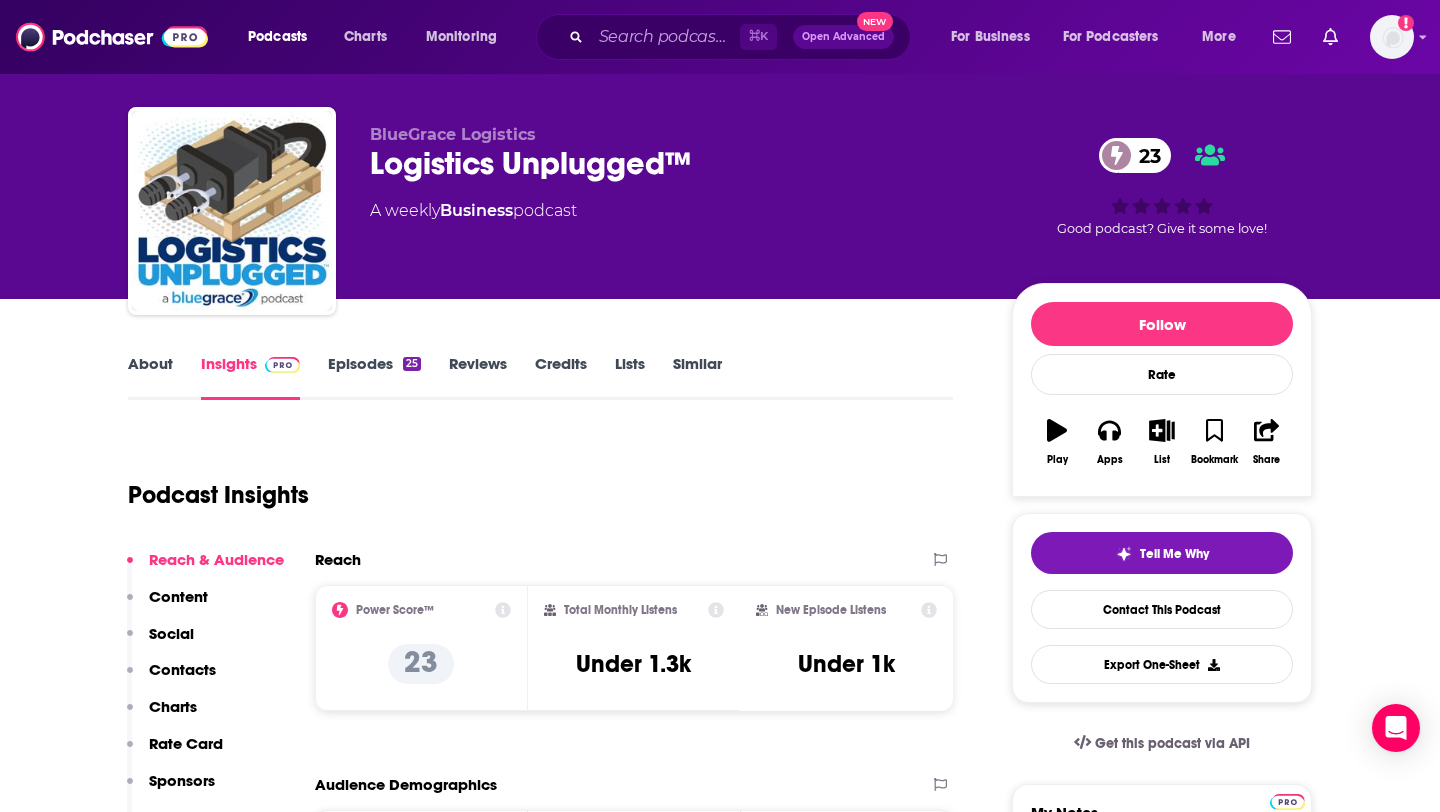 click on "About" at bounding box center [150, 377] 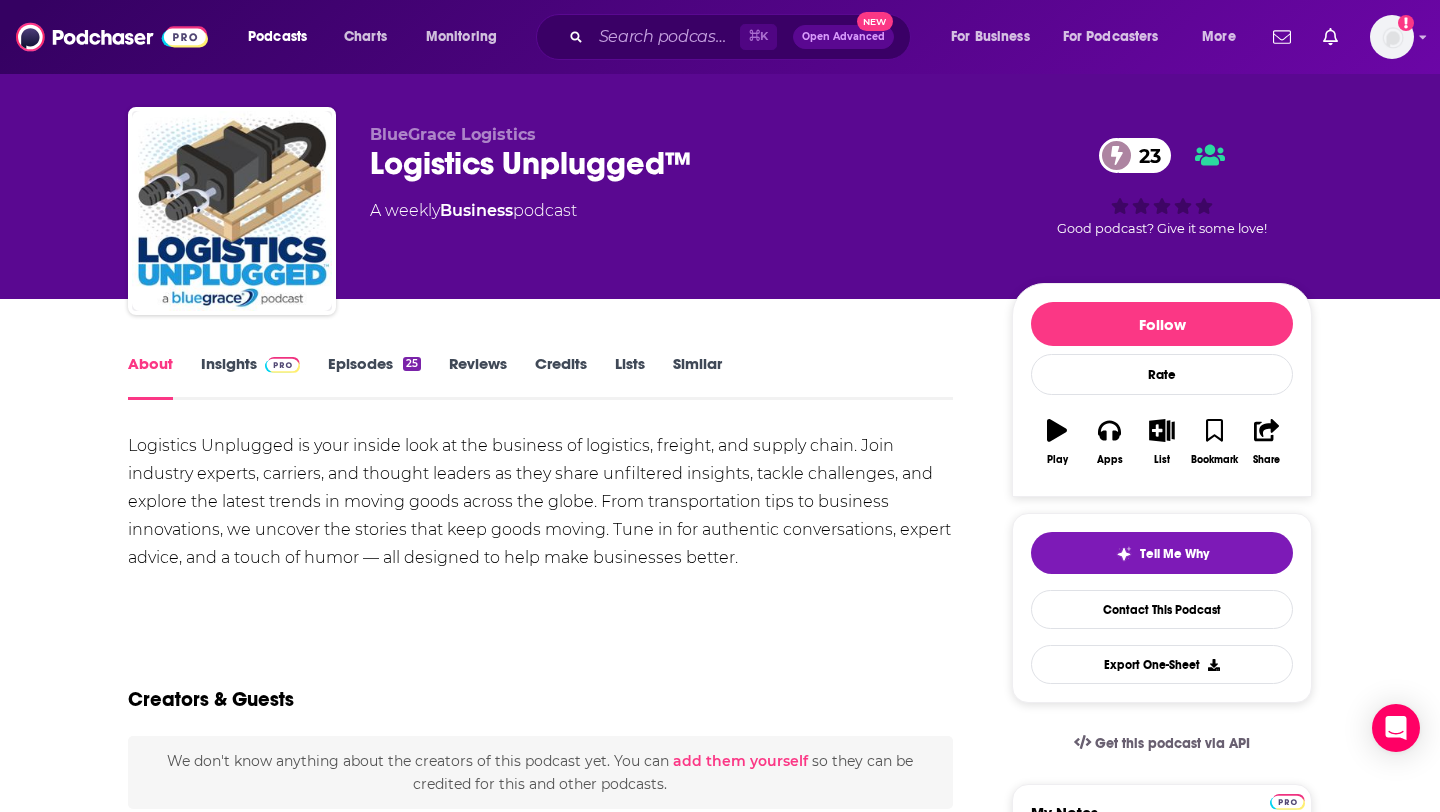 scroll, scrollTop: 0, scrollLeft: 0, axis: both 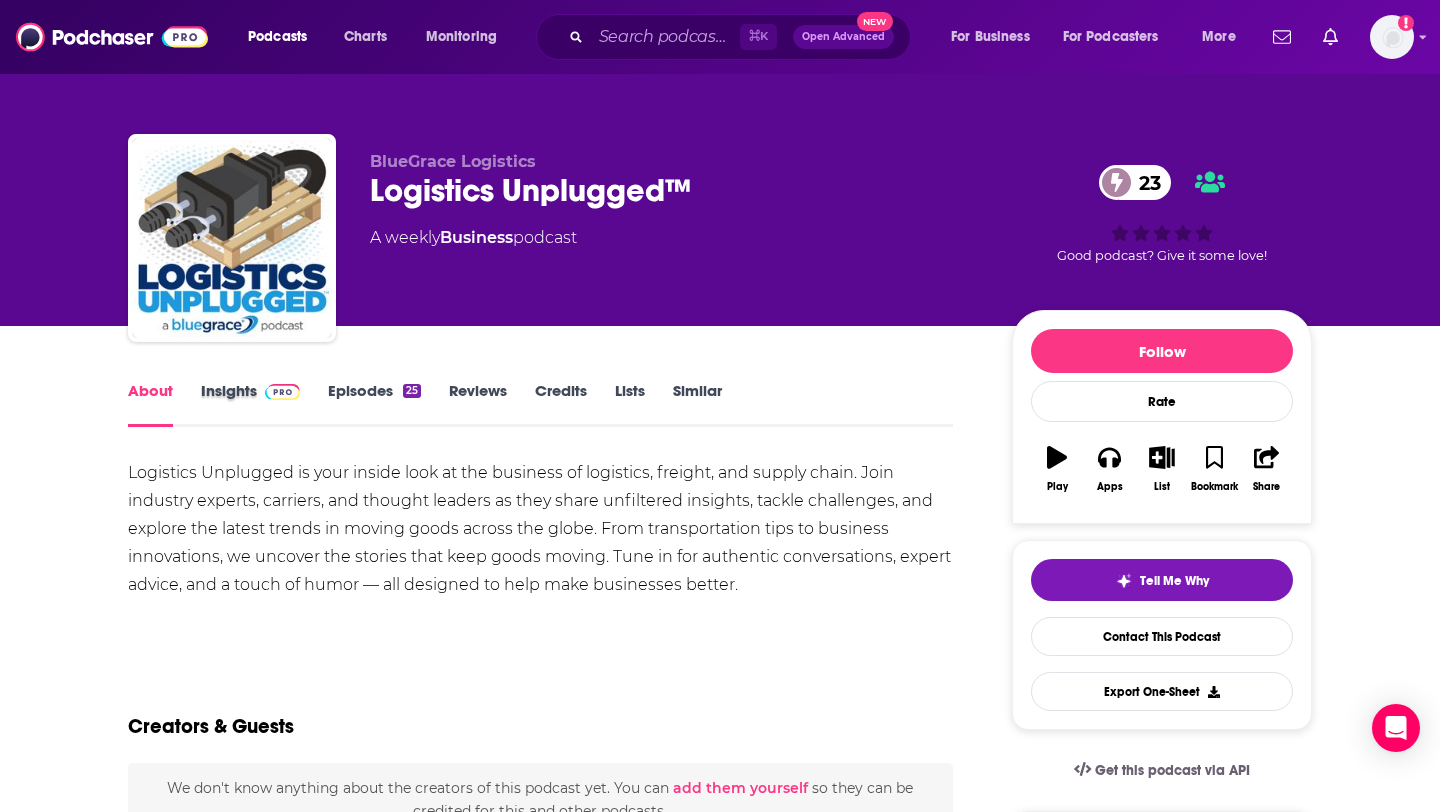 click on "Insights" at bounding box center (264, 404) 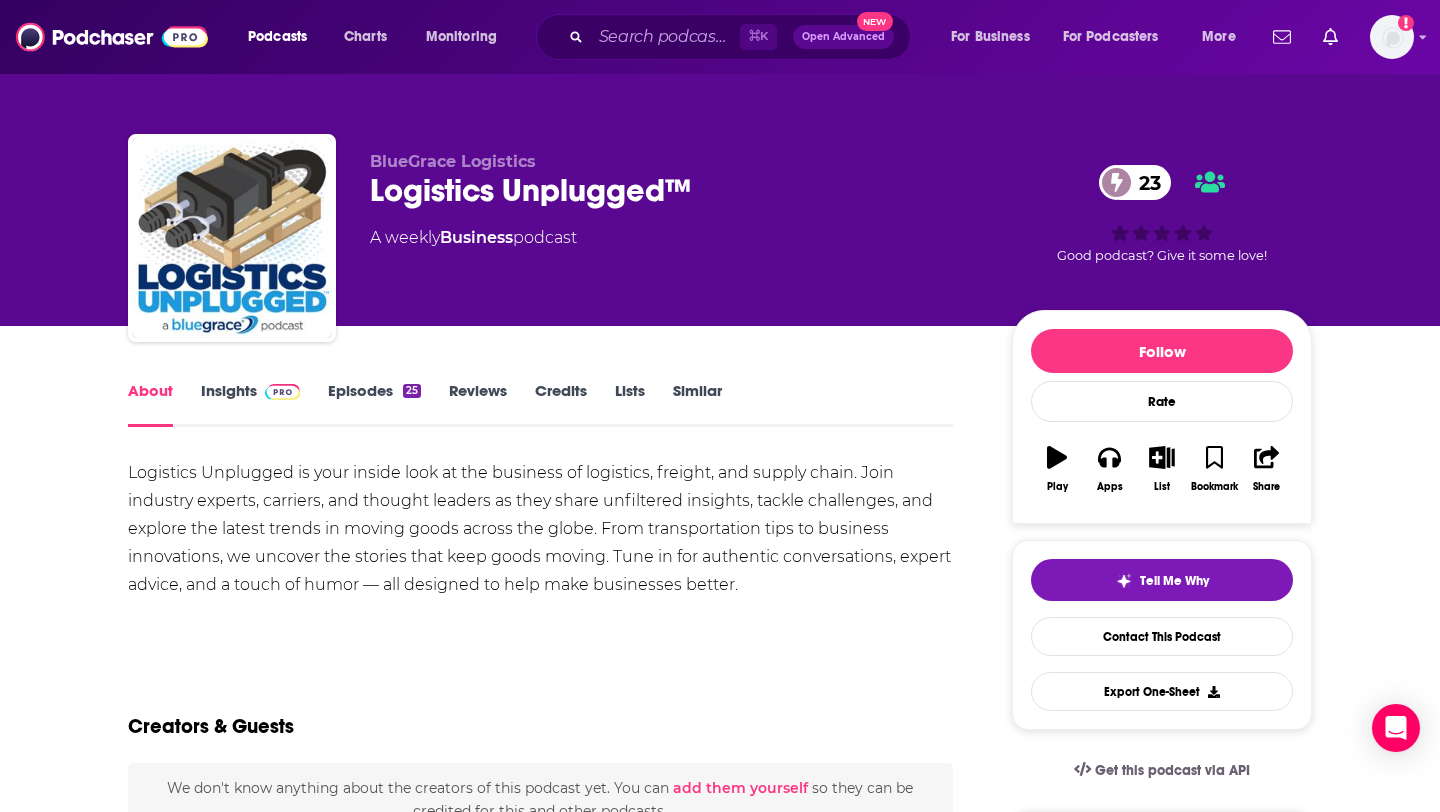click on "Episodes 25" at bounding box center (374, 404) 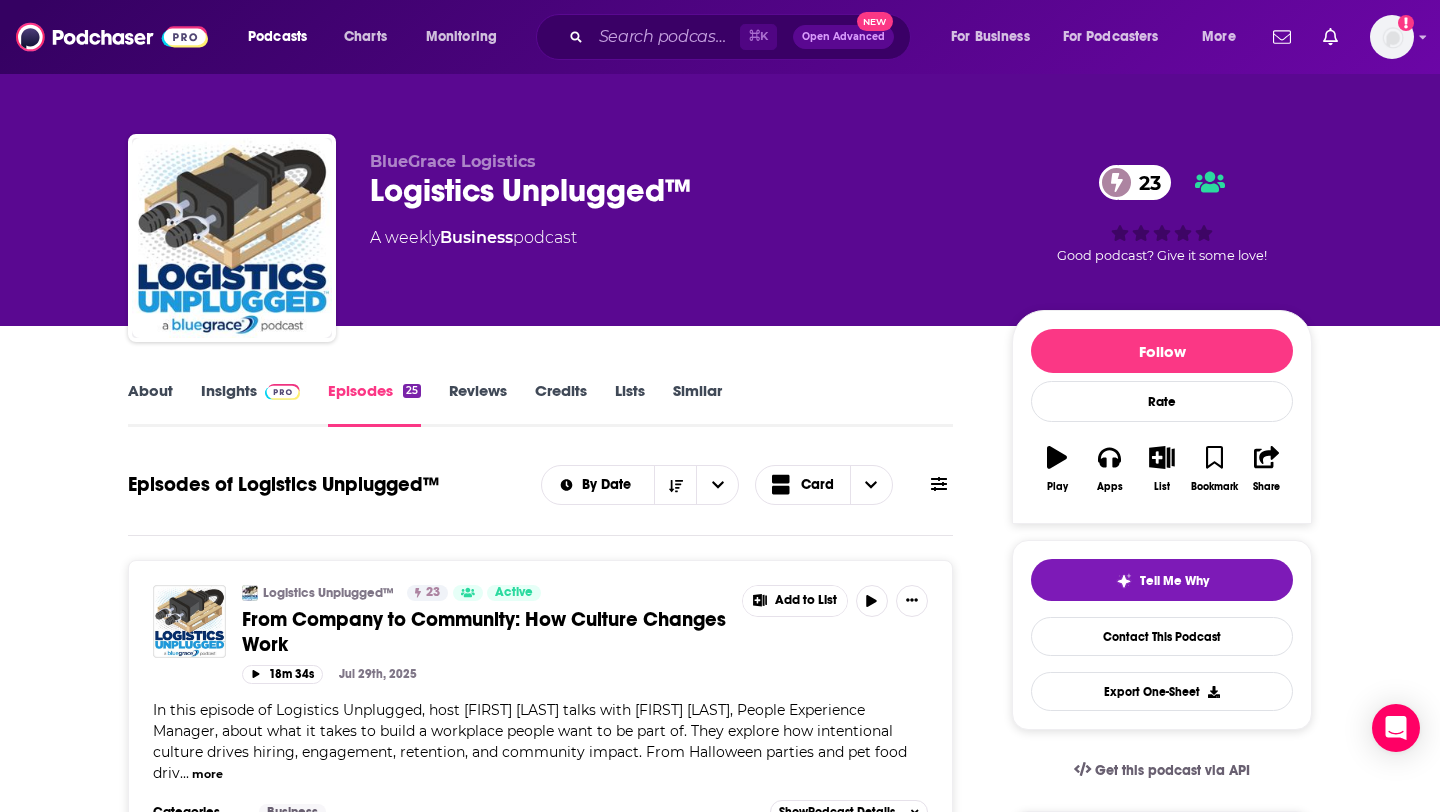 click on "About Insights Episodes 25 Reviews Credits Lists Similar" at bounding box center [540, 402] 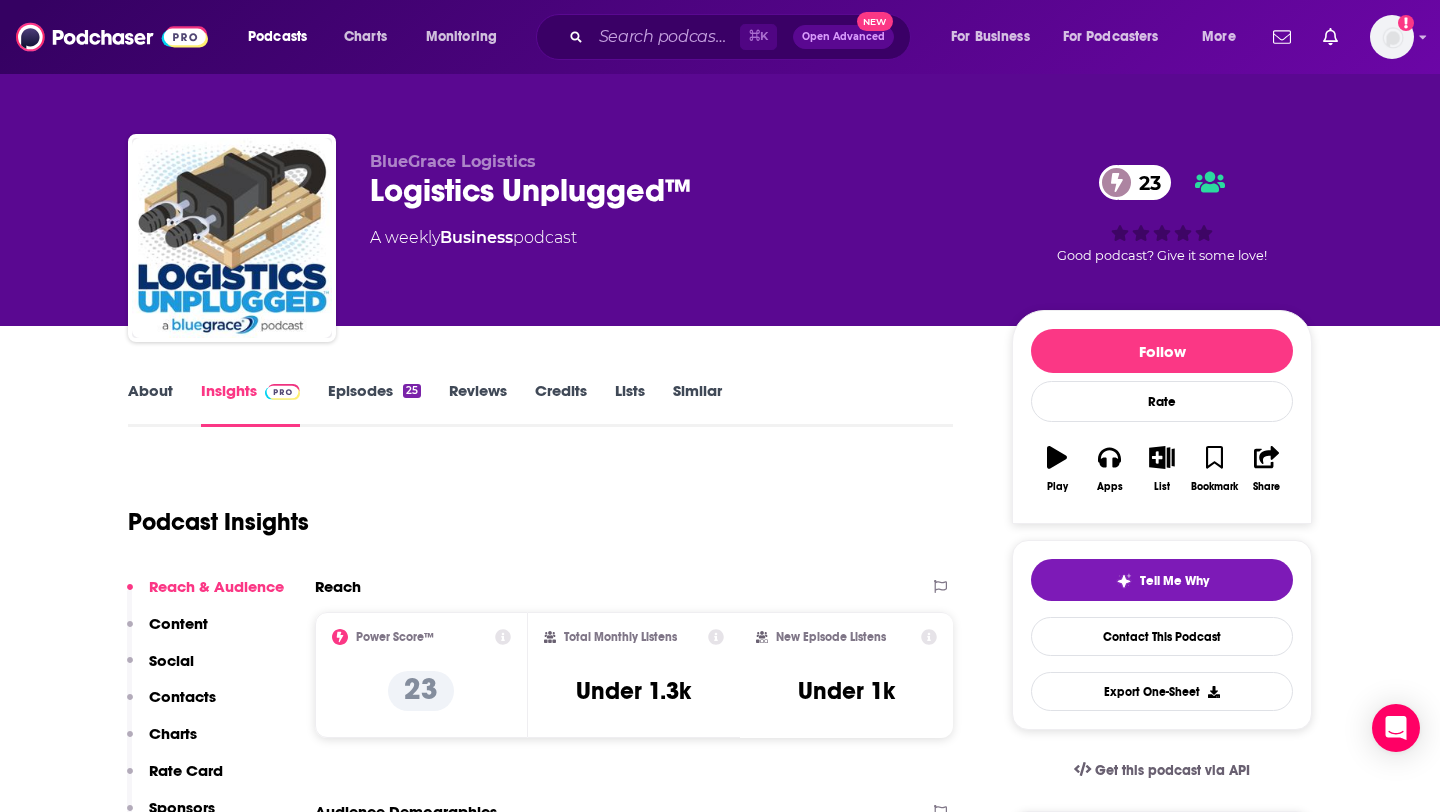 click on "Insights" at bounding box center [250, 404] 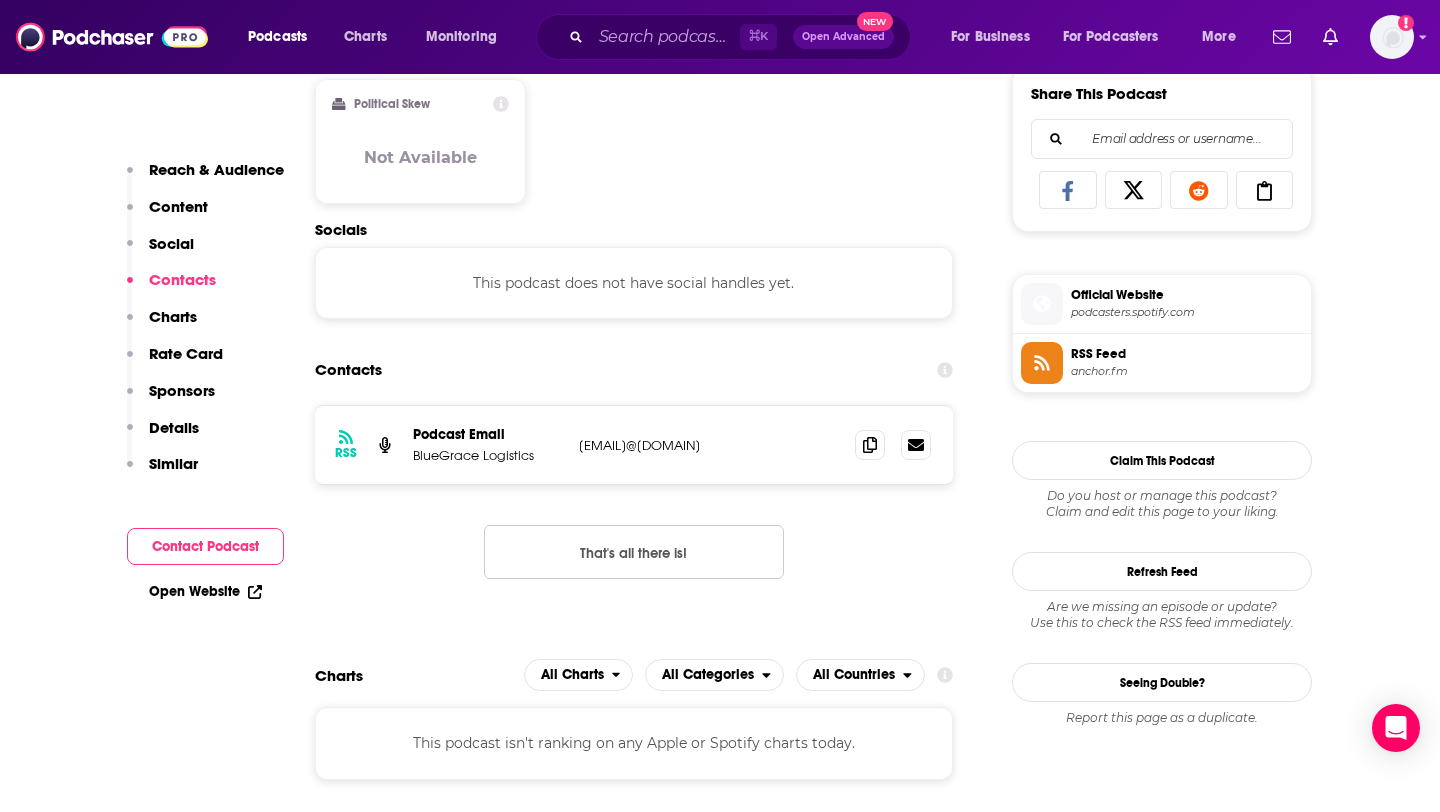 scroll, scrollTop: 1338, scrollLeft: 0, axis: vertical 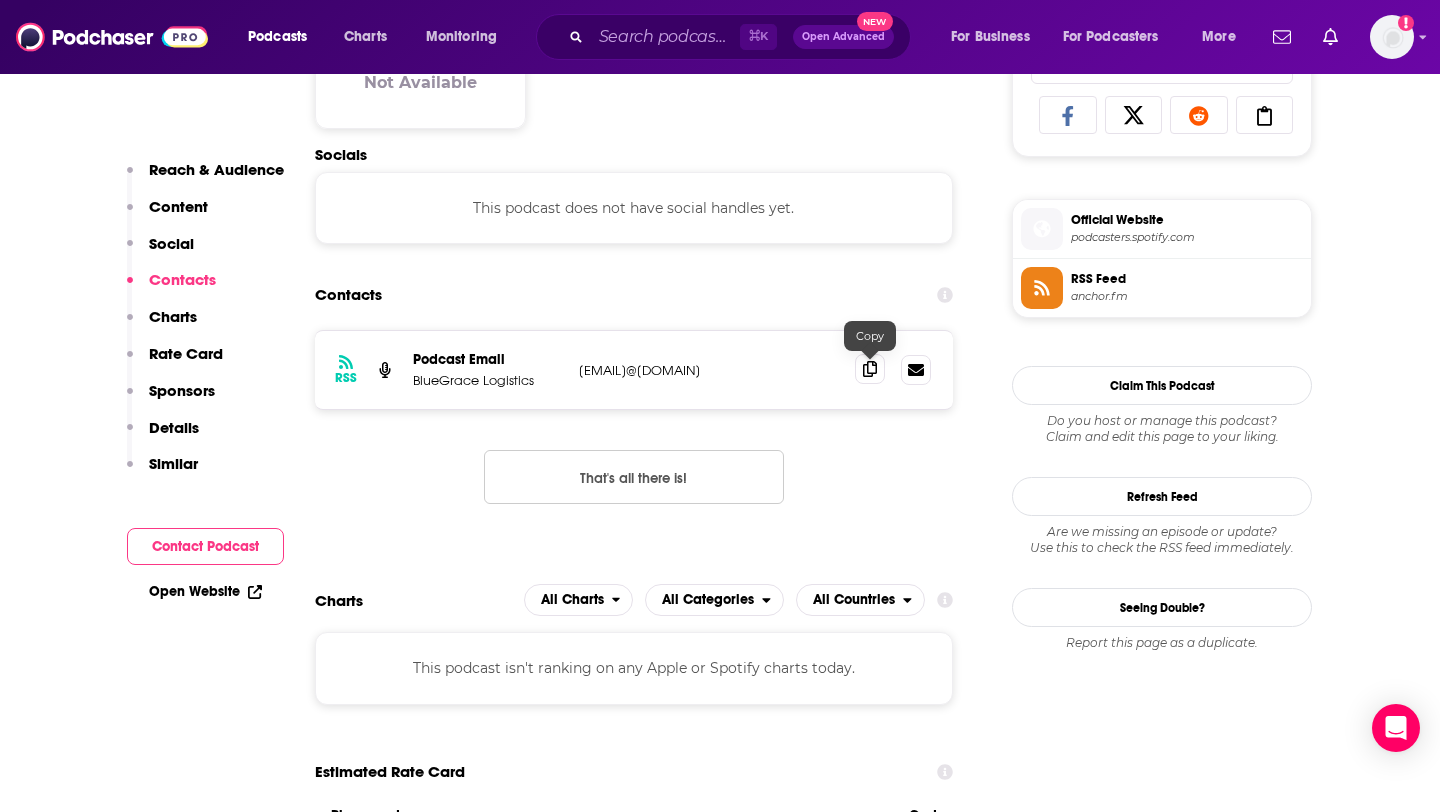 click 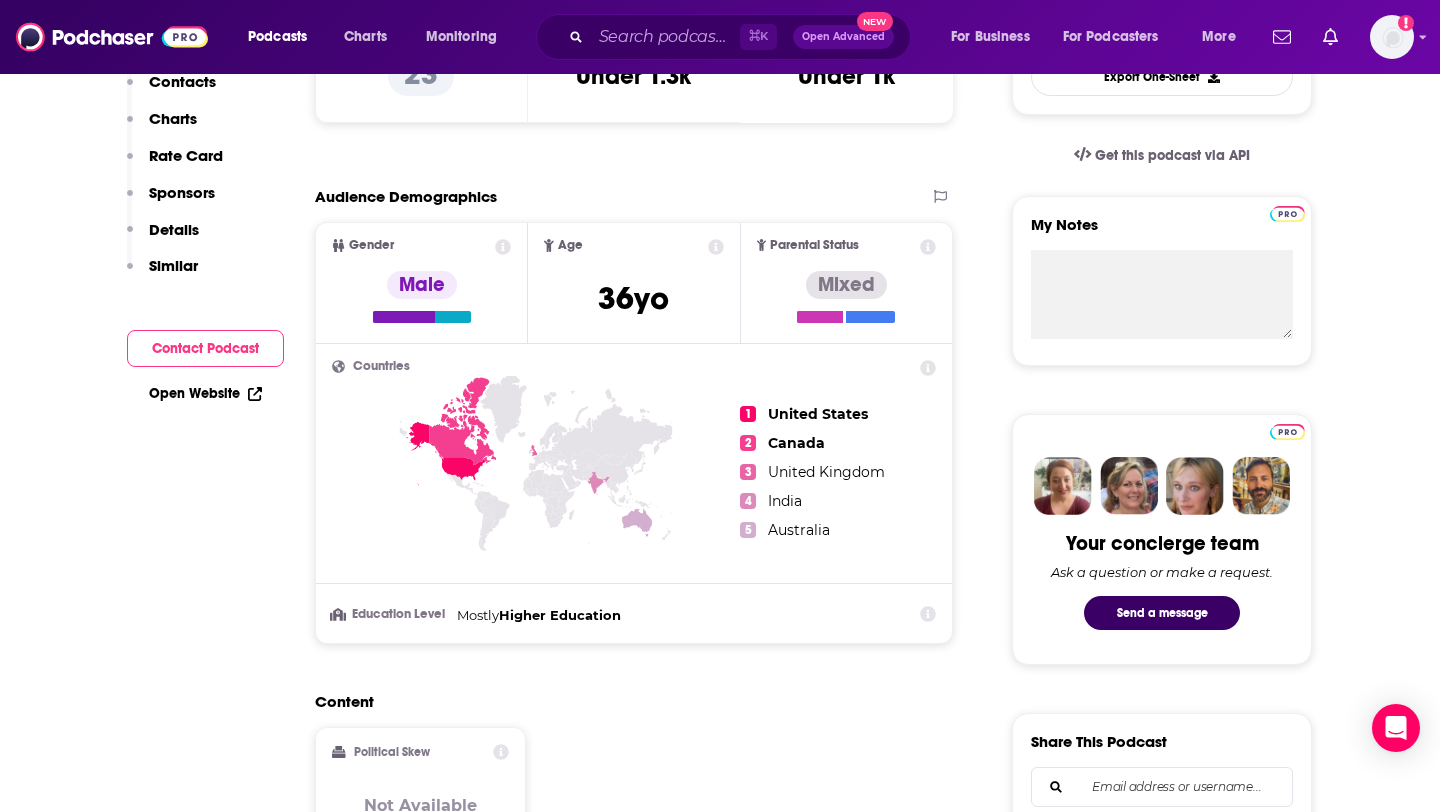 scroll, scrollTop: 0, scrollLeft: 0, axis: both 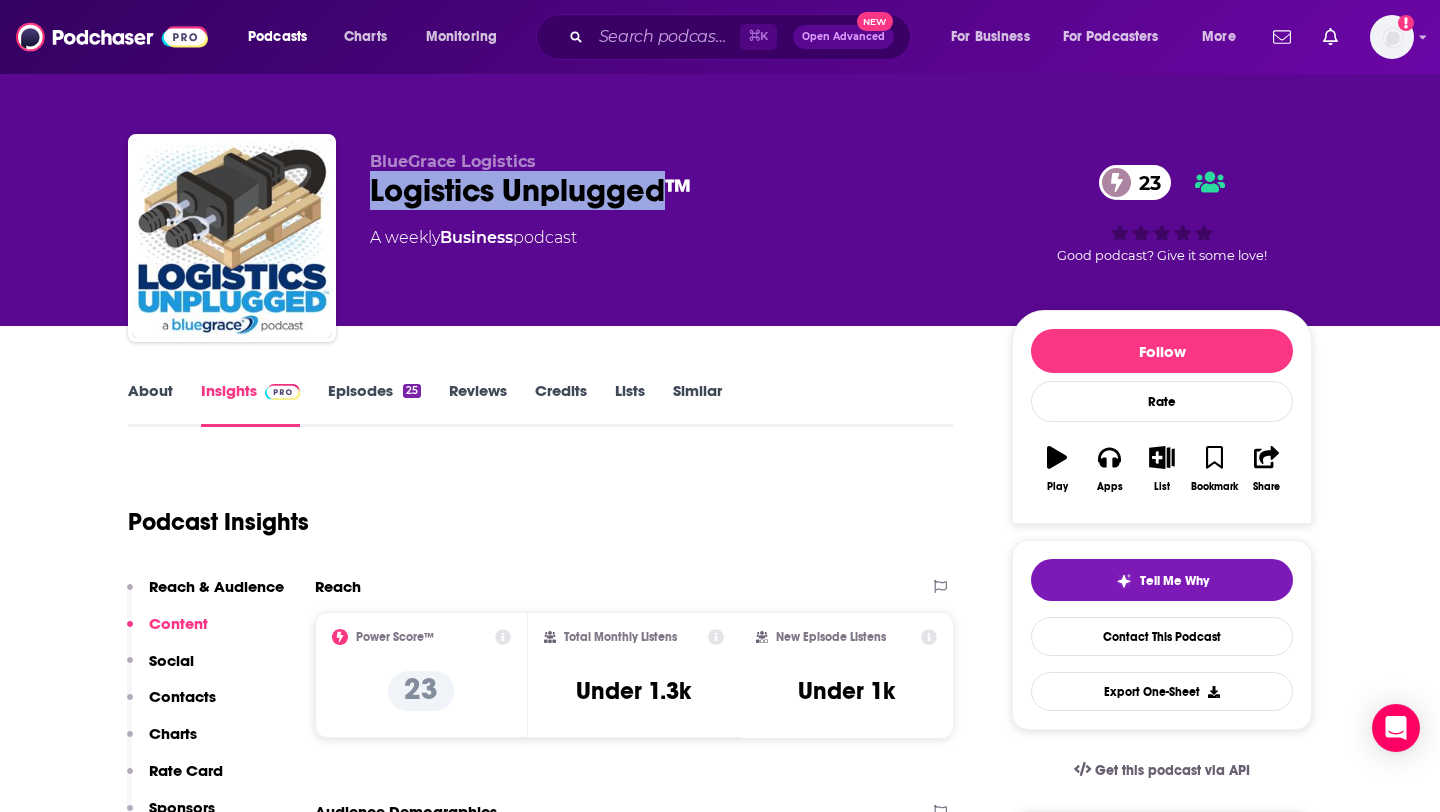 drag, startPoint x: 358, startPoint y: 183, endPoint x: 670, endPoint y: 190, distance: 312.07852 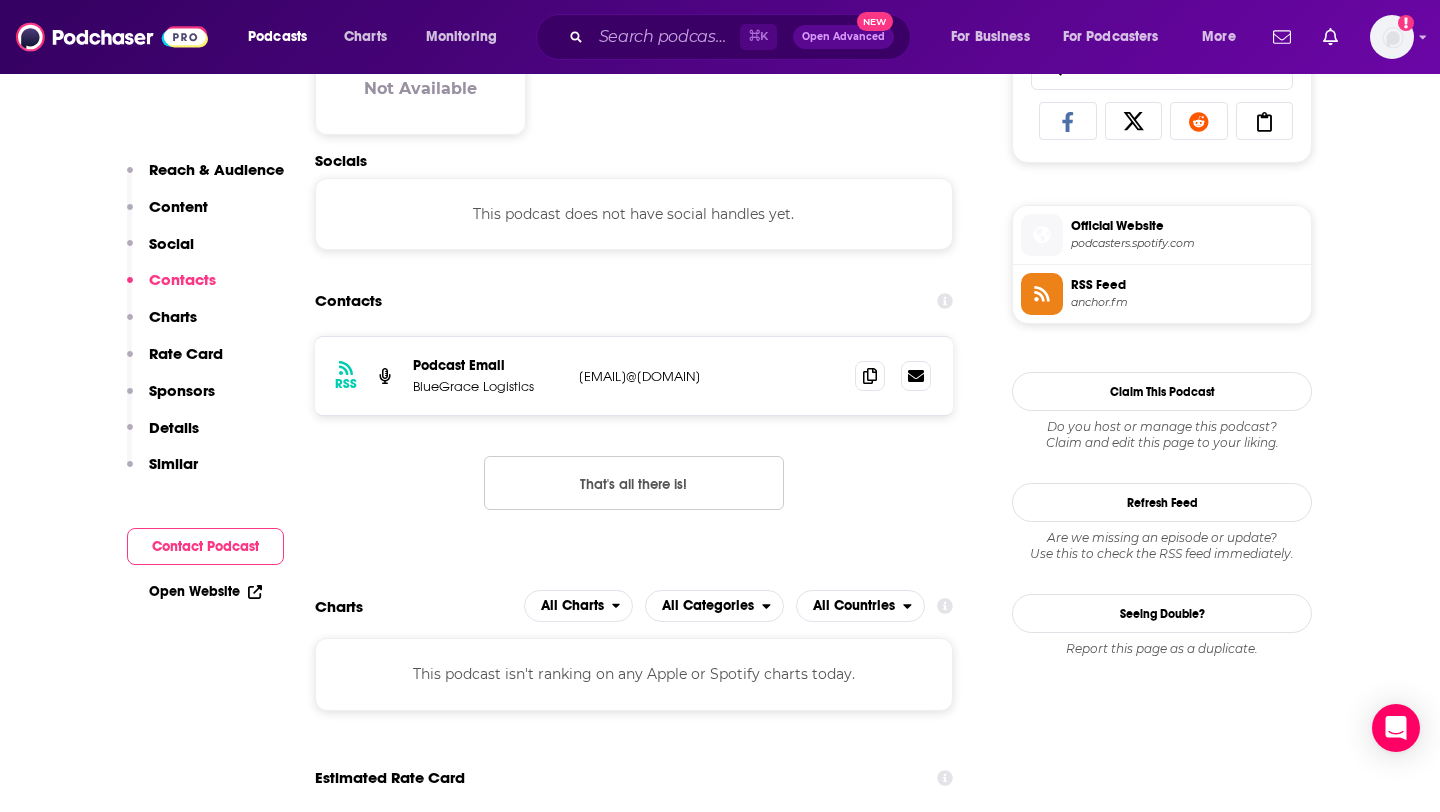 scroll, scrollTop: 1338, scrollLeft: 0, axis: vertical 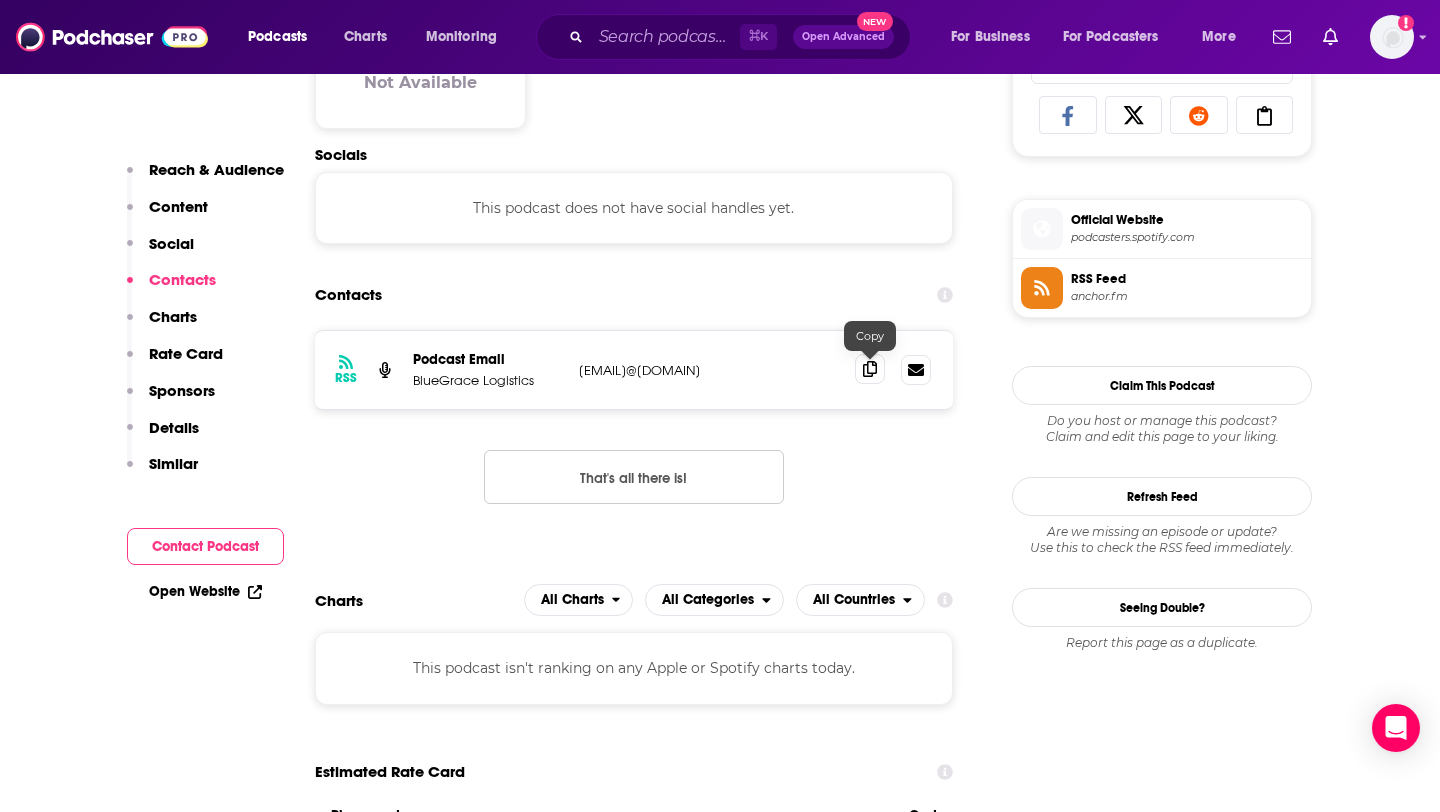 click at bounding box center (870, 369) 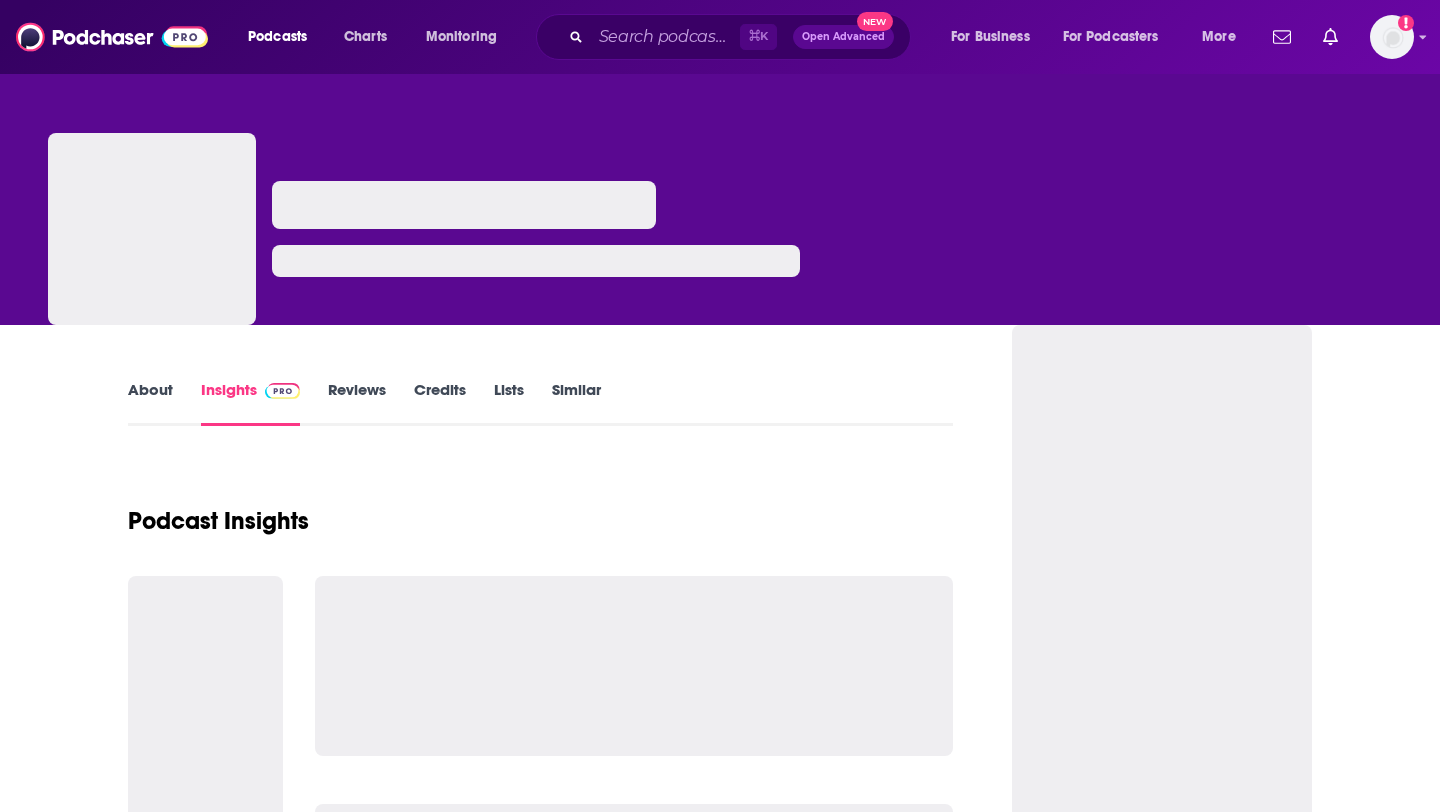 scroll, scrollTop: 0, scrollLeft: 0, axis: both 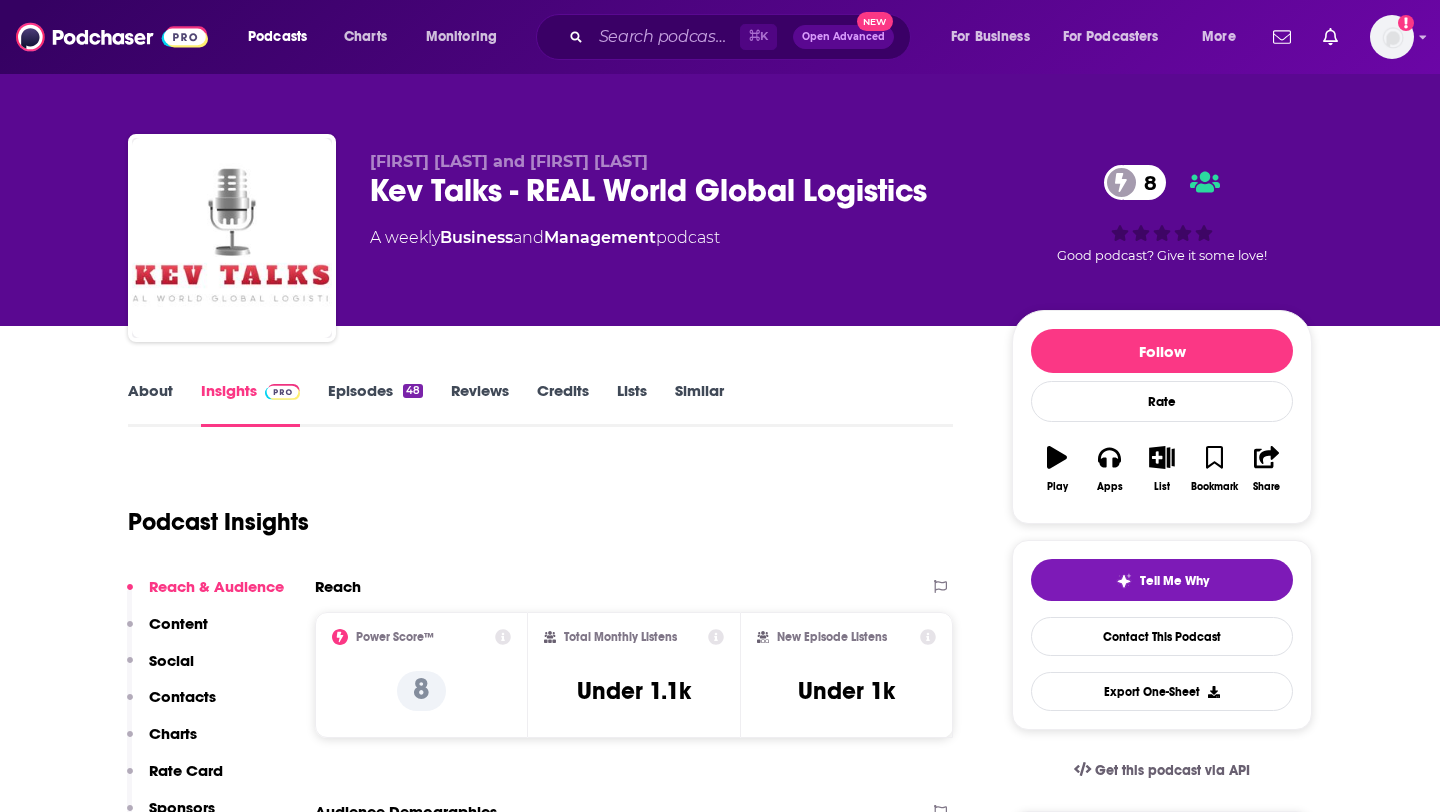 click on "About" at bounding box center [150, 404] 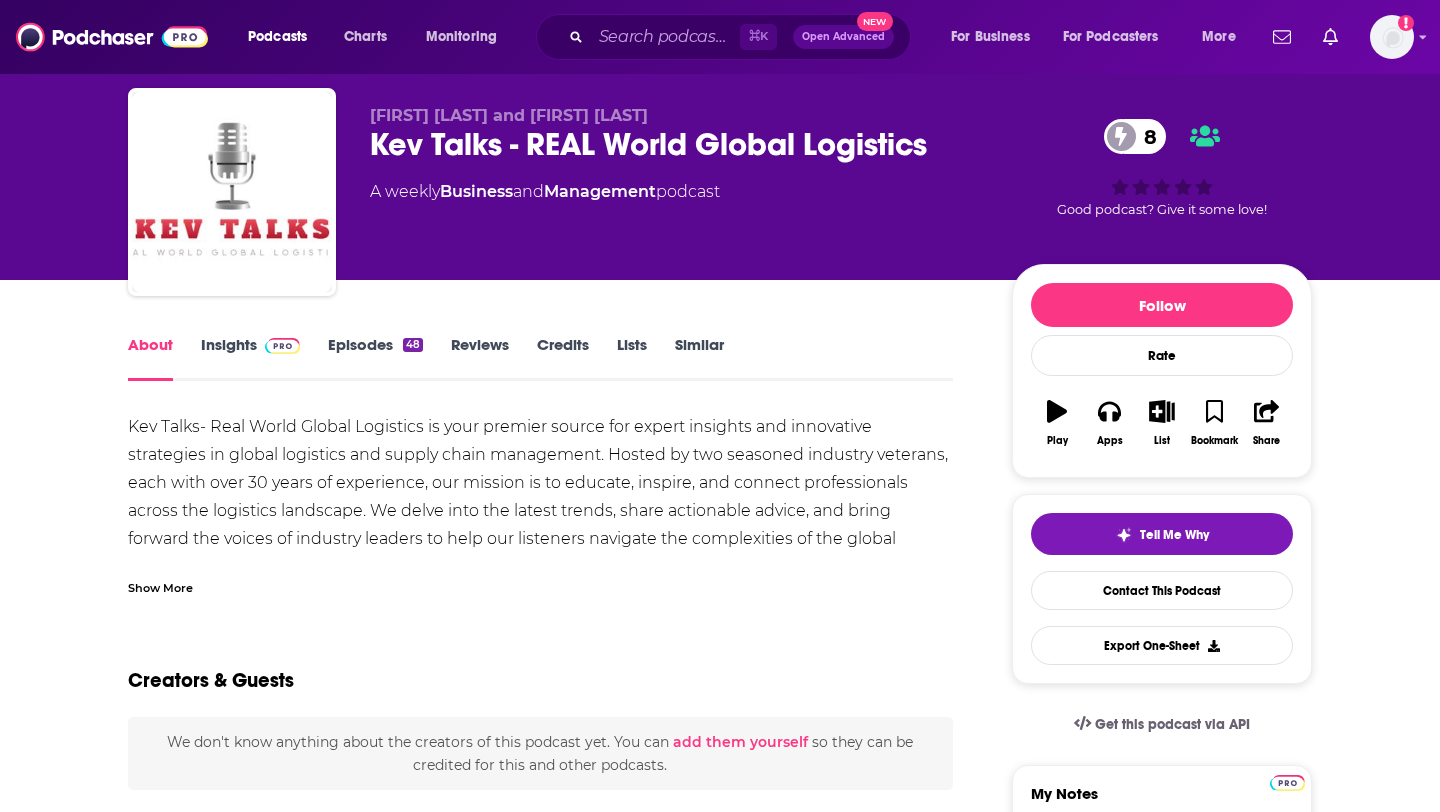scroll, scrollTop: 0, scrollLeft: 0, axis: both 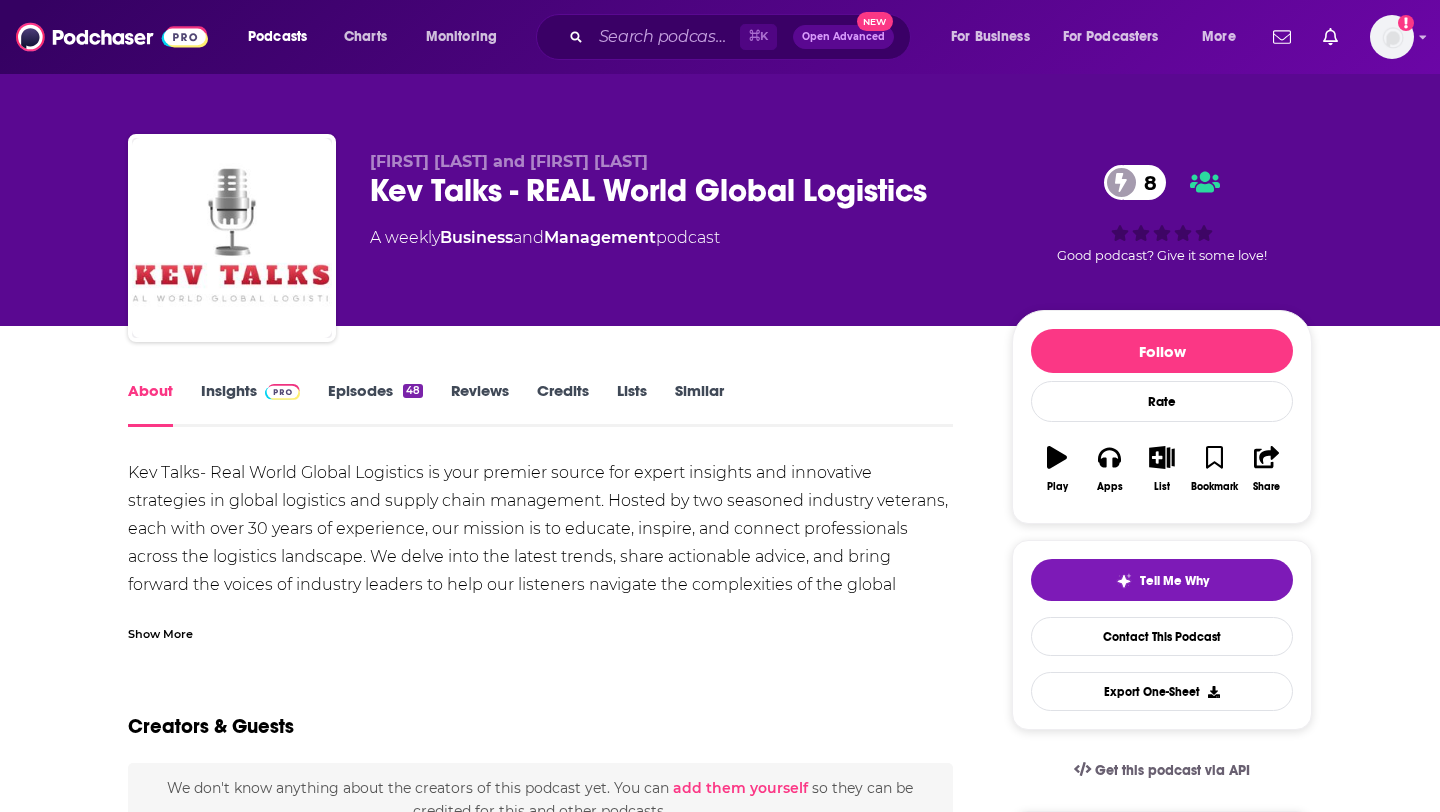 click on "About Insights Episodes 48 Reviews Credits Lists Similar Kev Talks- Real World Global Logistics is your premier source for expert insights and innovative strategies in global logistics and supply chain management. Hosted by two seasoned industry veterans, each with over 30 years of experience, our mission is to educate, inspire, and connect professionals across the logistics landscape. We delve into the latest trends, share actionable advice, and bring forward the voices of industry leaders to help our listeners navigate the complexities of the global supply chain with confidence and foresight." Show More Creators & Guests We don't know anything about the creators of this podcast yet . You can   add them yourself   so they can be credited for this and other podcasts. Recent Episodes View All [FIRST] [LAST] on Retail, Technology, and Real-World Collaboration Aug 1st, 2025  Export Friction & Street Turn Frustration with [FIRST] [LAST] of IMC Logistics Jul 25th, 2025 Jul 18th, 2025 View All Episodes Podcast Reviews" at bounding box center [720, 1195] 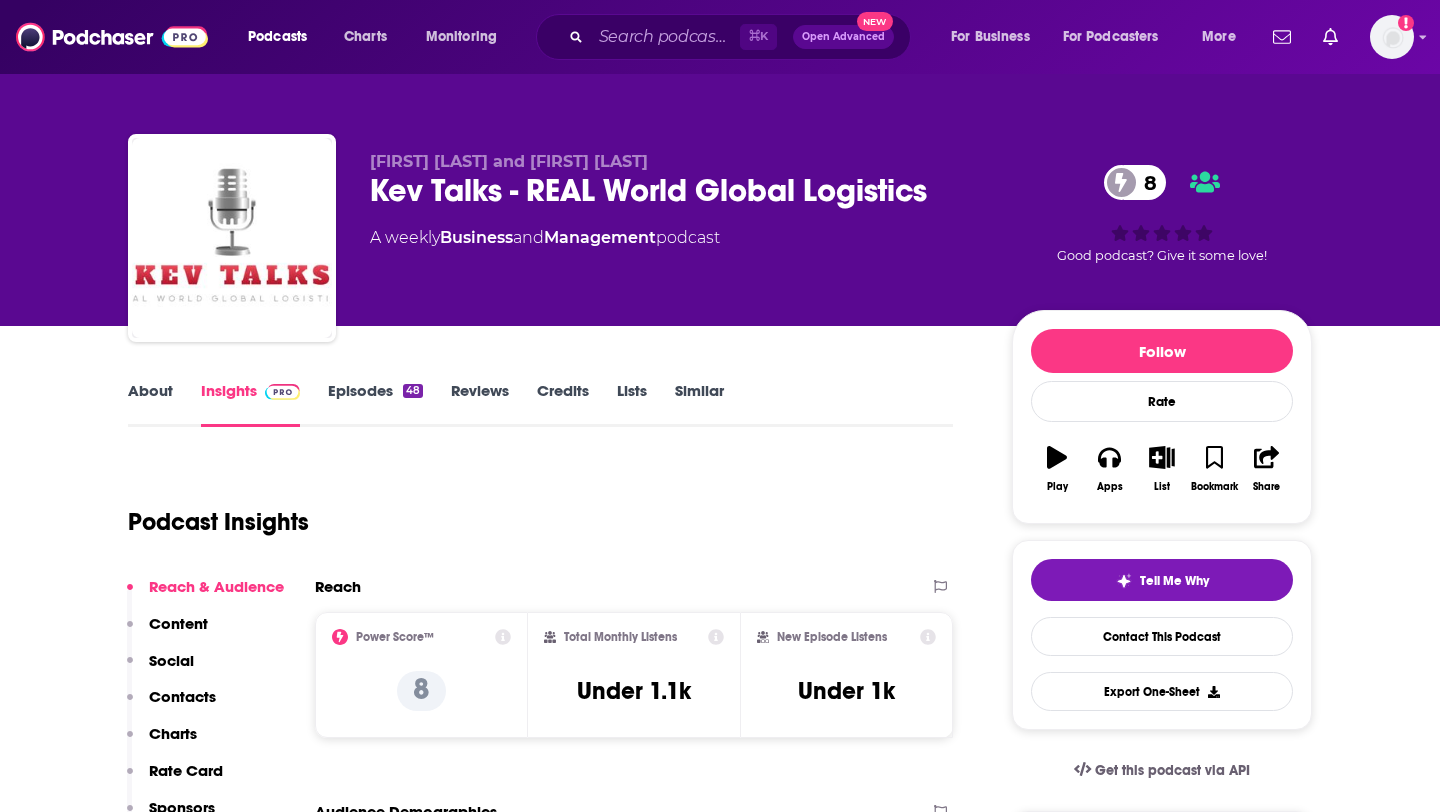 click on "Contacts" at bounding box center [182, 696] 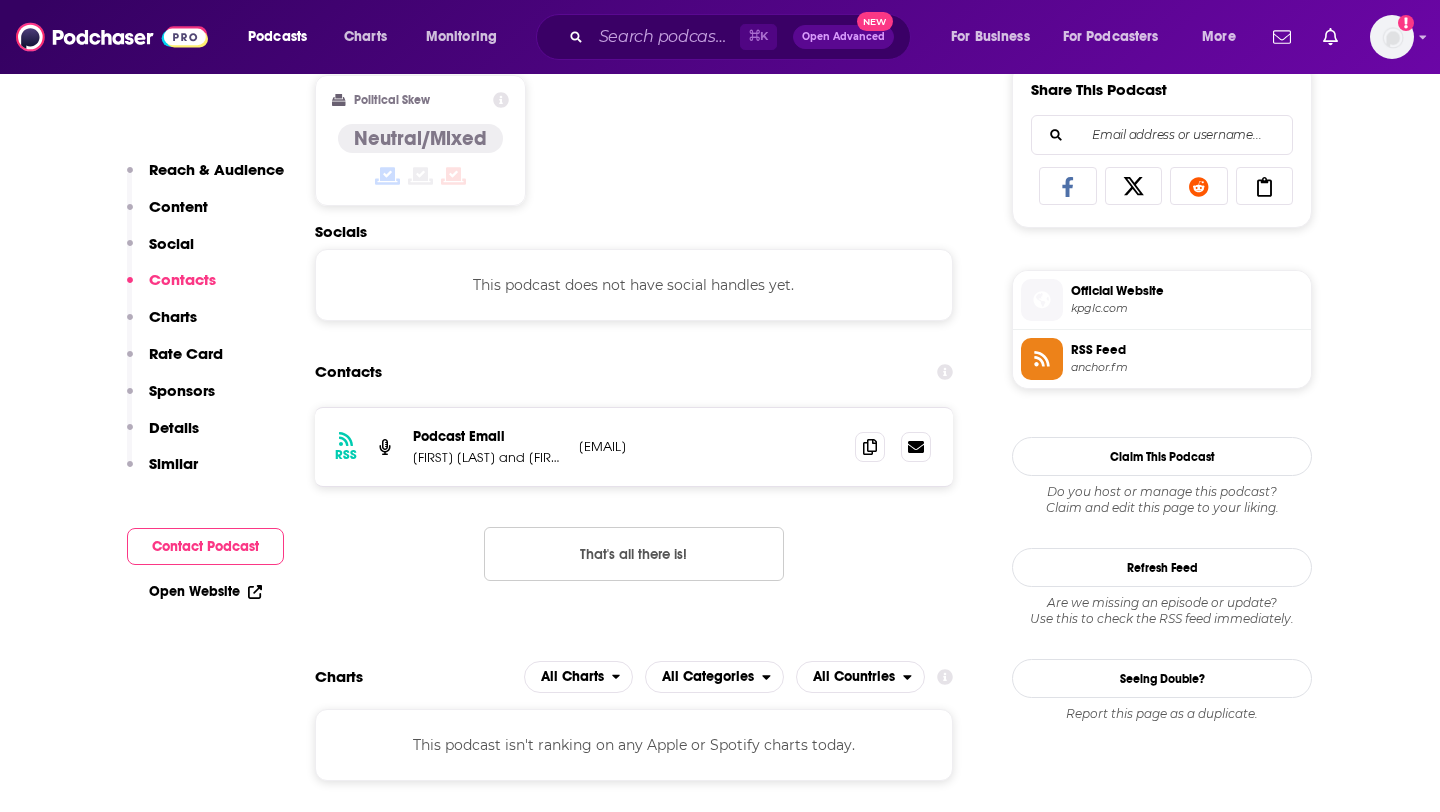 scroll, scrollTop: 1343, scrollLeft: 0, axis: vertical 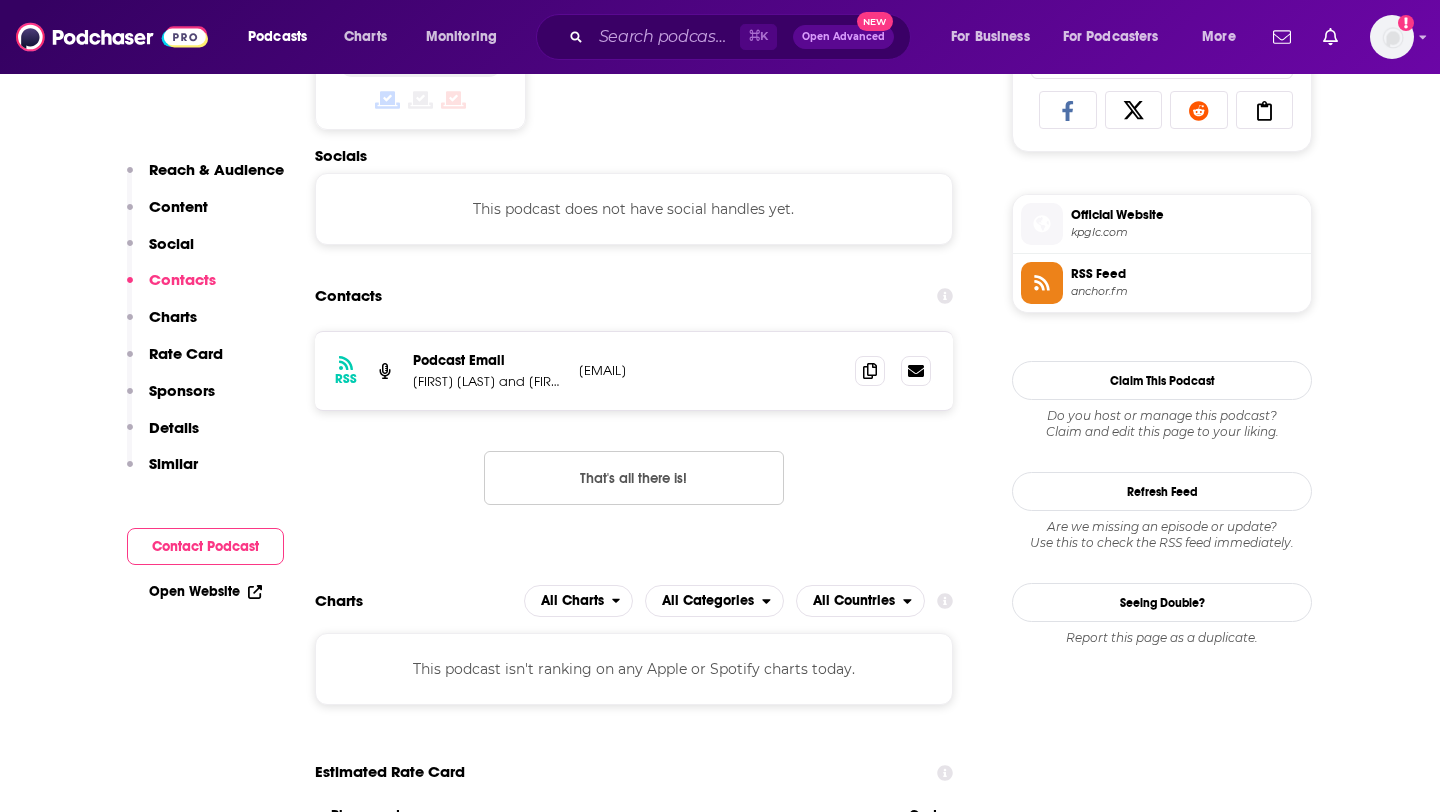 click on "[FIRST] [LAST] and [FIRST] [LAST]" at bounding box center [488, 381] 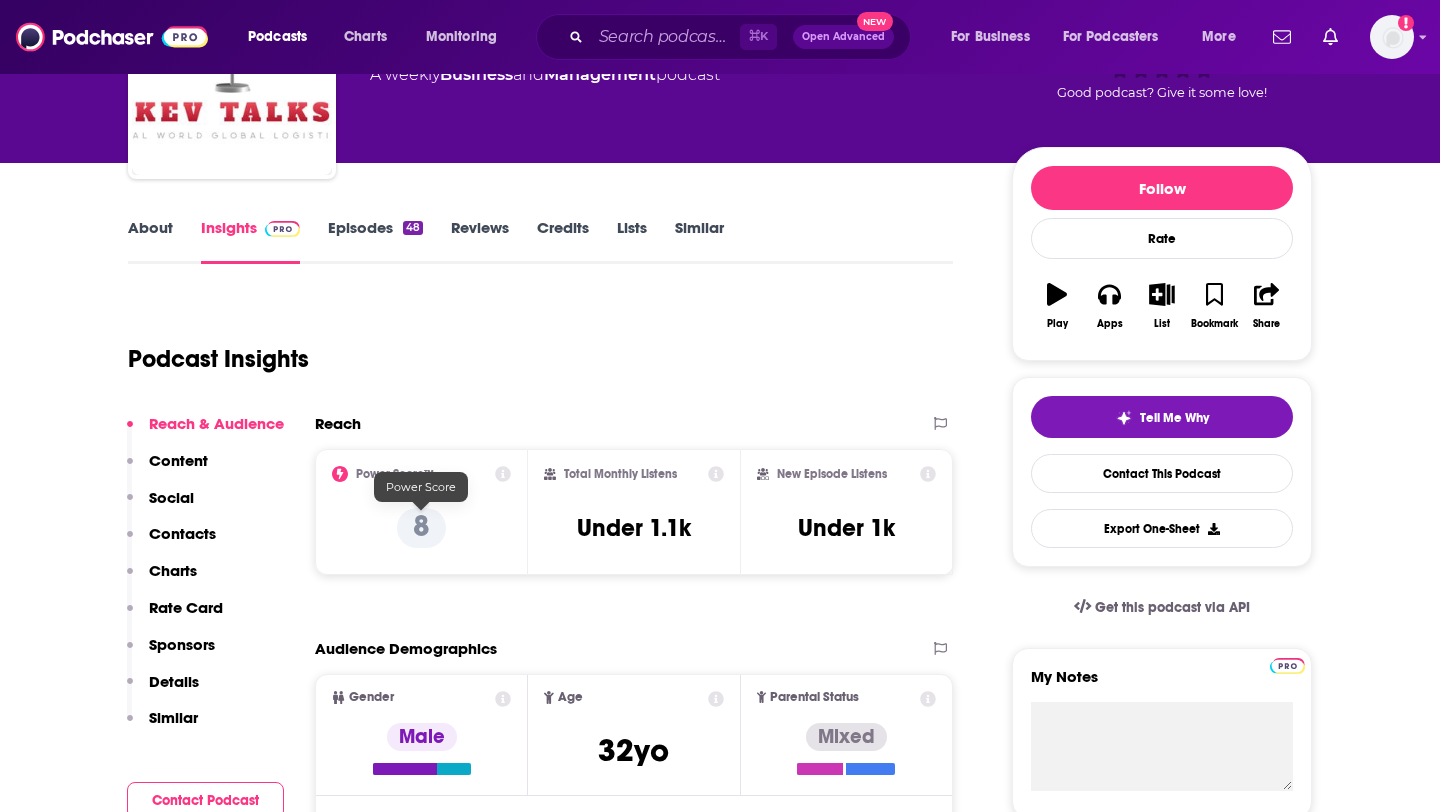 scroll, scrollTop: 0, scrollLeft: 0, axis: both 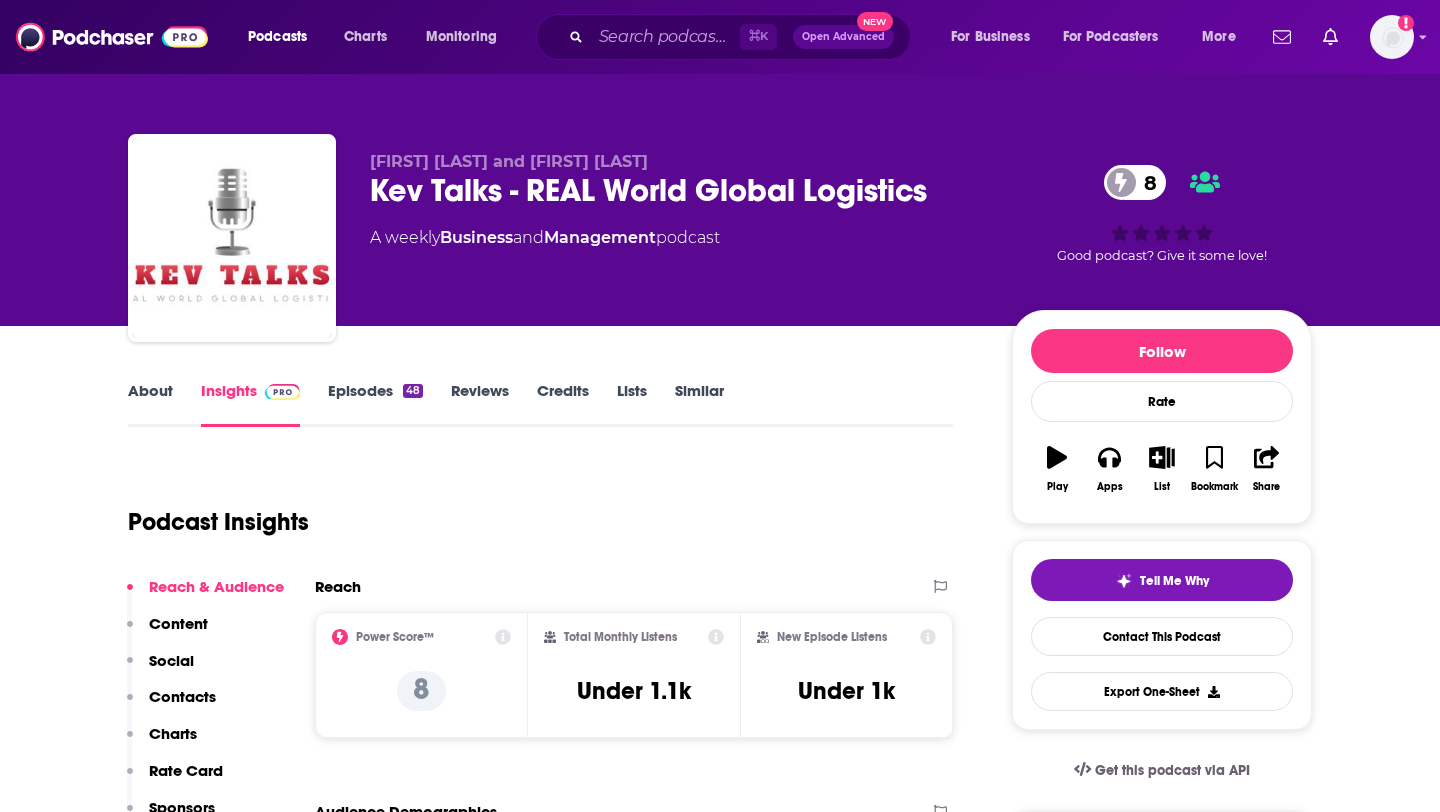 click on "Episodes 48" at bounding box center [375, 404] 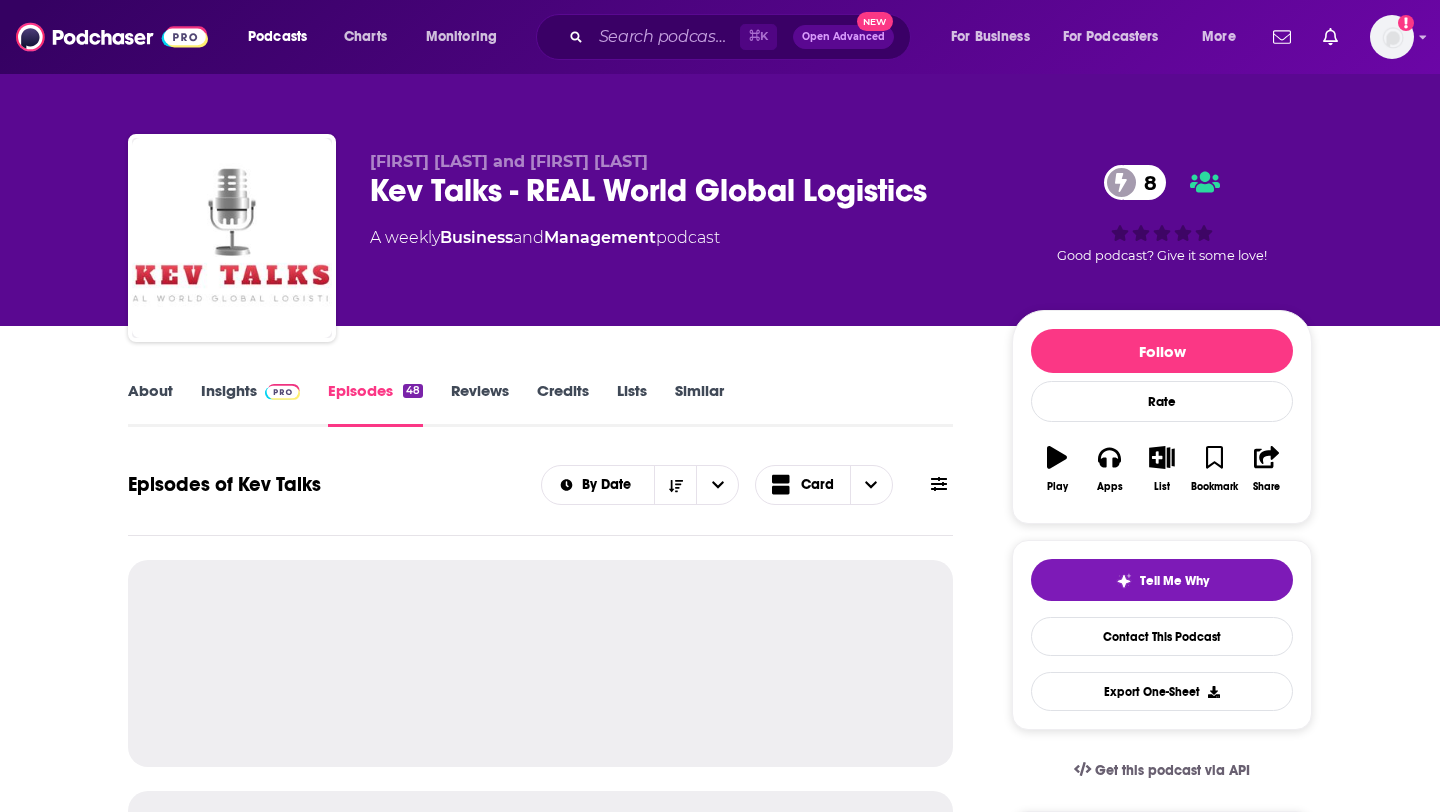 click on "About" at bounding box center (150, 404) 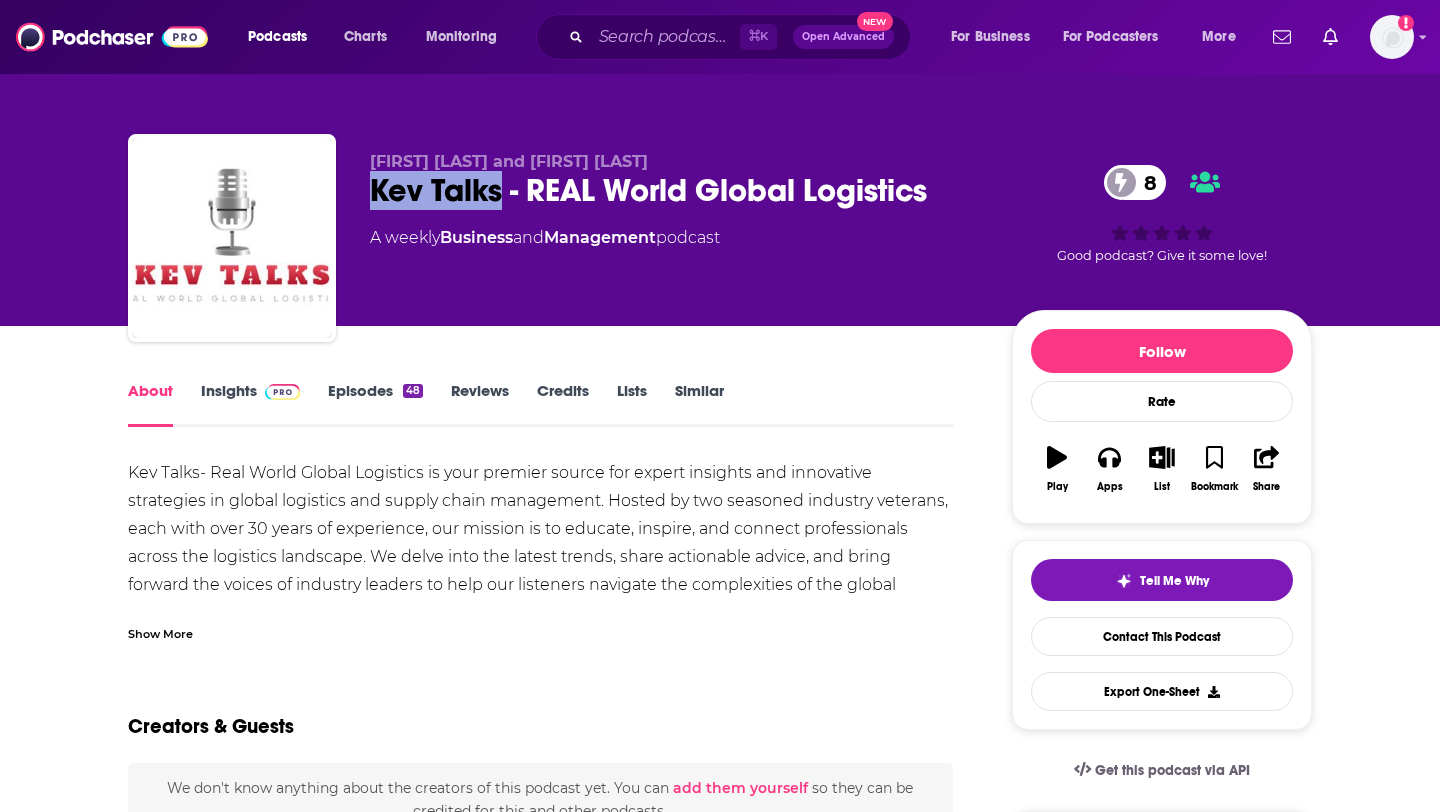 drag, startPoint x: 363, startPoint y: 187, endPoint x: 501, endPoint y: 197, distance: 138.36185 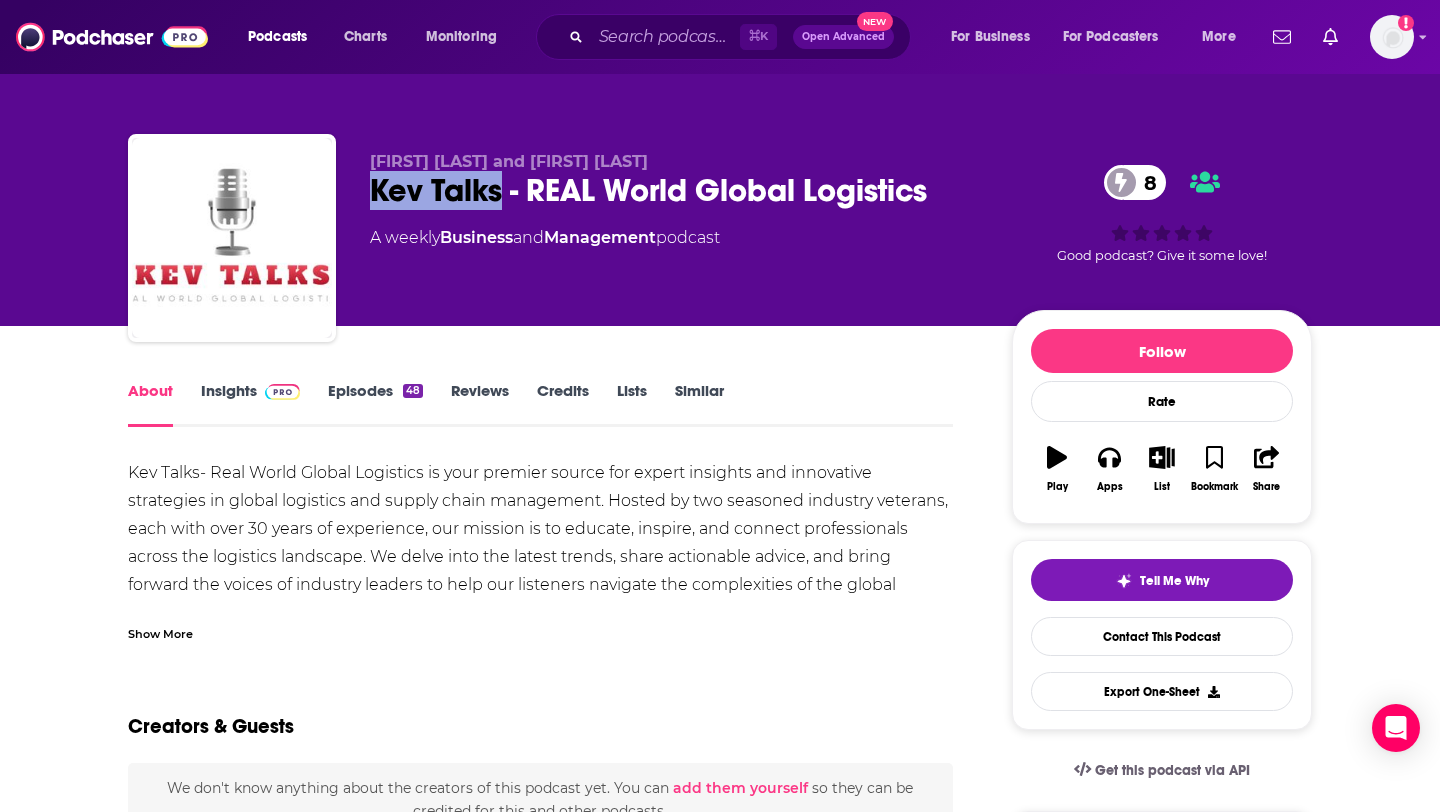 click on "Episodes 48" at bounding box center (375, 404) 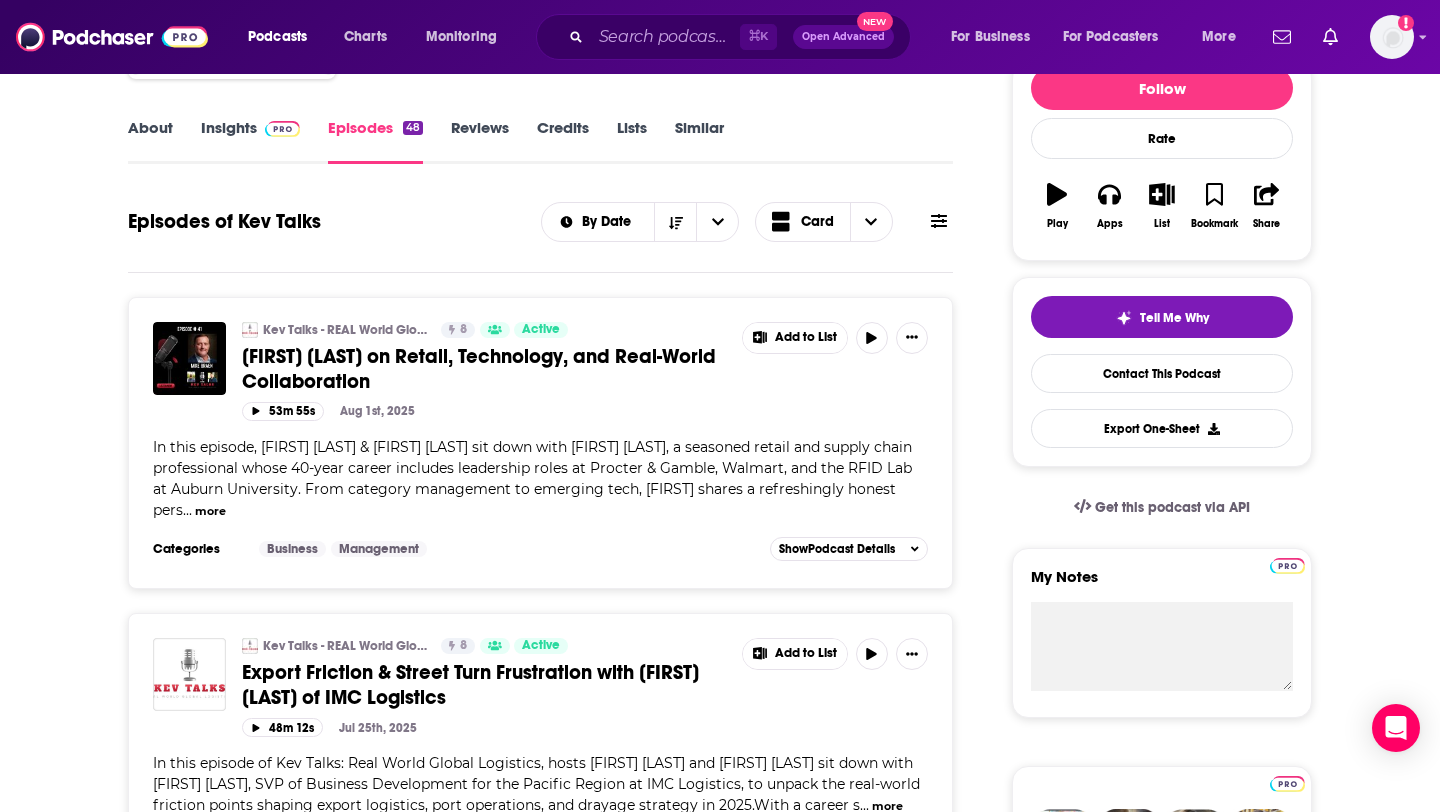 scroll, scrollTop: 237, scrollLeft: 0, axis: vertical 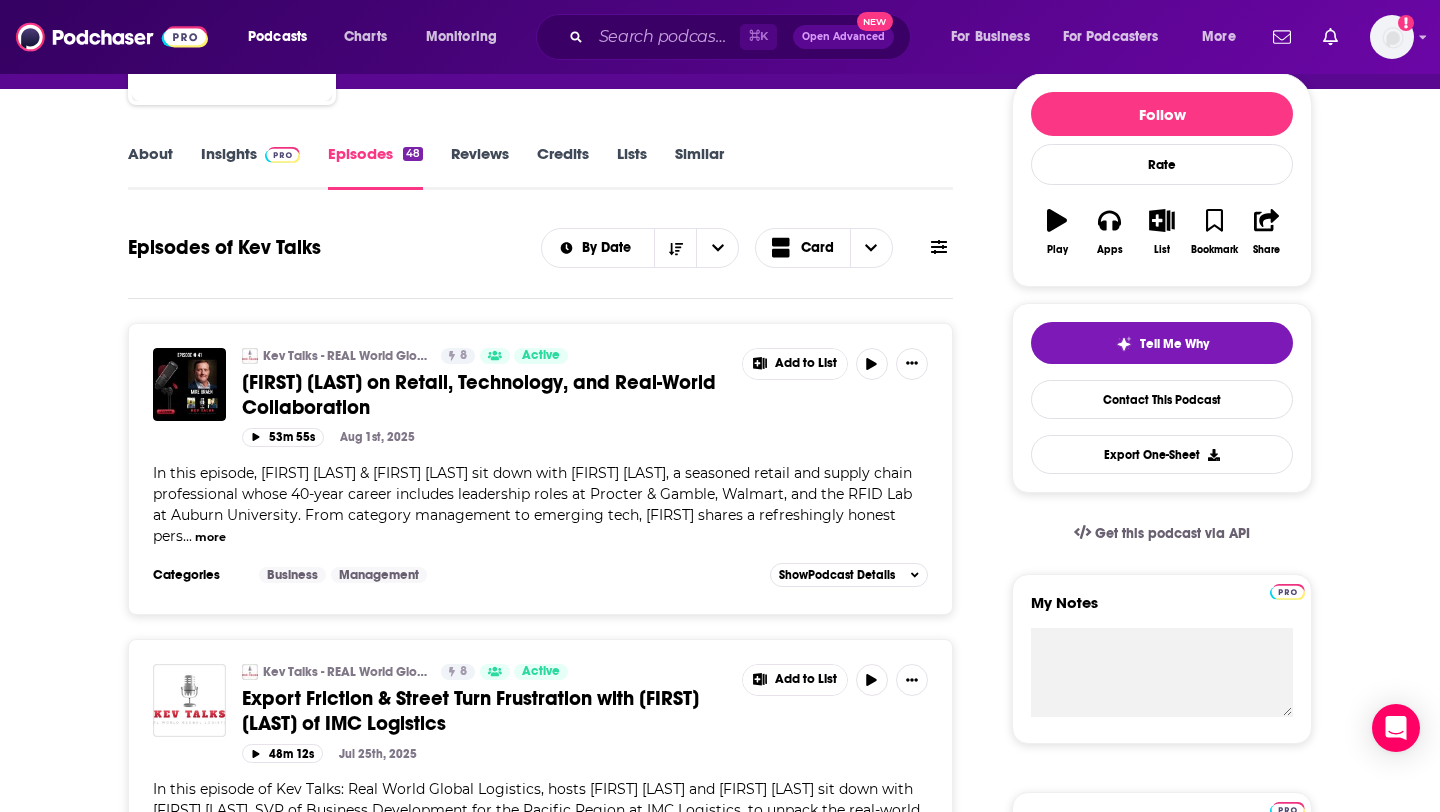 click on "Insights" at bounding box center (250, 167) 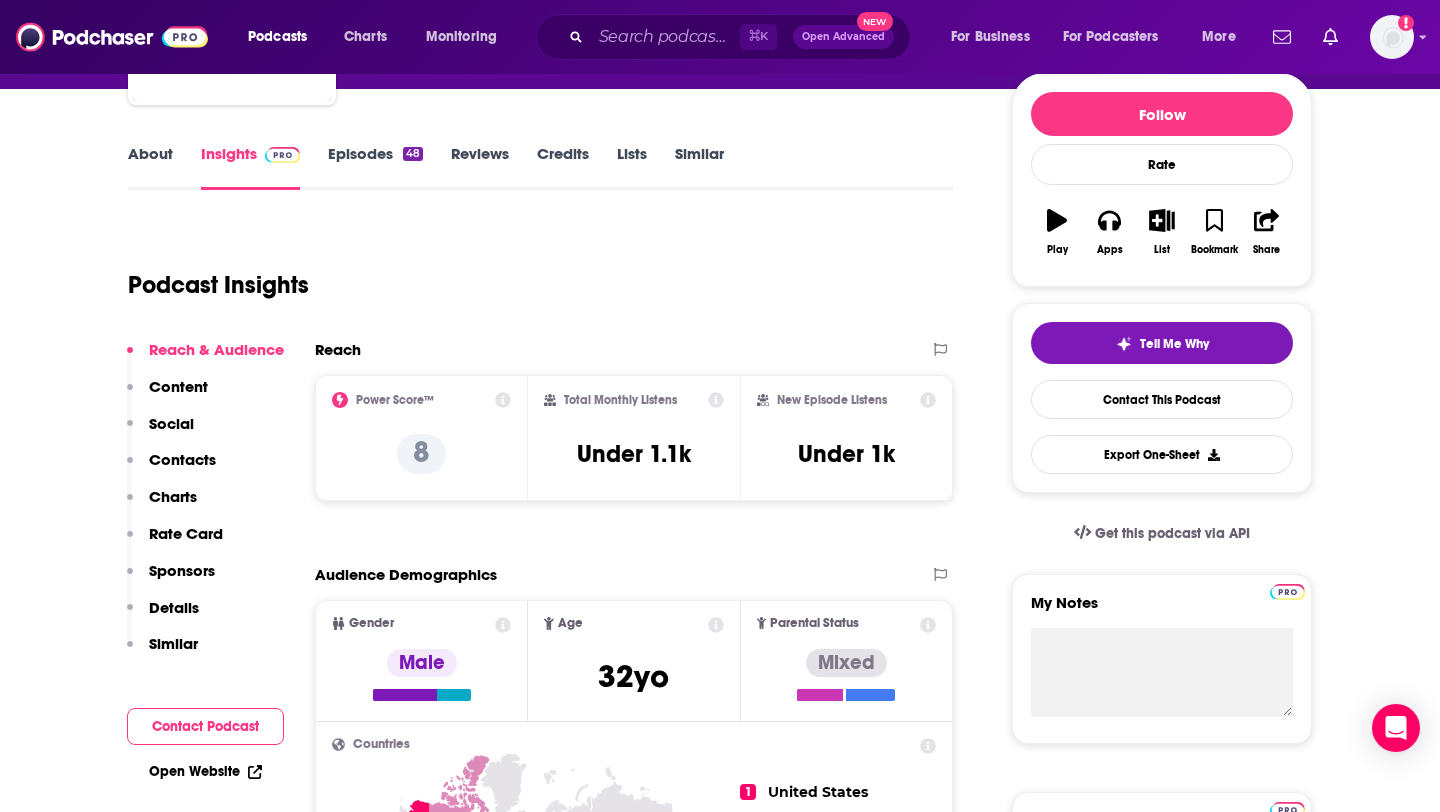 scroll, scrollTop: 0, scrollLeft: 0, axis: both 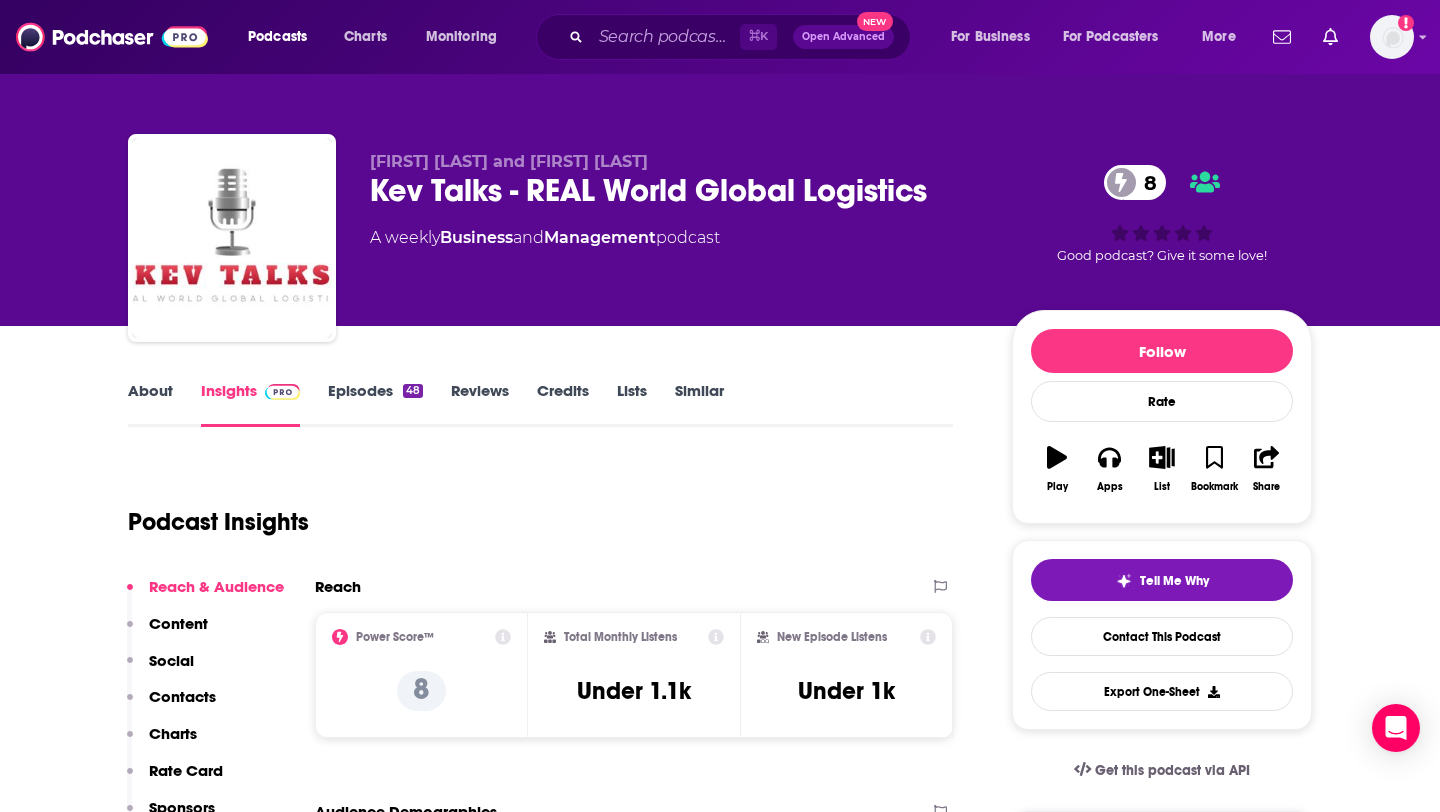 click on "Contacts" at bounding box center [182, 696] 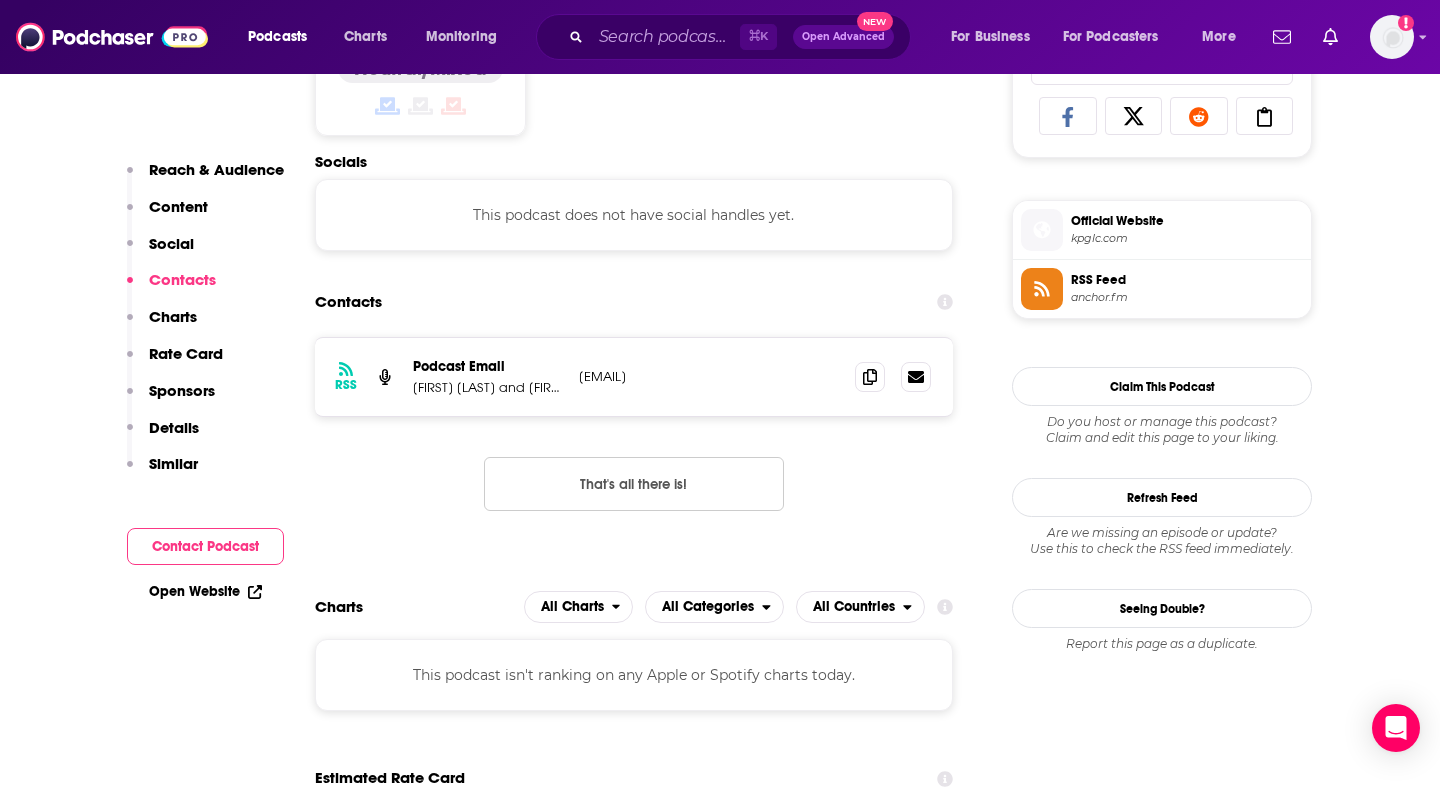 scroll, scrollTop: 1343, scrollLeft: 0, axis: vertical 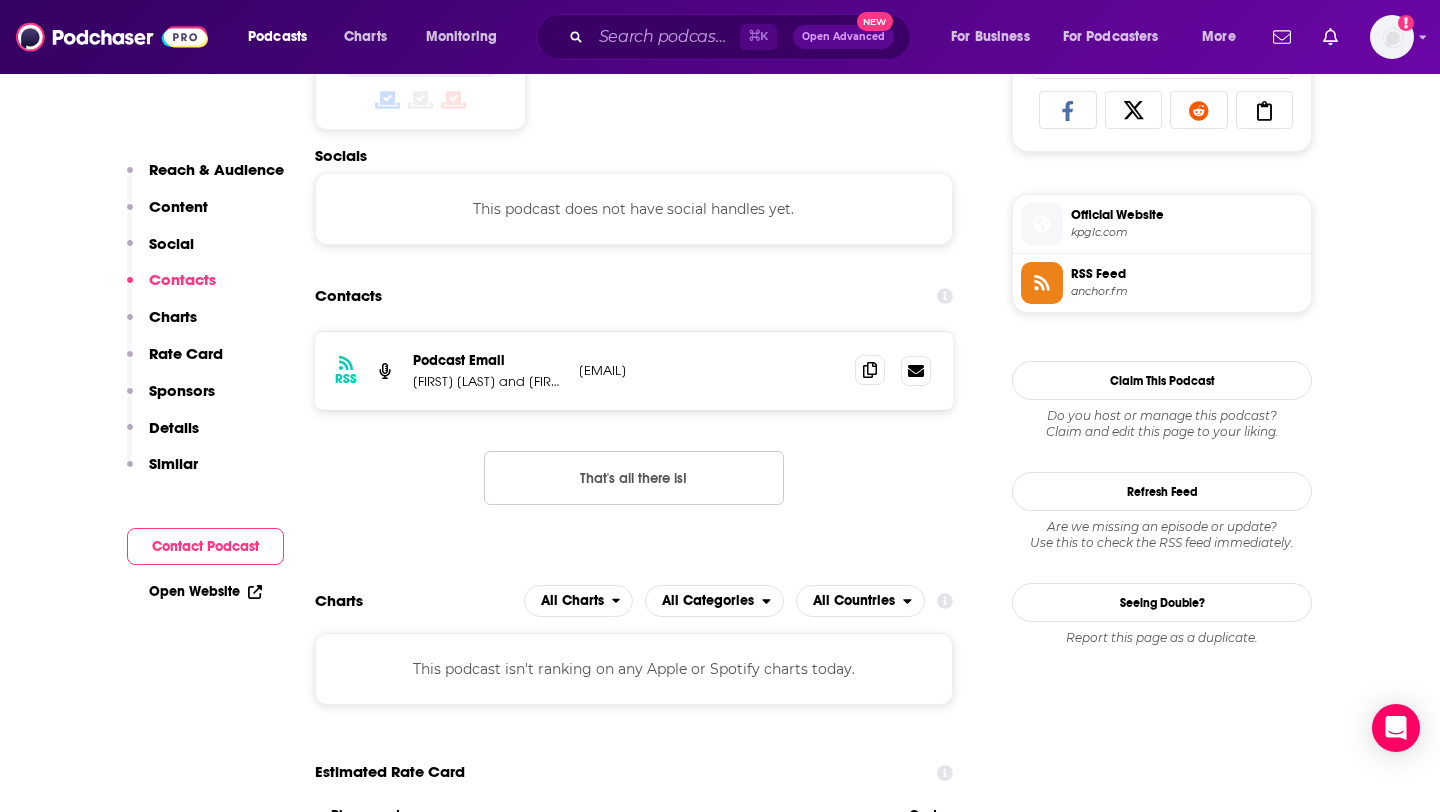 click at bounding box center (870, 370) 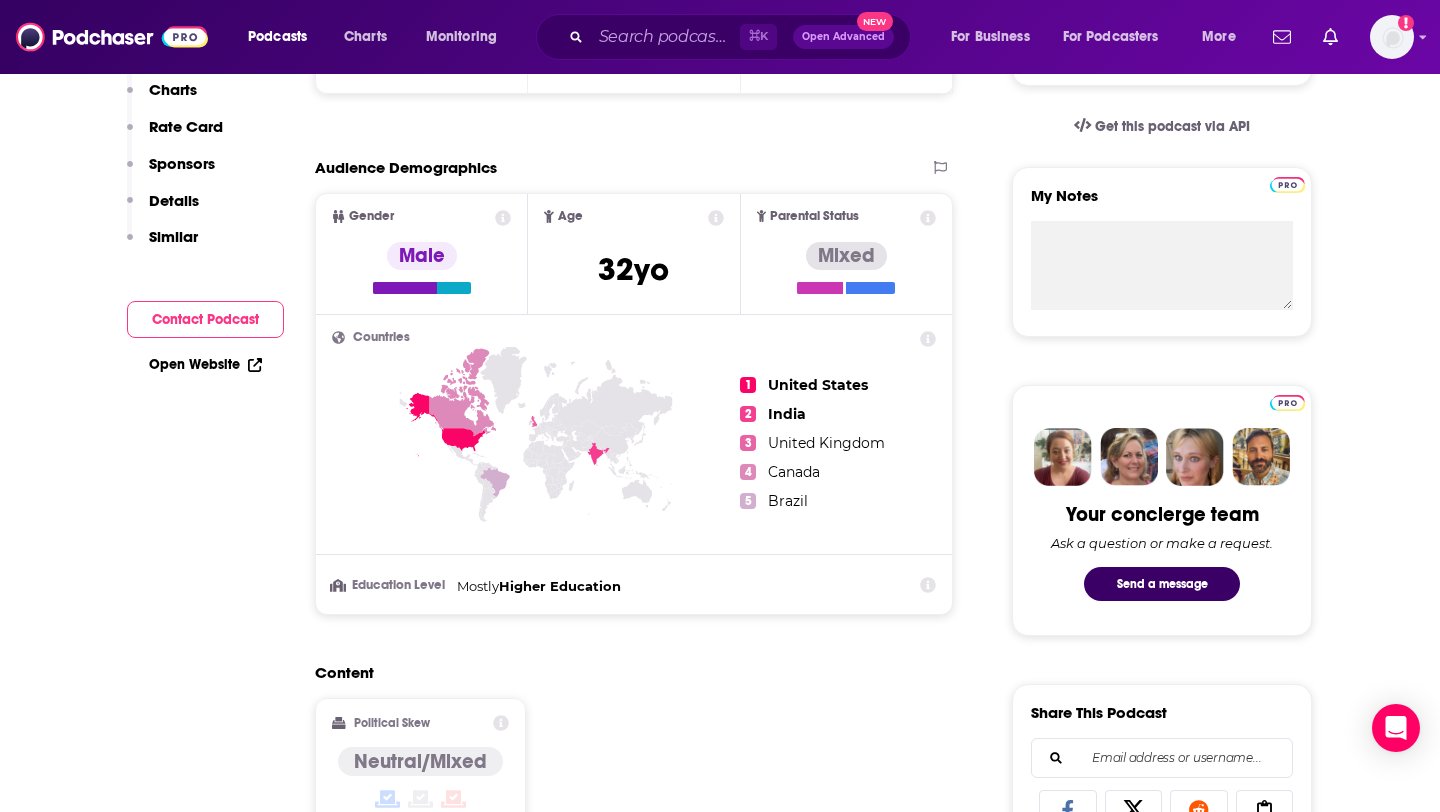 scroll, scrollTop: 0, scrollLeft: 0, axis: both 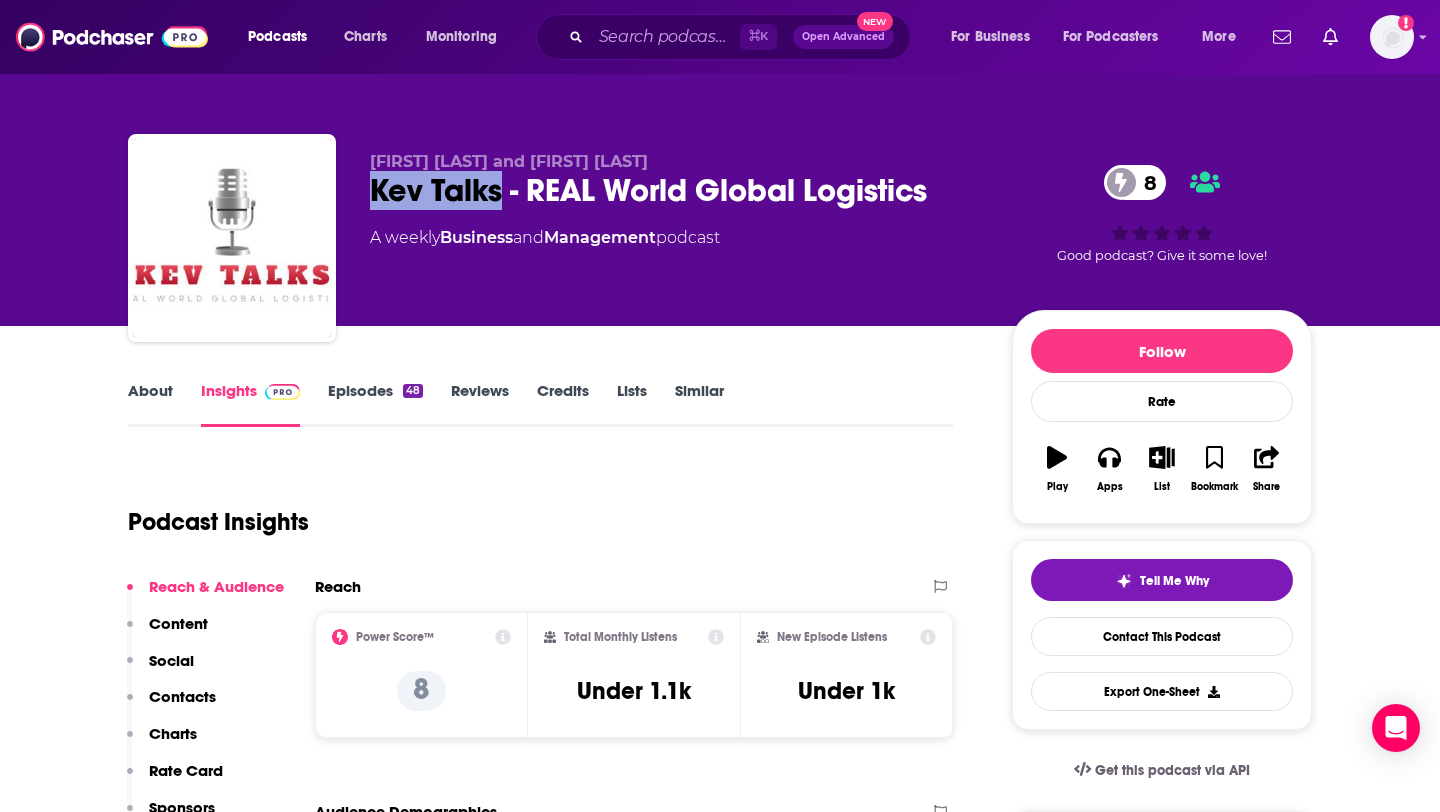 drag, startPoint x: 363, startPoint y: 196, endPoint x: 501, endPoint y: 197, distance: 138.00362 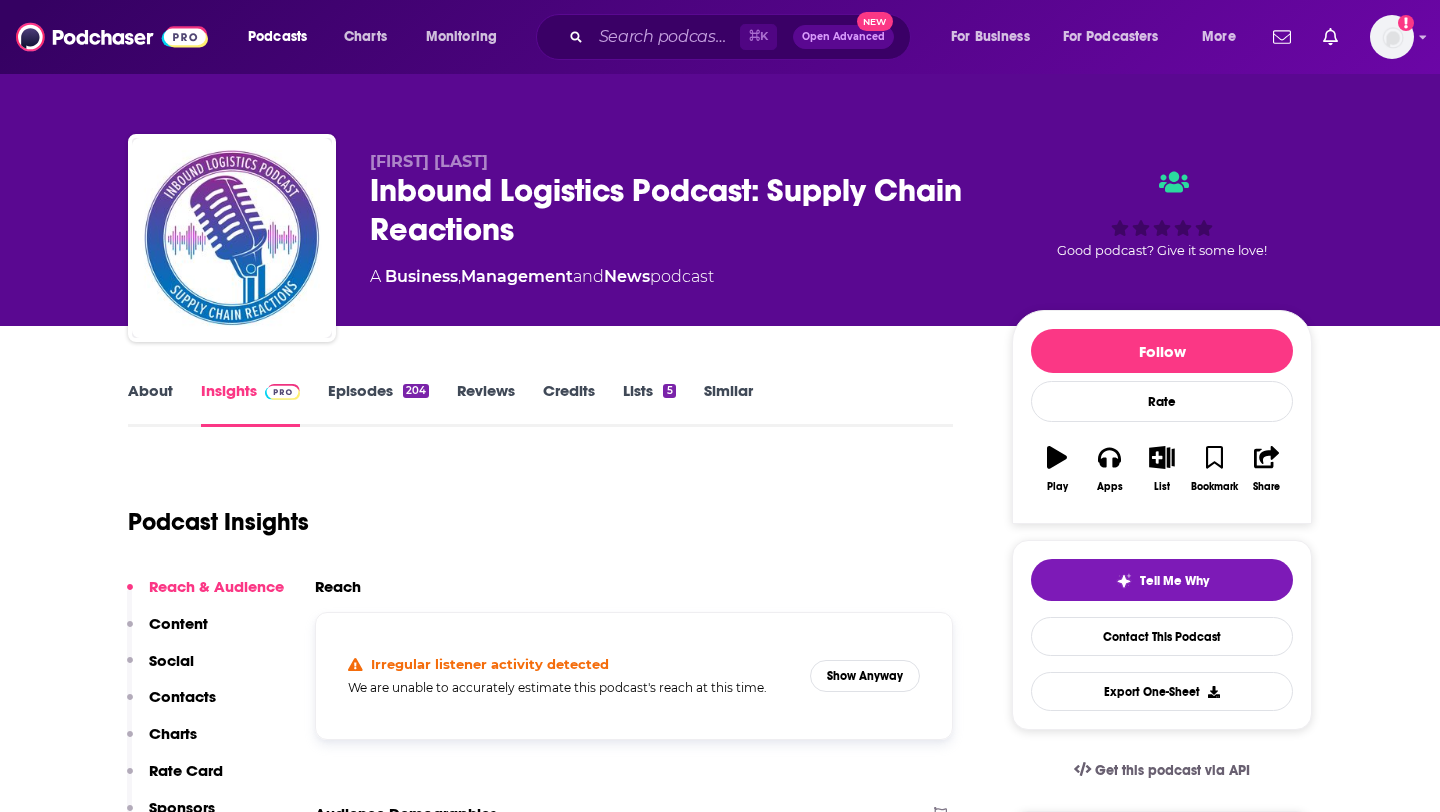 scroll, scrollTop: 0, scrollLeft: 0, axis: both 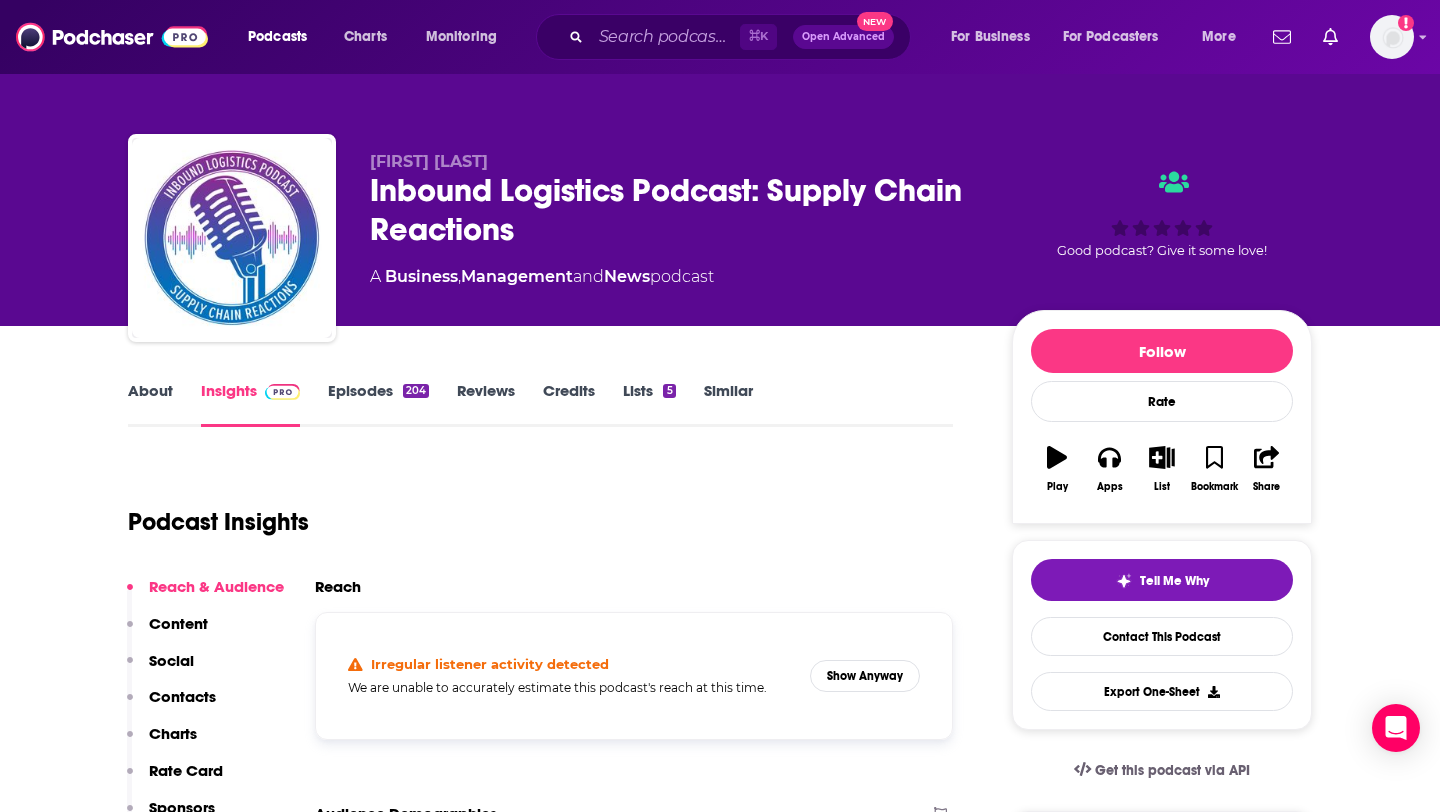 click on "Episodes 204" at bounding box center [378, 404] 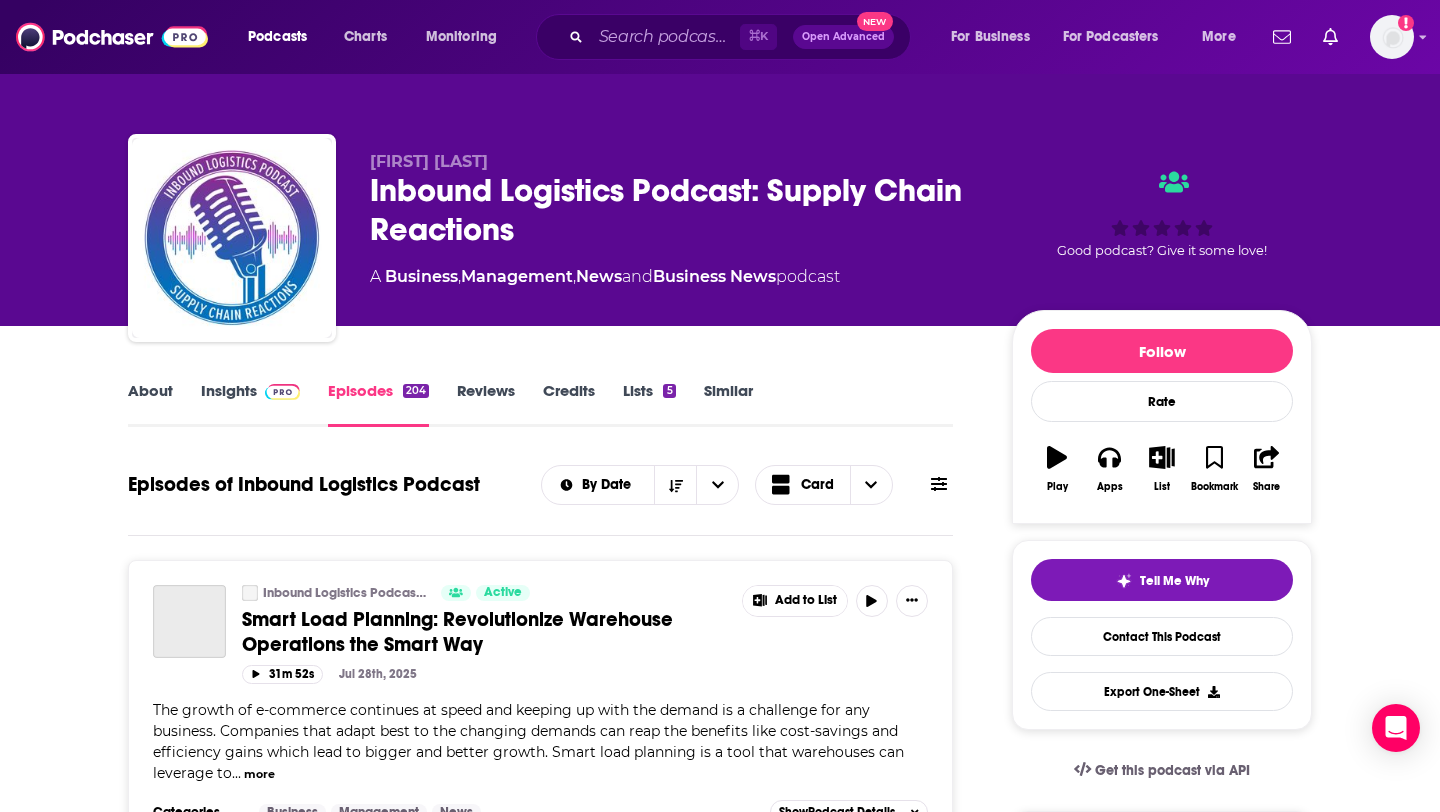 scroll, scrollTop: 139, scrollLeft: 0, axis: vertical 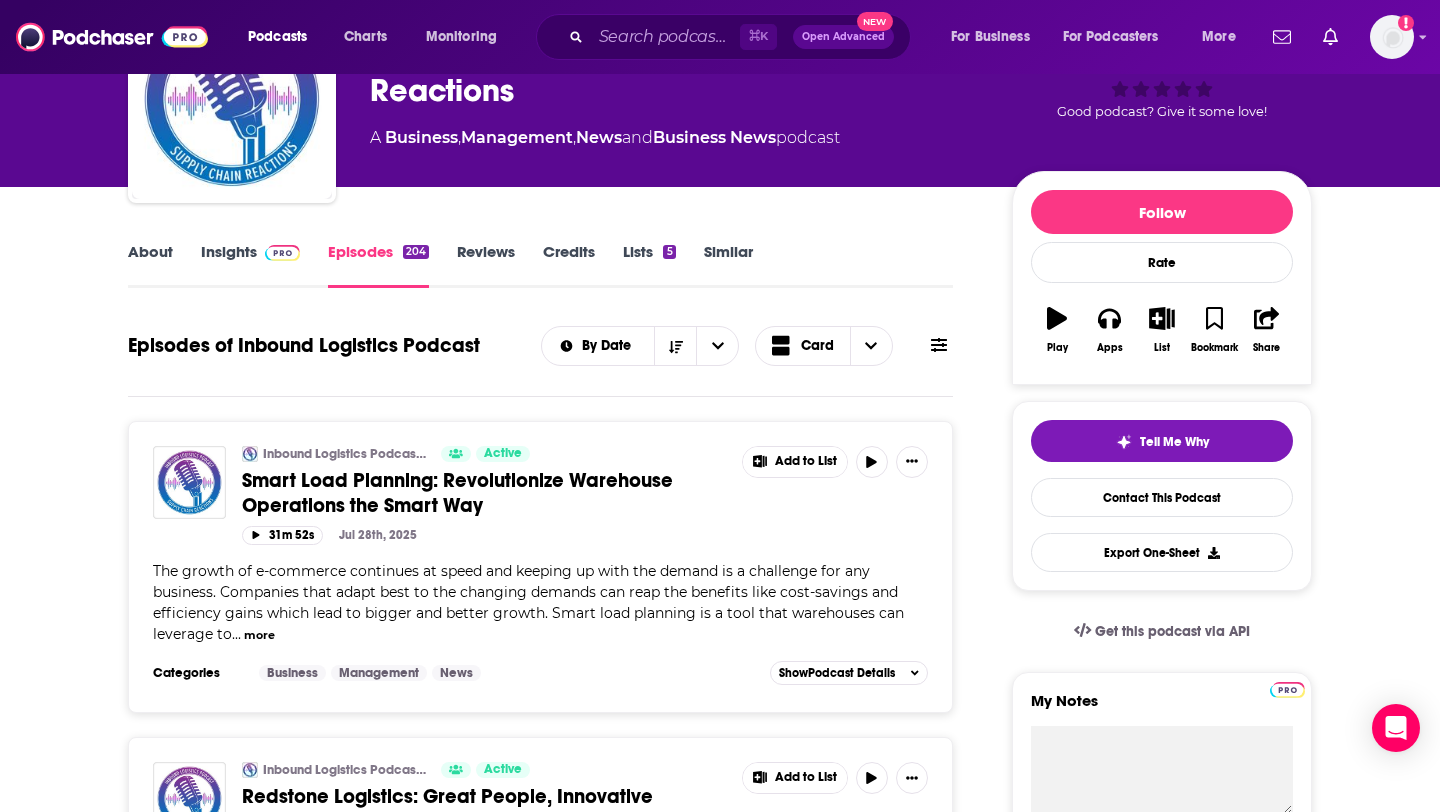 click on "Insights" at bounding box center [250, 265] 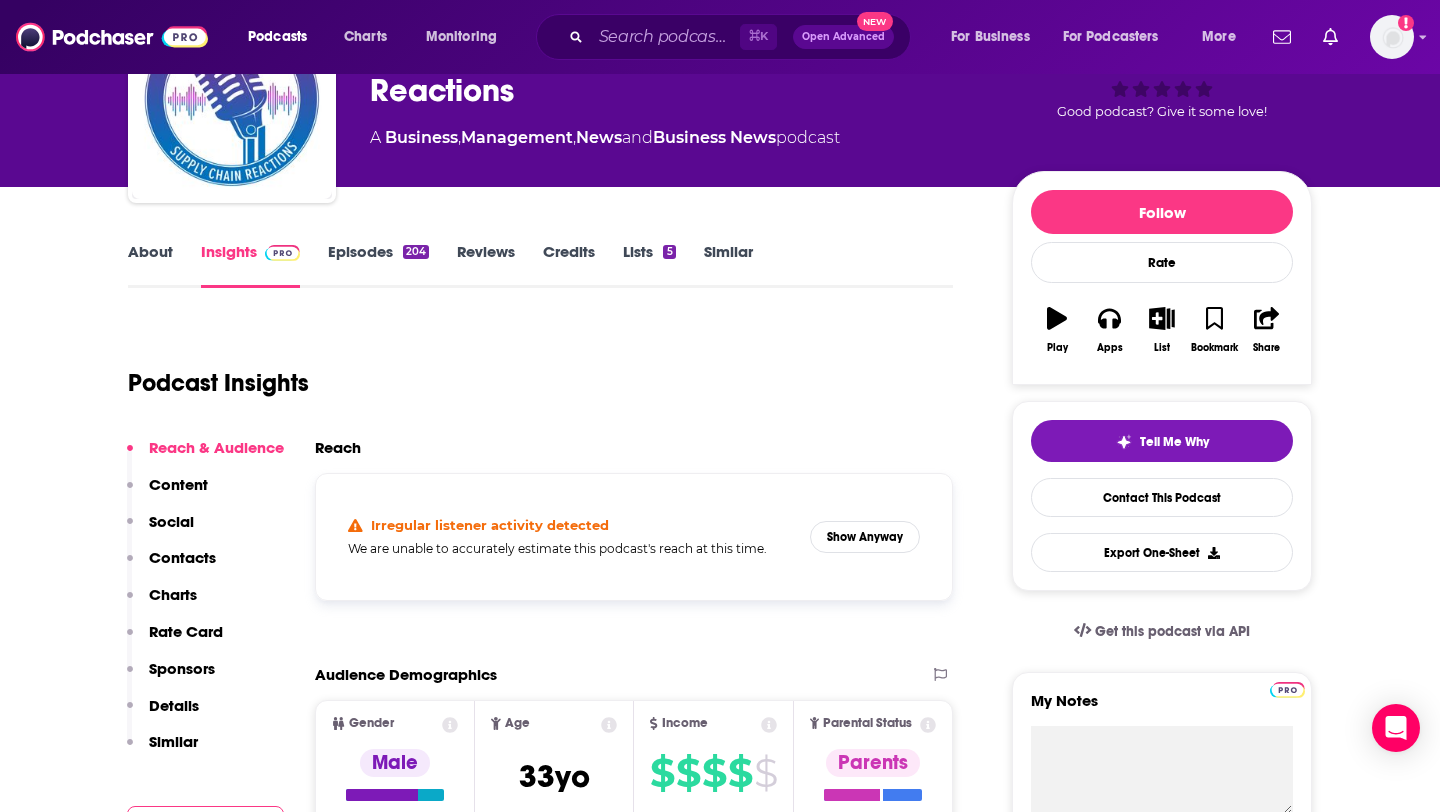 scroll, scrollTop: 0, scrollLeft: 0, axis: both 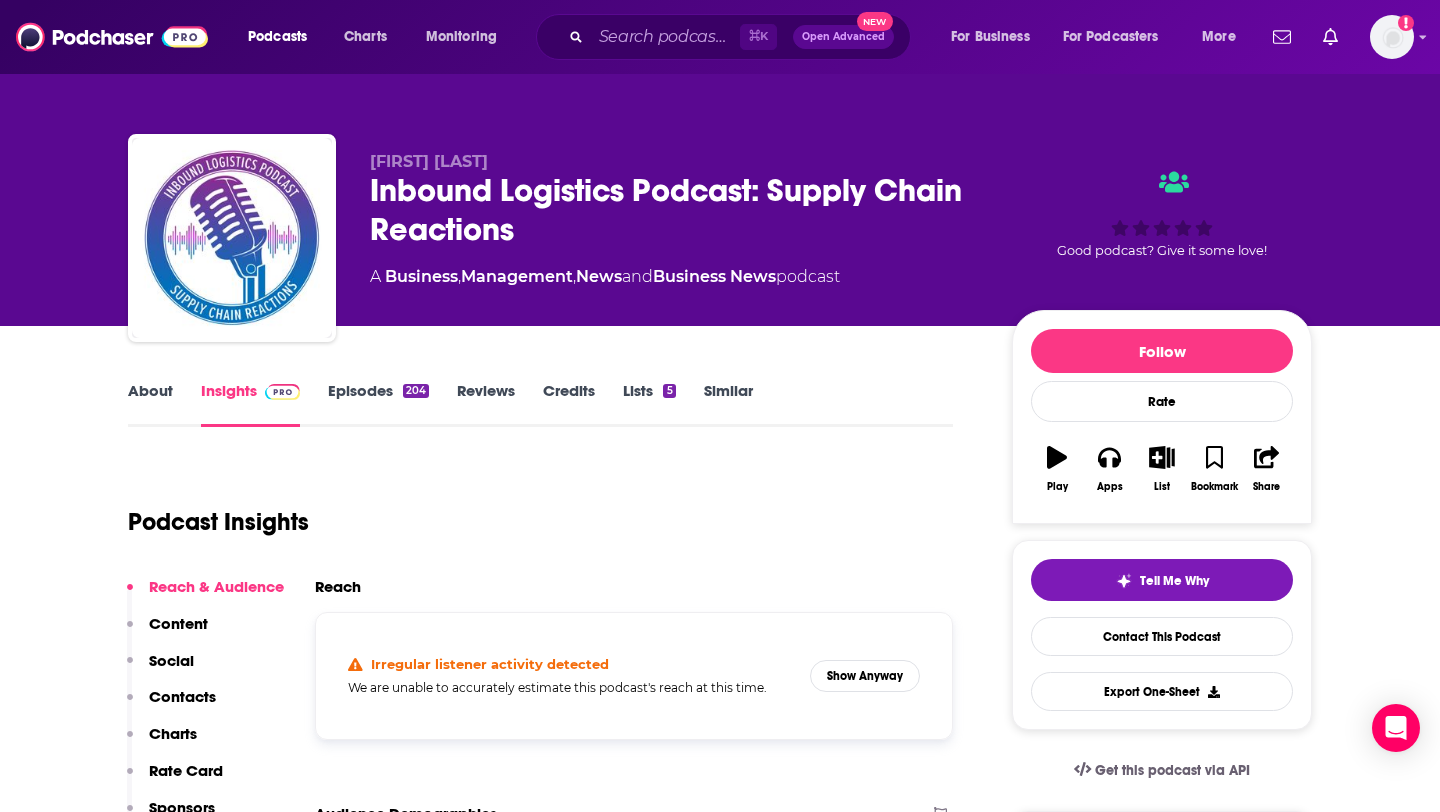 click on "Contacts" at bounding box center [182, 696] 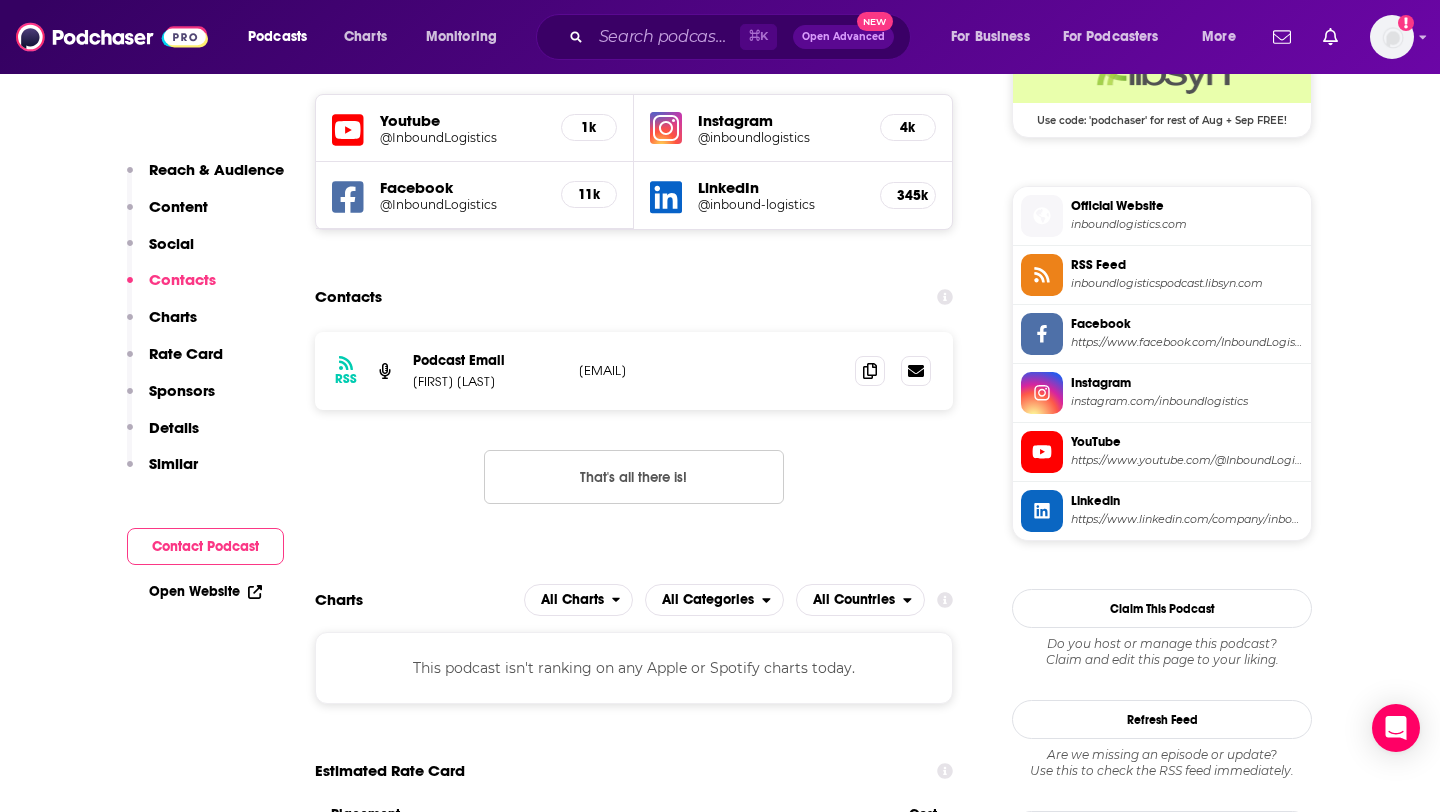 scroll, scrollTop: 1696, scrollLeft: 0, axis: vertical 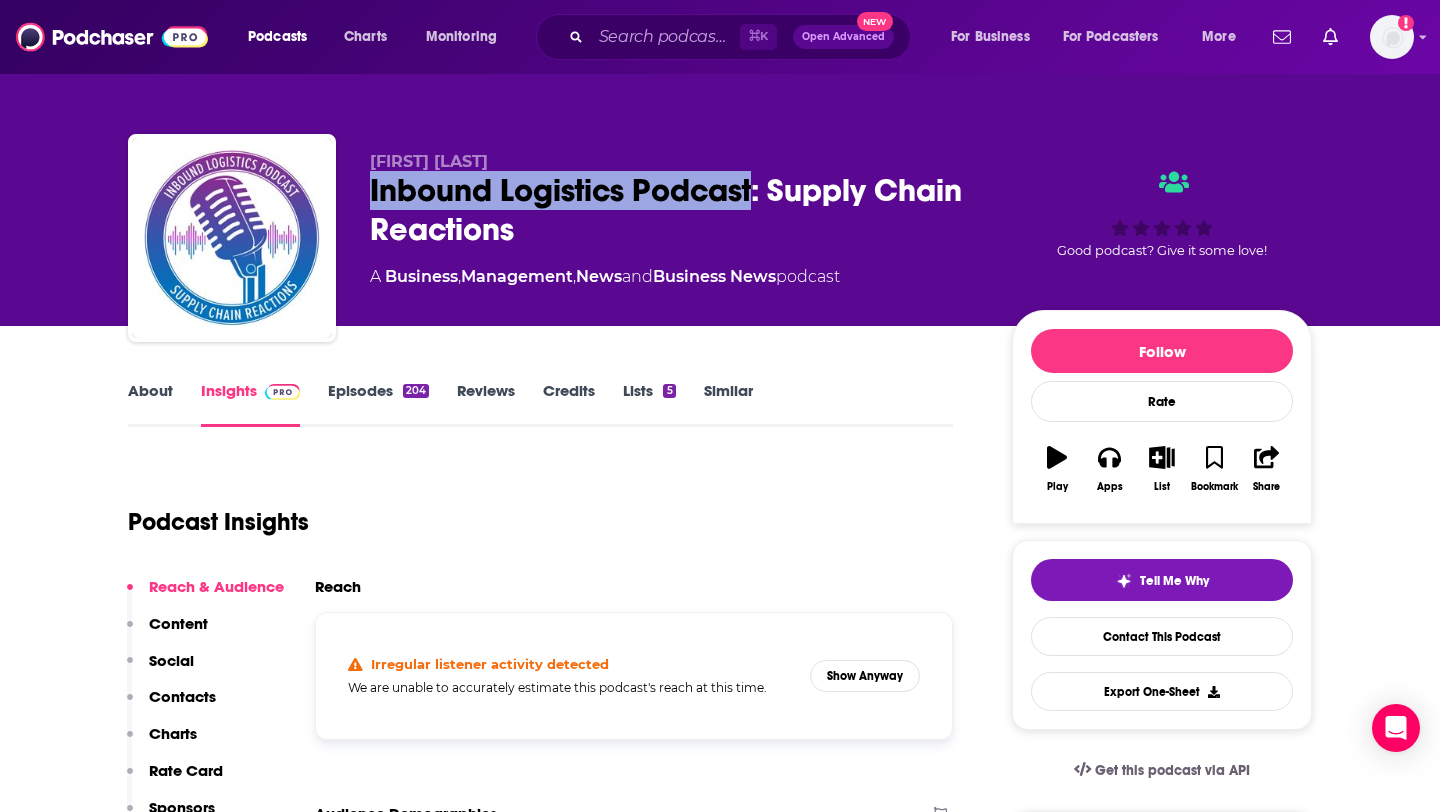 drag, startPoint x: 353, startPoint y: 176, endPoint x: 753, endPoint y: 195, distance: 400.451 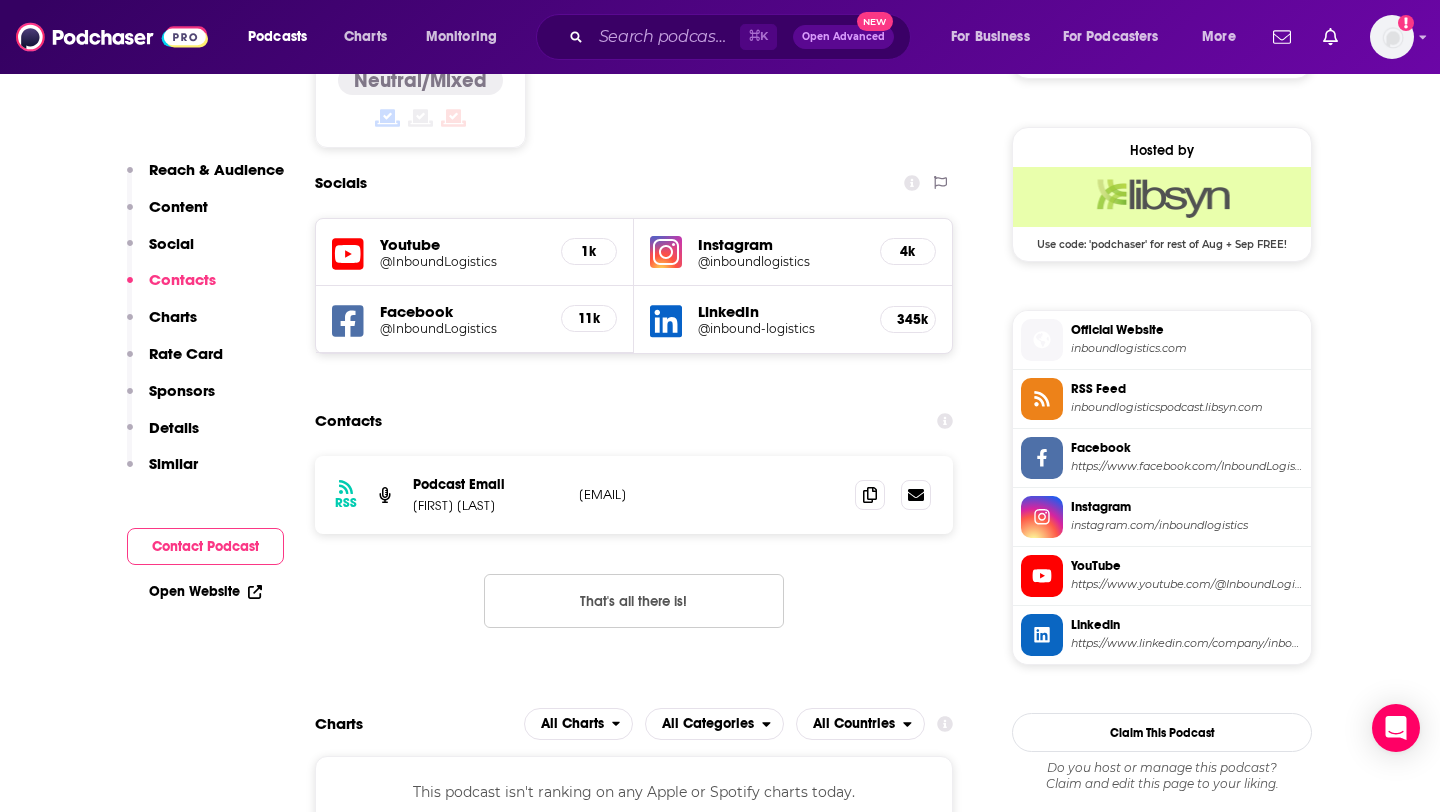 scroll, scrollTop: 1696, scrollLeft: 0, axis: vertical 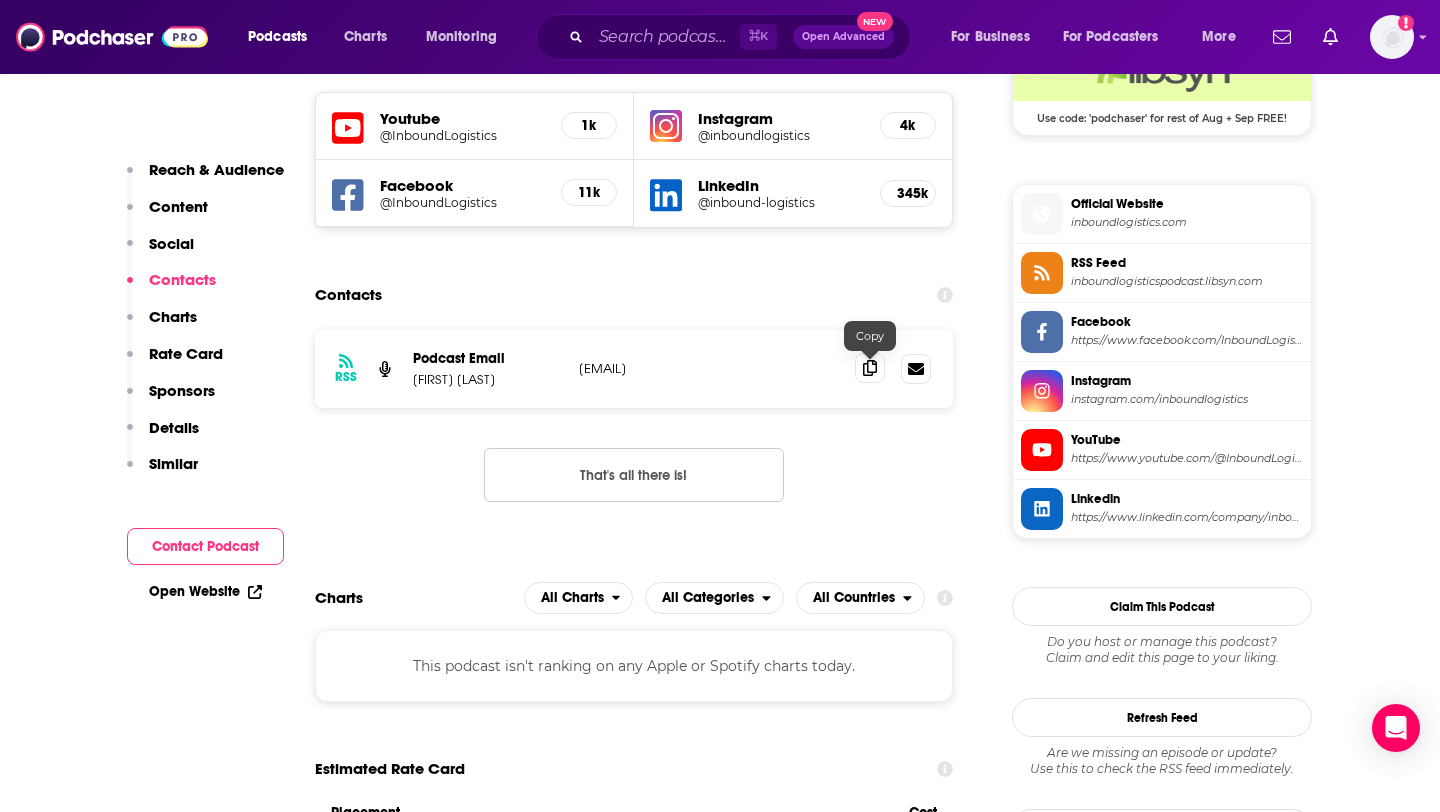 click at bounding box center [870, 368] 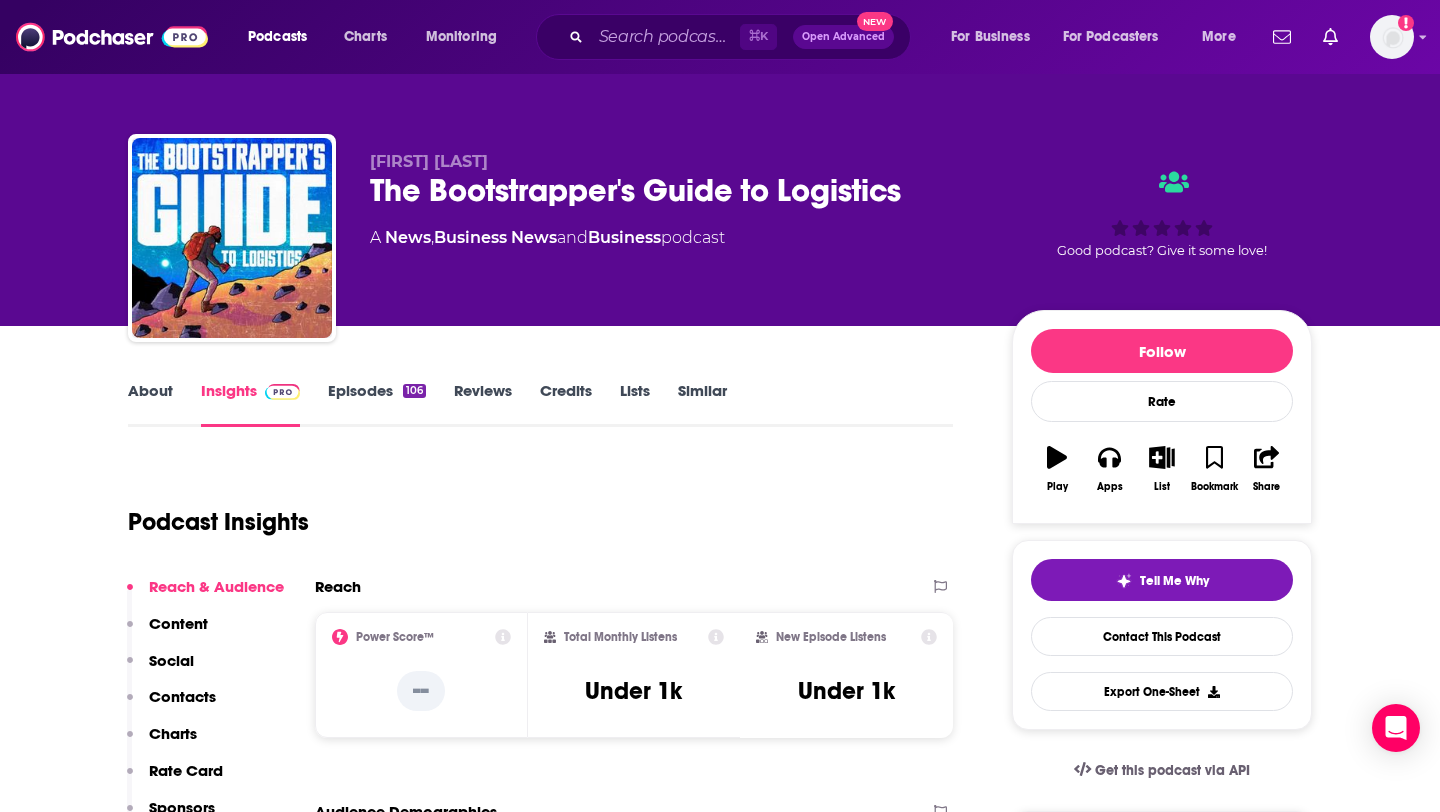 scroll, scrollTop: 0, scrollLeft: 0, axis: both 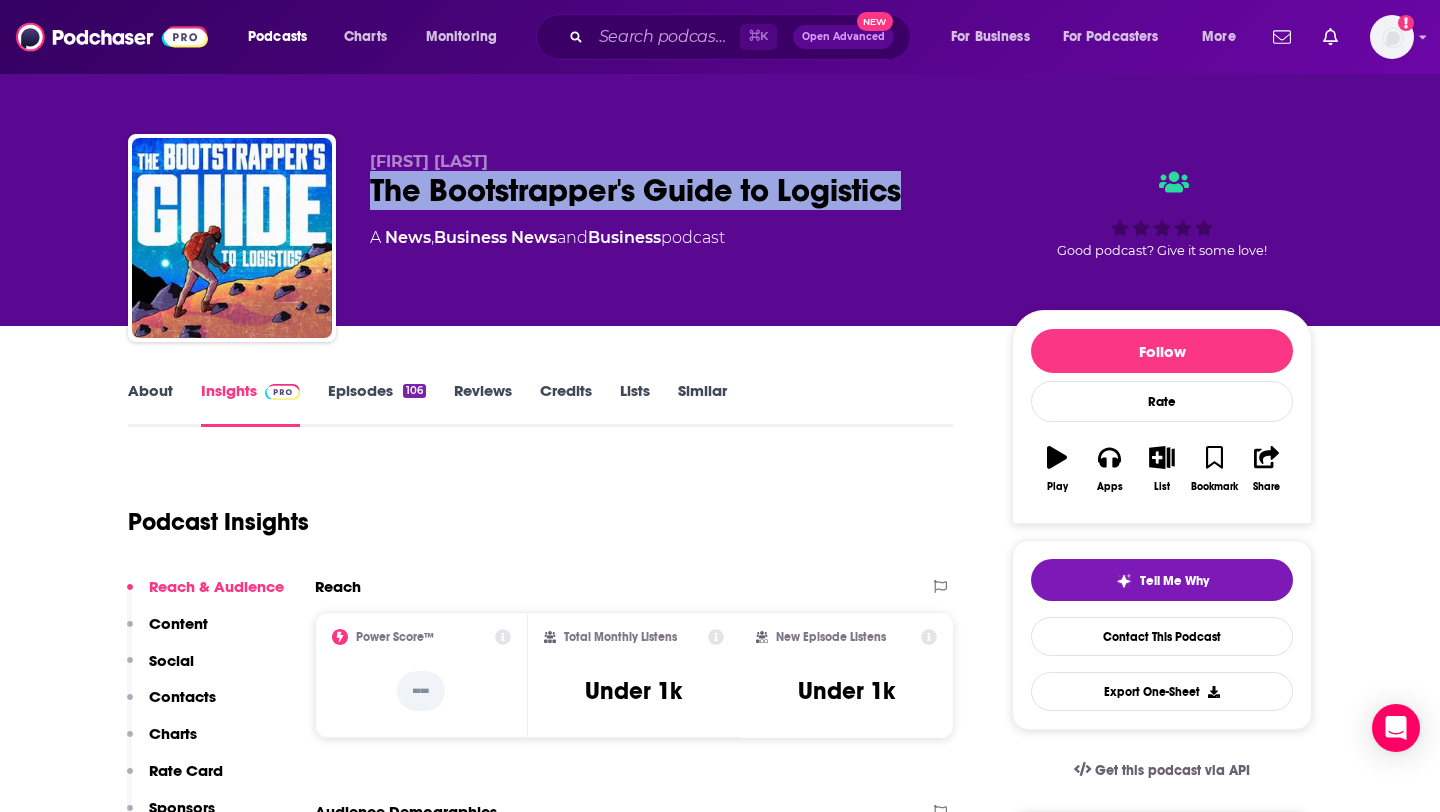 drag, startPoint x: 370, startPoint y: 195, endPoint x: 924, endPoint y: 183, distance: 554.12994 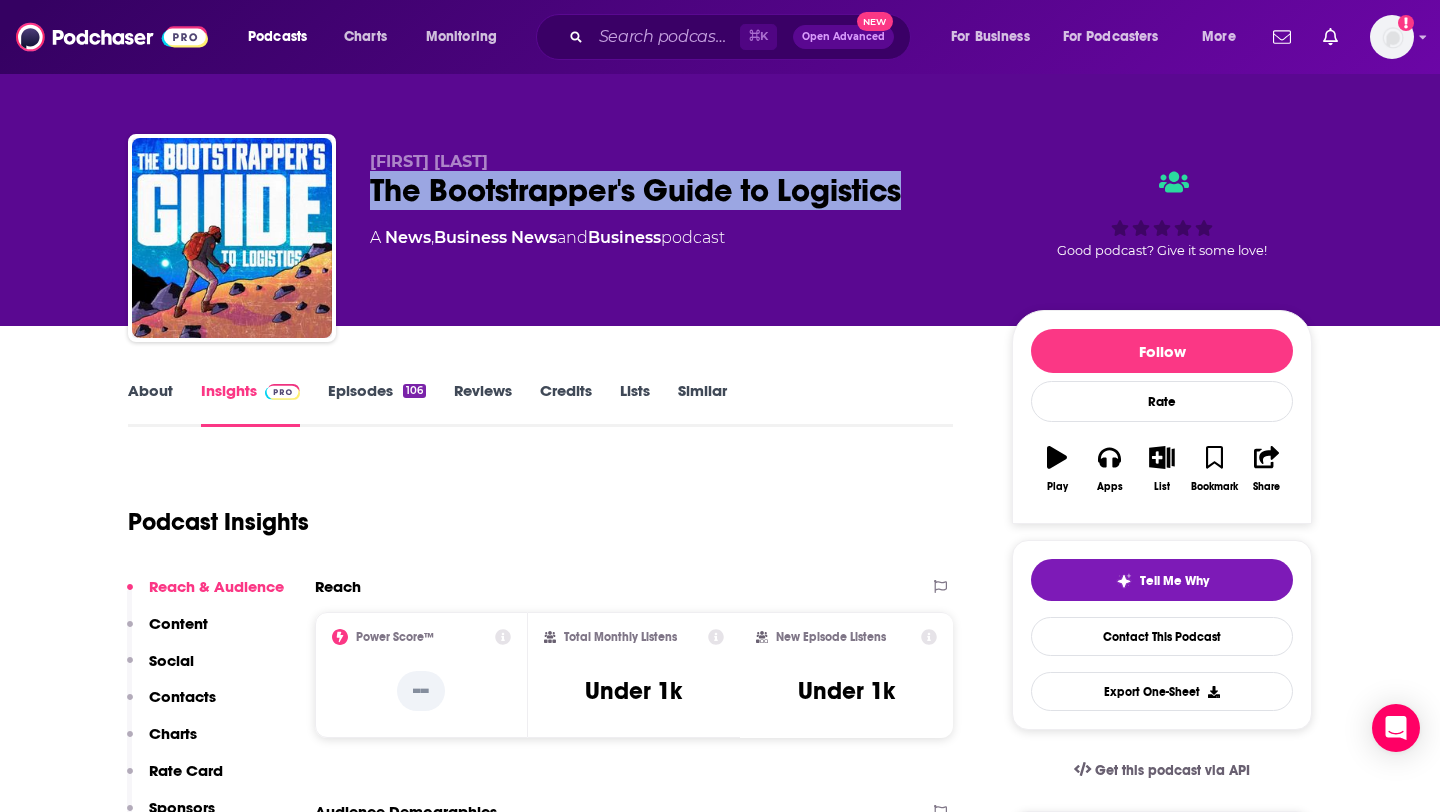 click on "Contacts" at bounding box center (182, 696) 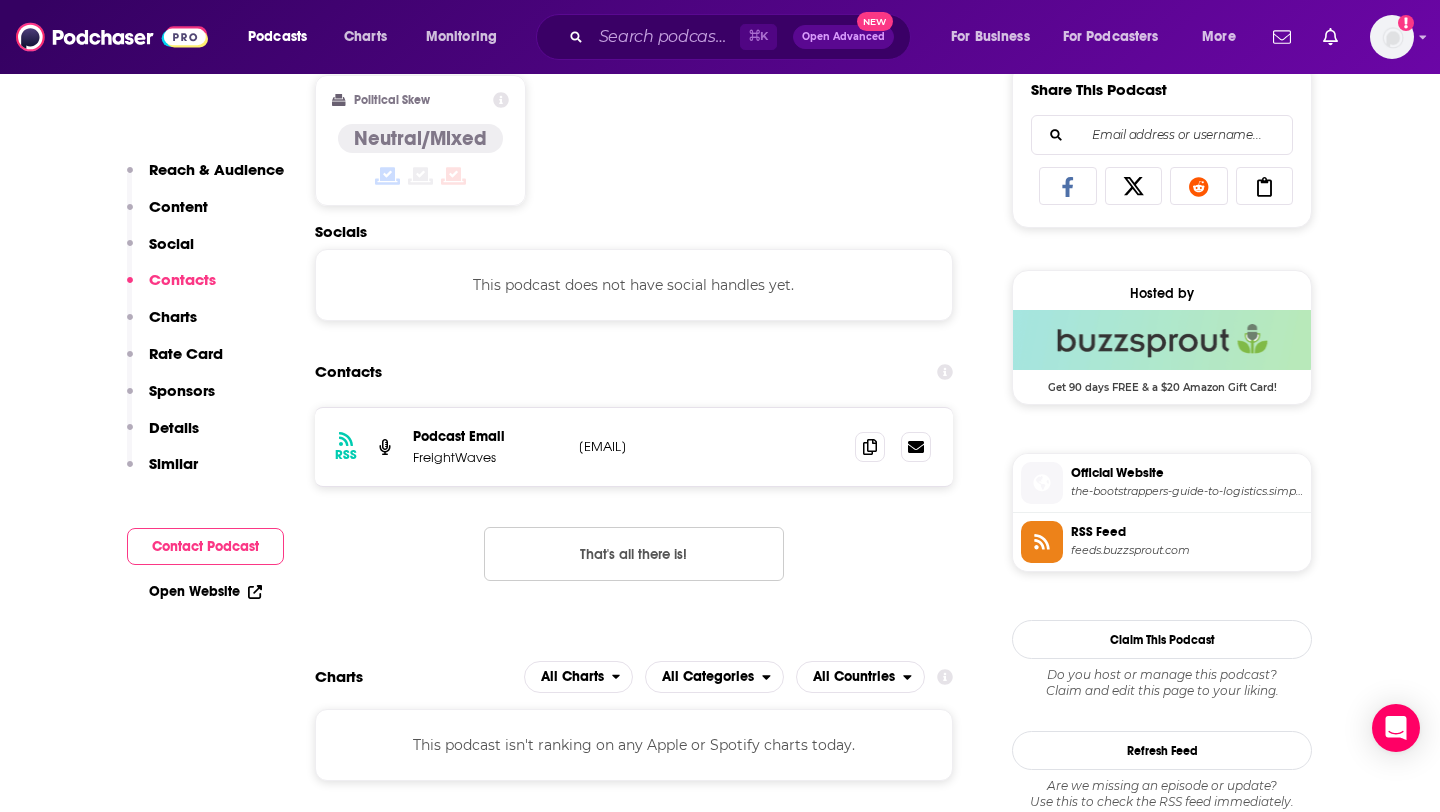 scroll, scrollTop: 1343, scrollLeft: 0, axis: vertical 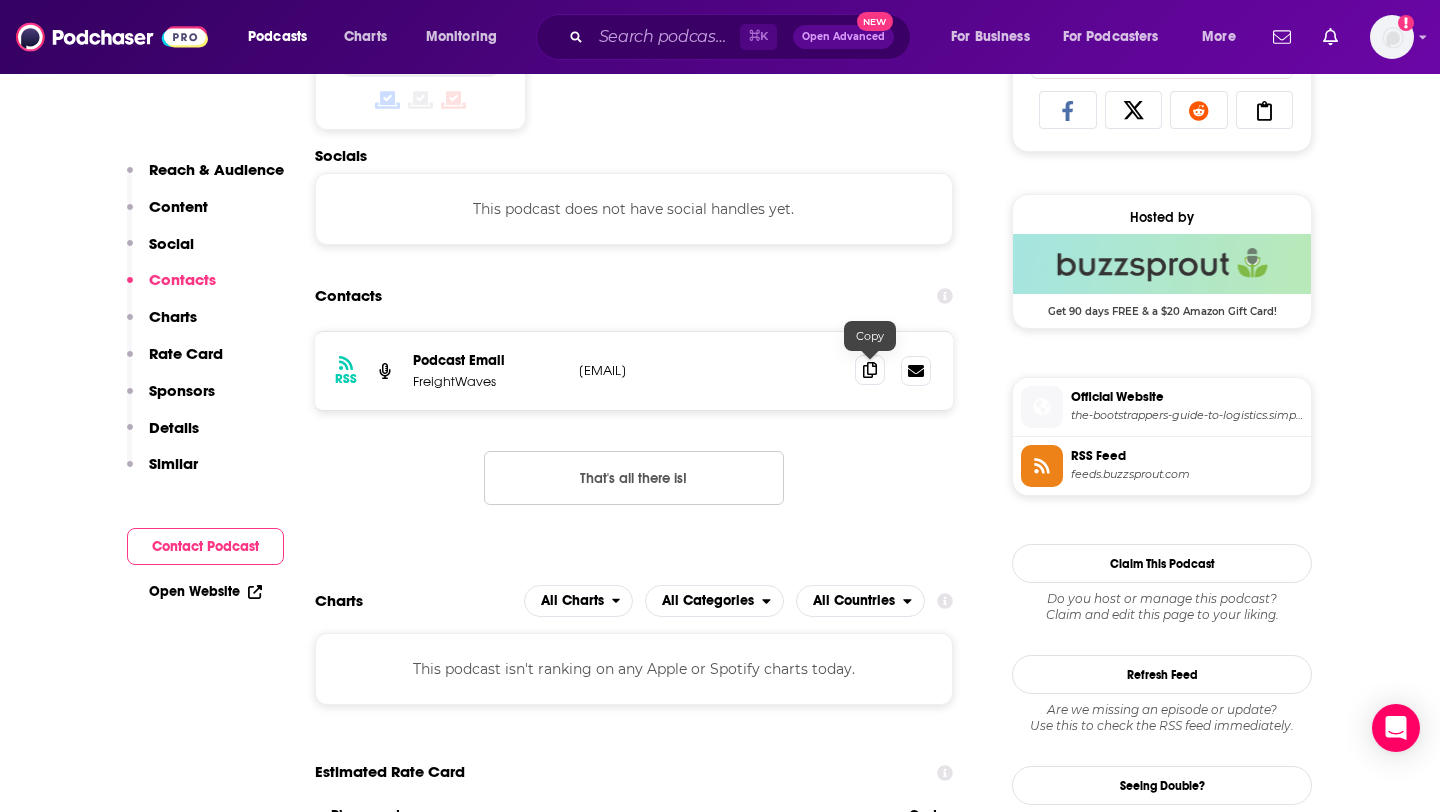 click 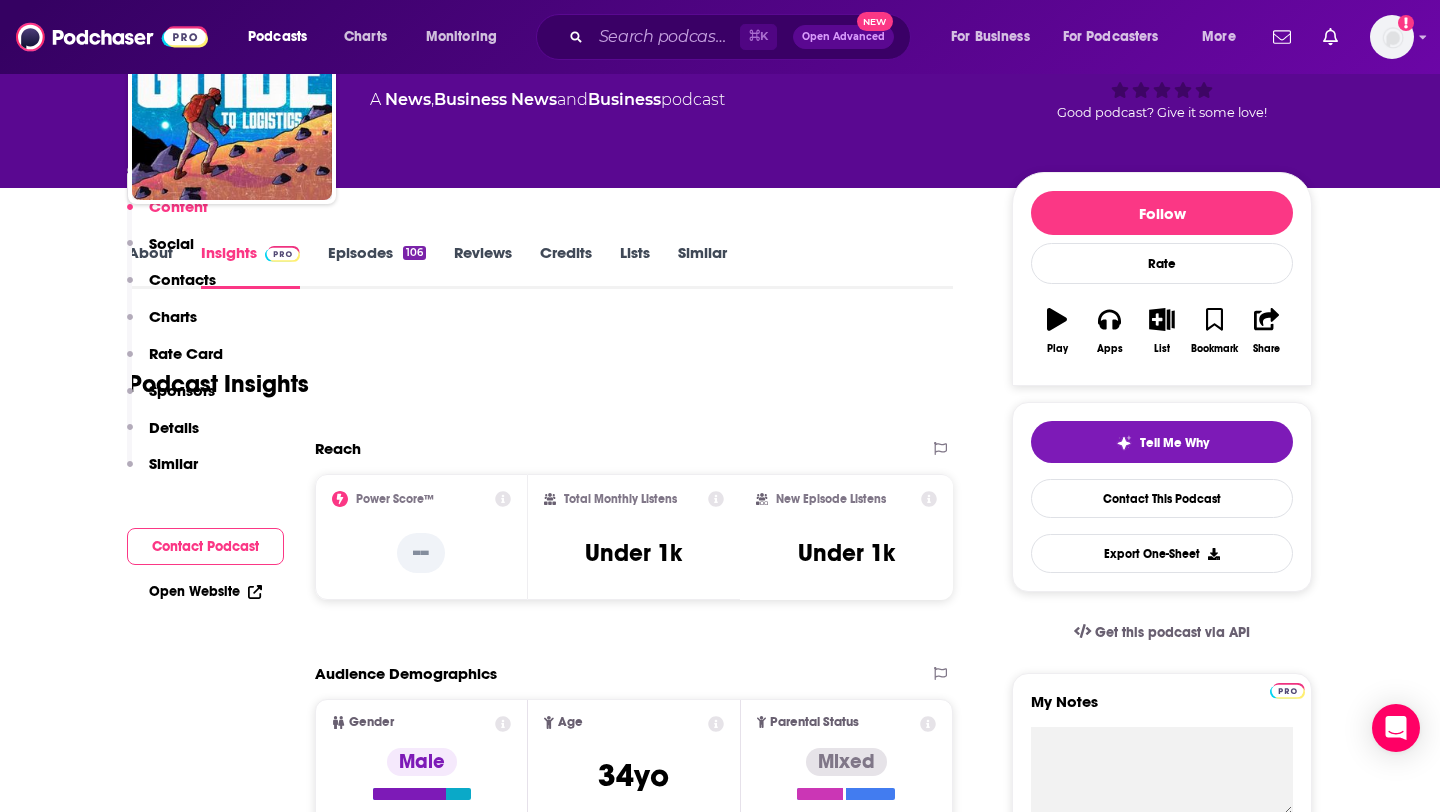 scroll, scrollTop: 0, scrollLeft: 0, axis: both 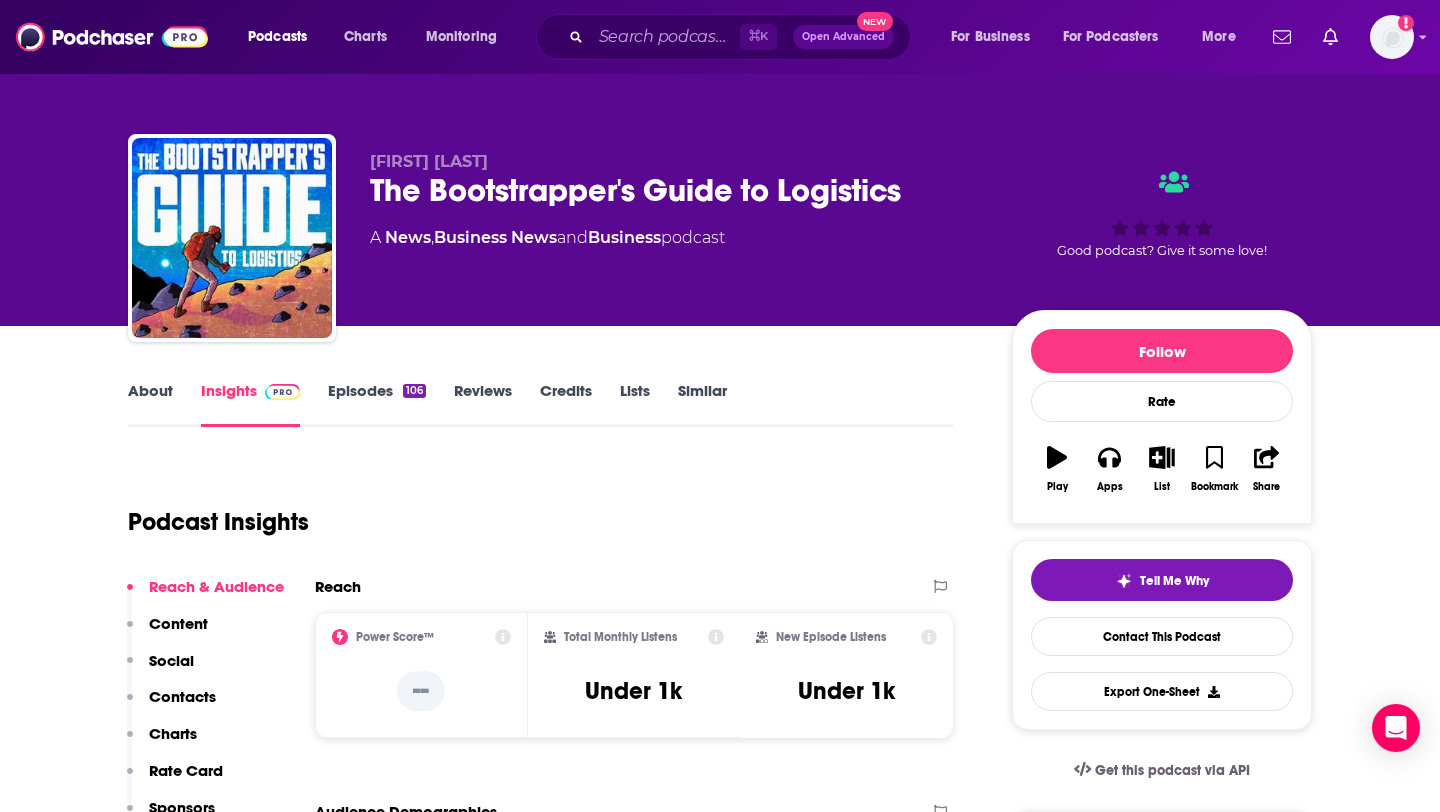 click on "About Insights Episodes 106 Reviews Credits Lists Similar Podcast Insights Reach & Audience Content Social Contacts Charts Rate Card Sponsors Details Similar Contact Podcast Open Website Reach Power Score™ -- Total Monthly Listens Under 1k New Episode Listens Under 1k Export One-Sheet Audience Demographics Gender Male Age 34 yo Parental Status Mixed Countries 1 United States 2 Canada 3 United Kingdom 4 Australia Education Level Mostly Higher Education Content Political Skew Neutral/Mixed Socials This podcast does not have social handles yet. Contacts RSS Podcast Email FreightWaves [EMAIL] [EMAIL] That's all there is! Charts All Charts All Categories All Countries This podcast isn't ranking on any Apple or Spotify charts today. Estimated Rate Card Placement Cost Pre -roll Ads played before an episode . $ 1 - $ 100 Mid -roll Ads played during an episode . $ 1 - $ 100 Post -roll Ads played after an episode . $ 1 - $ 100 Recent Sponsors of Beta Add to Active No" at bounding box center (554, 5336) 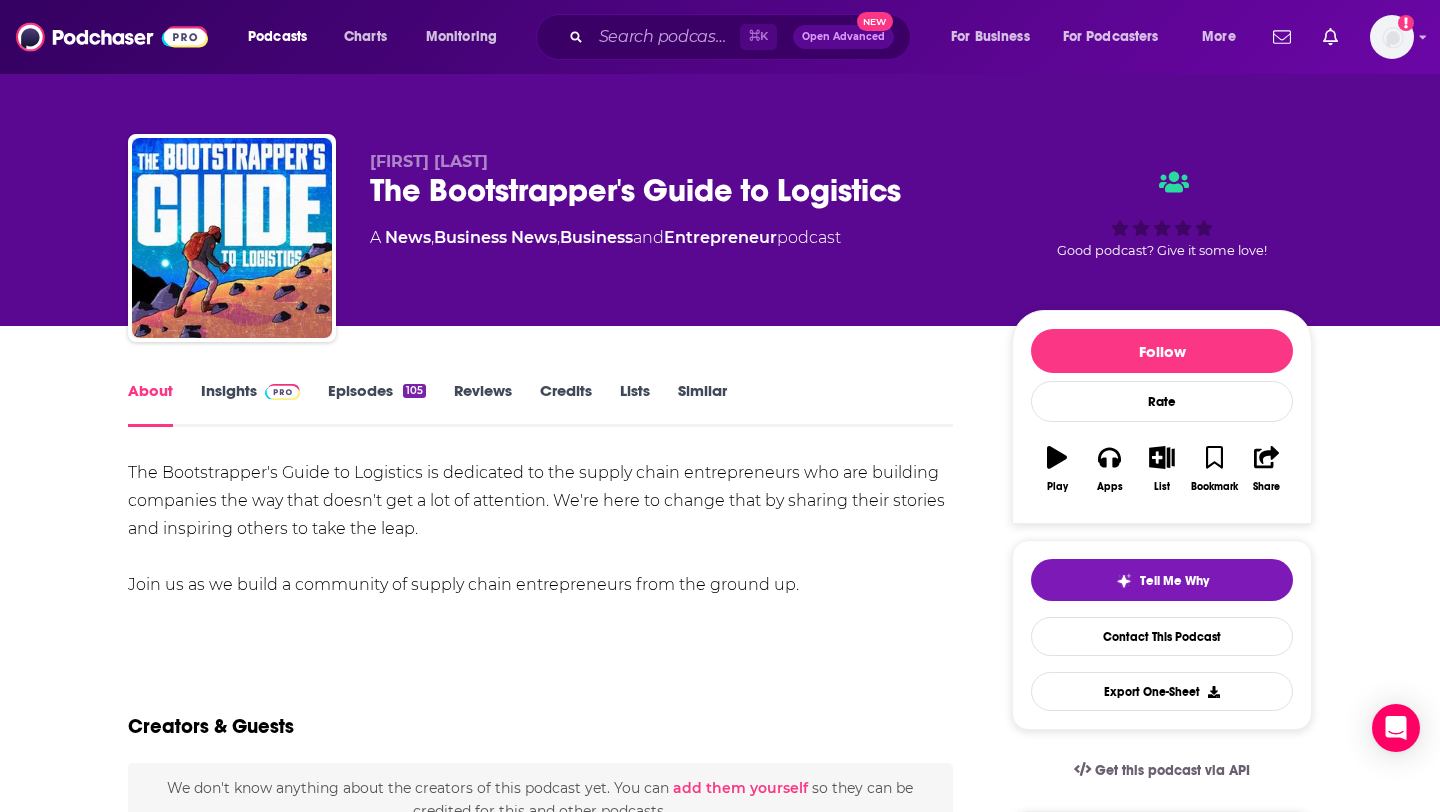 click on "Insights" at bounding box center (250, 404) 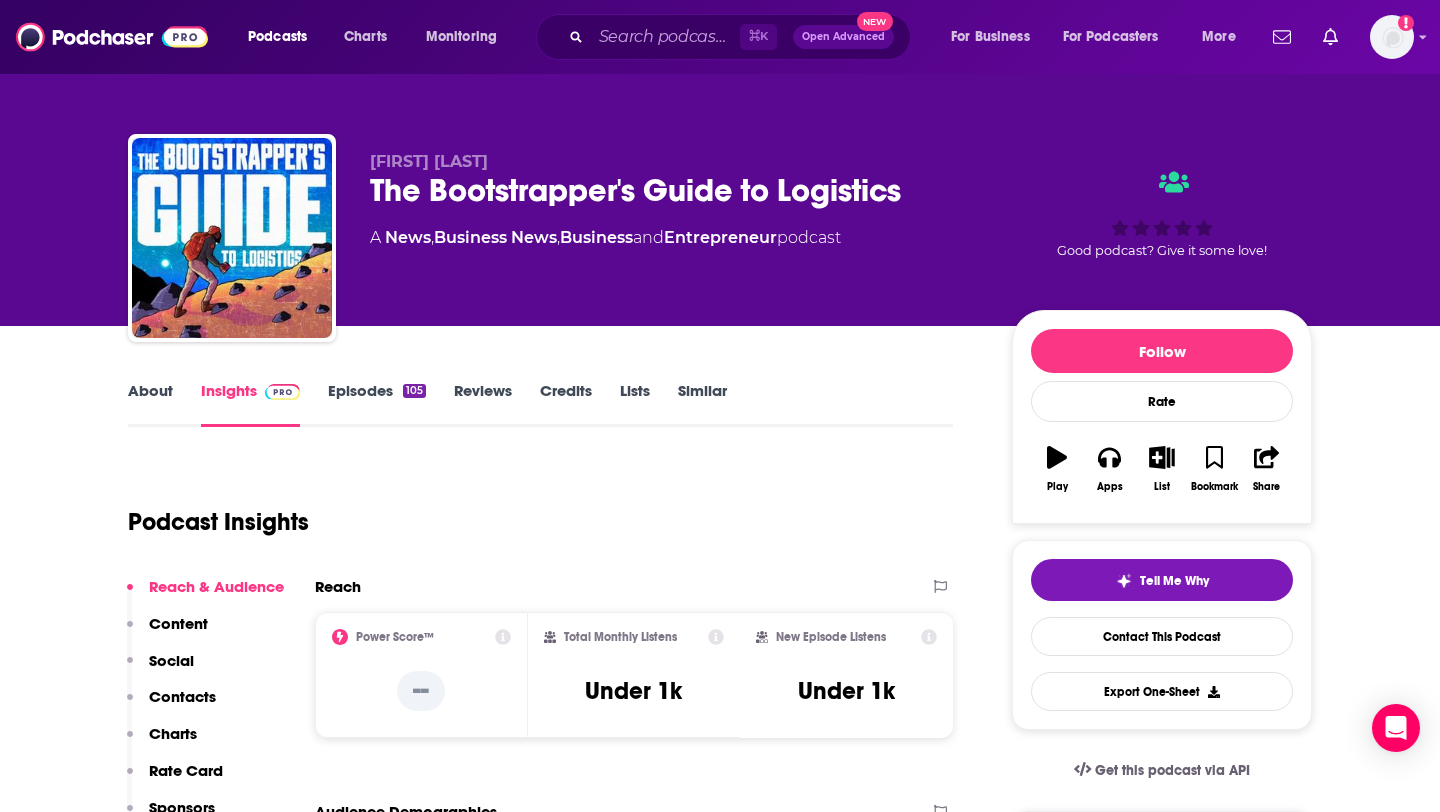 click on "Contacts" at bounding box center (182, 696) 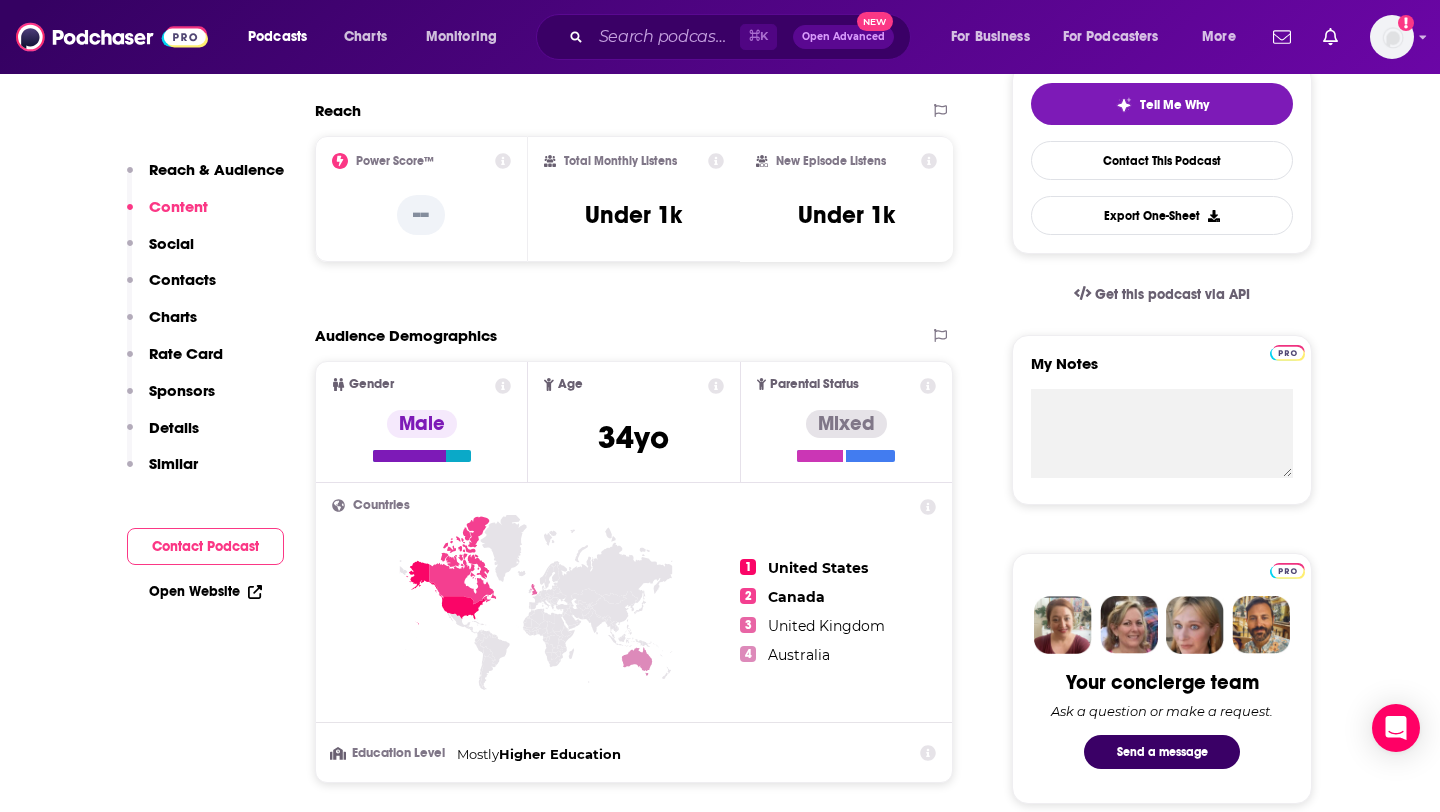 scroll, scrollTop: 0, scrollLeft: 0, axis: both 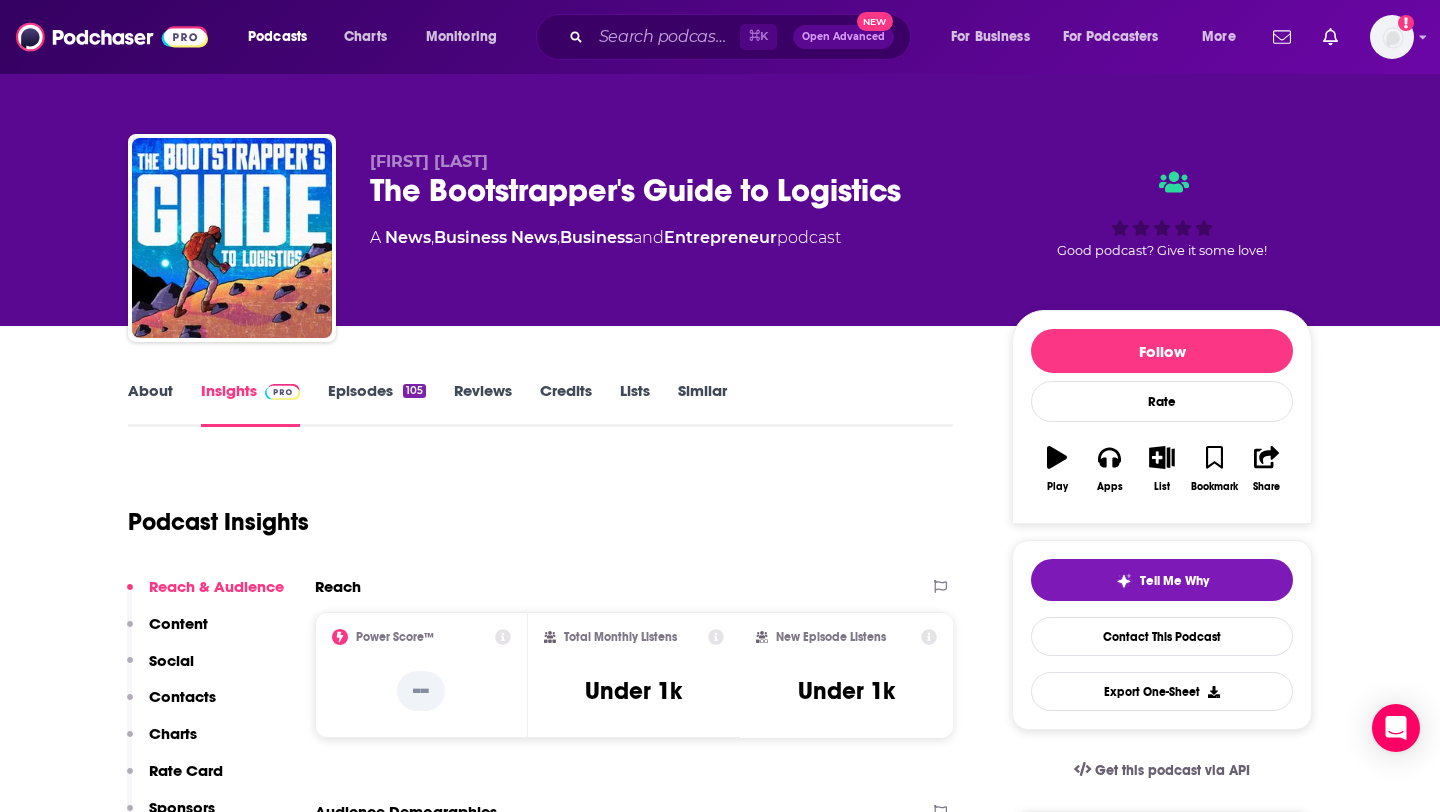 click on "Episodes 105" at bounding box center (377, 404) 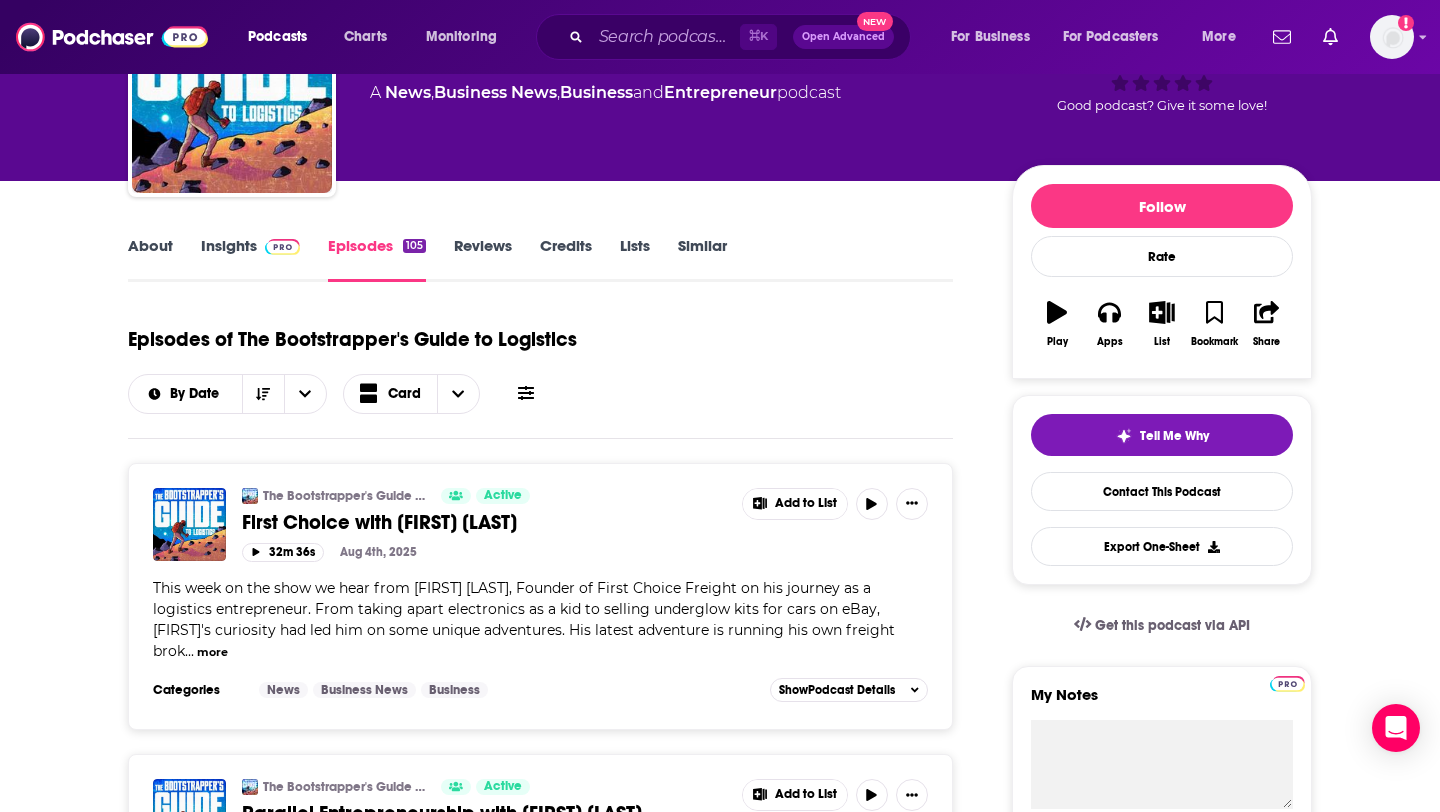 scroll, scrollTop: 172, scrollLeft: 0, axis: vertical 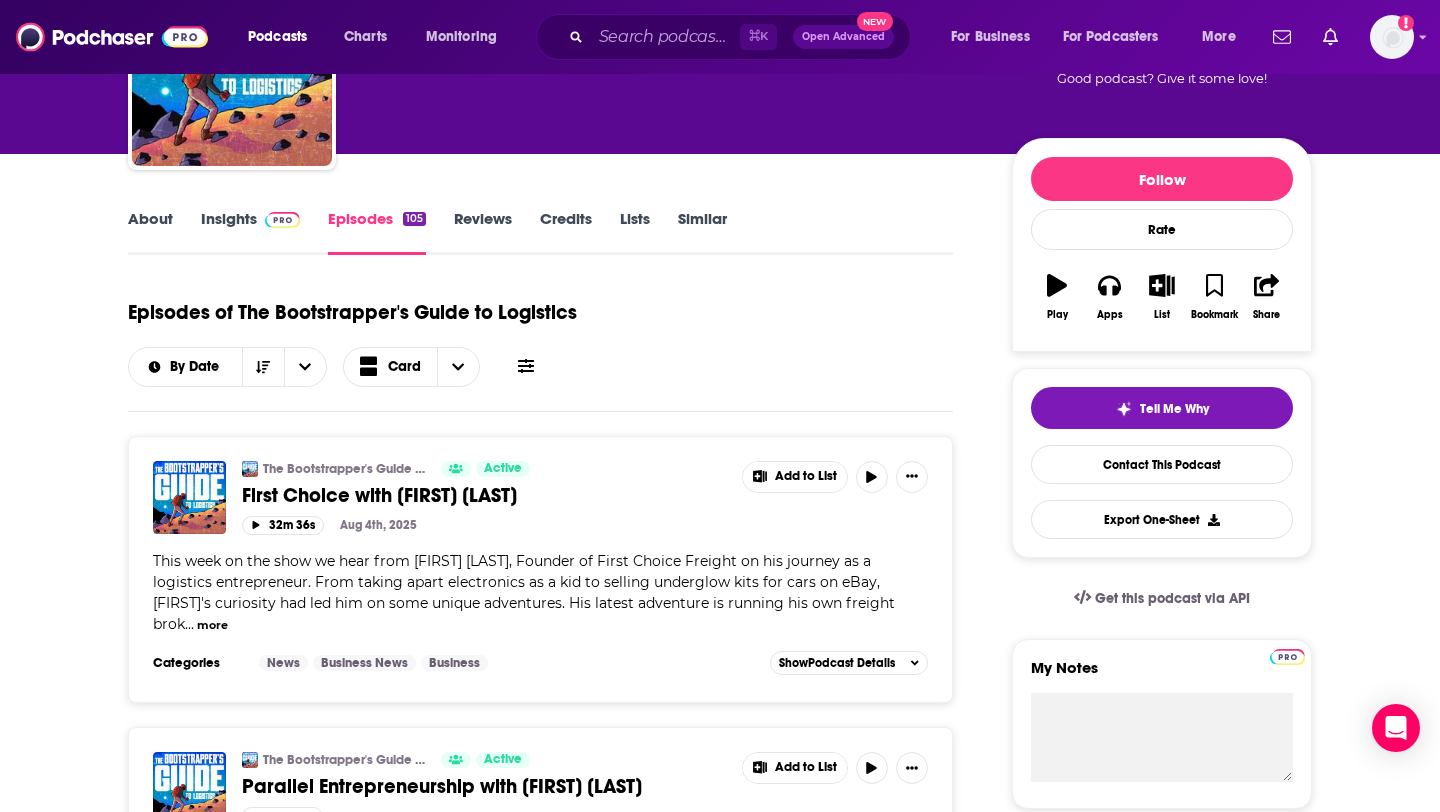 click on "more" at bounding box center [212, 625] 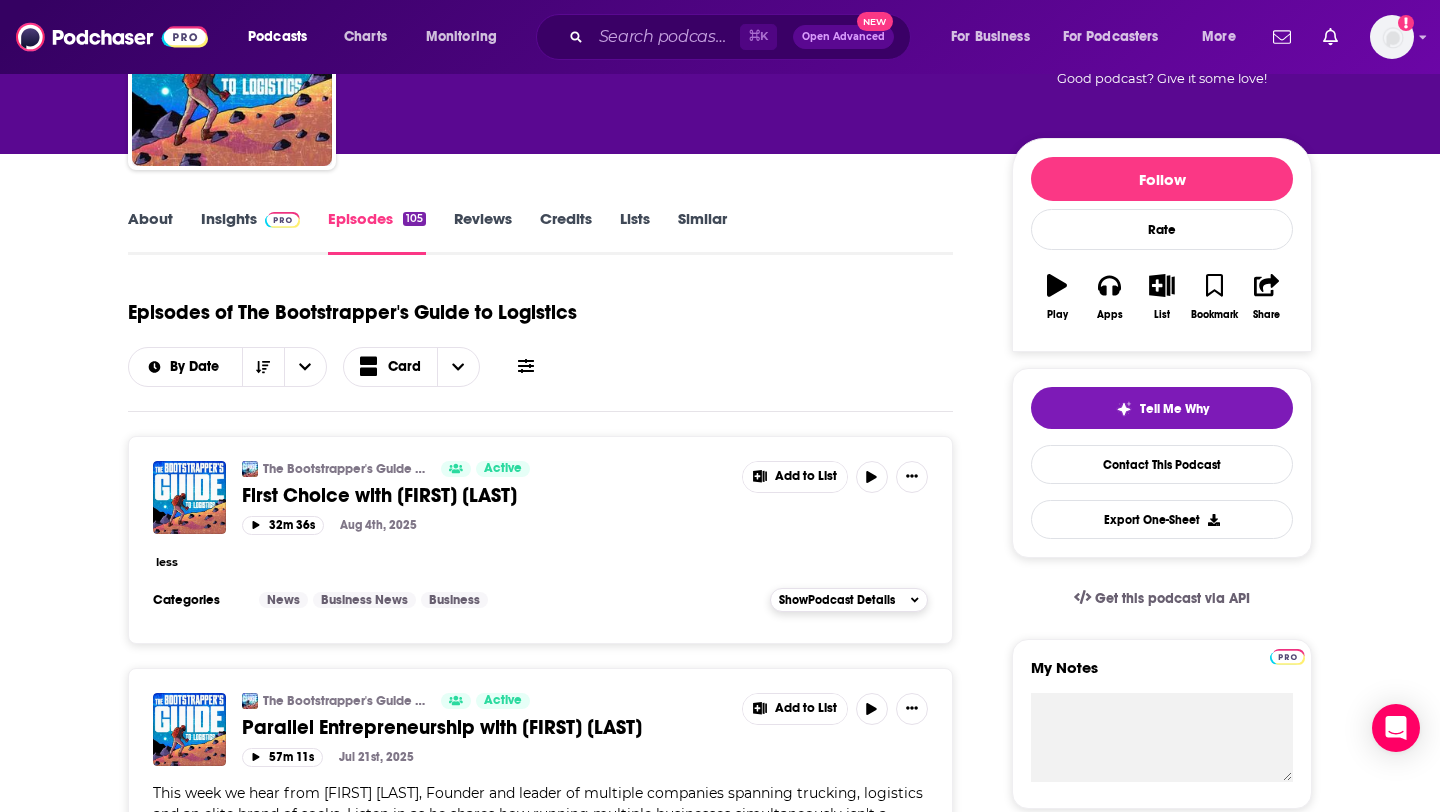 click on "Show  Podcast Details" at bounding box center (849, 600) 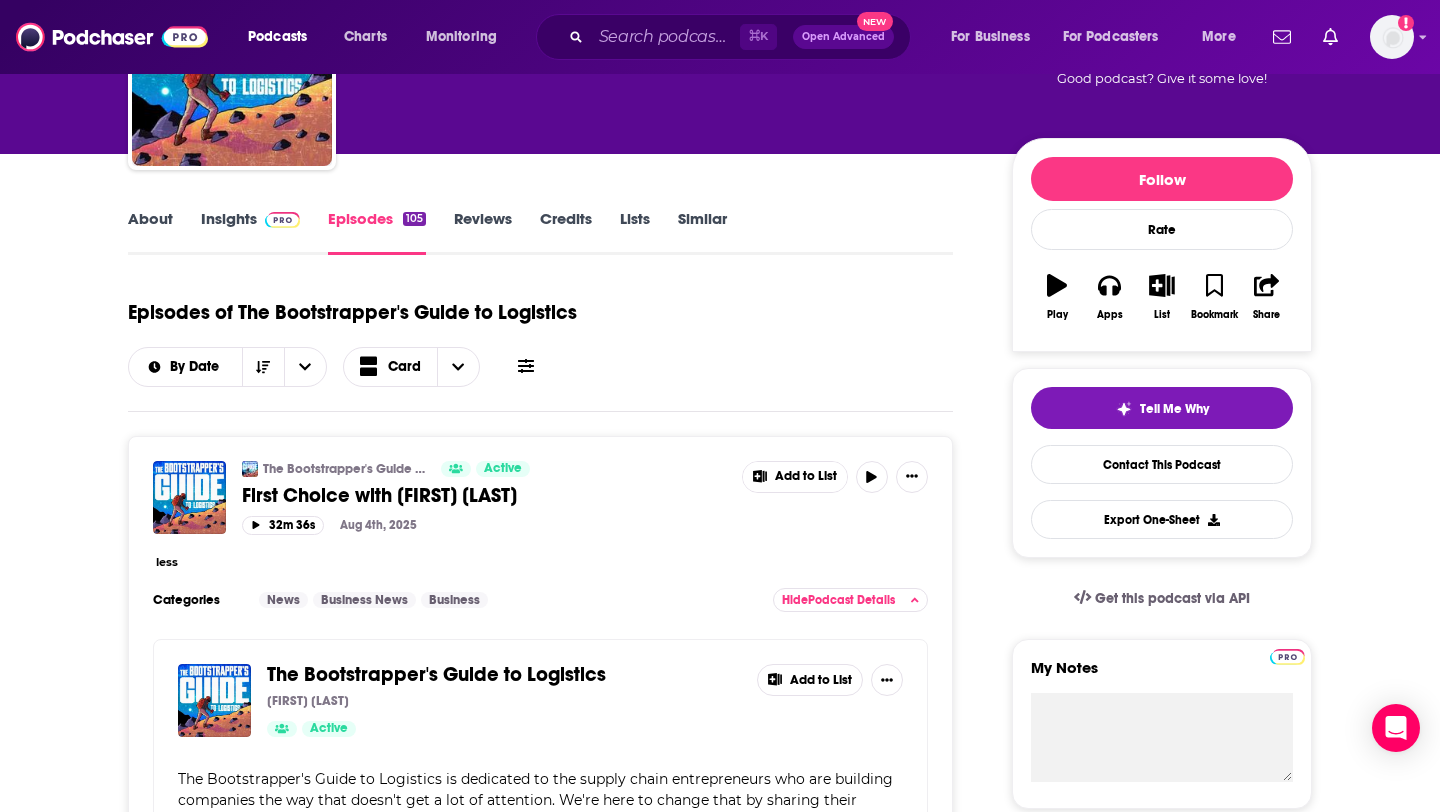 click on "less" at bounding box center (167, 562) 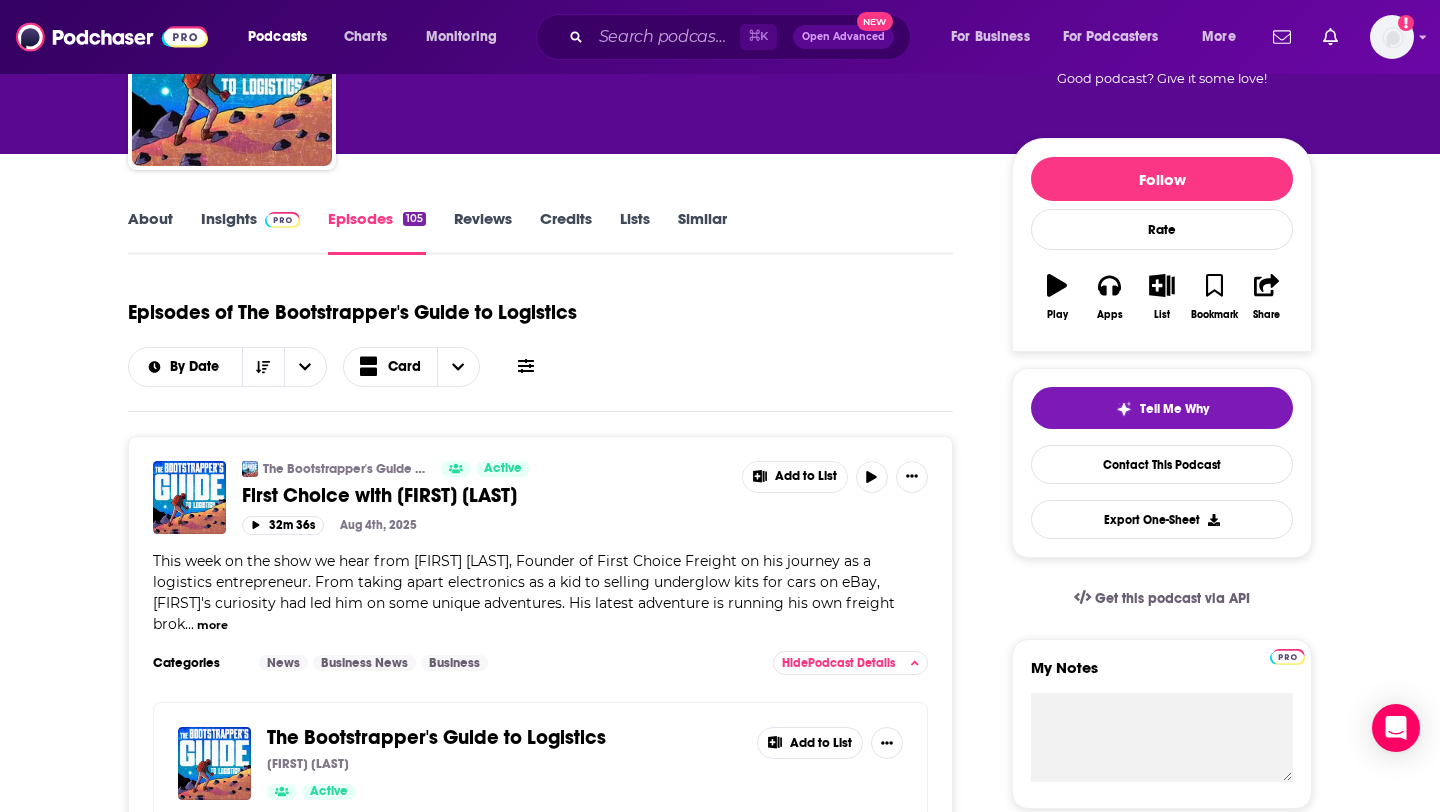 click on "more" at bounding box center [212, 625] 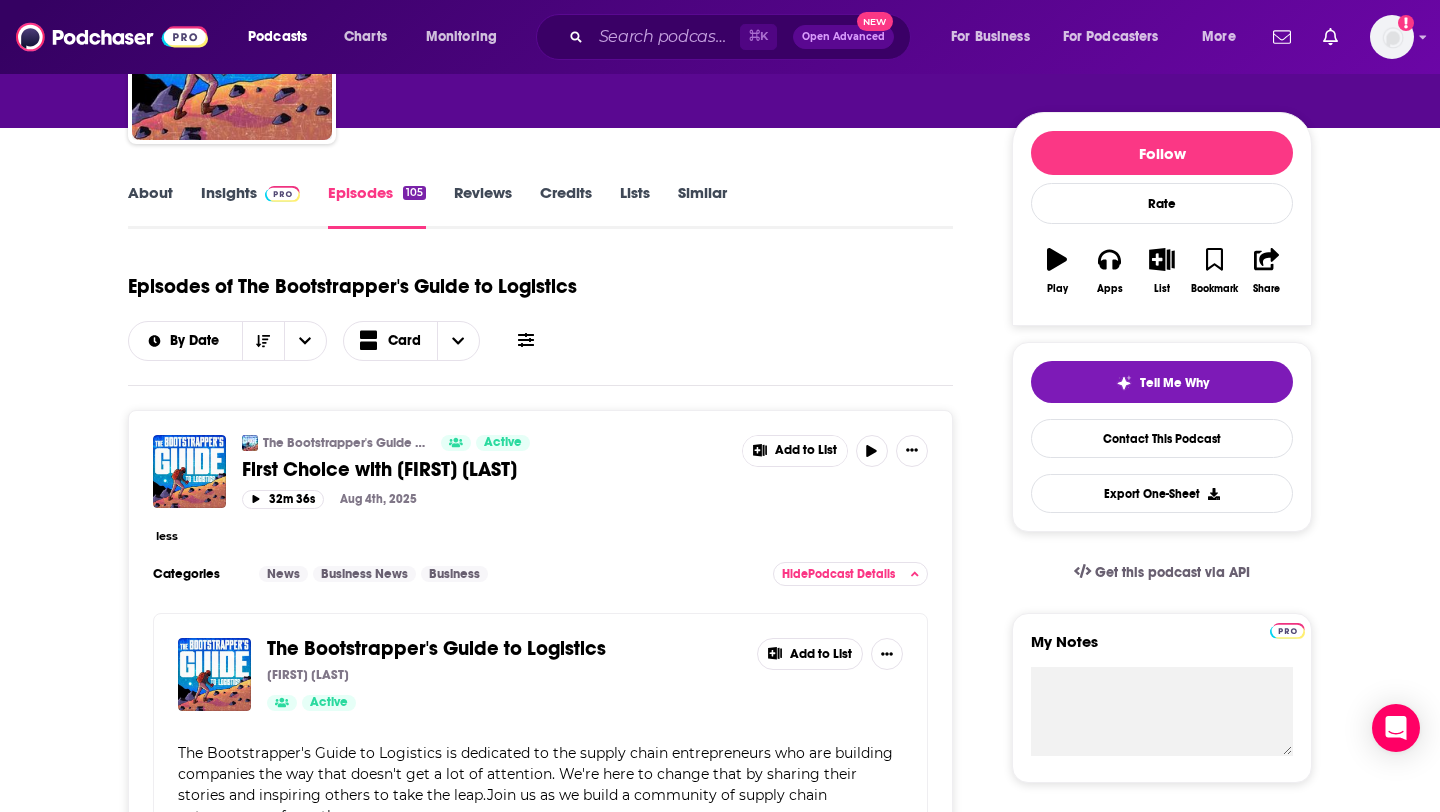scroll, scrollTop: 214, scrollLeft: 0, axis: vertical 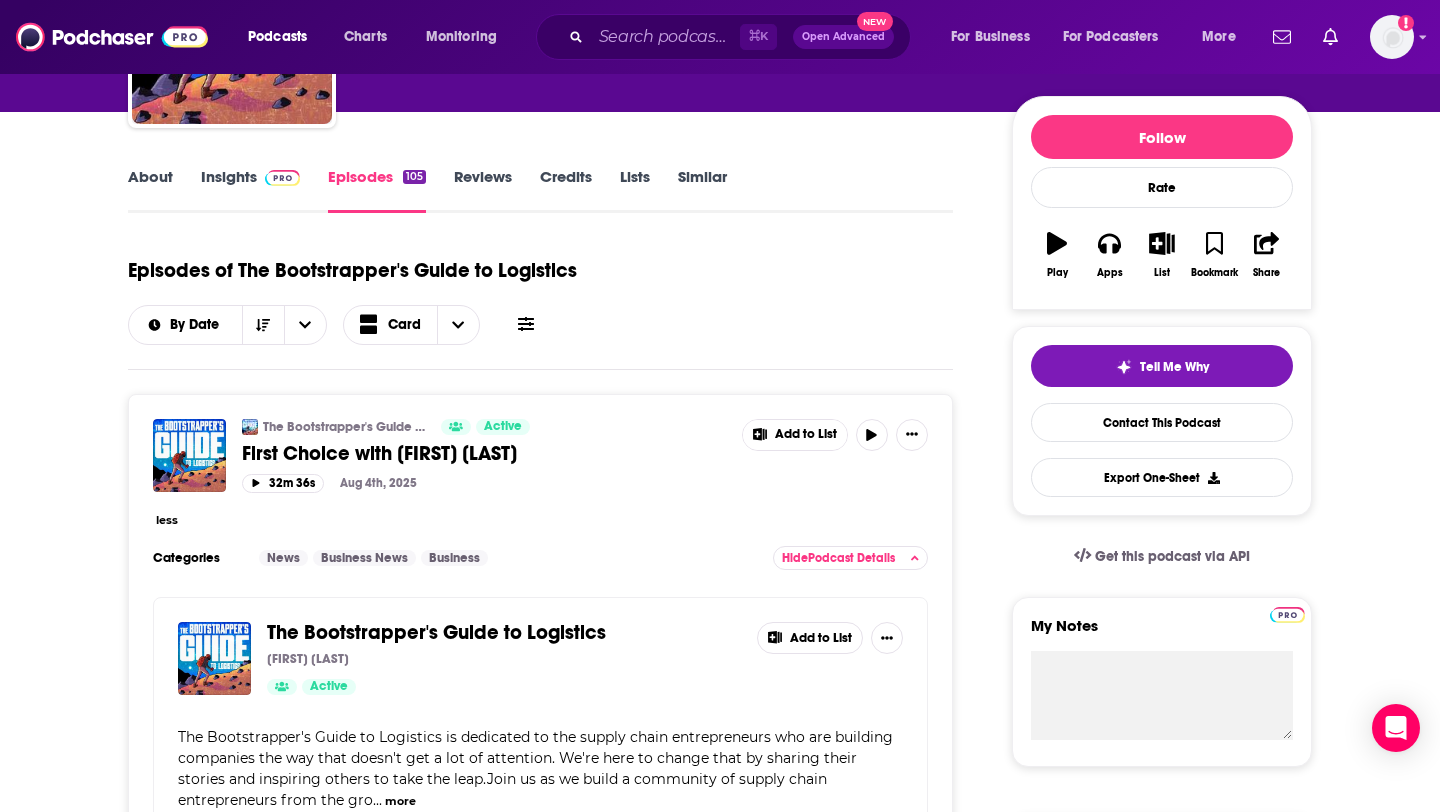 click on "less" at bounding box center (167, 520) 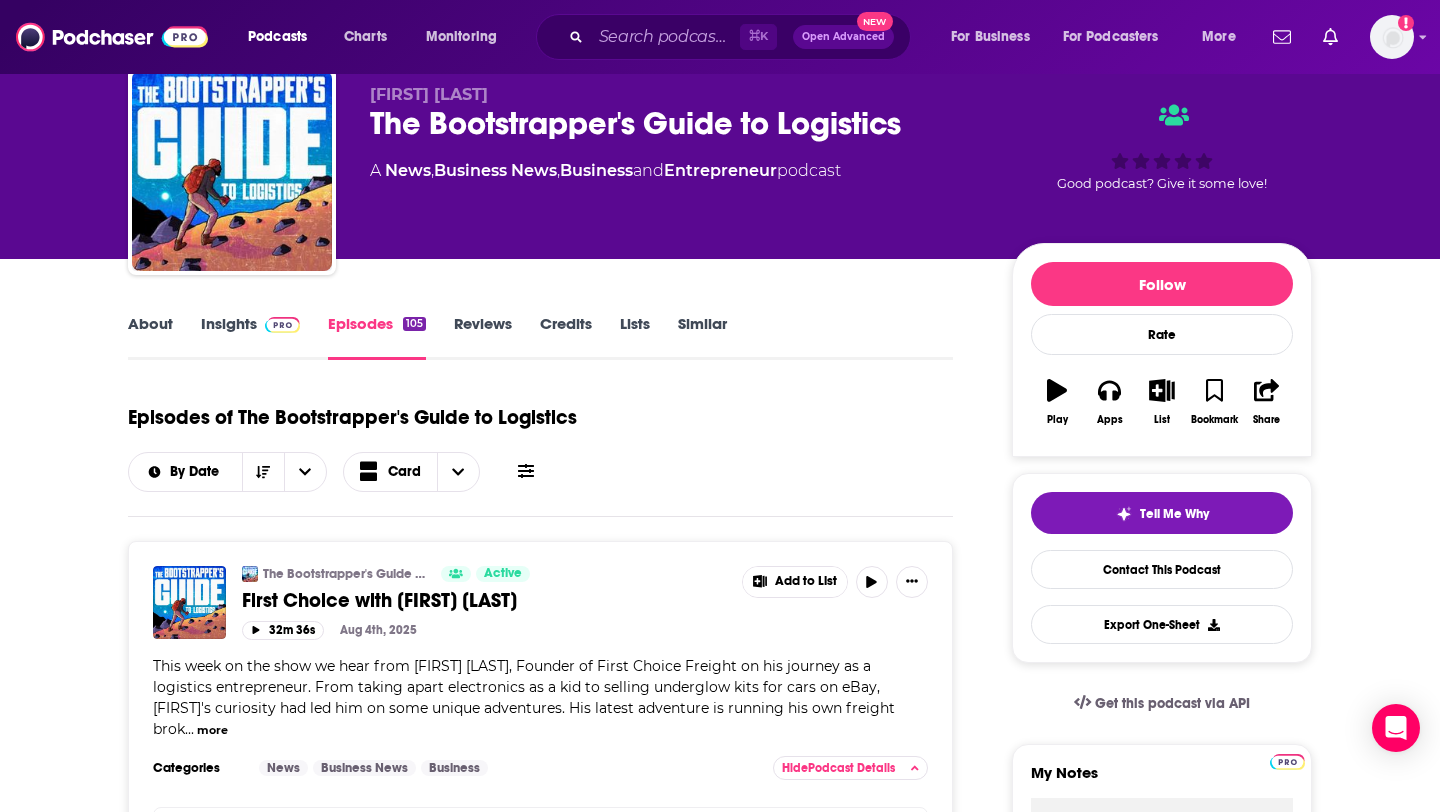 scroll, scrollTop: 0, scrollLeft: 0, axis: both 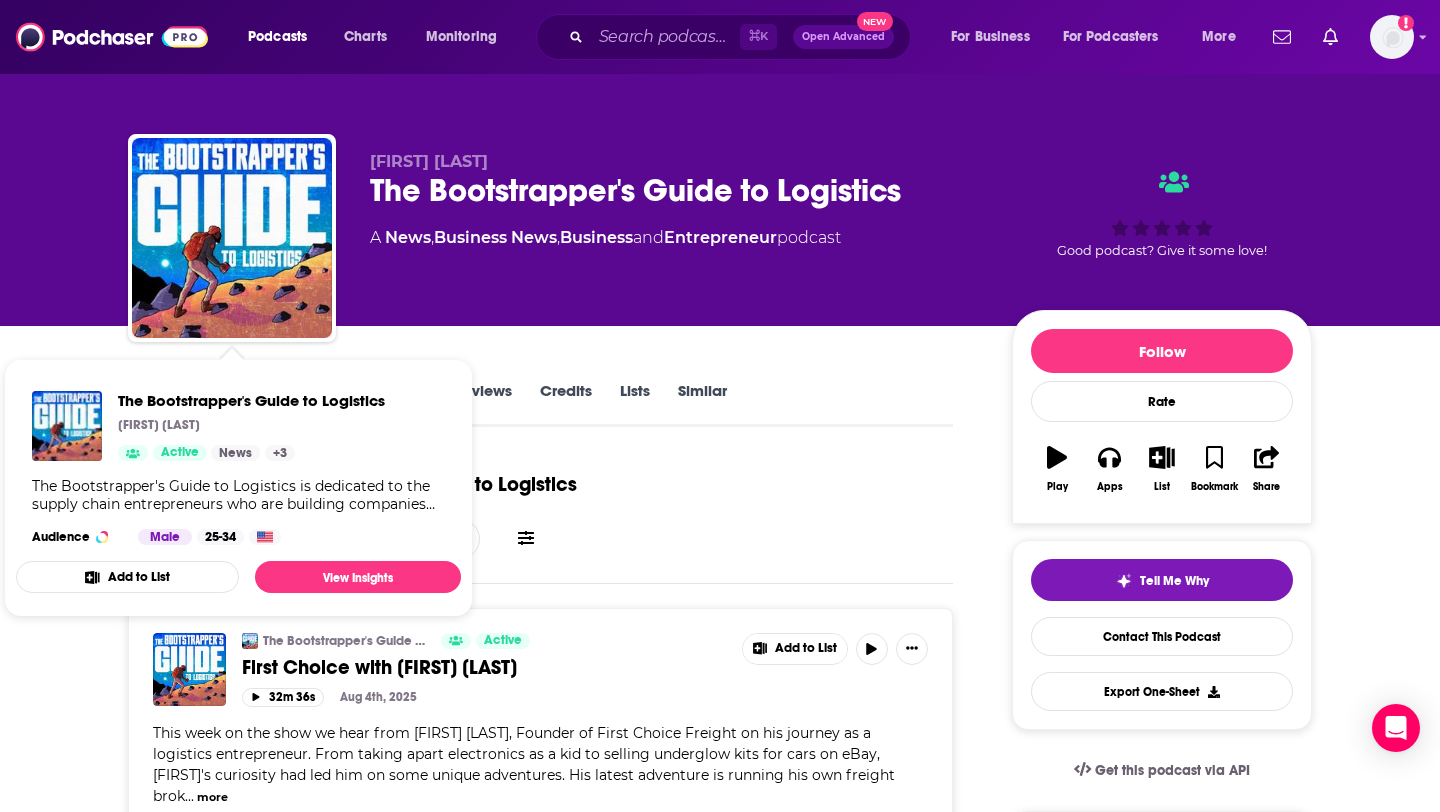 click on "The Bootstrapper's Guide to Logistics Nate Shutes Active News + 3 The Bootstrapper's Guide to Logistics is dedicated to the supply chain entrepreneurs who are building companies the way that doesn't get a lot of attention. We're here to change that by sharing their stories and inspiring others to take the leap.Join us as we build a community of supply chain entrepreneurs from the ground up. Audience Male 25-34 Add to List View Insights" at bounding box center (238, 488) 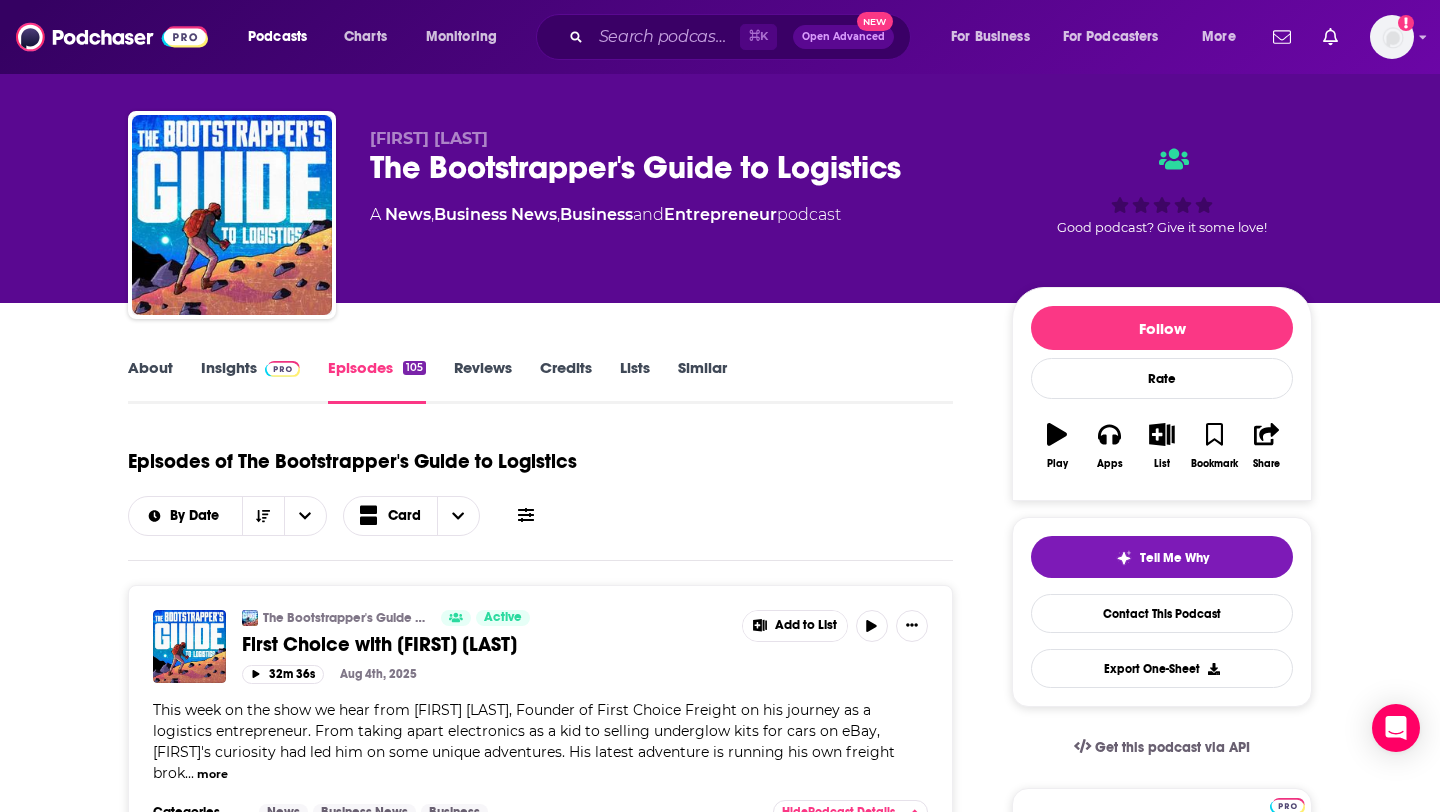 scroll, scrollTop: 0, scrollLeft: 0, axis: both 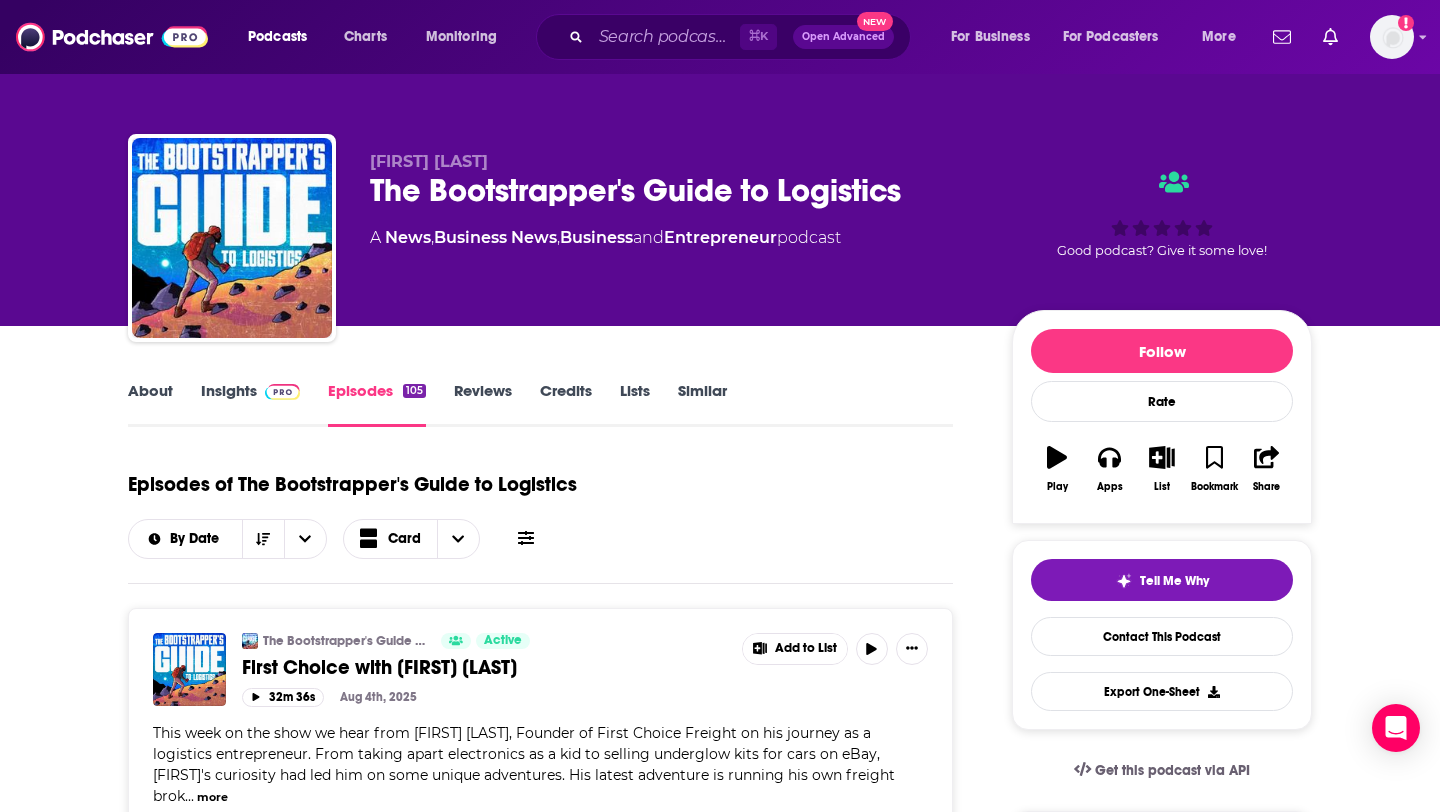 click on "About" at bounding box center [150, 404] 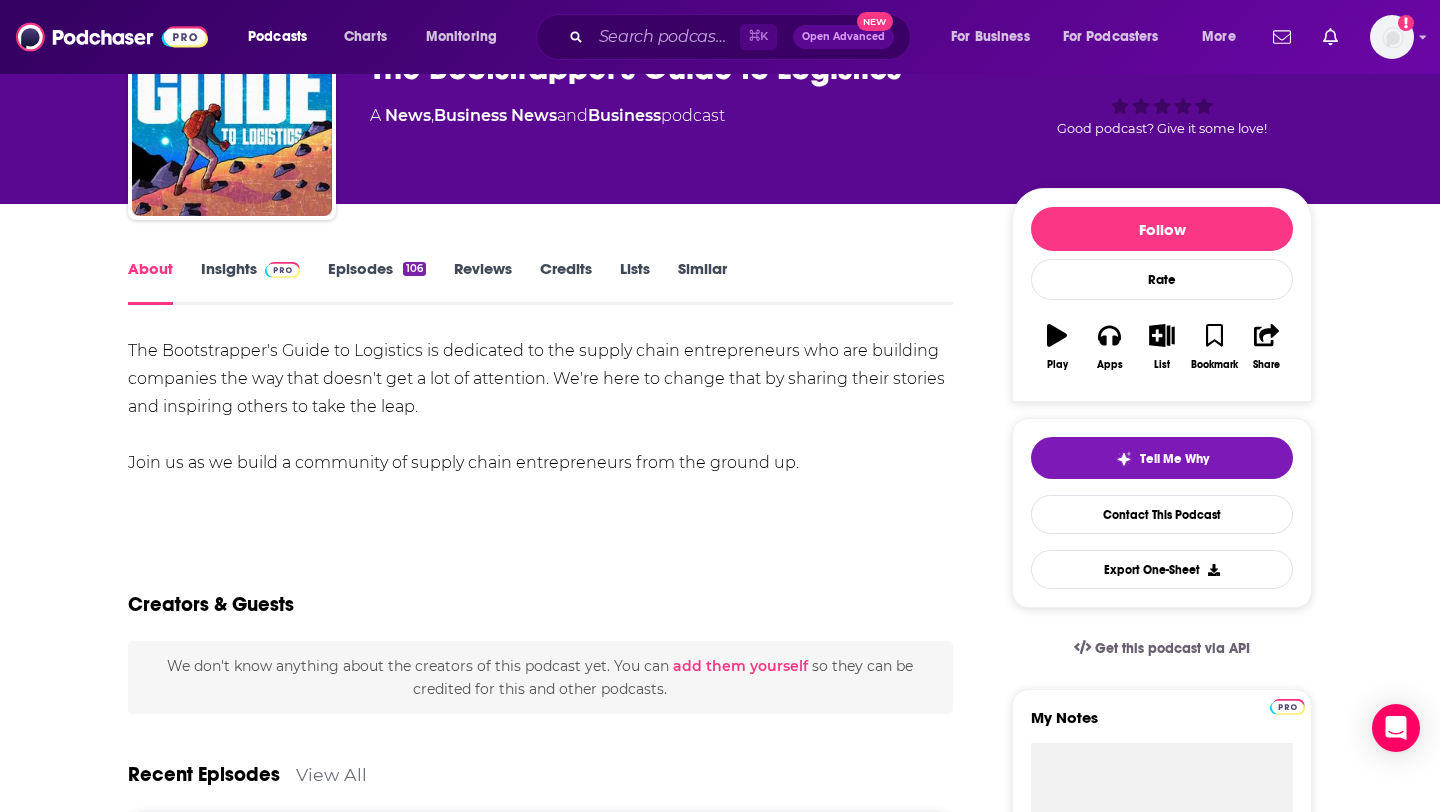 scroll, scrollTop: 0, scrollLeft: 0, axis: both 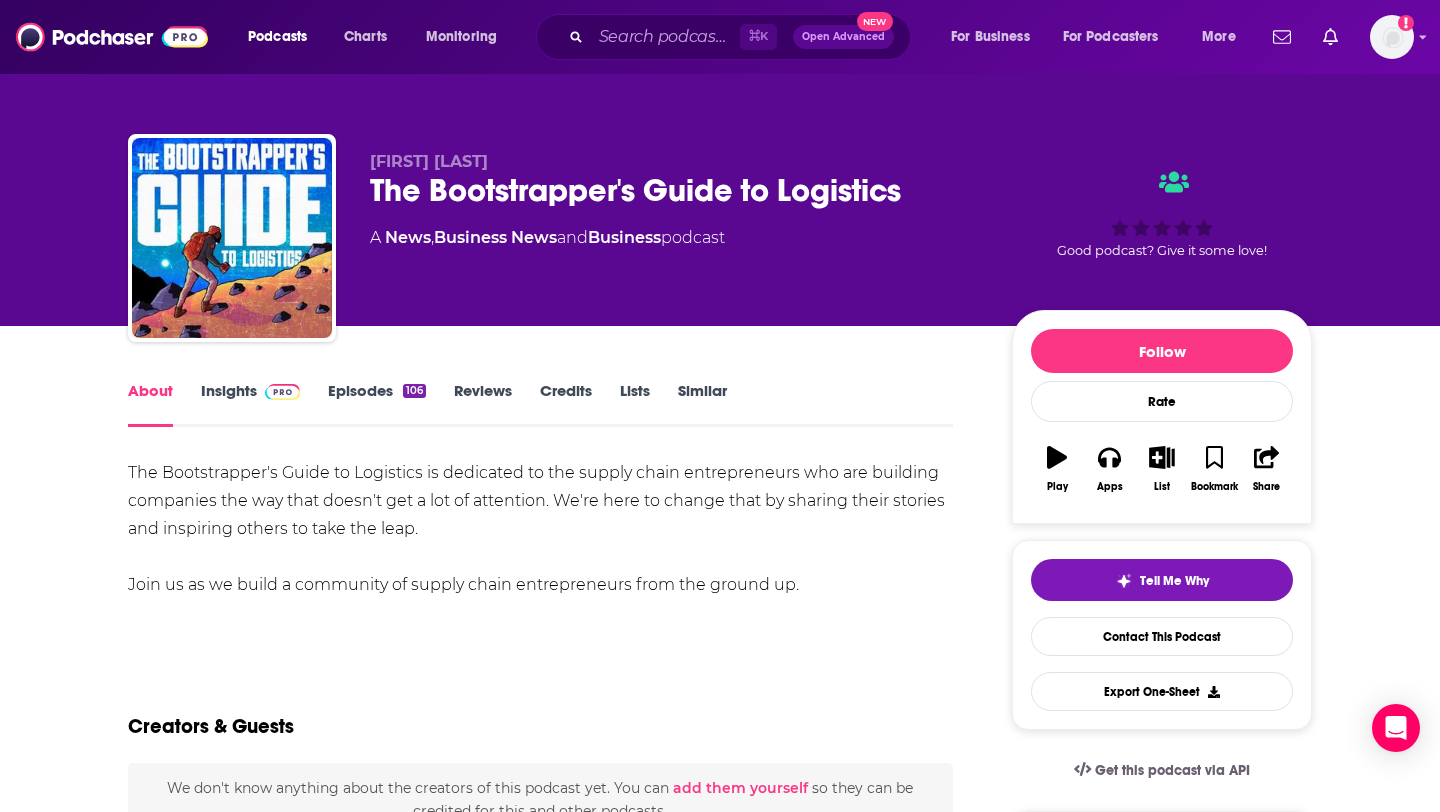 click on "Insights" at bounding box center (250, 404) 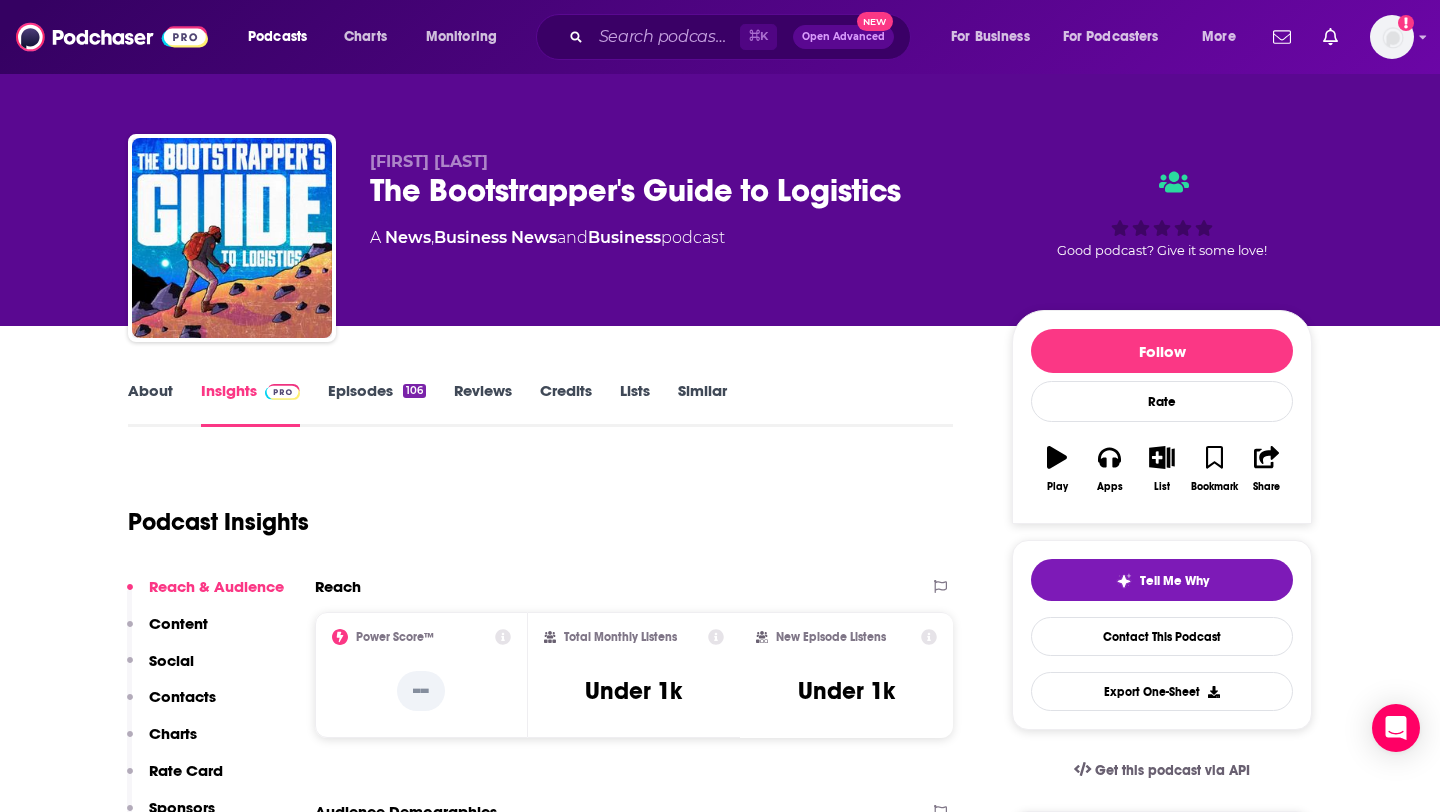 click on "Contacts" at bounding box center (182, 696) 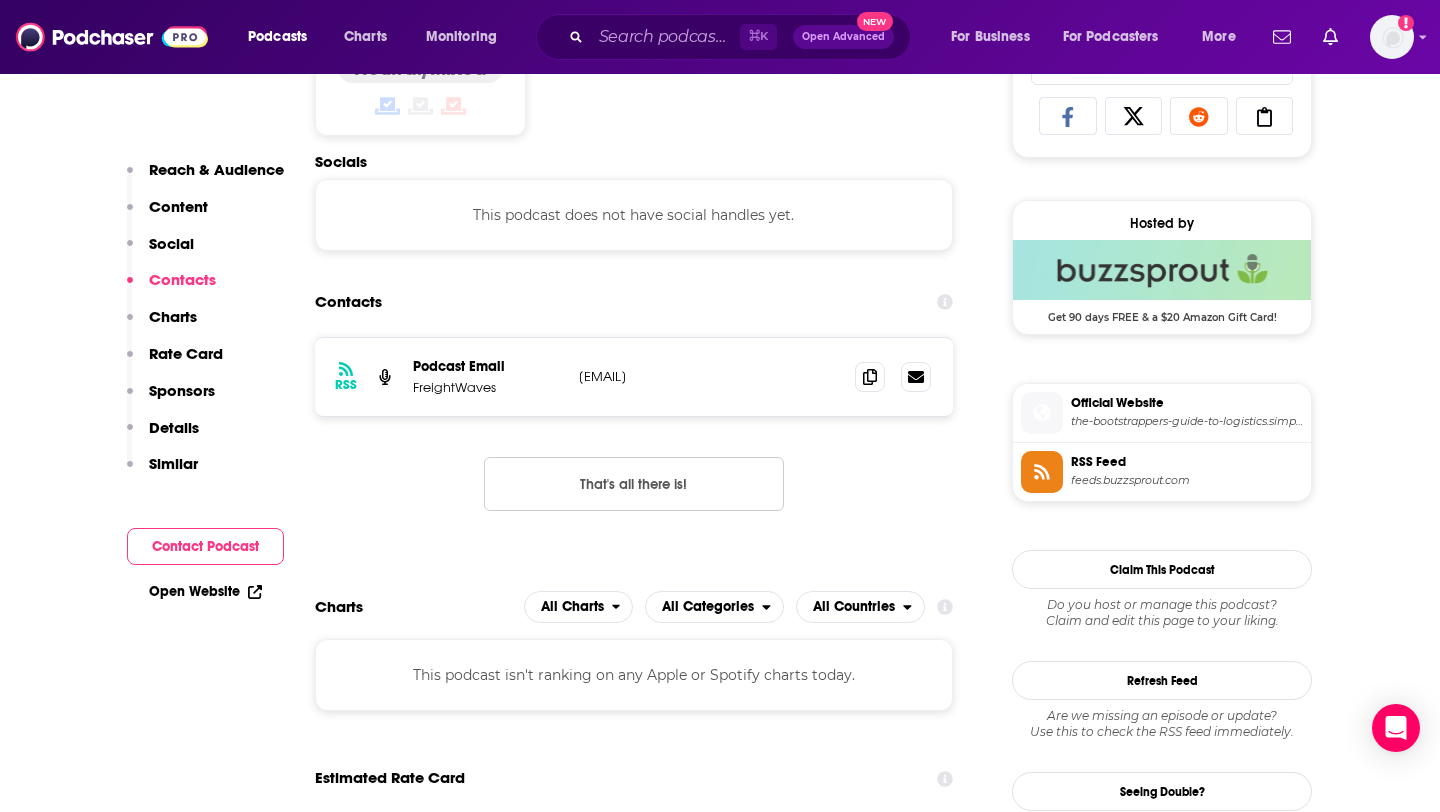 scroll, scrollTop: 1343, scrollLeft: 0, axis: vertical 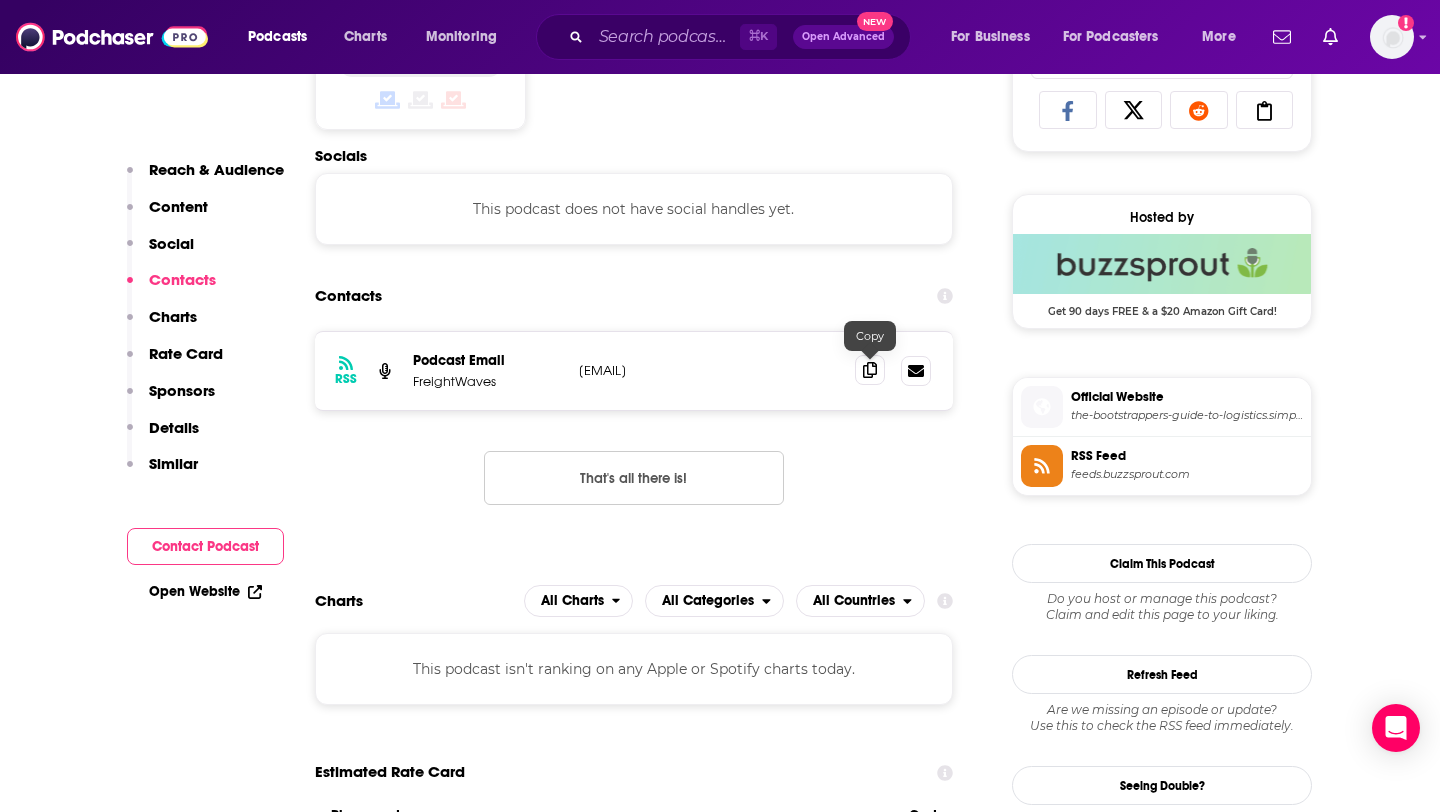 click at bounding box center [870, 370] 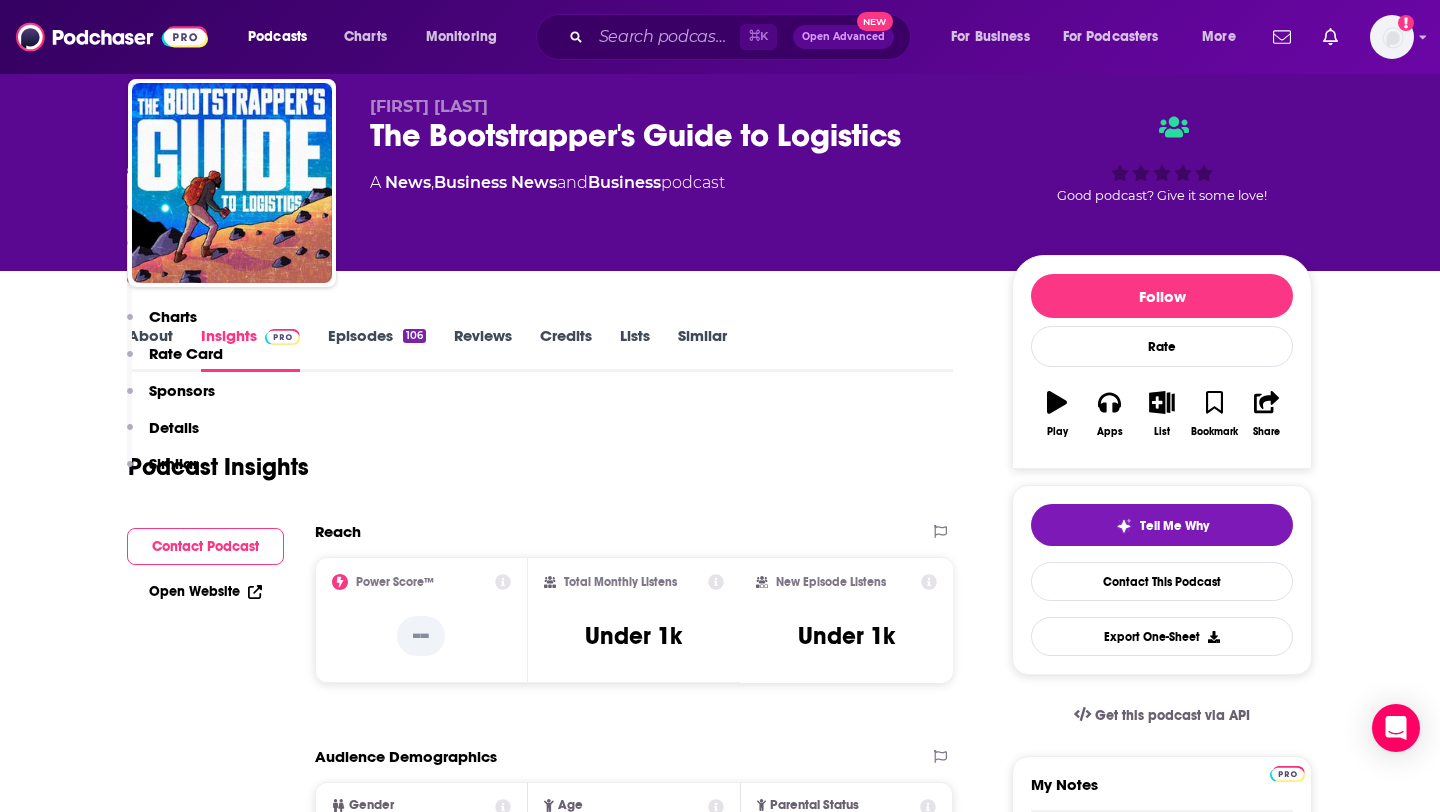 scroll, scrollTop: 0, scrollLeft: 0, axis: both 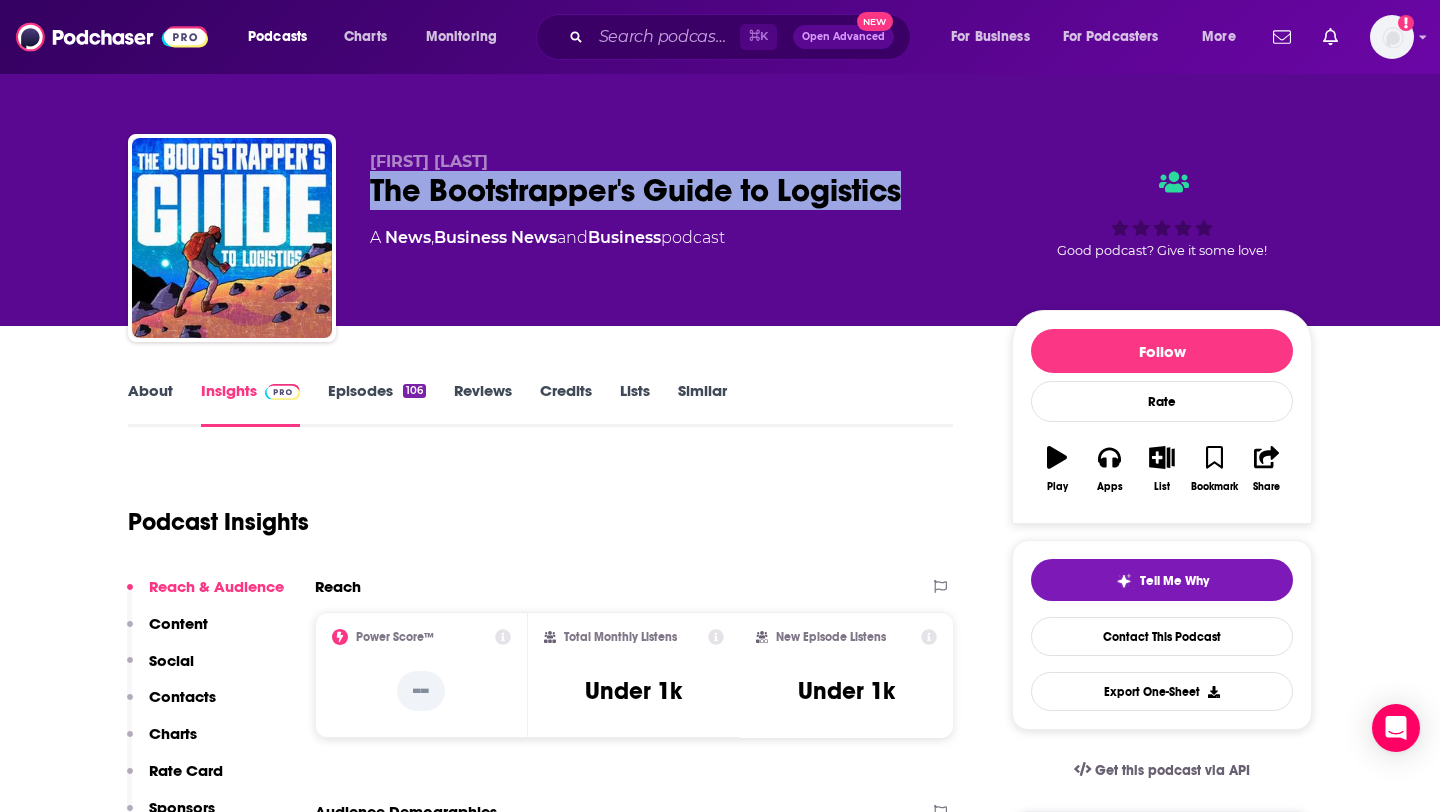 drag, startPoint x: 368, startPoint y: 181, endPoint x: 989, endPoint y: 186, distance: 621.02014 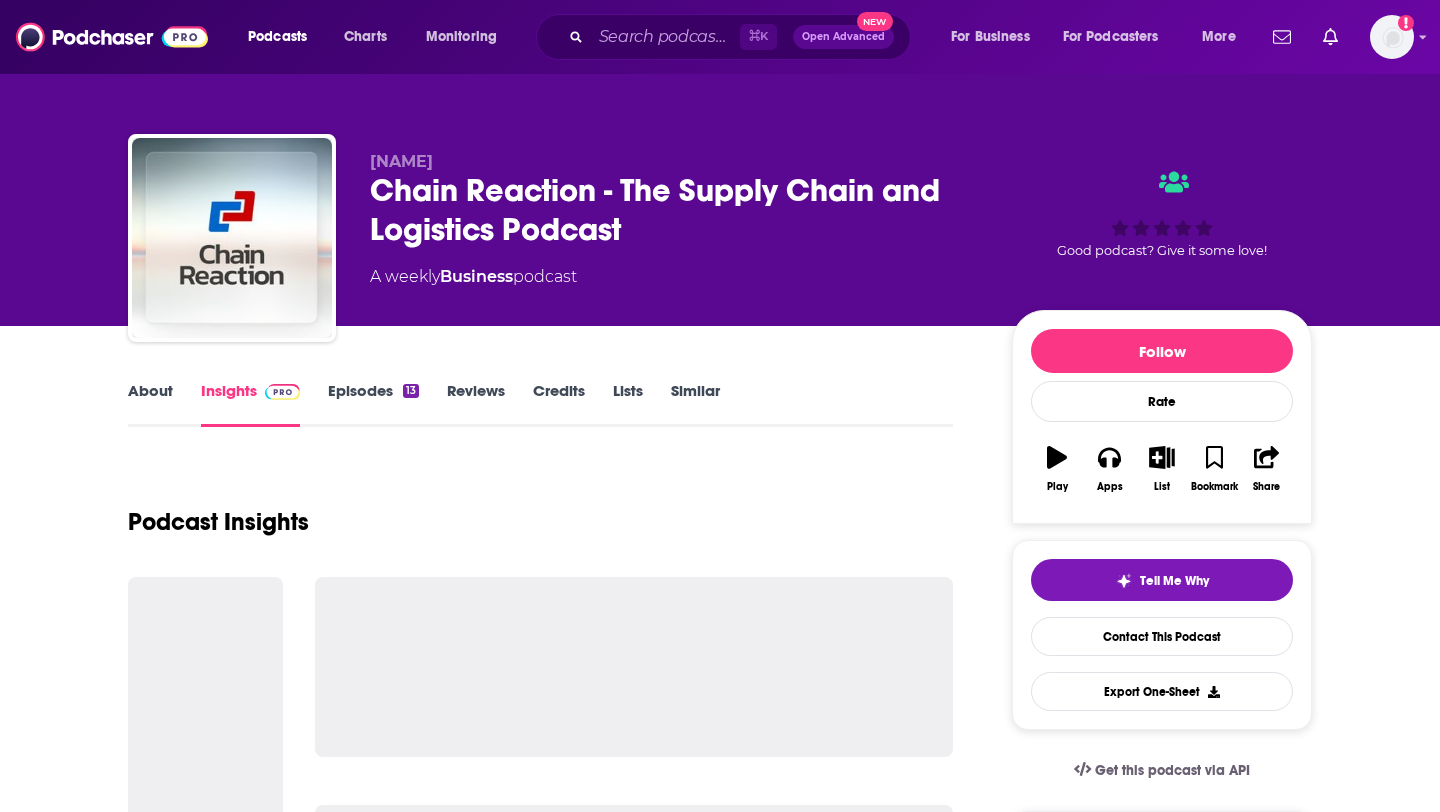 scroll, scrollTop: 0, scrollLeft: 0, axis: both 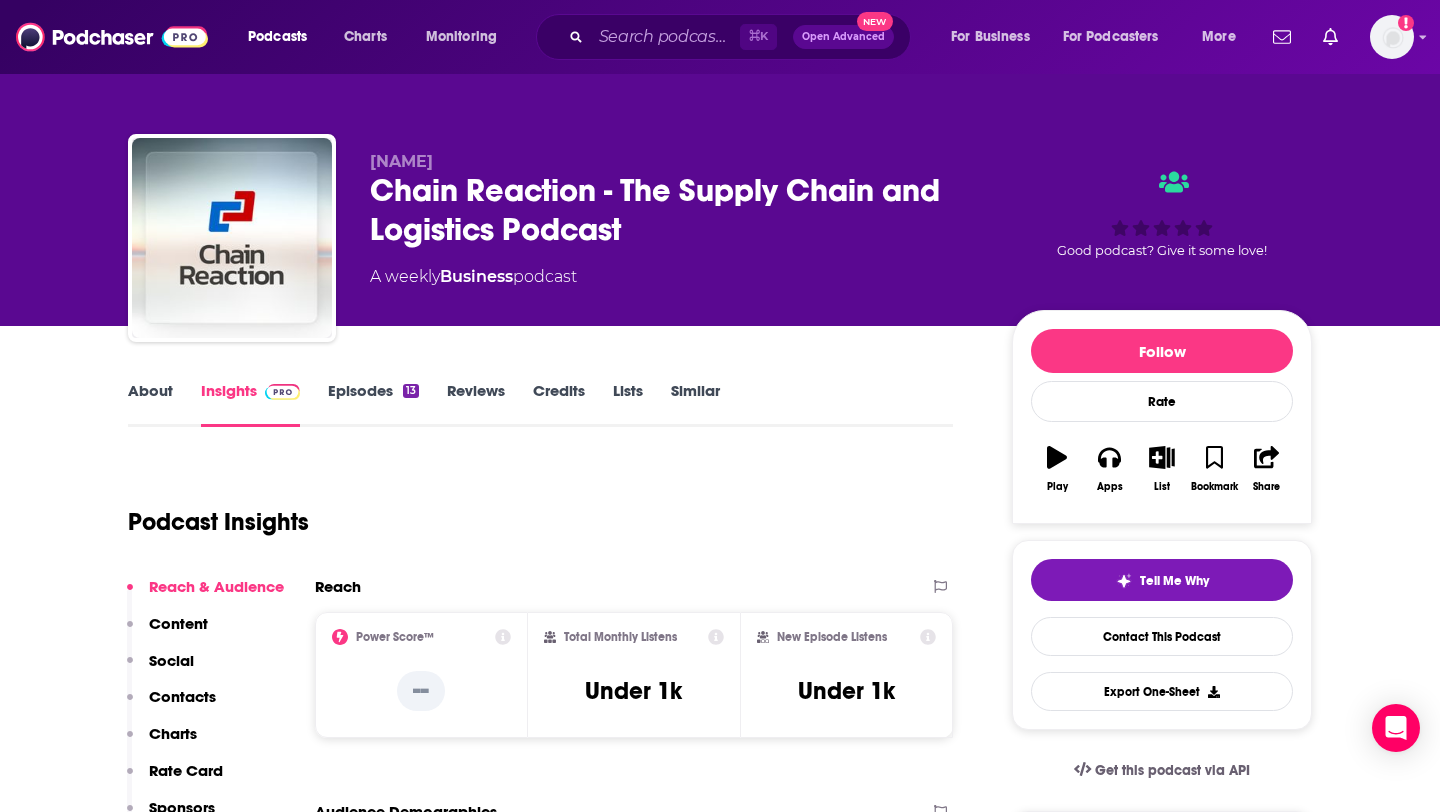 click on "About" at bounding box center [150, 404] 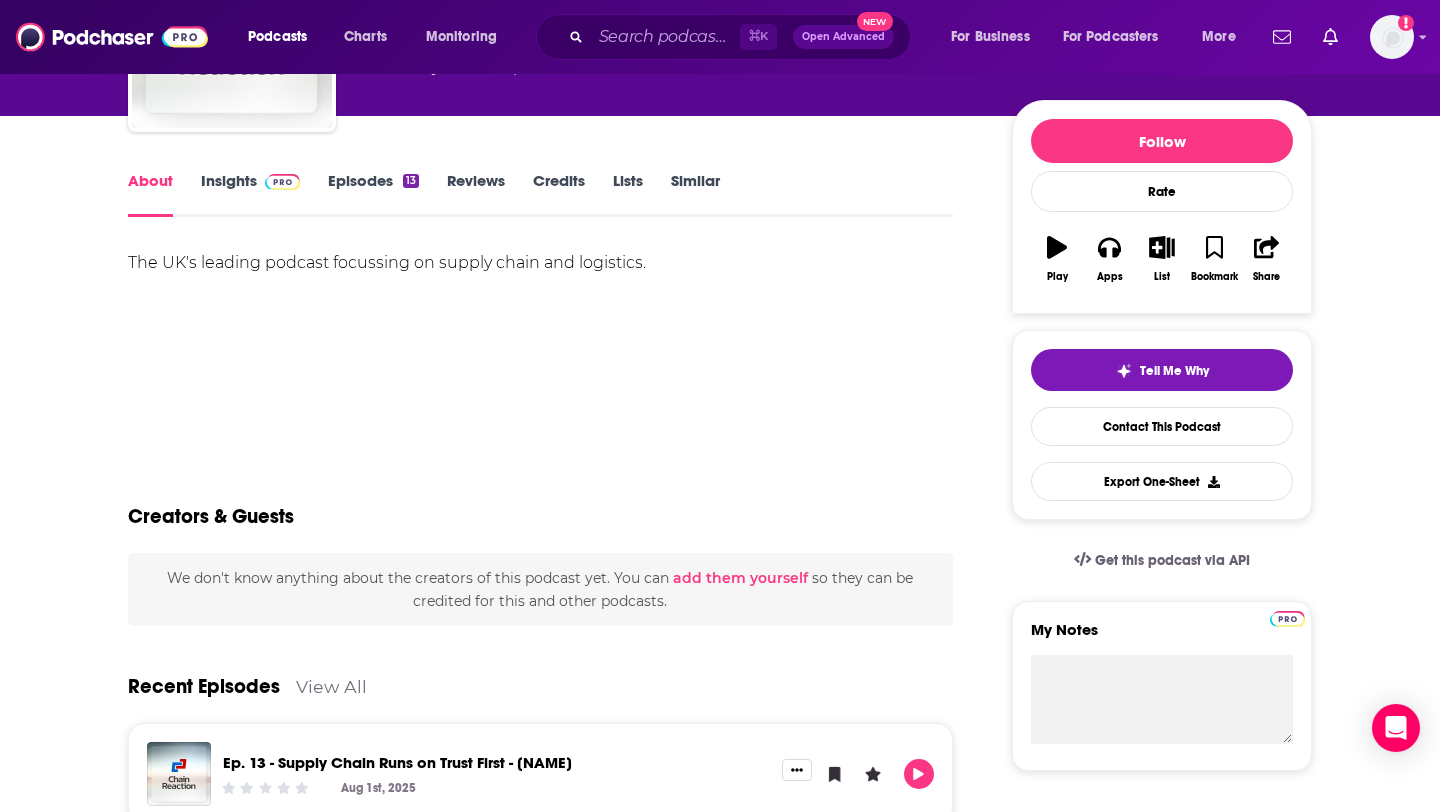scroll, scrollTop: 204, scrollLeft: 0, axis: vertical 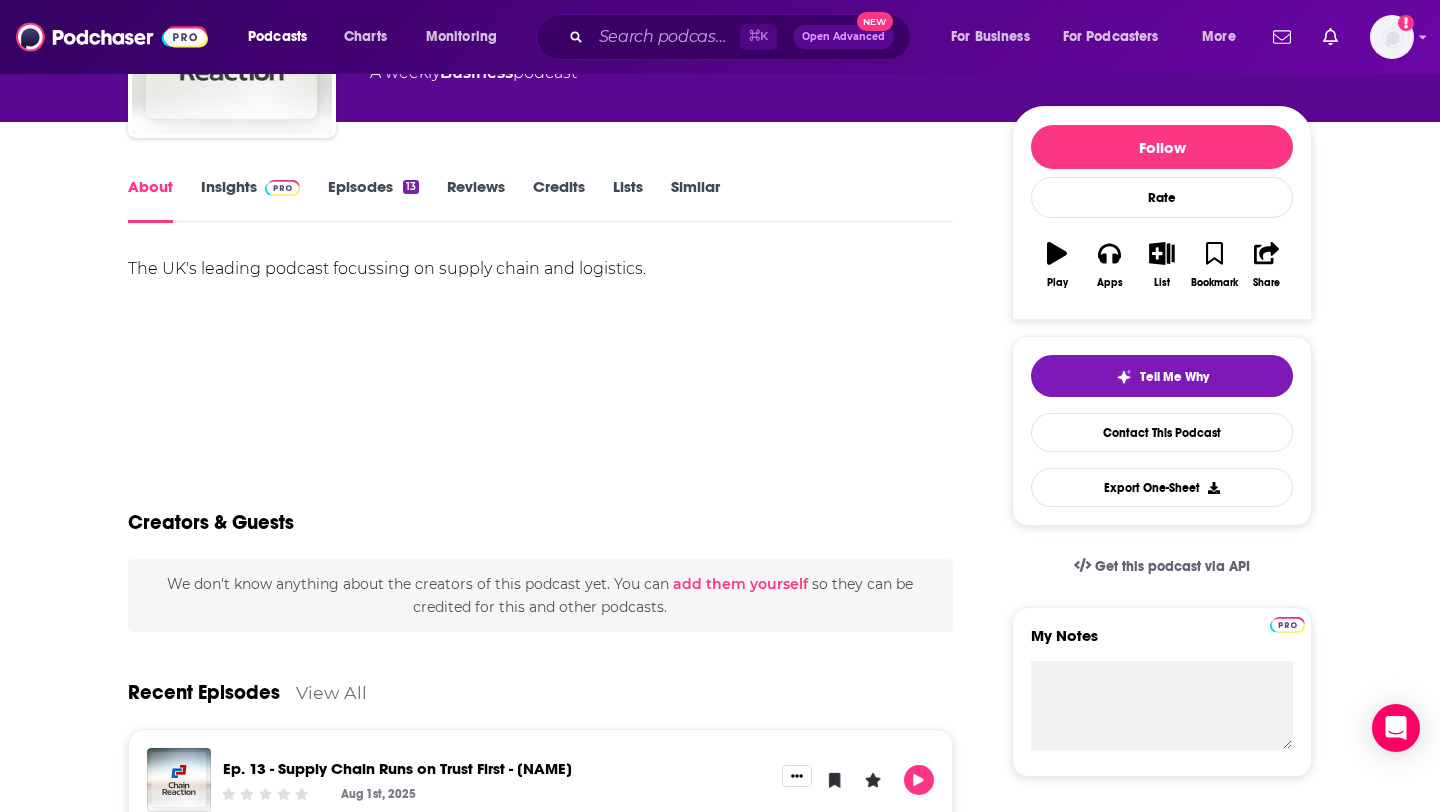 click at bounding box center (278, 186) 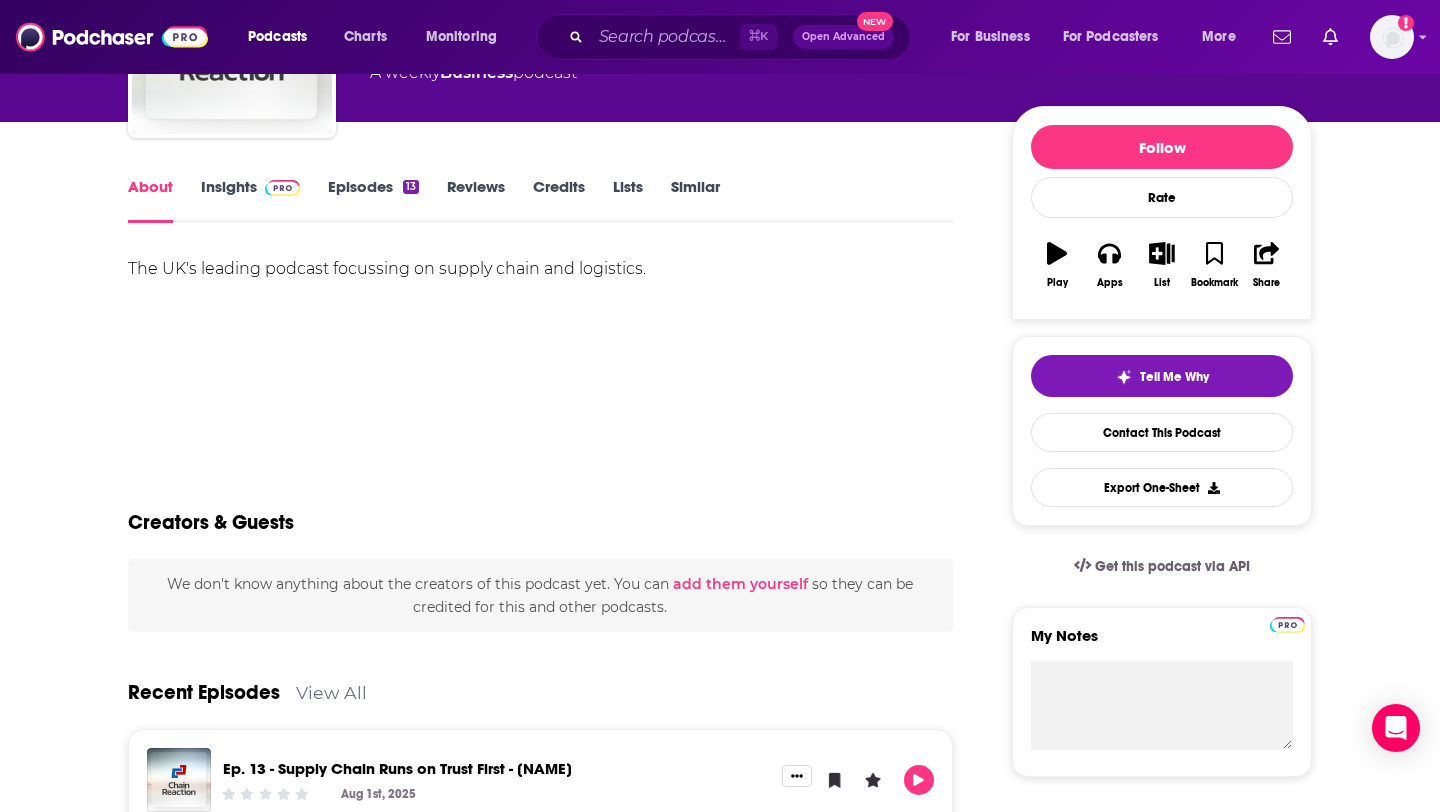 scroll, scrollTop: 0, scrollLeft: 0, axis: both 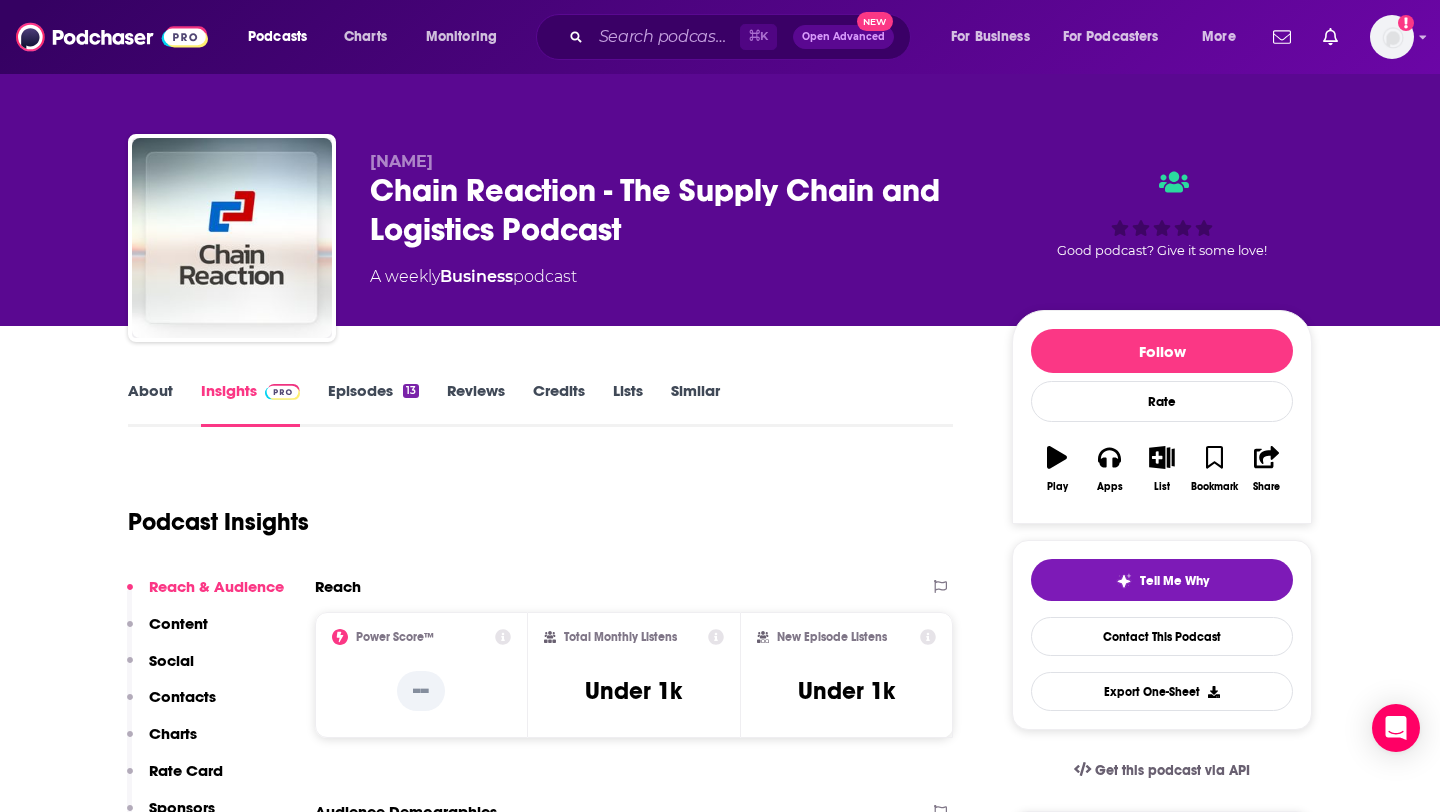 click on "Episodes 13" at bounding box center (373, 404) 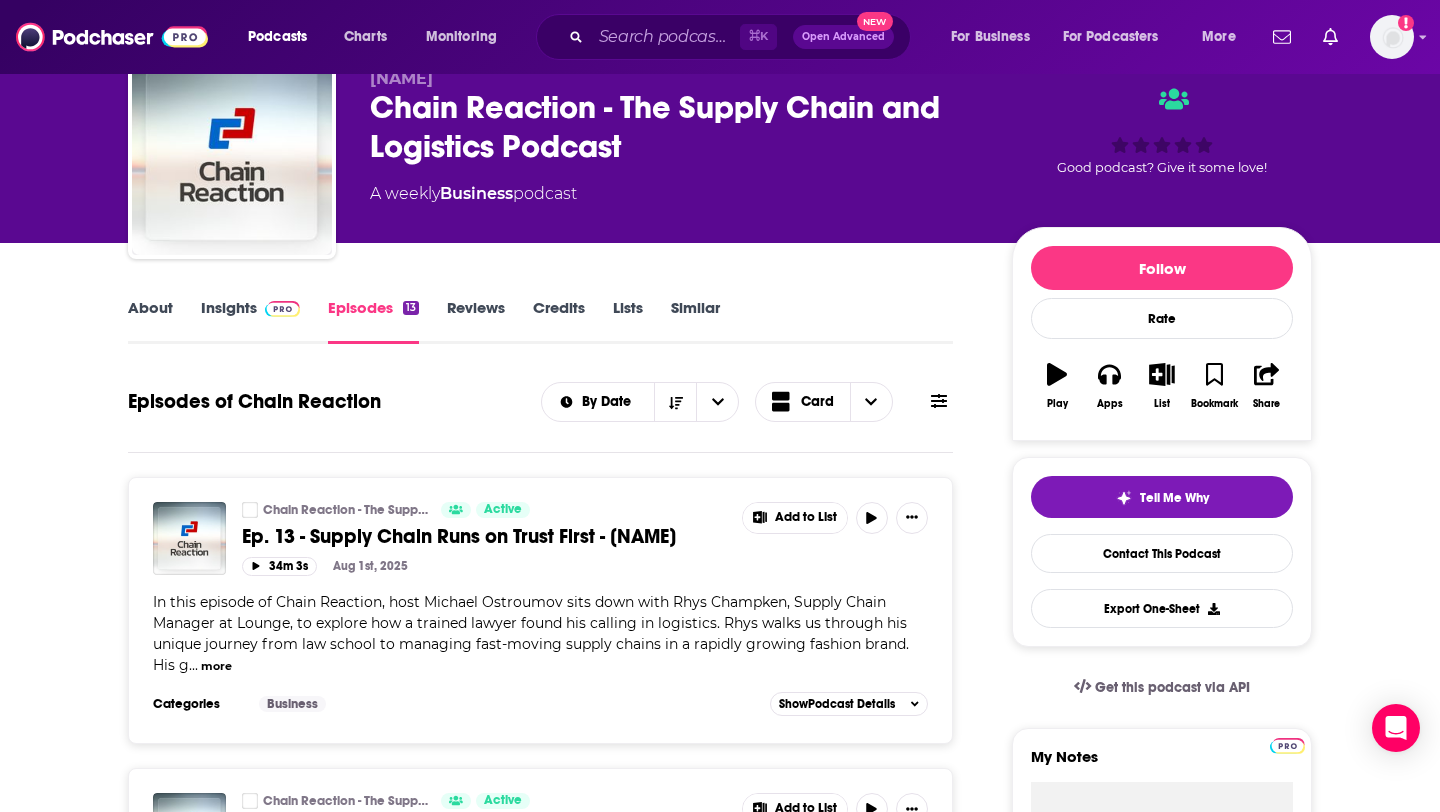 scroll, scrollTop: 80, scrollLeft: 0, axis: vertical 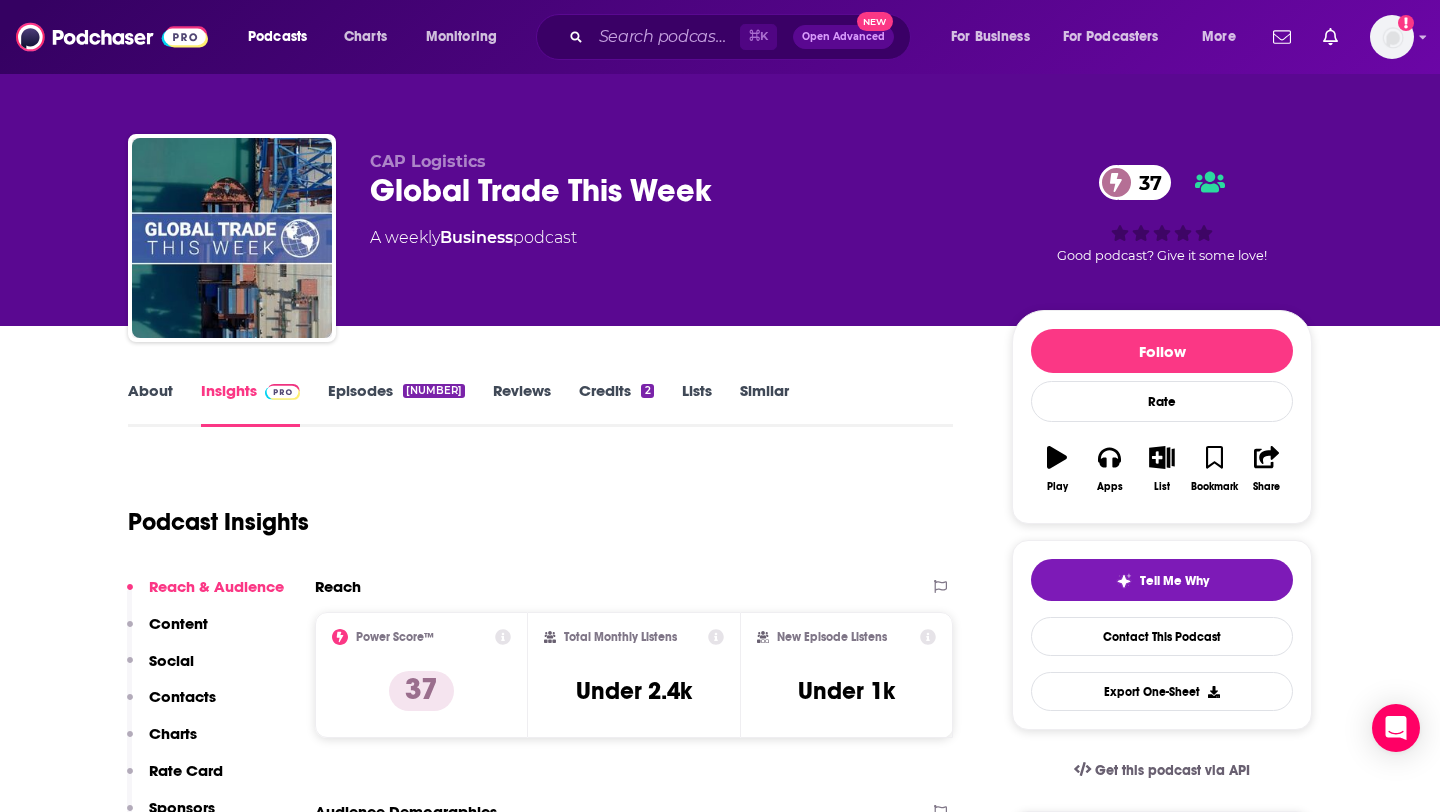 click on "About" at bounding box center [150, 404] 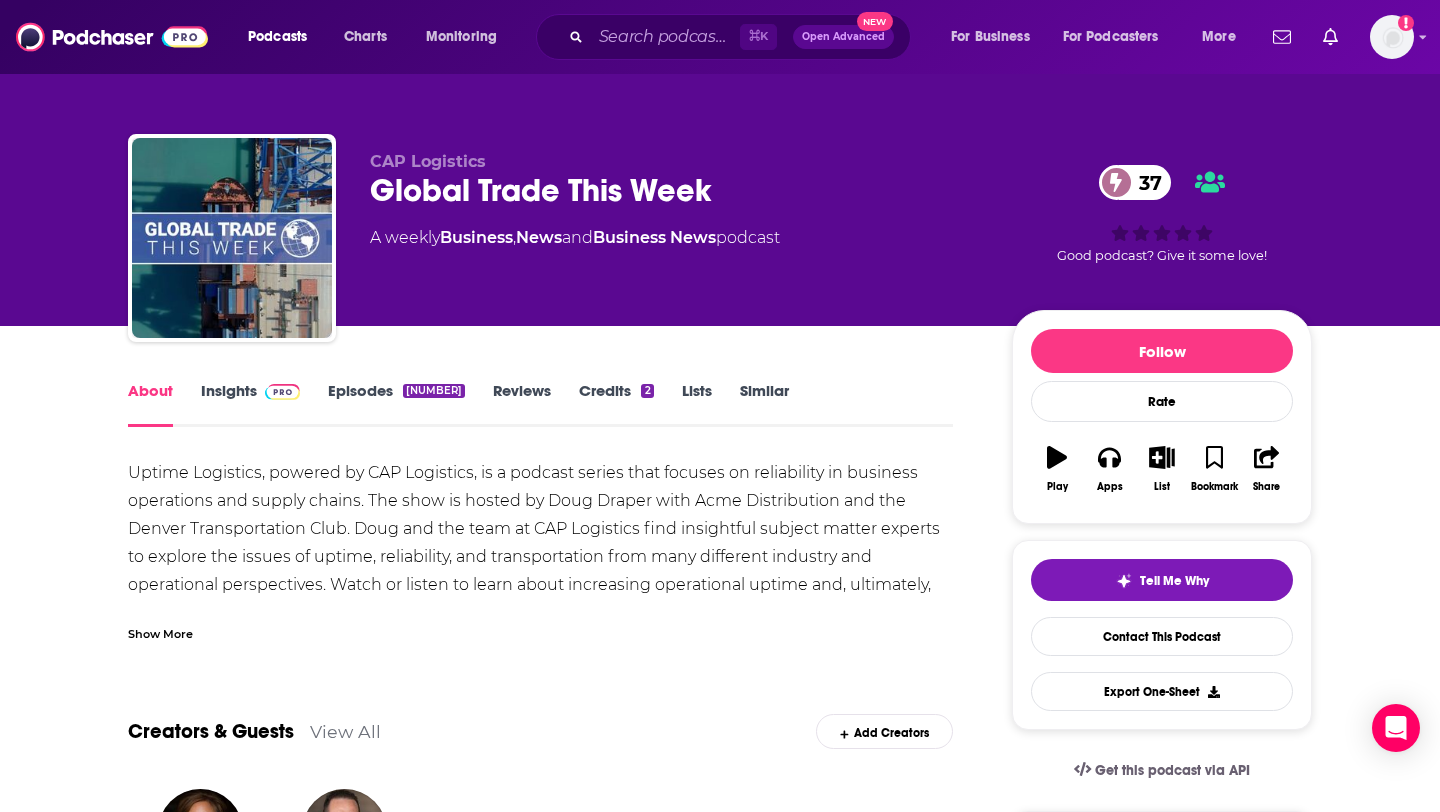 click on "Episodes 982" at bounding box center (396, 404) 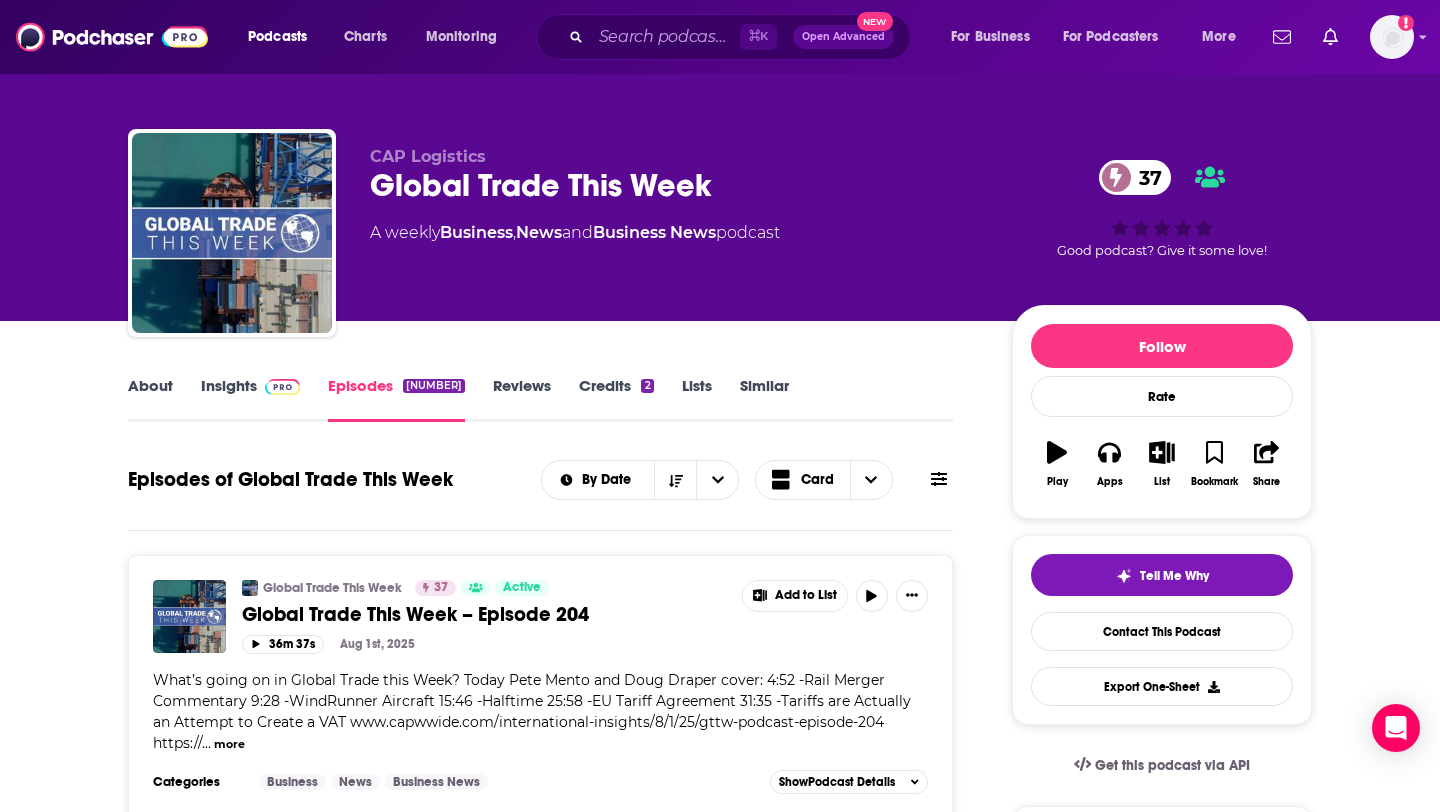scroll, scrollTop: 0, scrollLeft: 0, axis: both 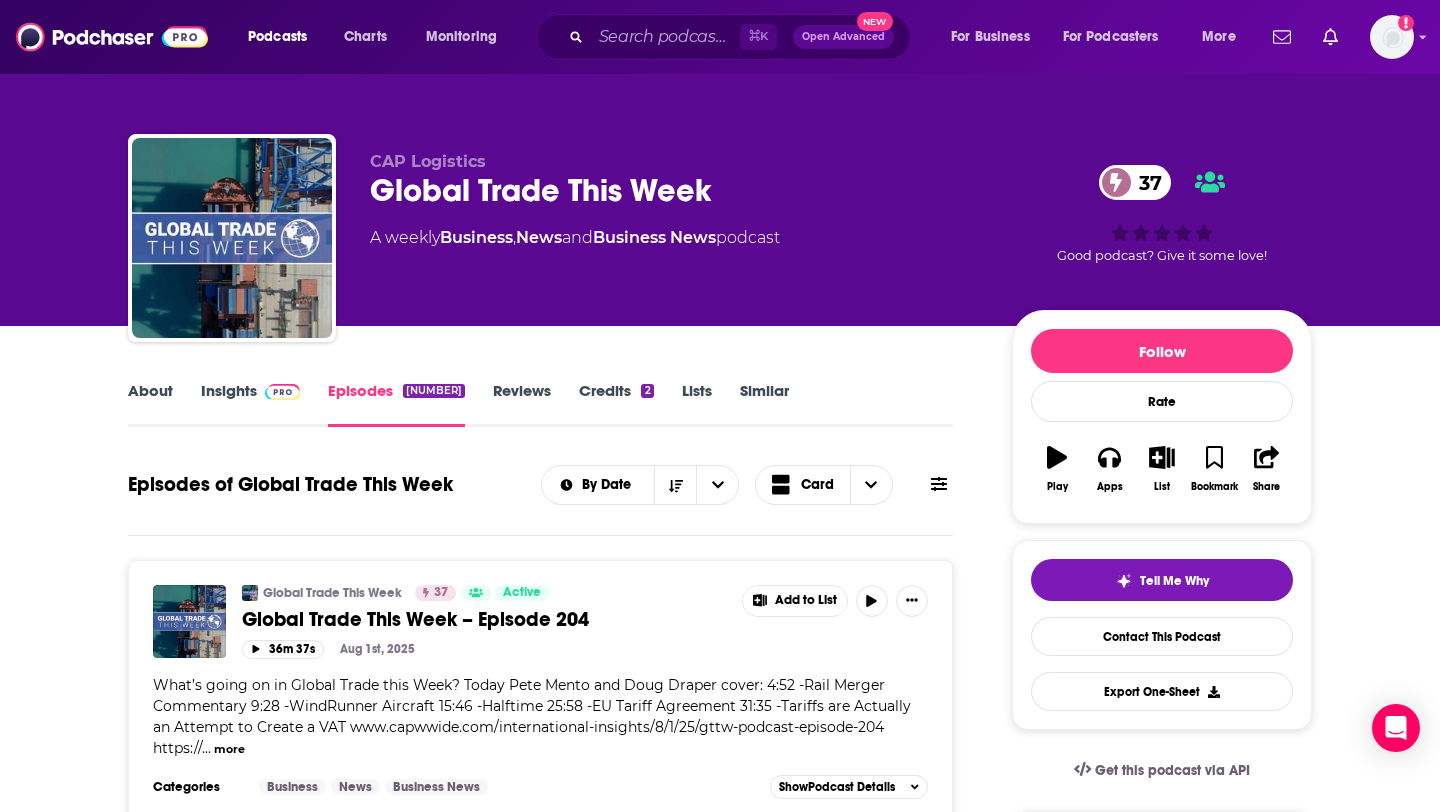 click on "About" at bounding box center (150, 404) 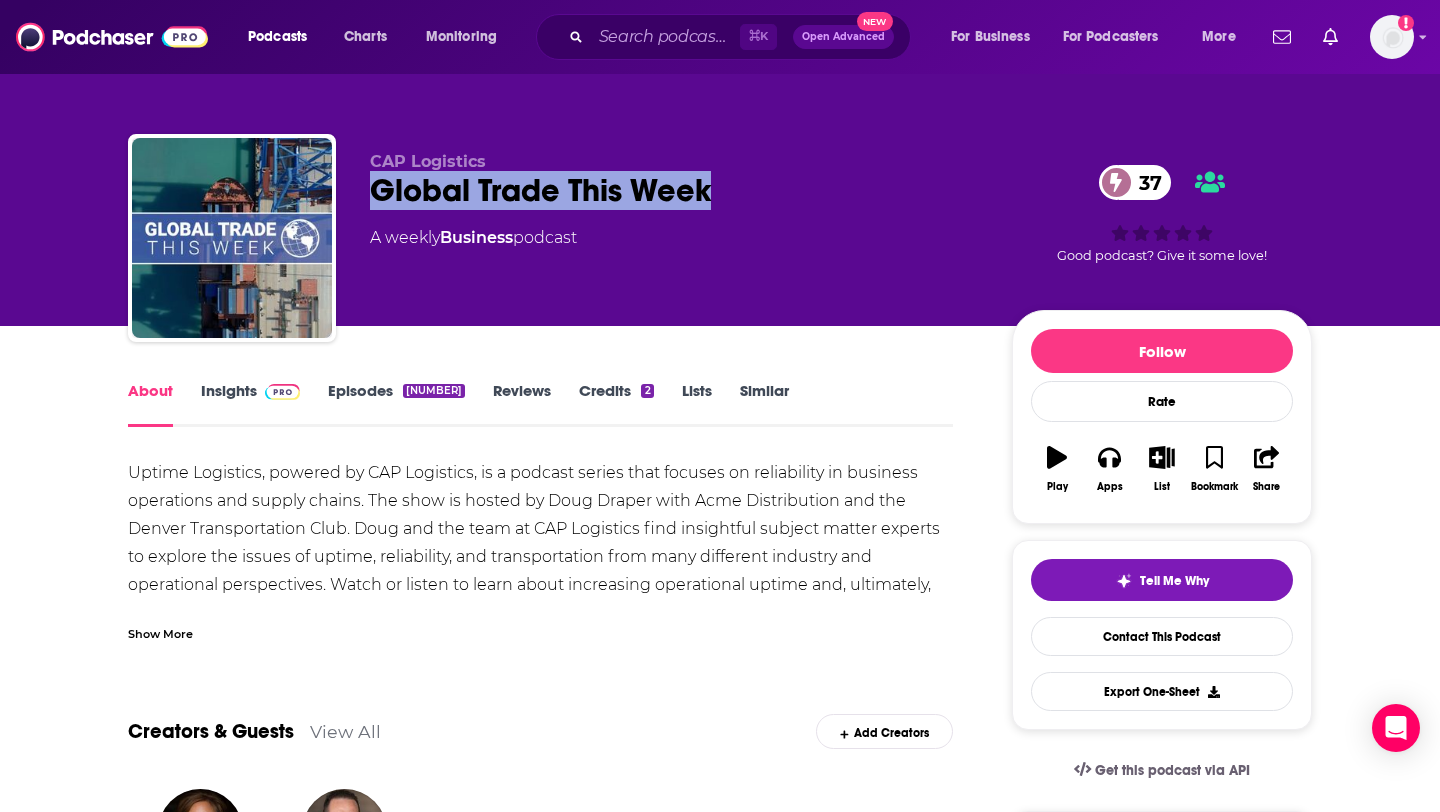 drag, startPoint x: 349, startPoint y: 187, endPoint x: 779, endPoint y: 195, distance: 430.0744 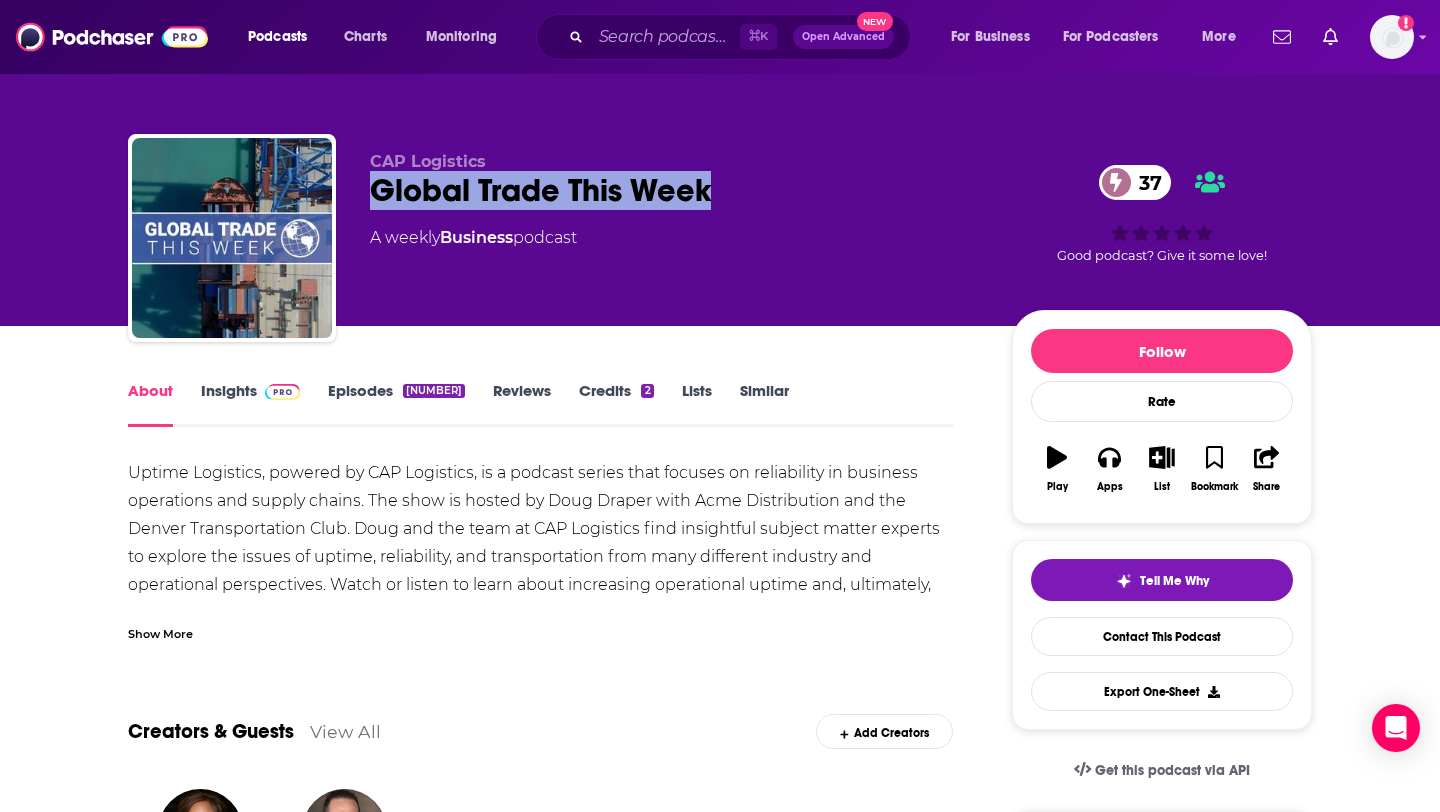 click on "Insights" at bounding box center [250, 404] 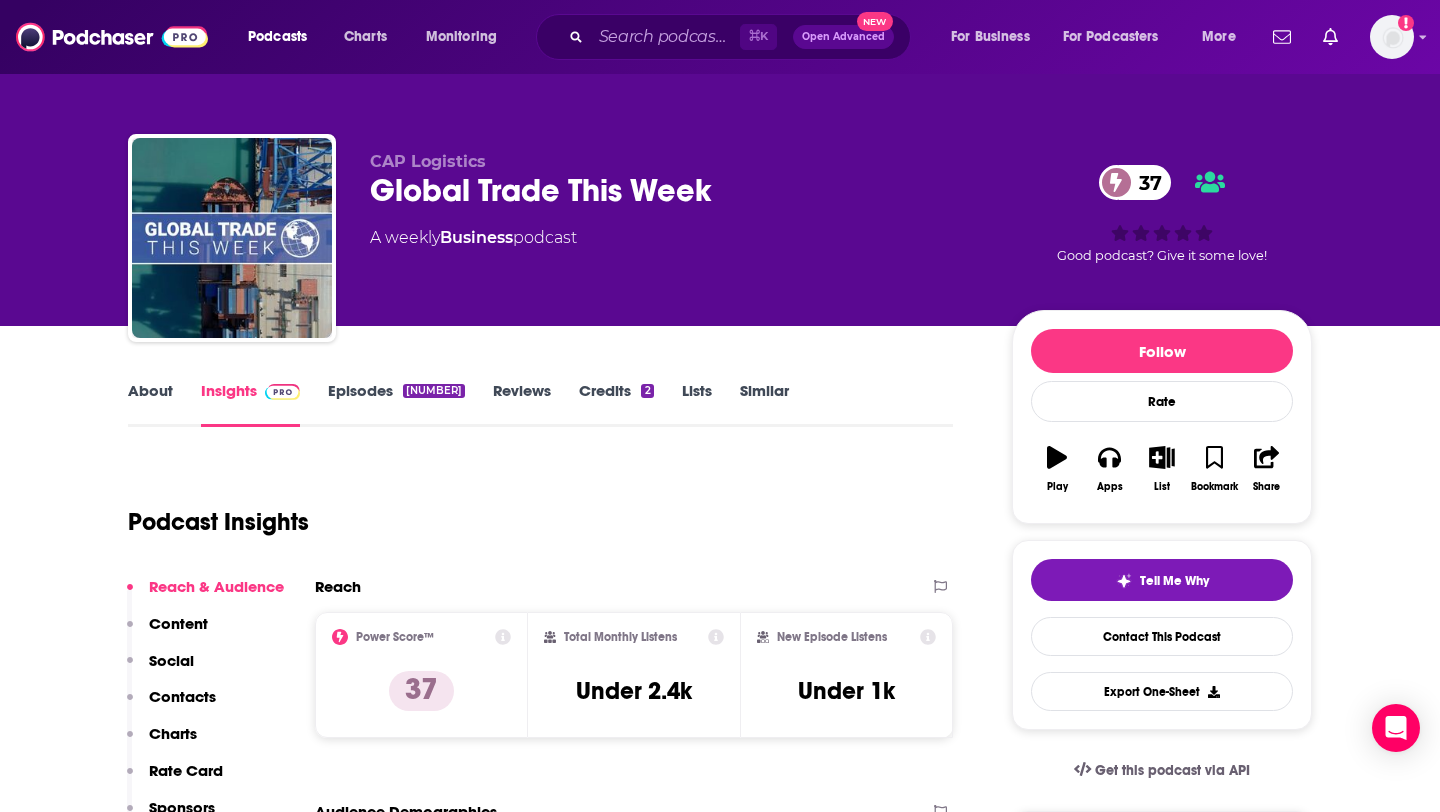 click on "Social" at bounding box center (160, 669) 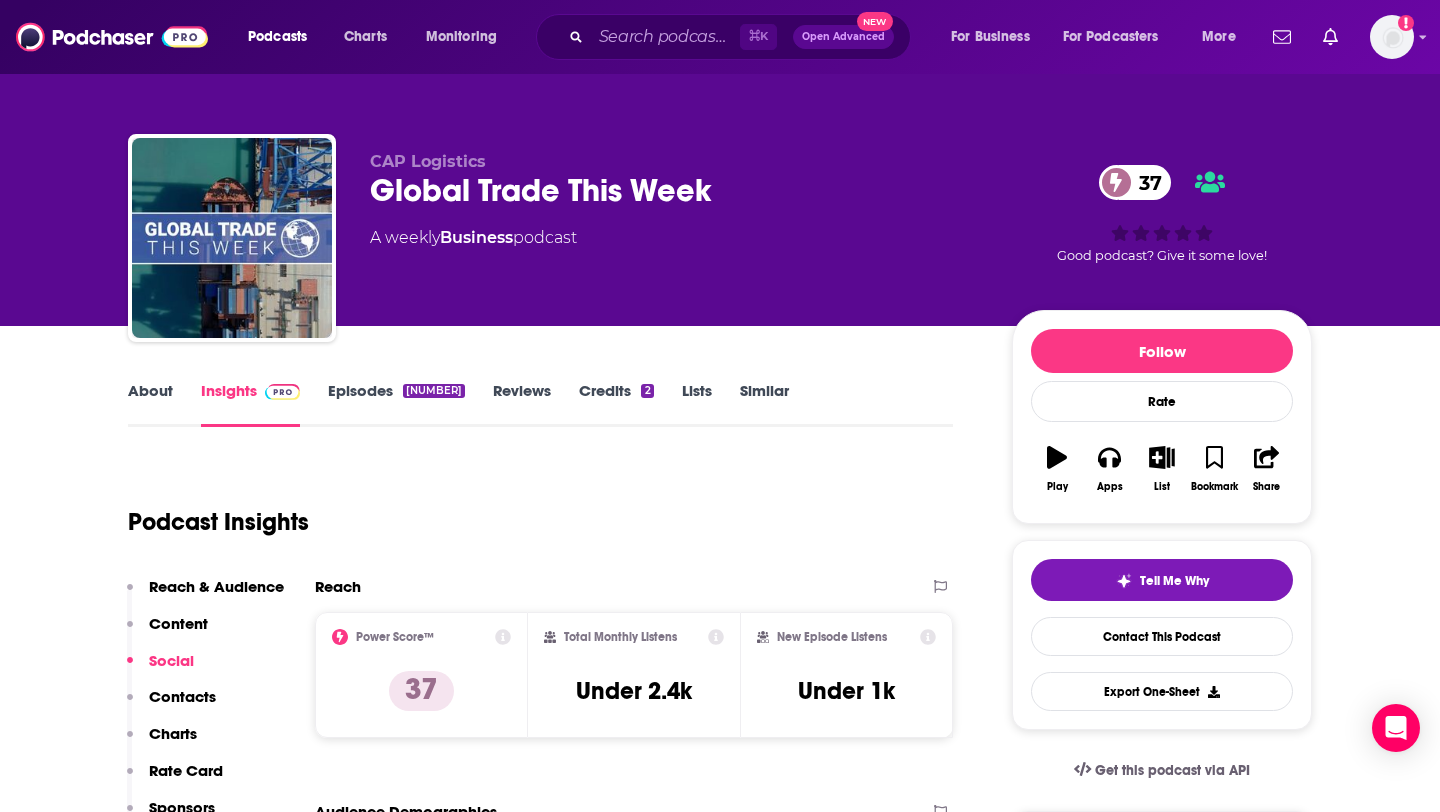 click on "Contacts" at bounding box center [182, 696] 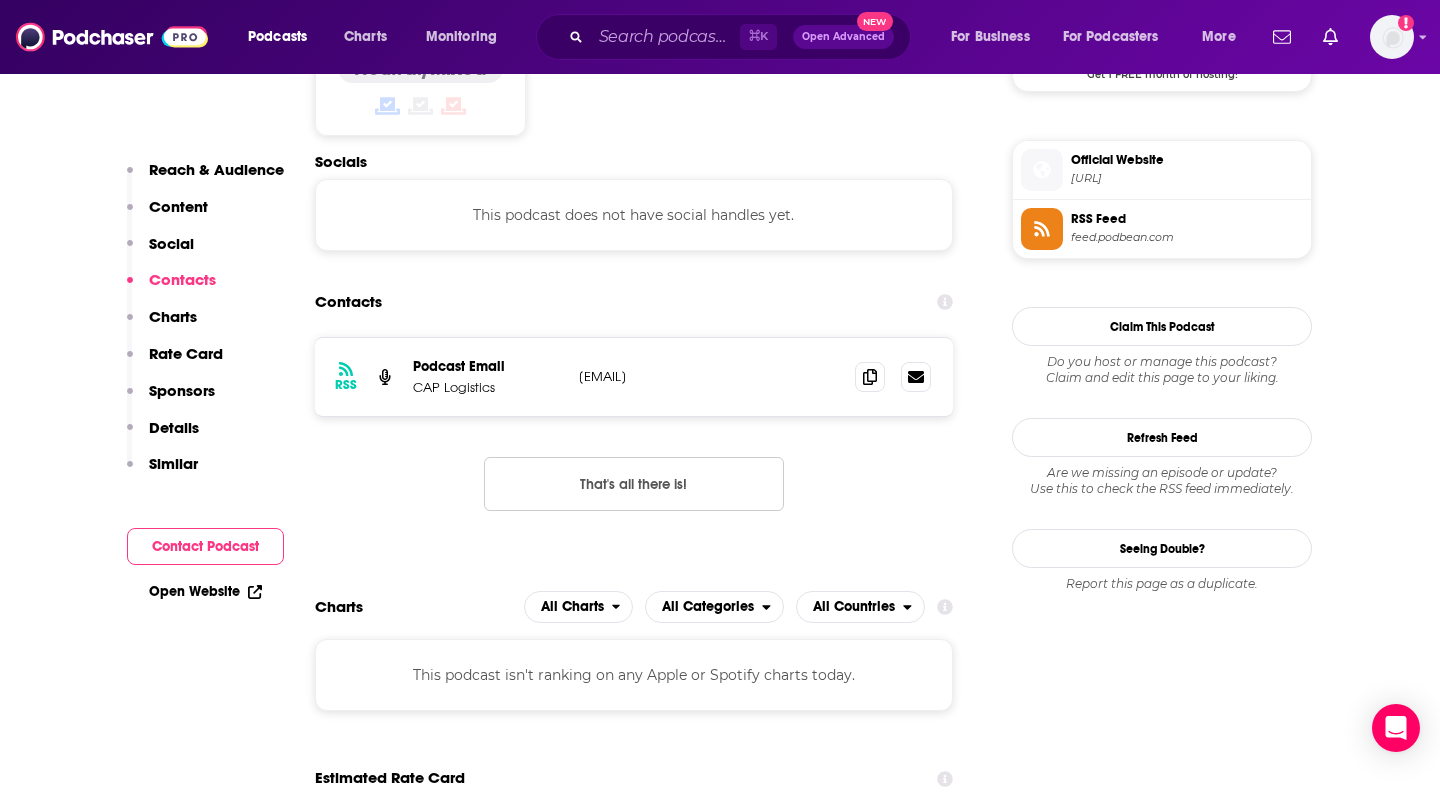 scroll, scrollTop: 1587, scrollLeft: 0, axis: vertical 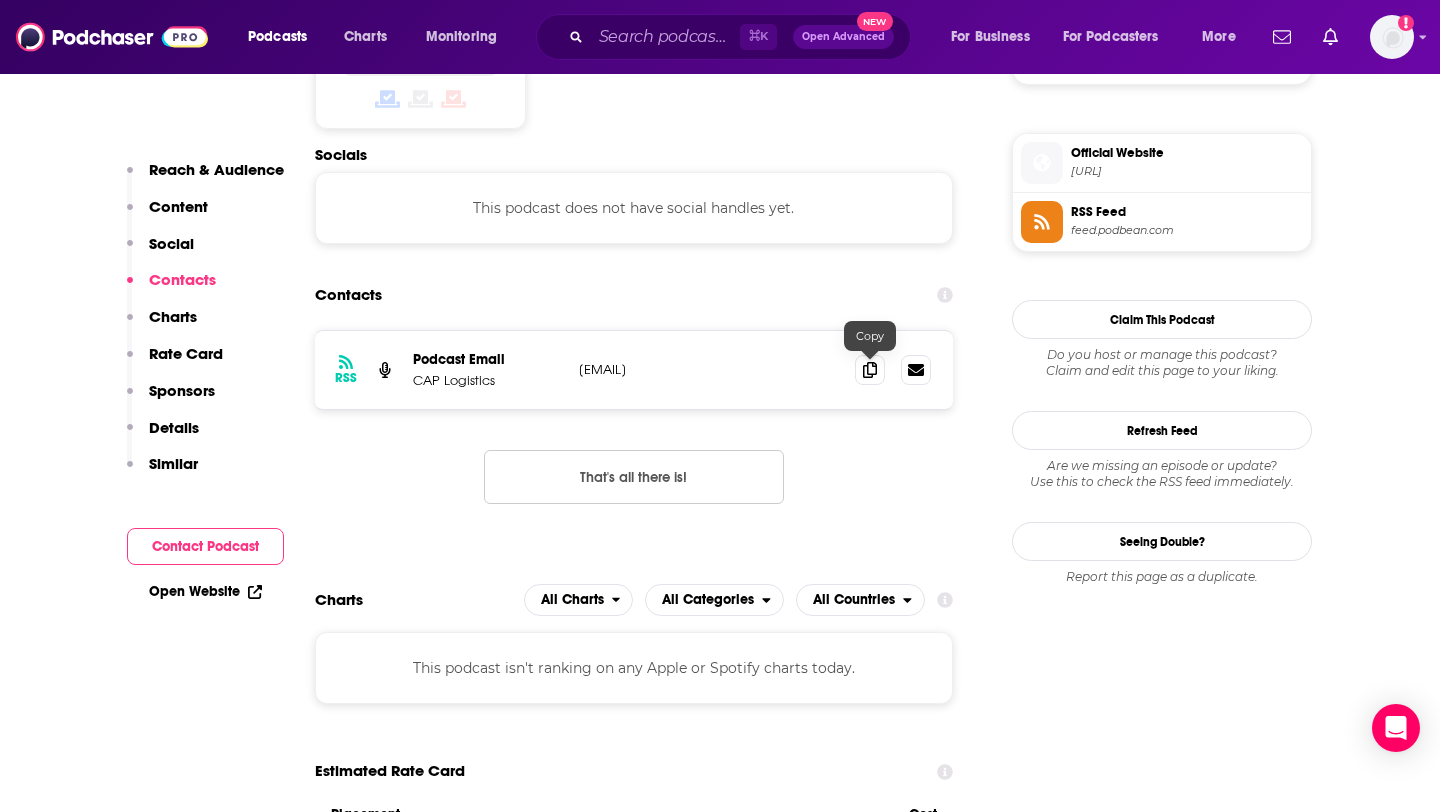 click at bounding box center [893, 370] 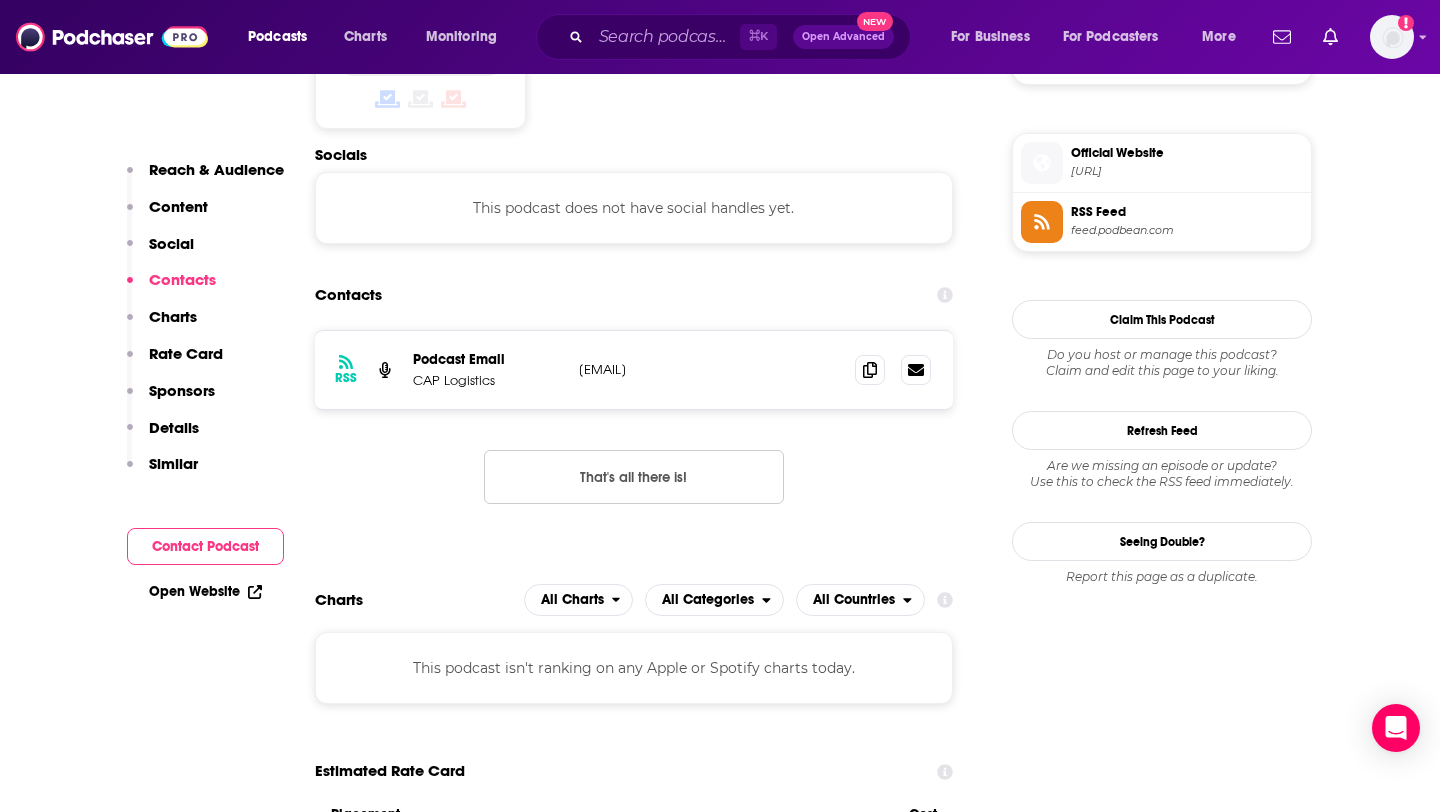 scroll, scrollTop: 0, scrollLeft: 0, axis: both 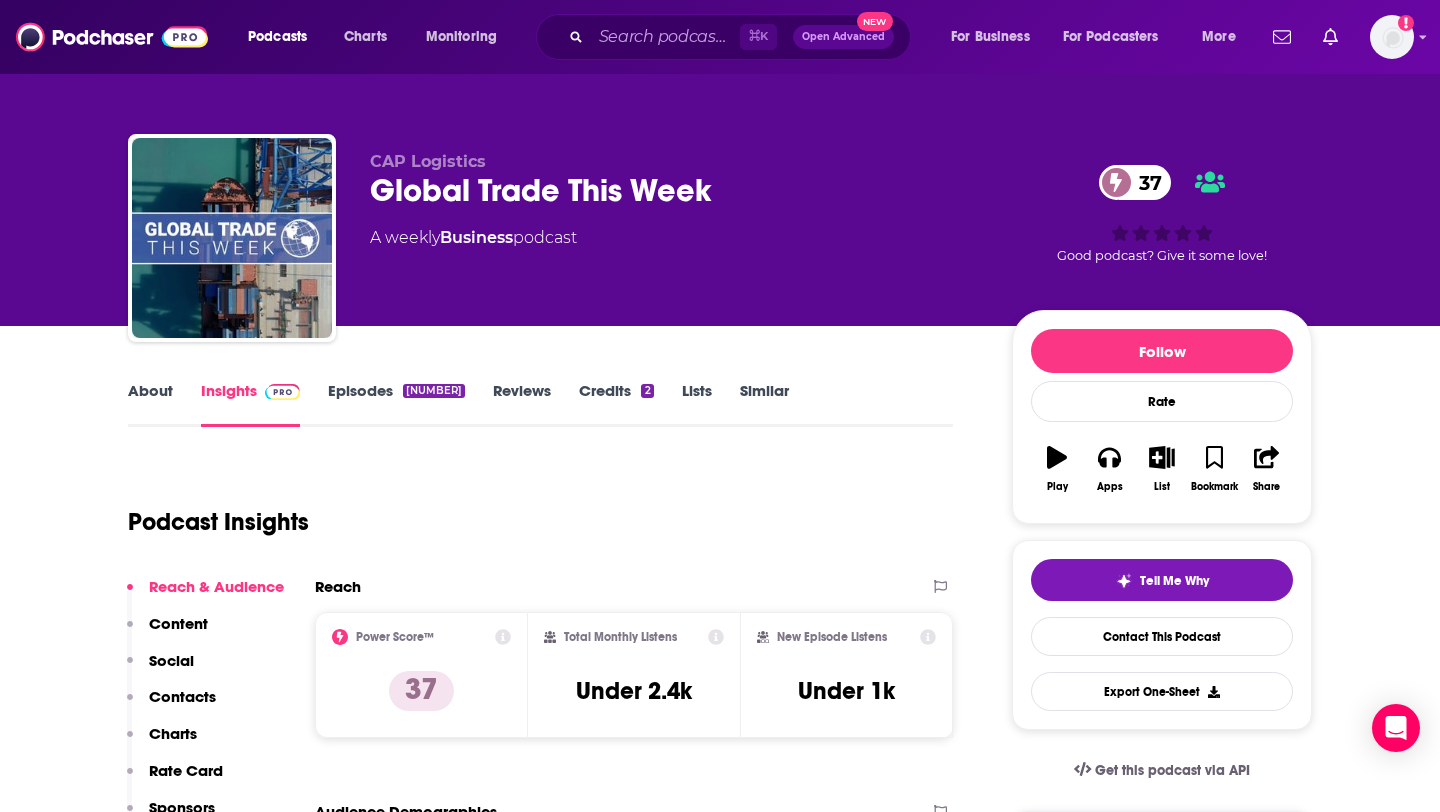 click on "Contacts" at bounding box center [182, 696] 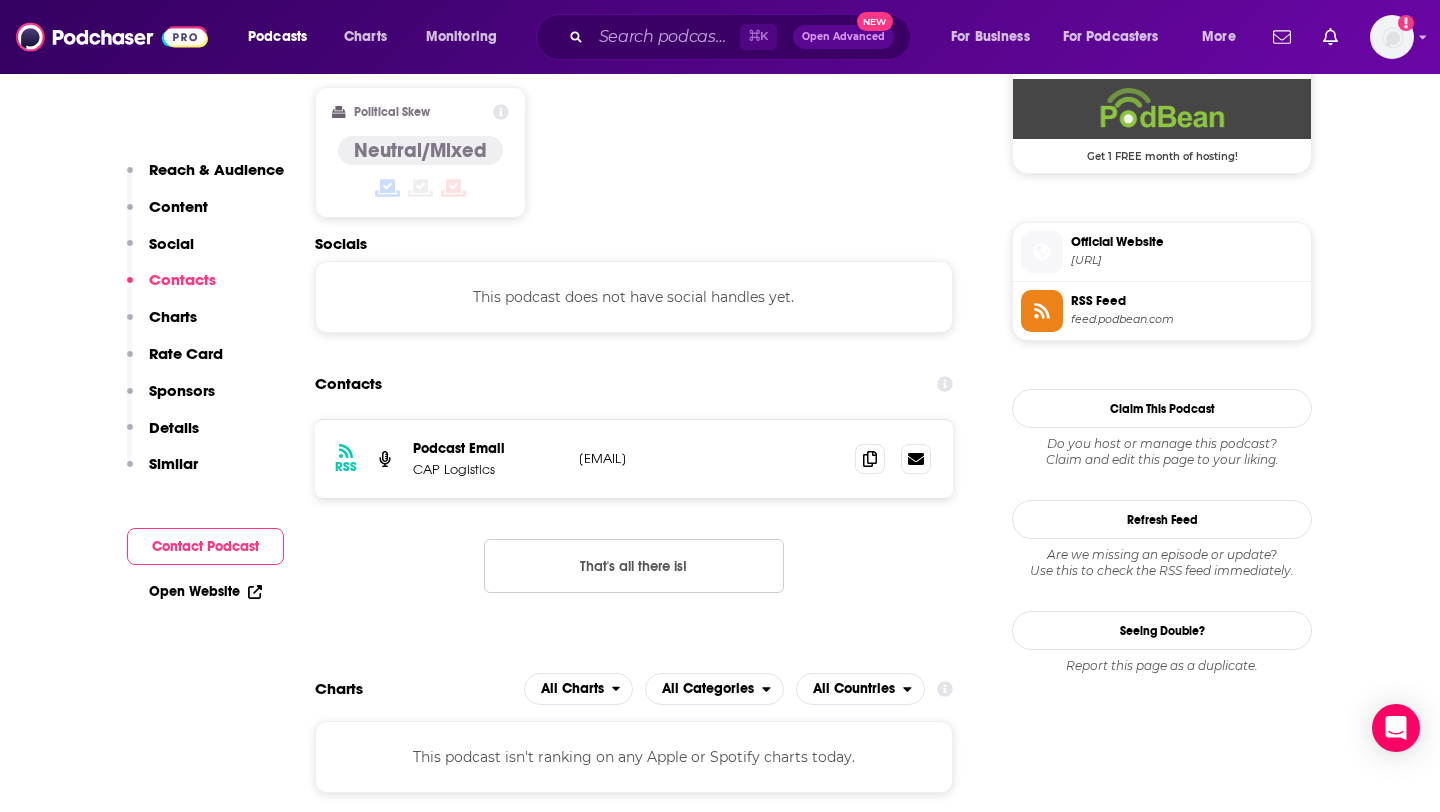 scroll, scrollTop: 1587, scrollLeft: 0, axis: vertical 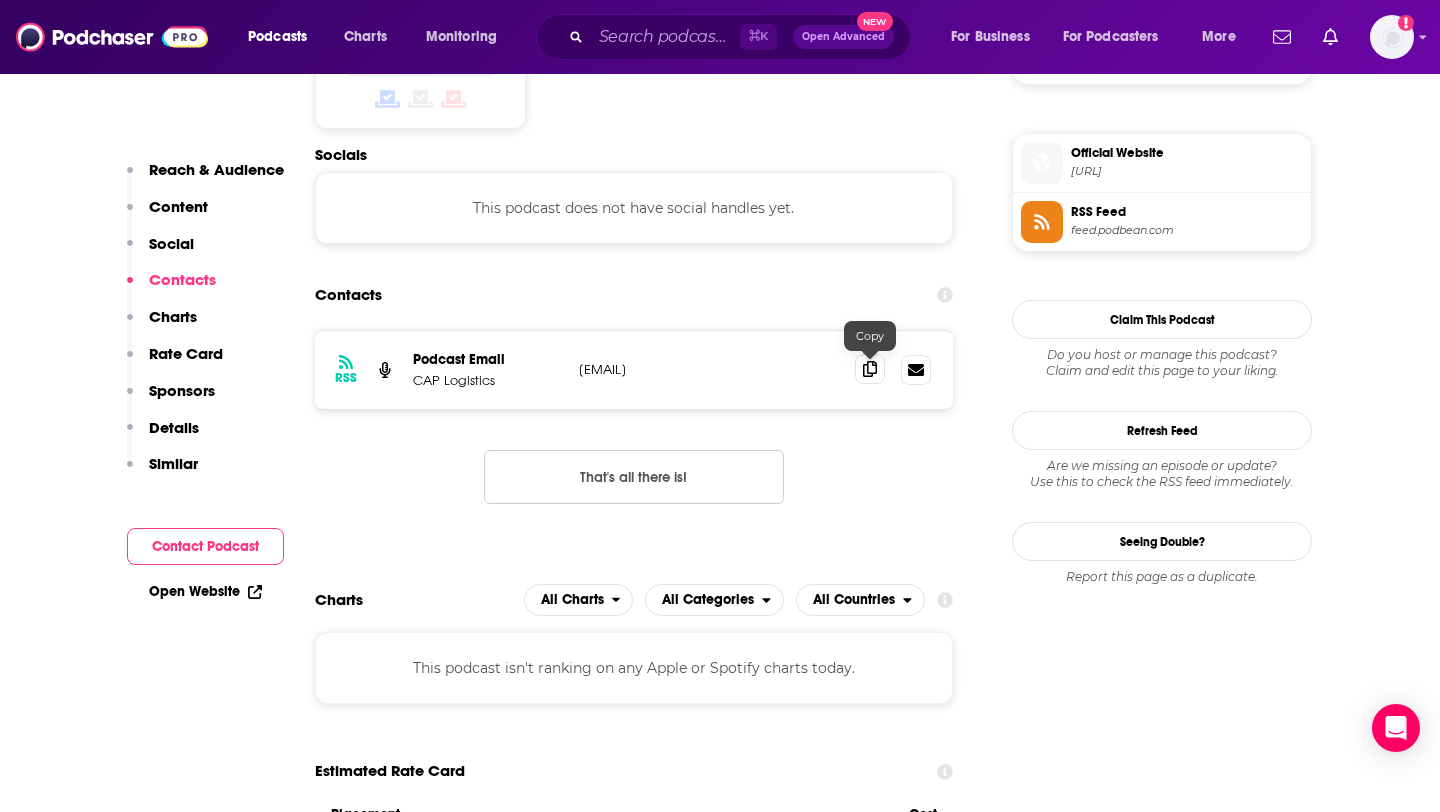 click at bounding box center [870, 369] 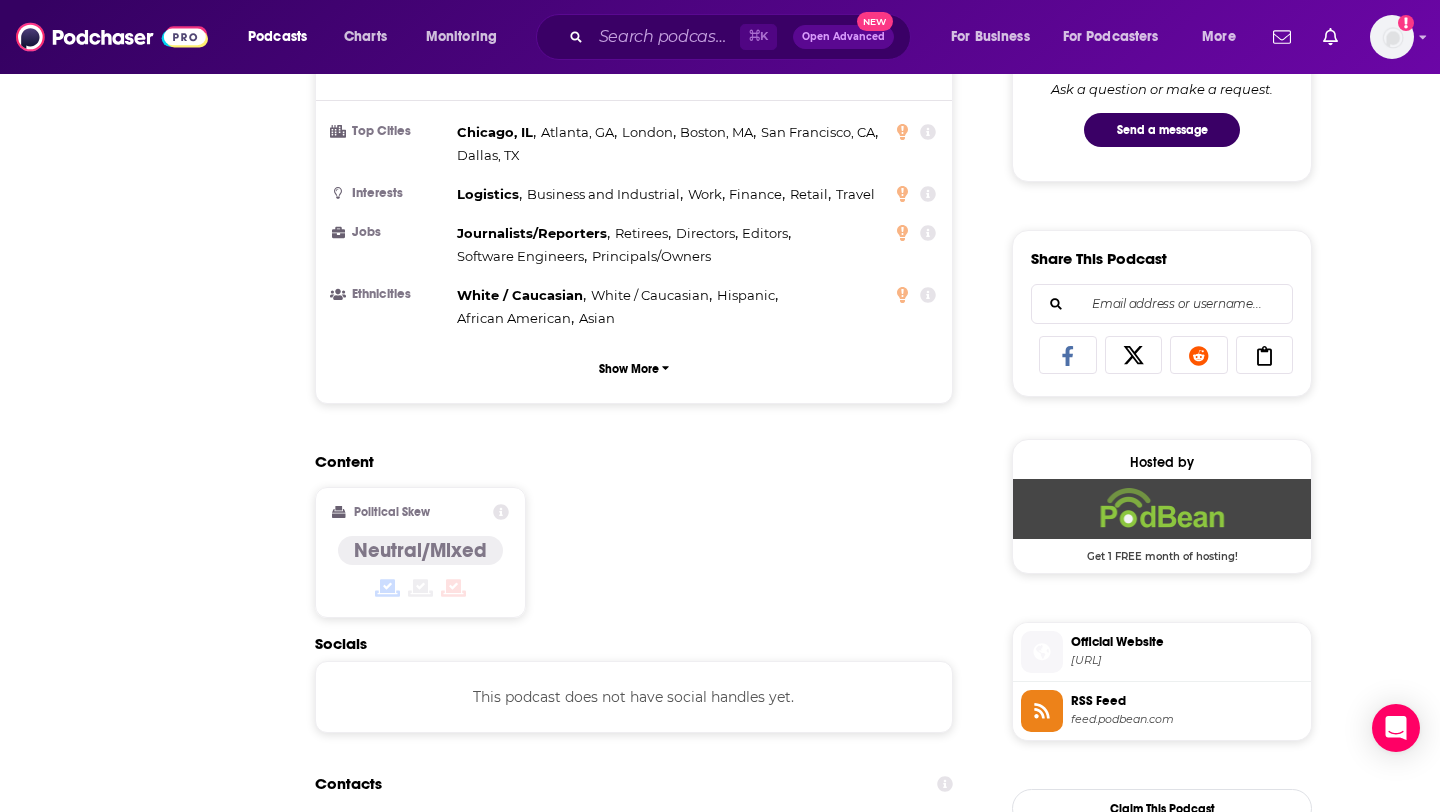 scroll, scrollTop: 0, scrollLeft: 0, axis: both 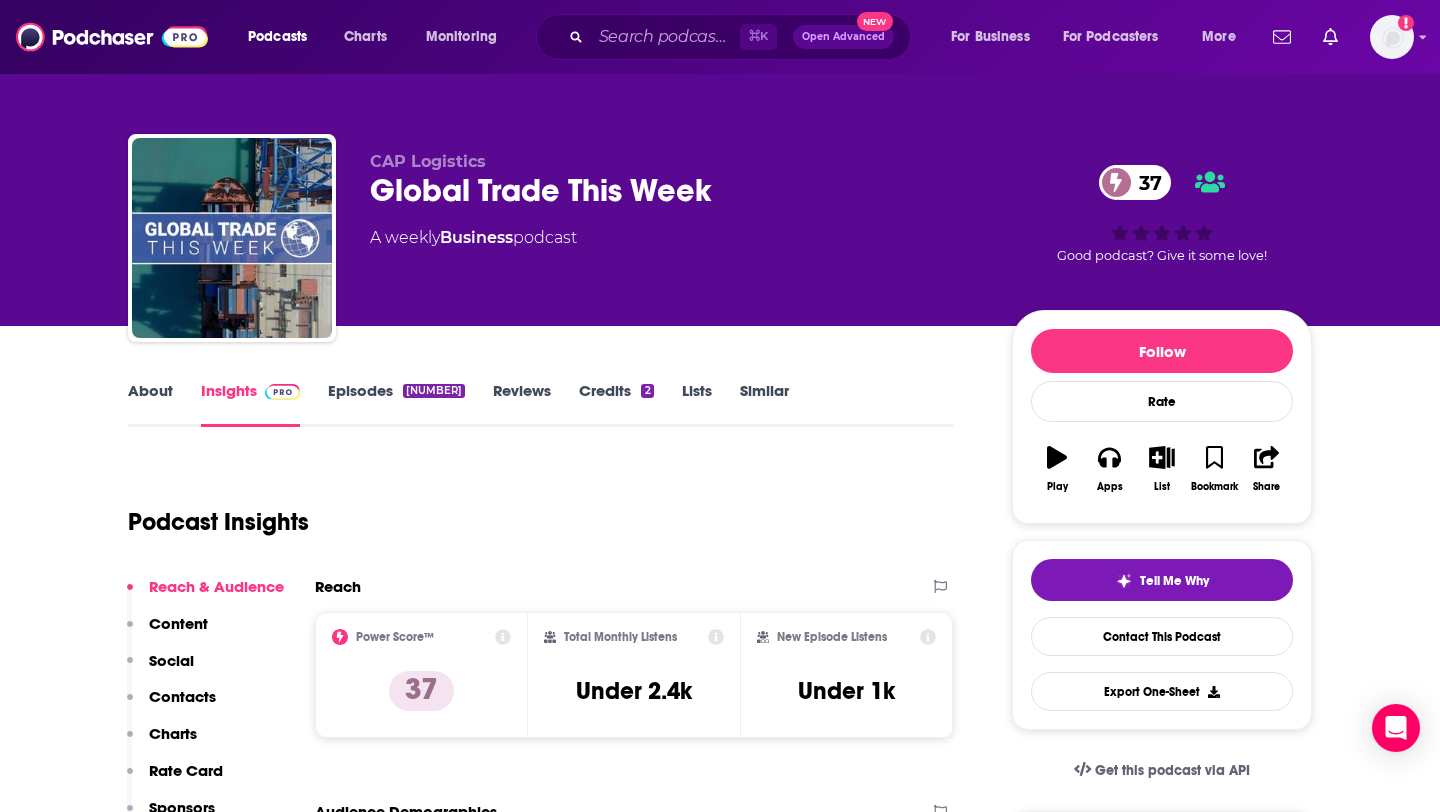 click on "Contacts" at bounding box center [182, 696] 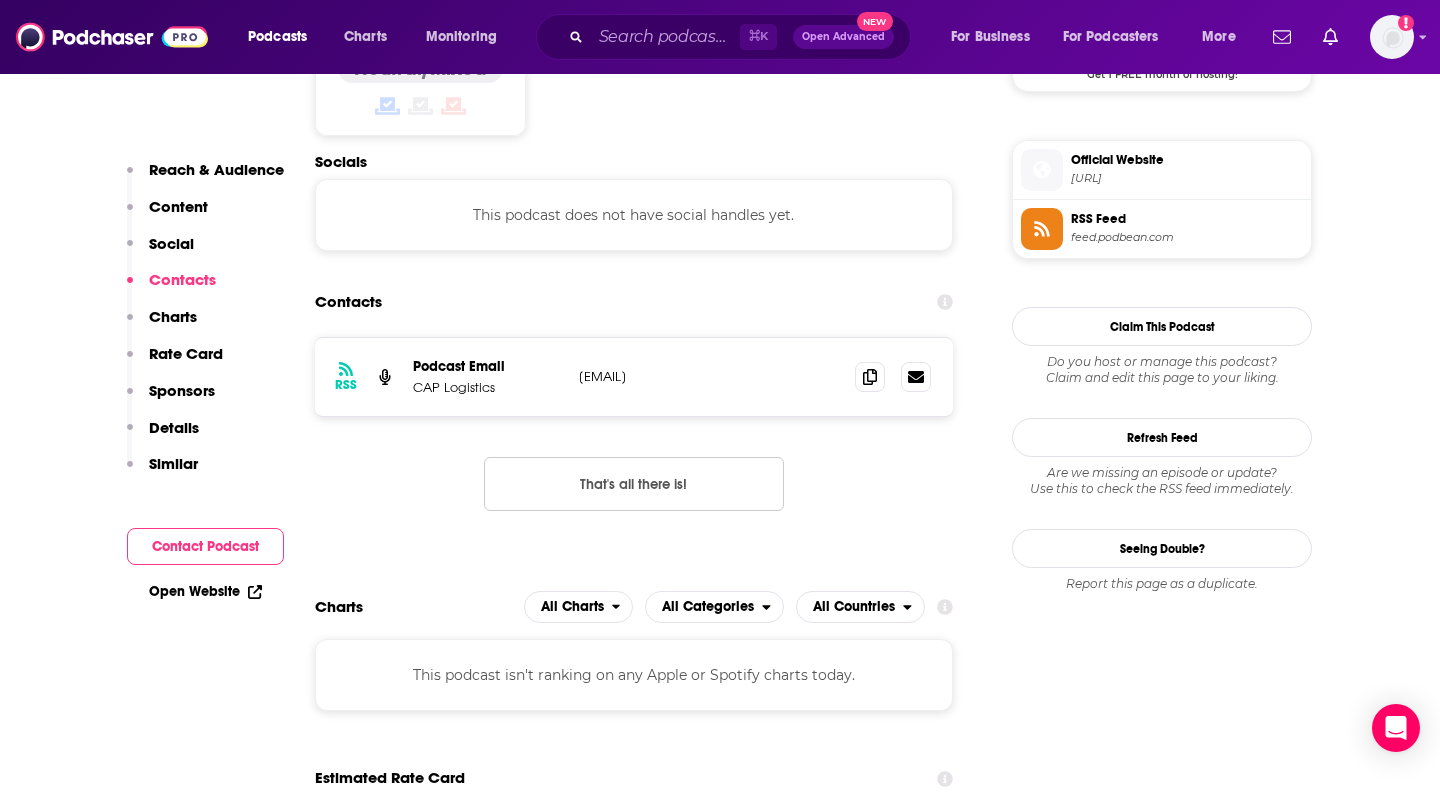 scroll, scrollTop: 1587, scrollLeft: 0, axis: vertical 